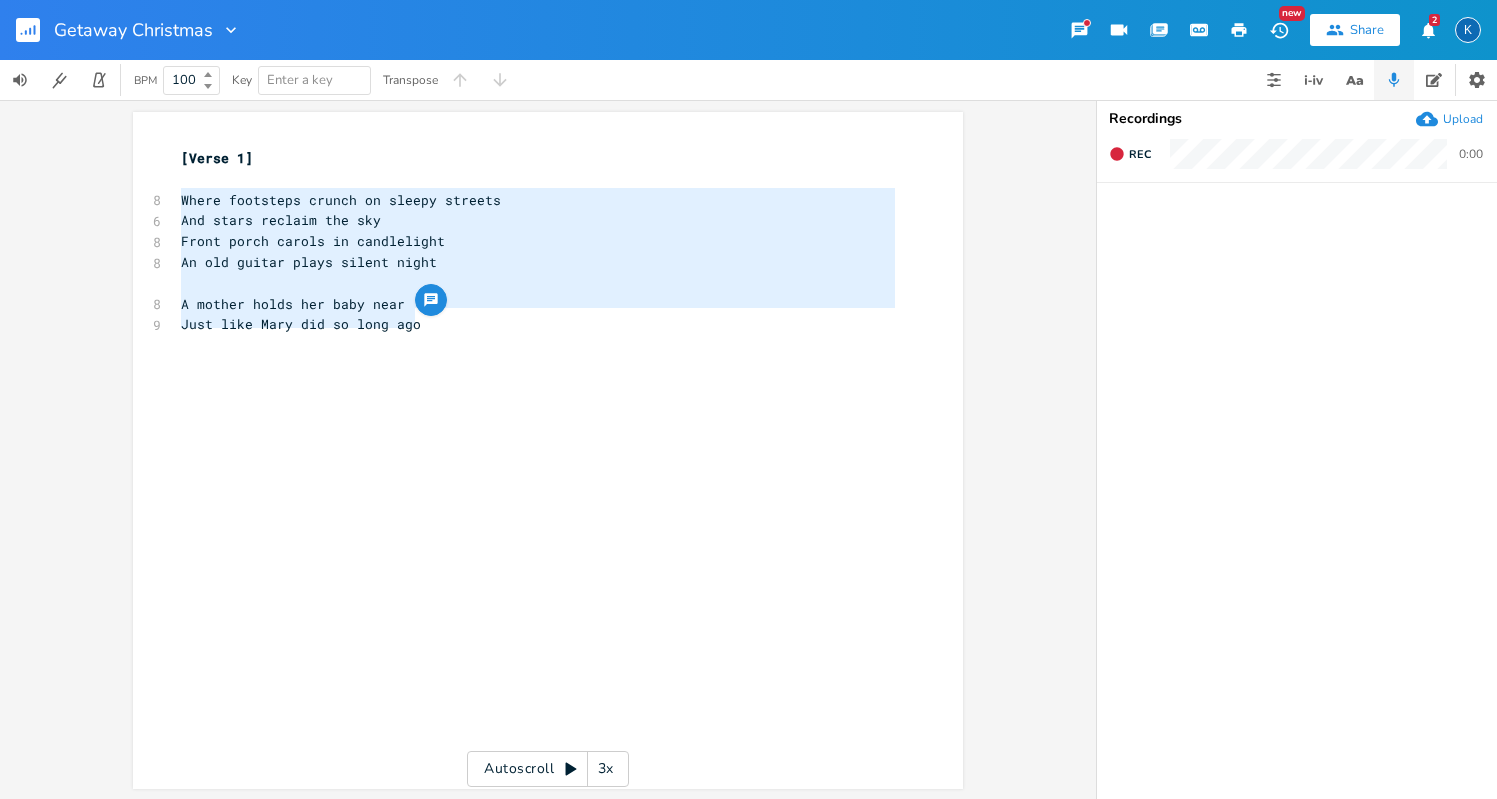 scroll, scrollTop: 0, scrollLeft: 0, axis: both 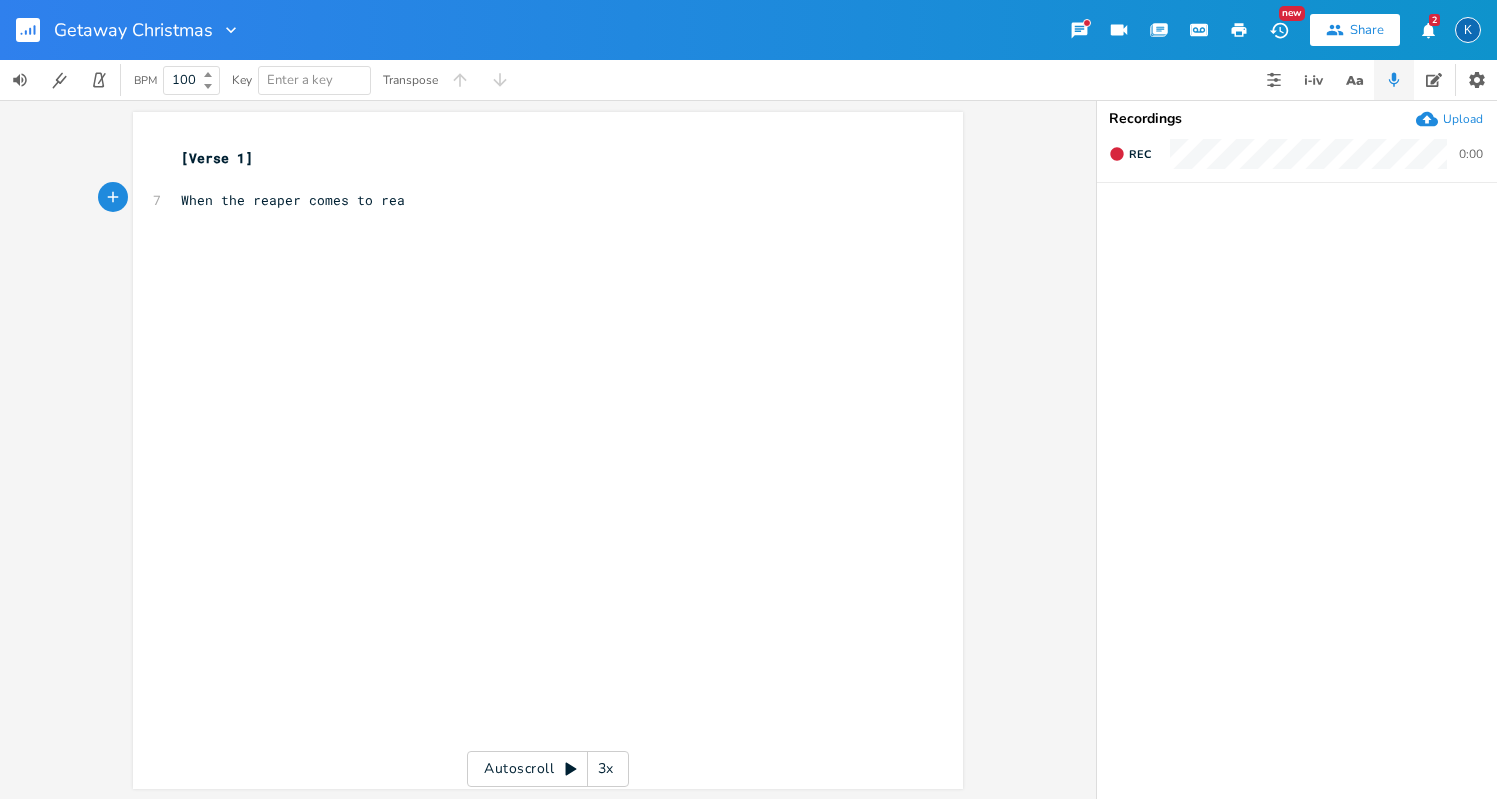 type on "When the reaper comes to reap" 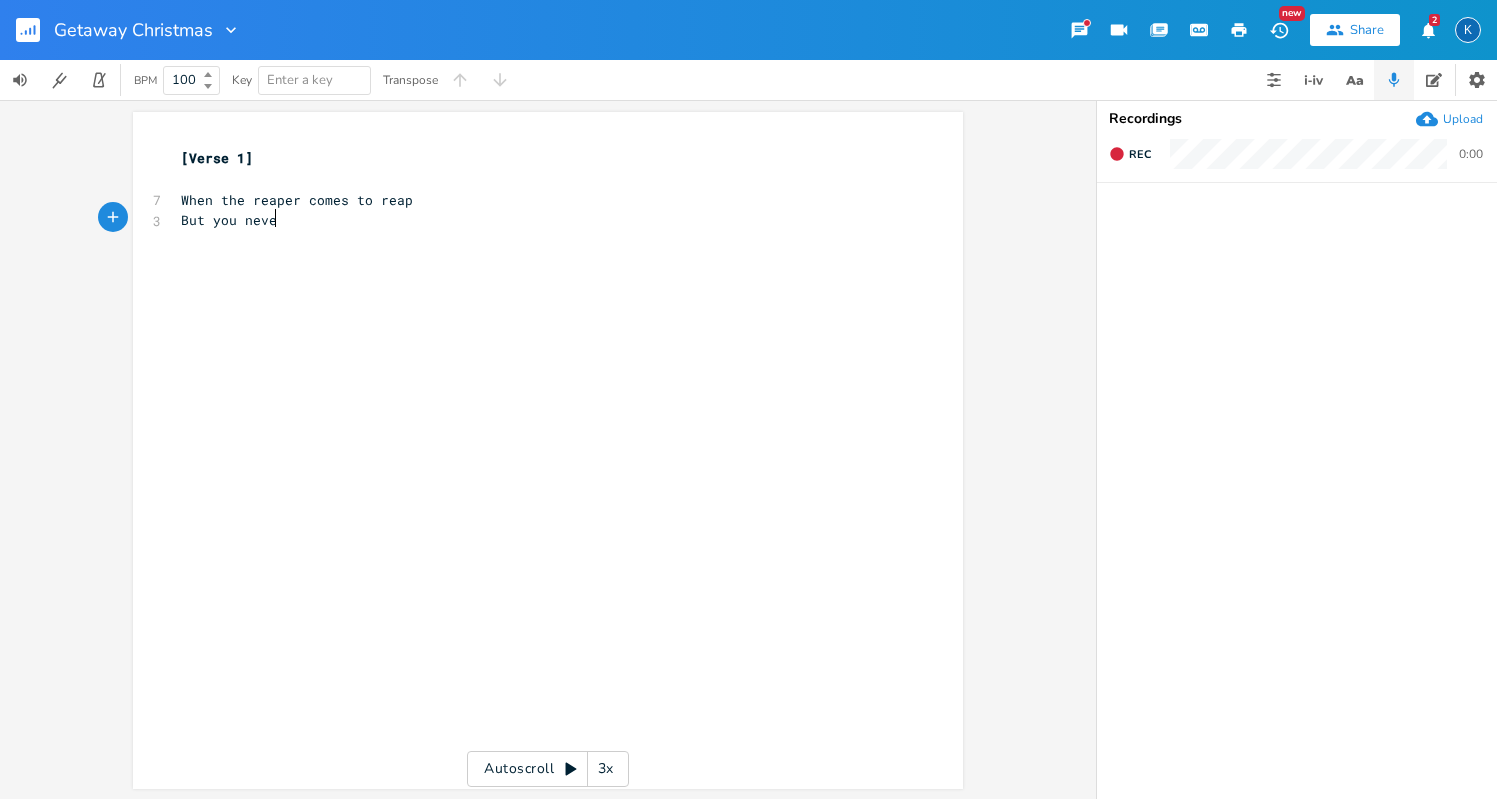 scroll, scrollTop: 0, scrollLeft: 69, axis: horizontal 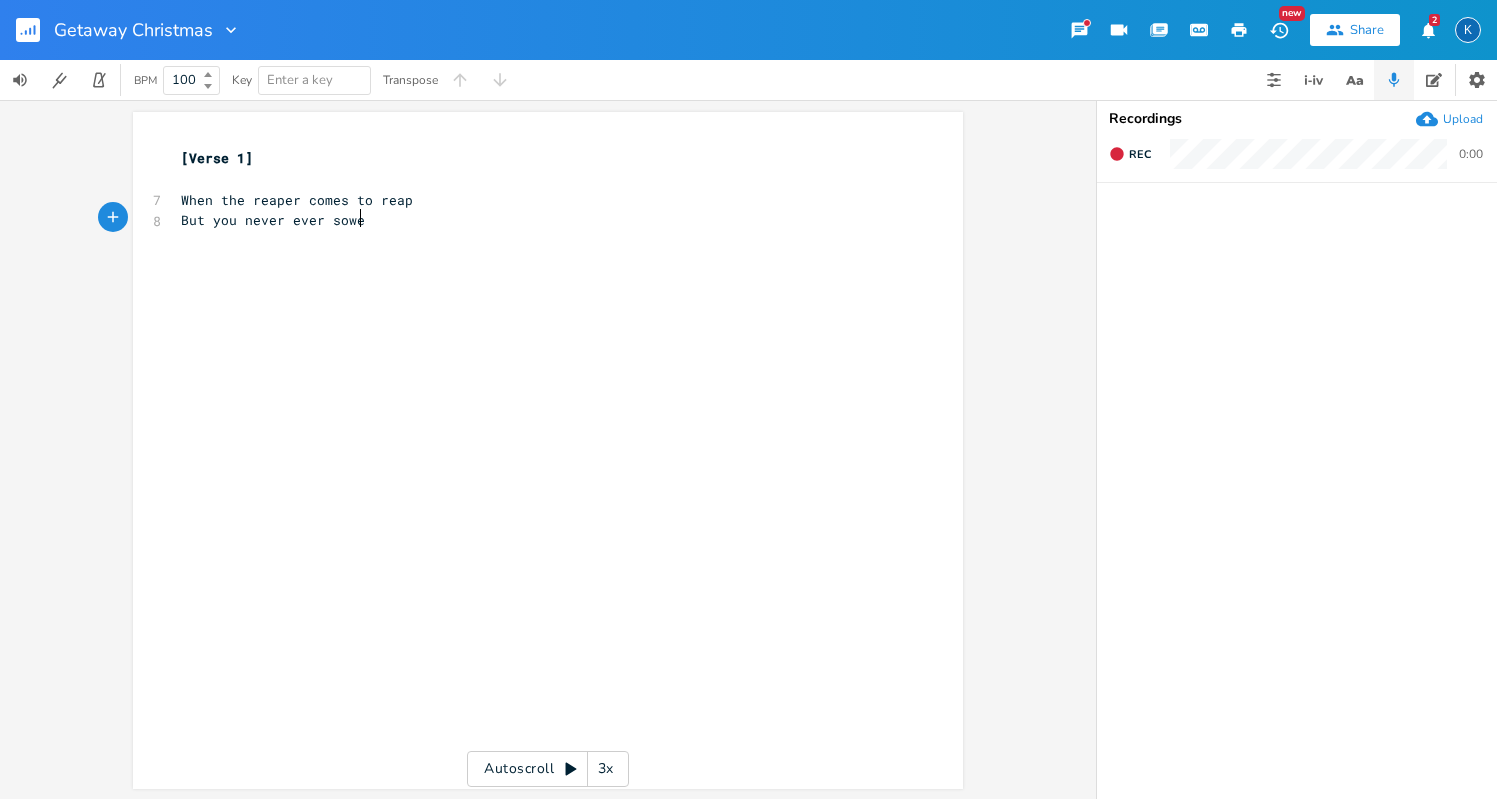 type on "But you never ever sowed" 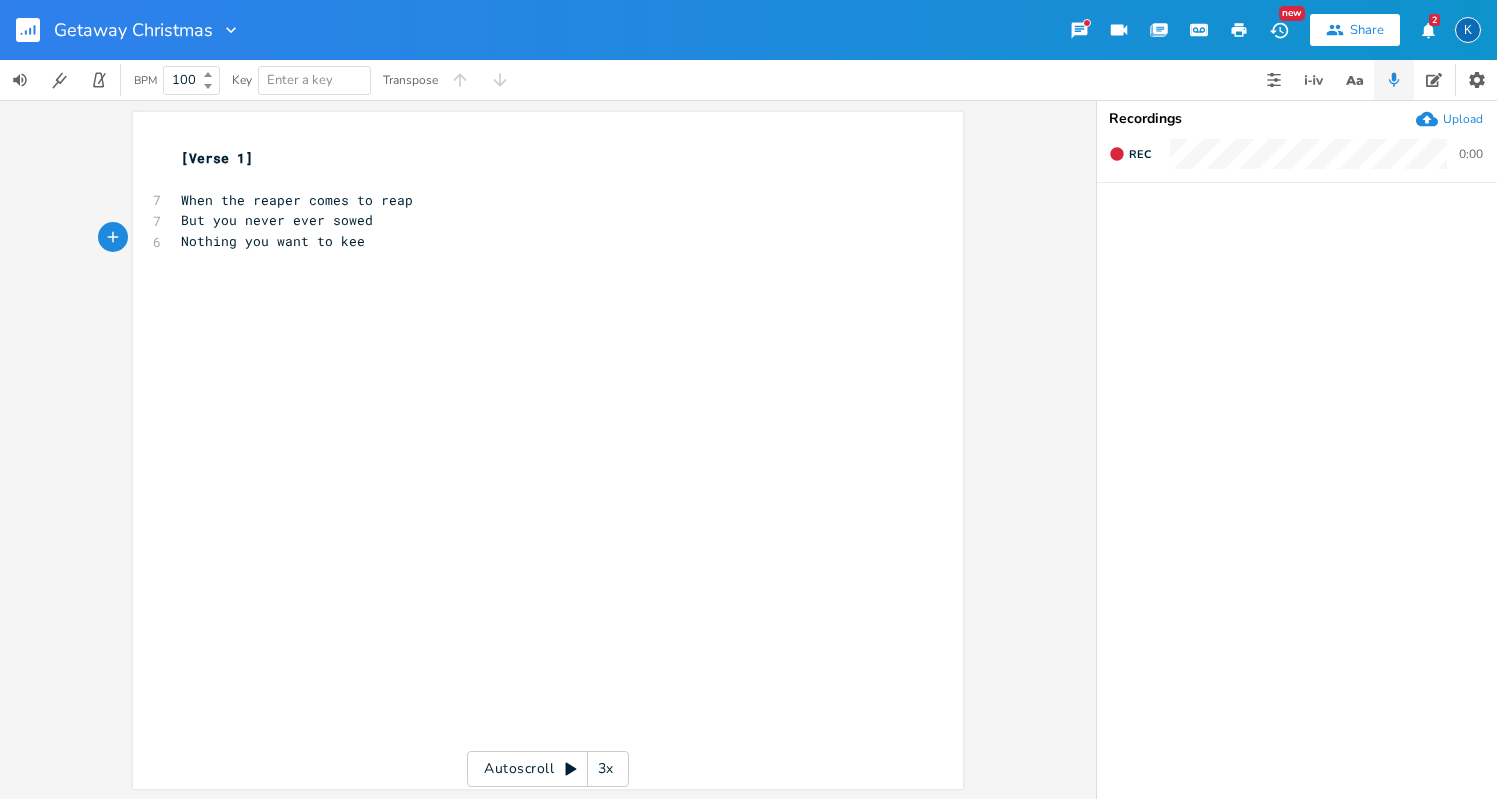 type on "Nothing you want to keep" 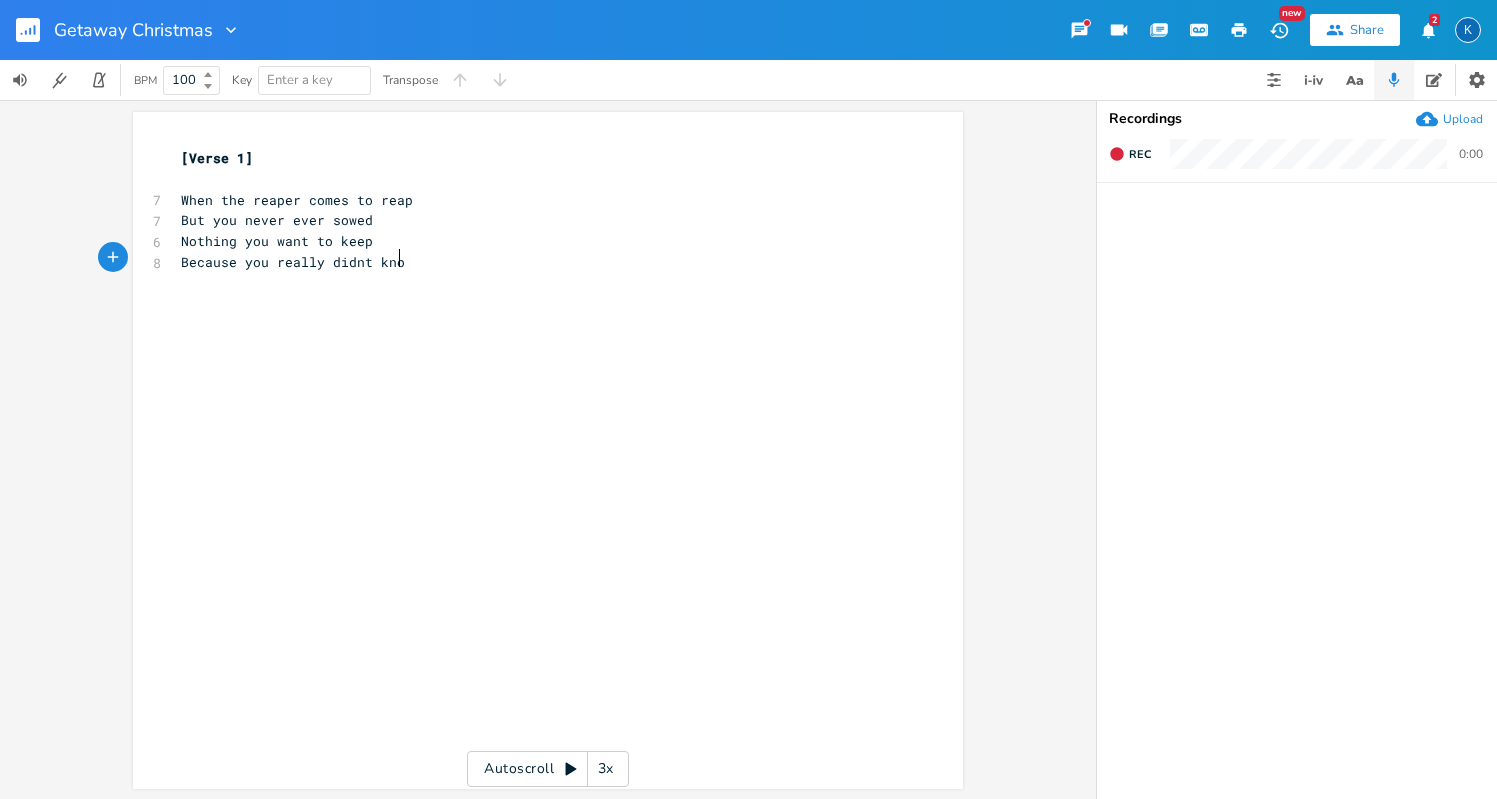 scroll, scrollTop: 0, scrollLeft: 151, axis: horizontal 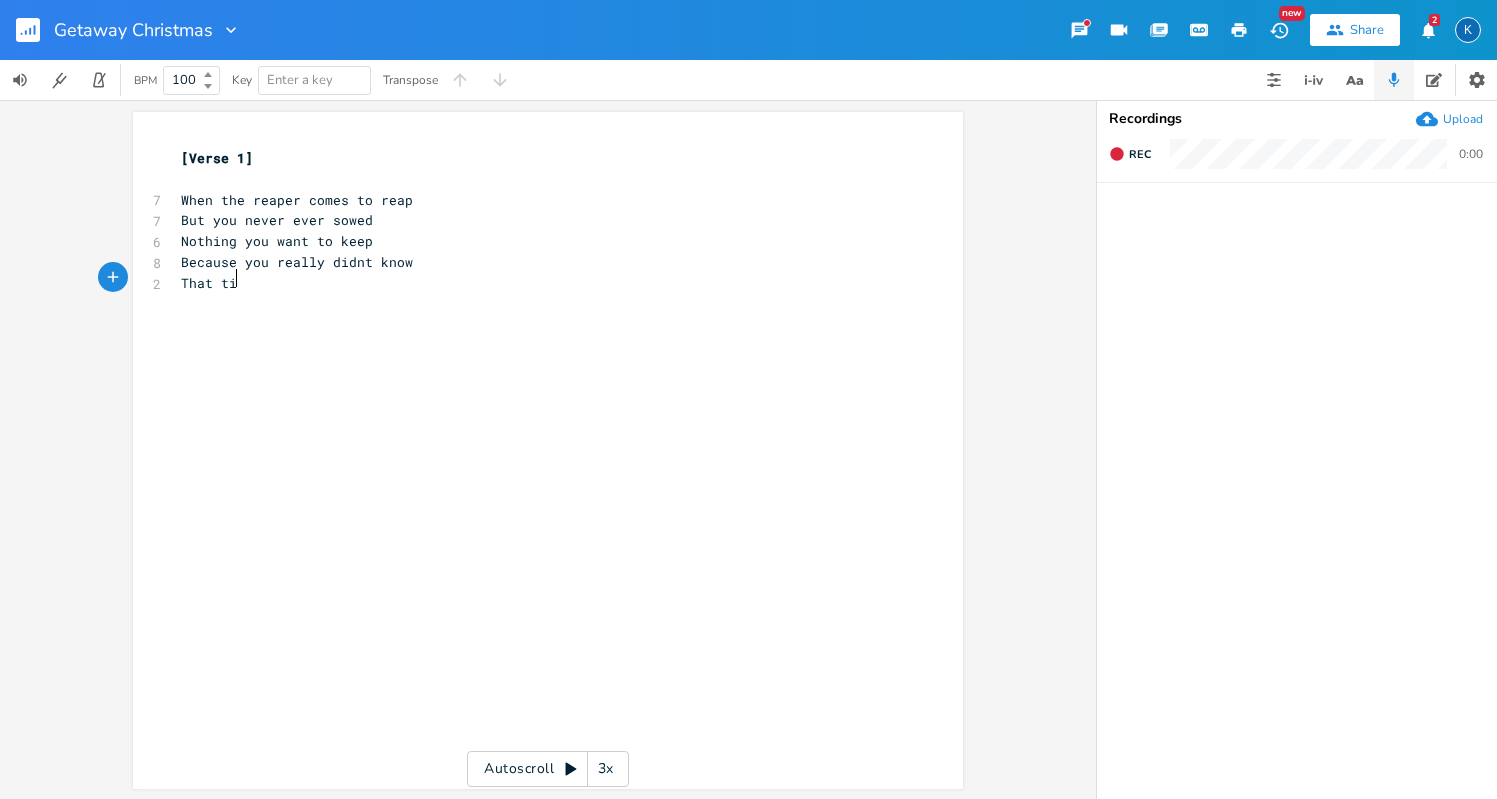 type on "That tie" 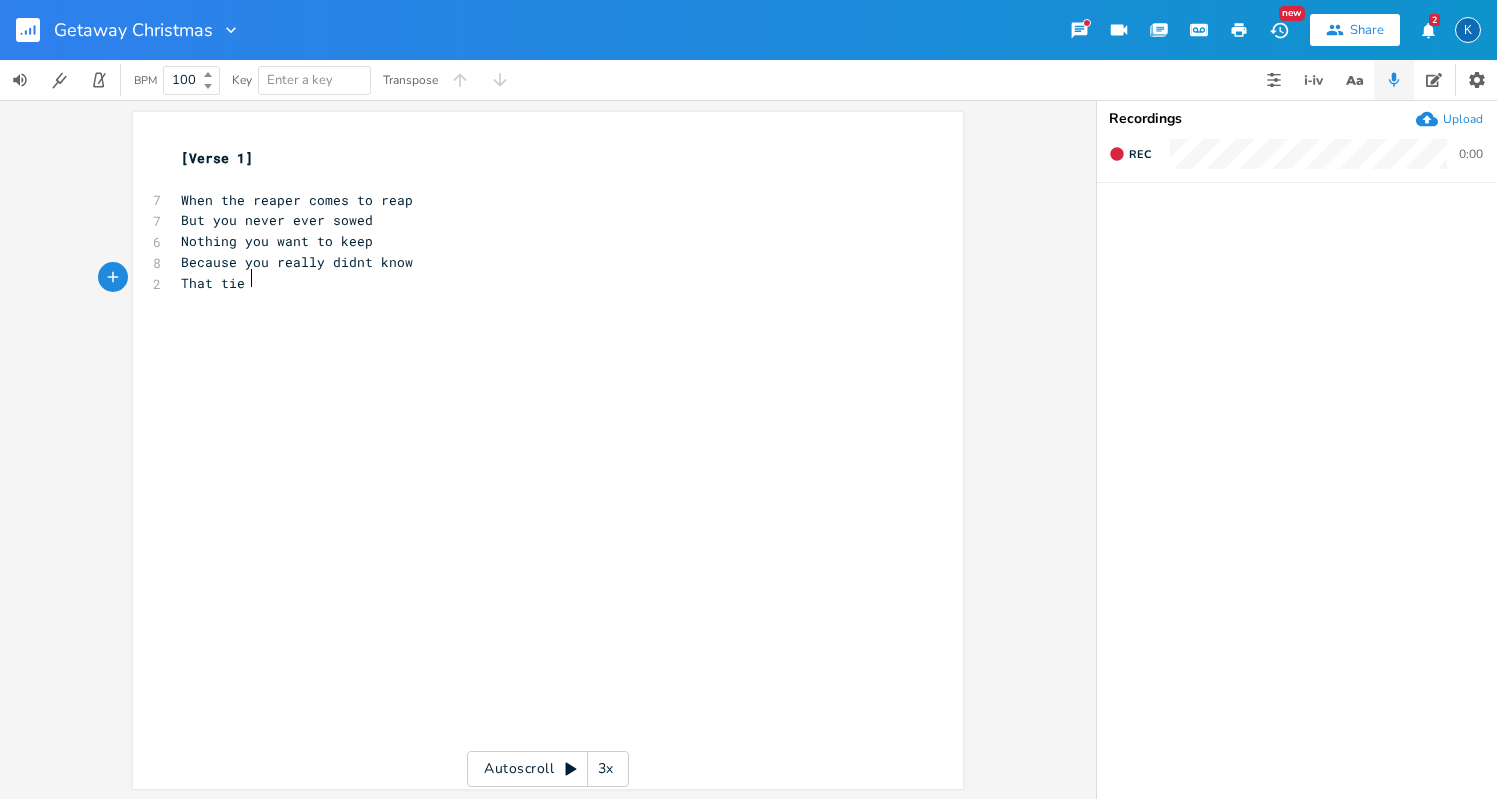 scroll, scrollTop: 0, scrollLeft: 41, axis: horizontal 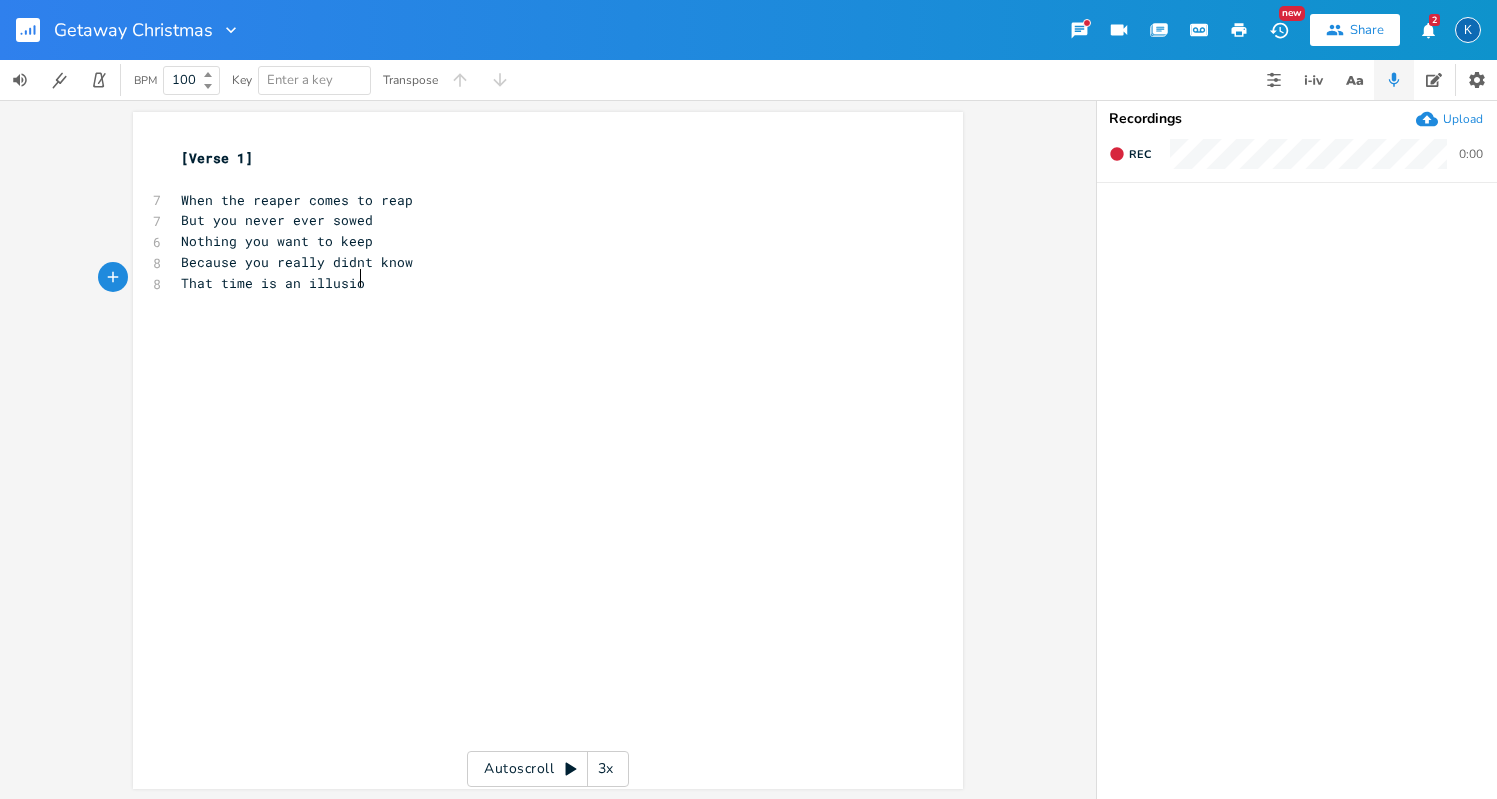 type on "me is an illusion" 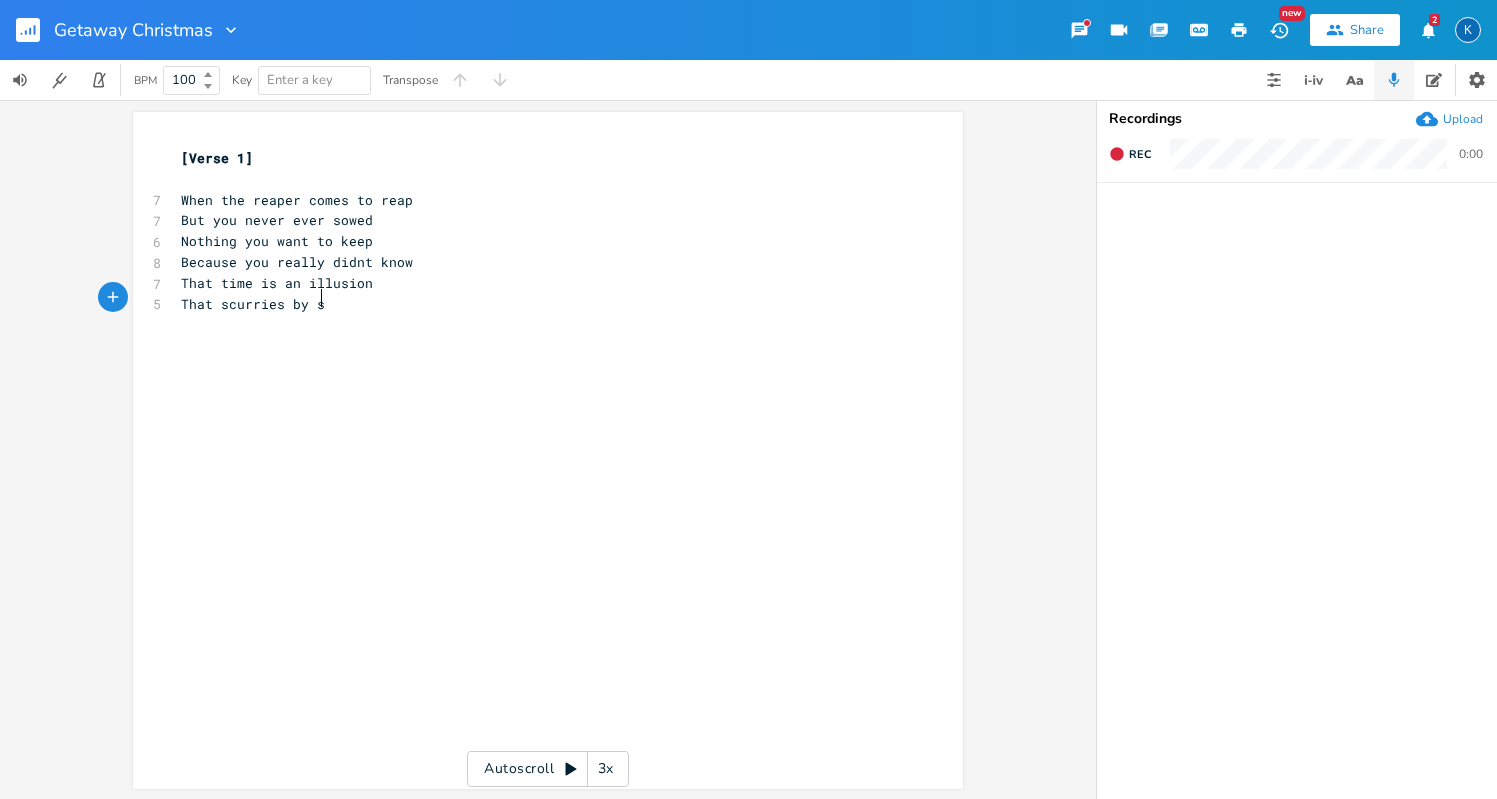 scroll, scrollTop: 0, scrollLeft: 93, axis: horizontal 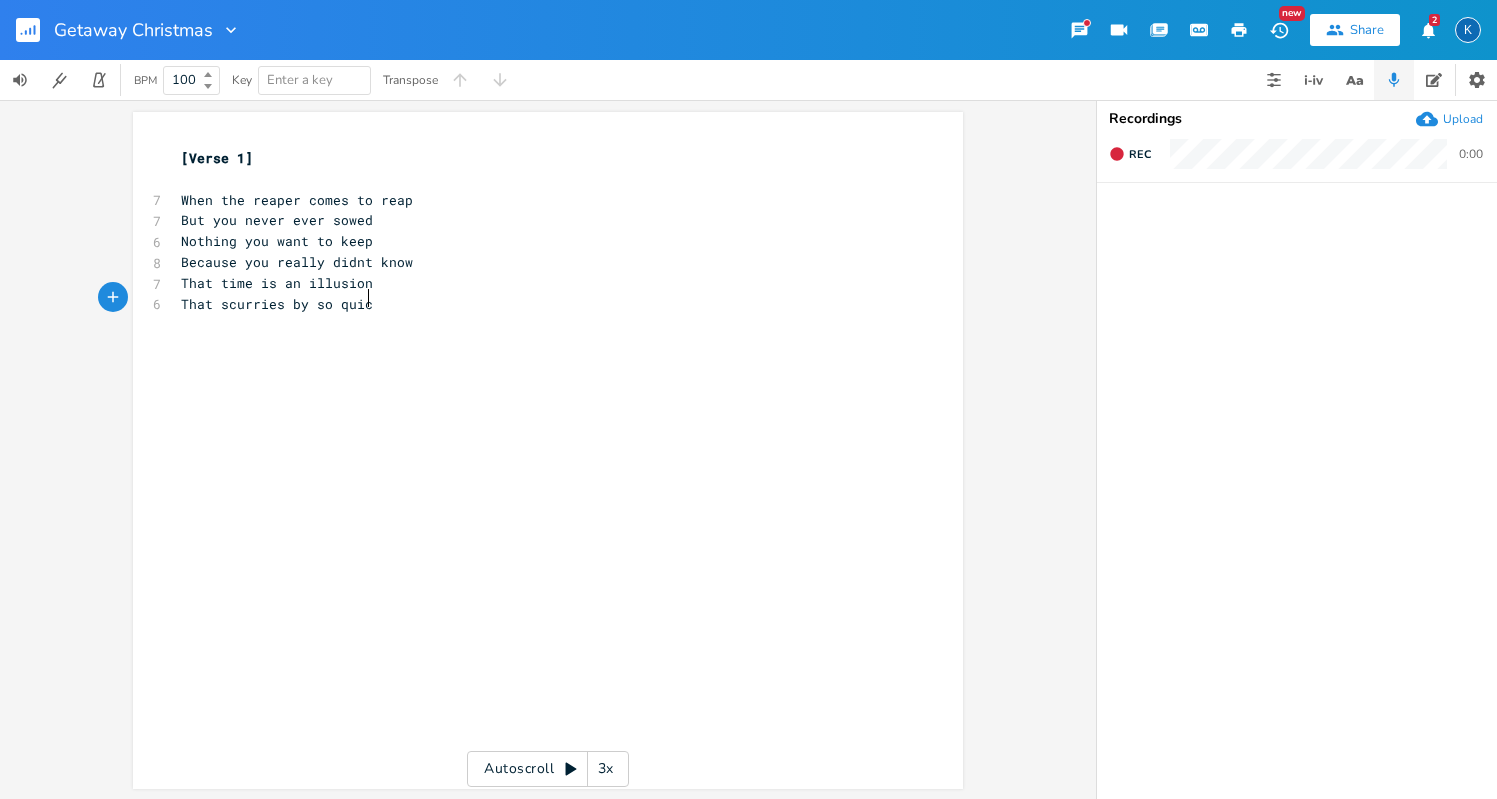 type on "That scurries by so quick" 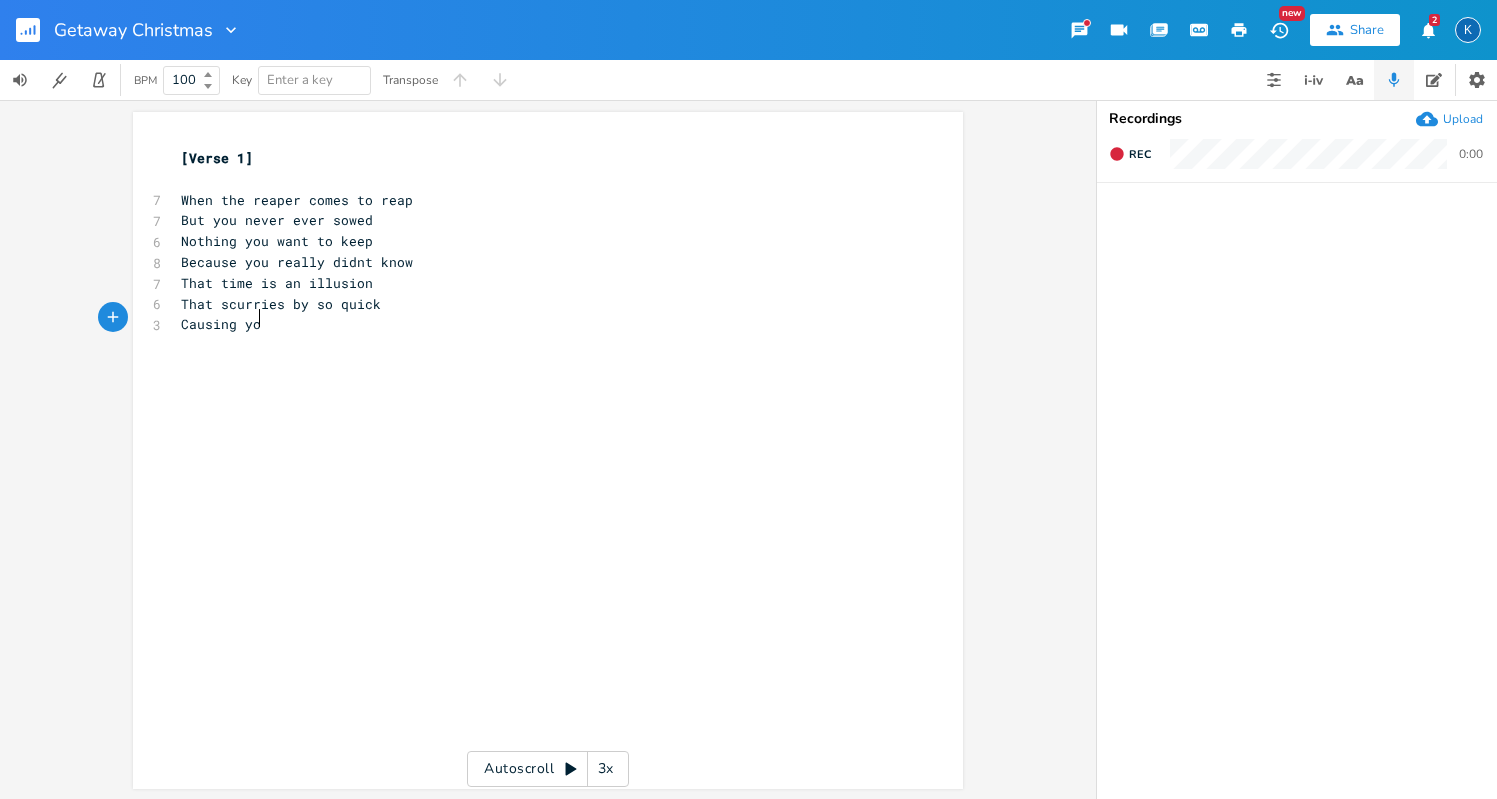 scroll, scrollTop: 0, scrollLeft: 60, axis: horizontal 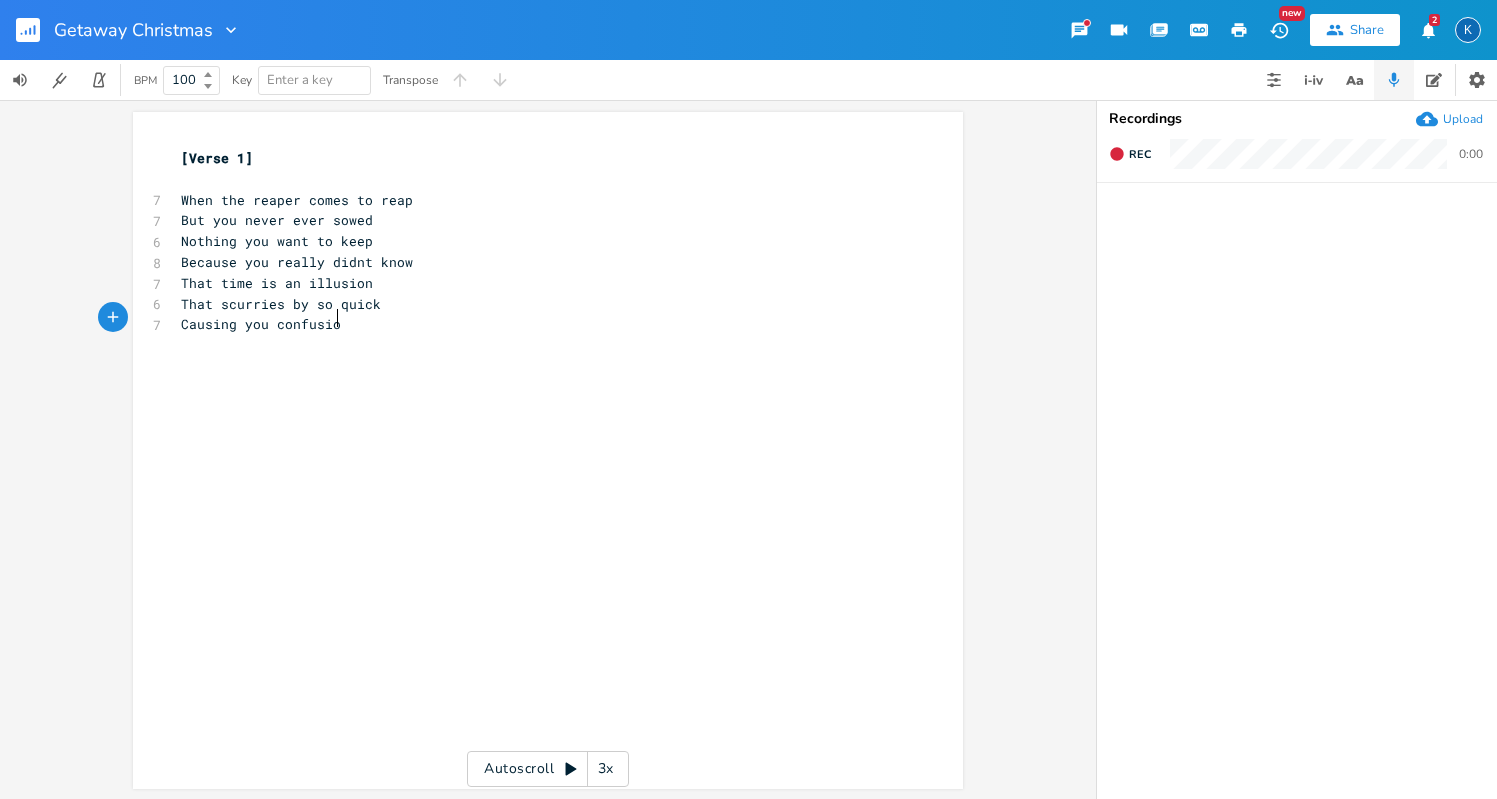 type on "Causing you confusion" 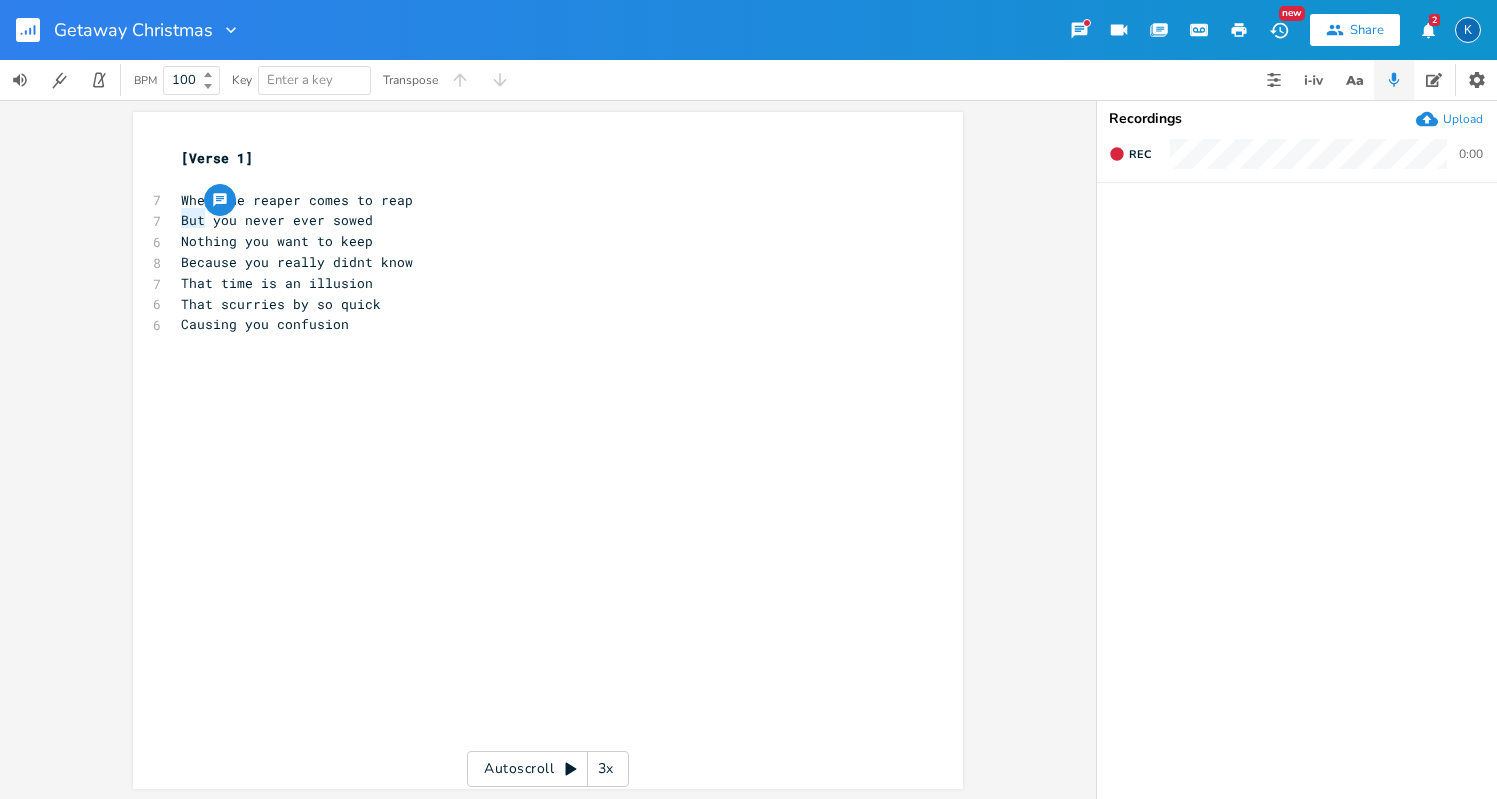 drag, startPoint x: 199, startPoint y: 218, endPoint x: 172, endPoint y: 218, distance: 27 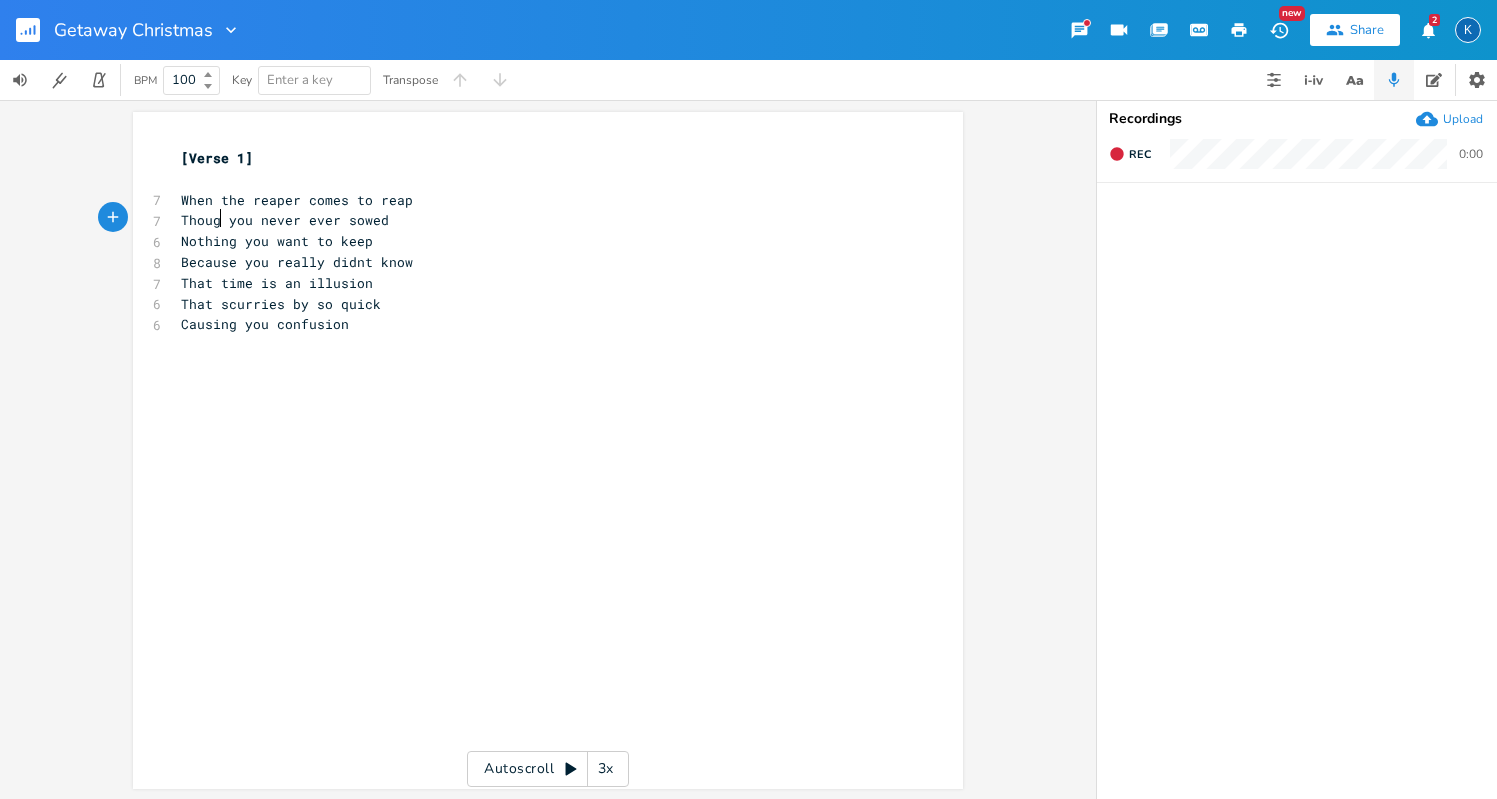 scroll, scrollTop: 0, scrollLeft: 38, axis: horizontal 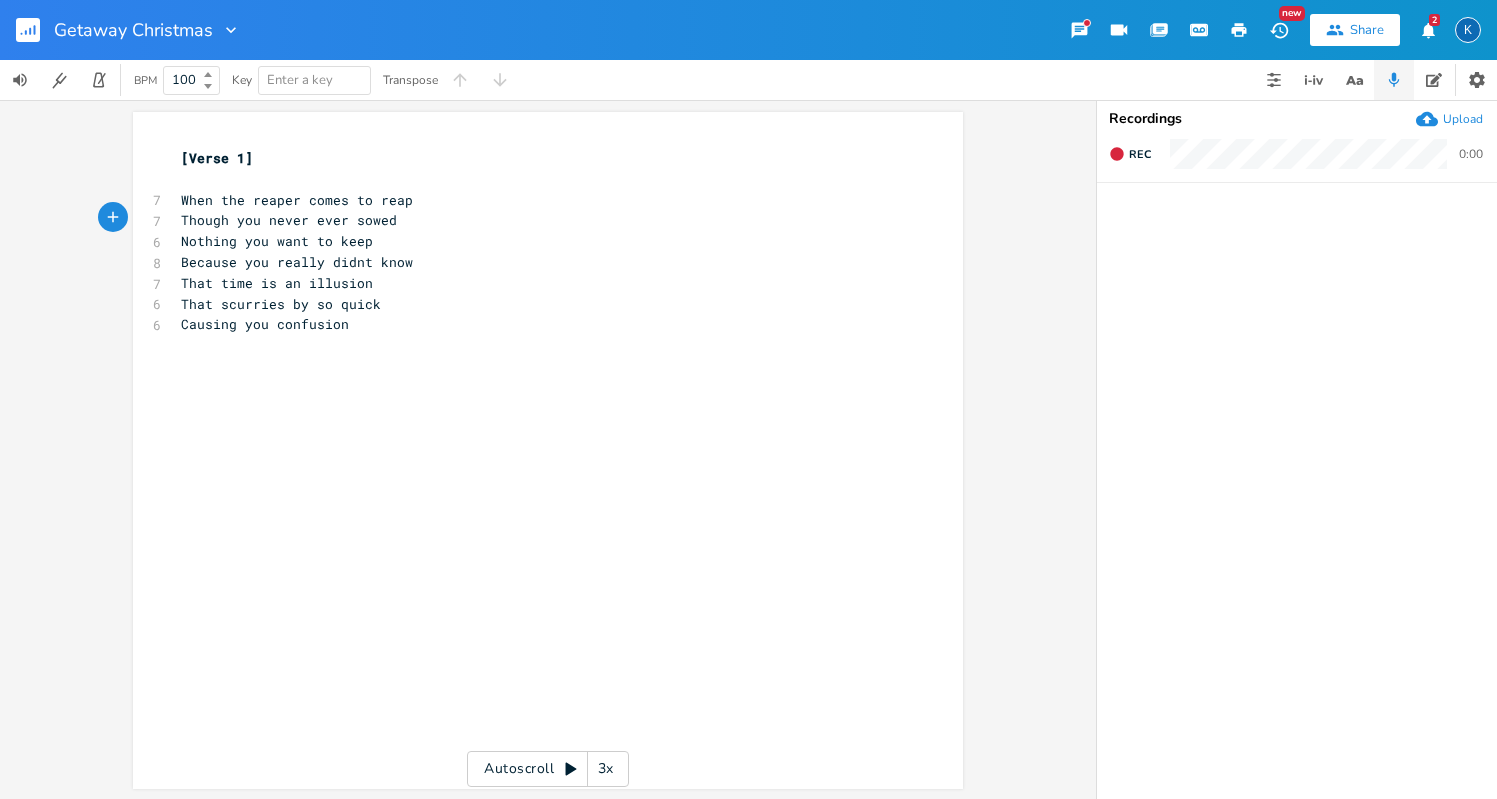 click on "Nothing you want to keep" at bounding box center [277, 241] 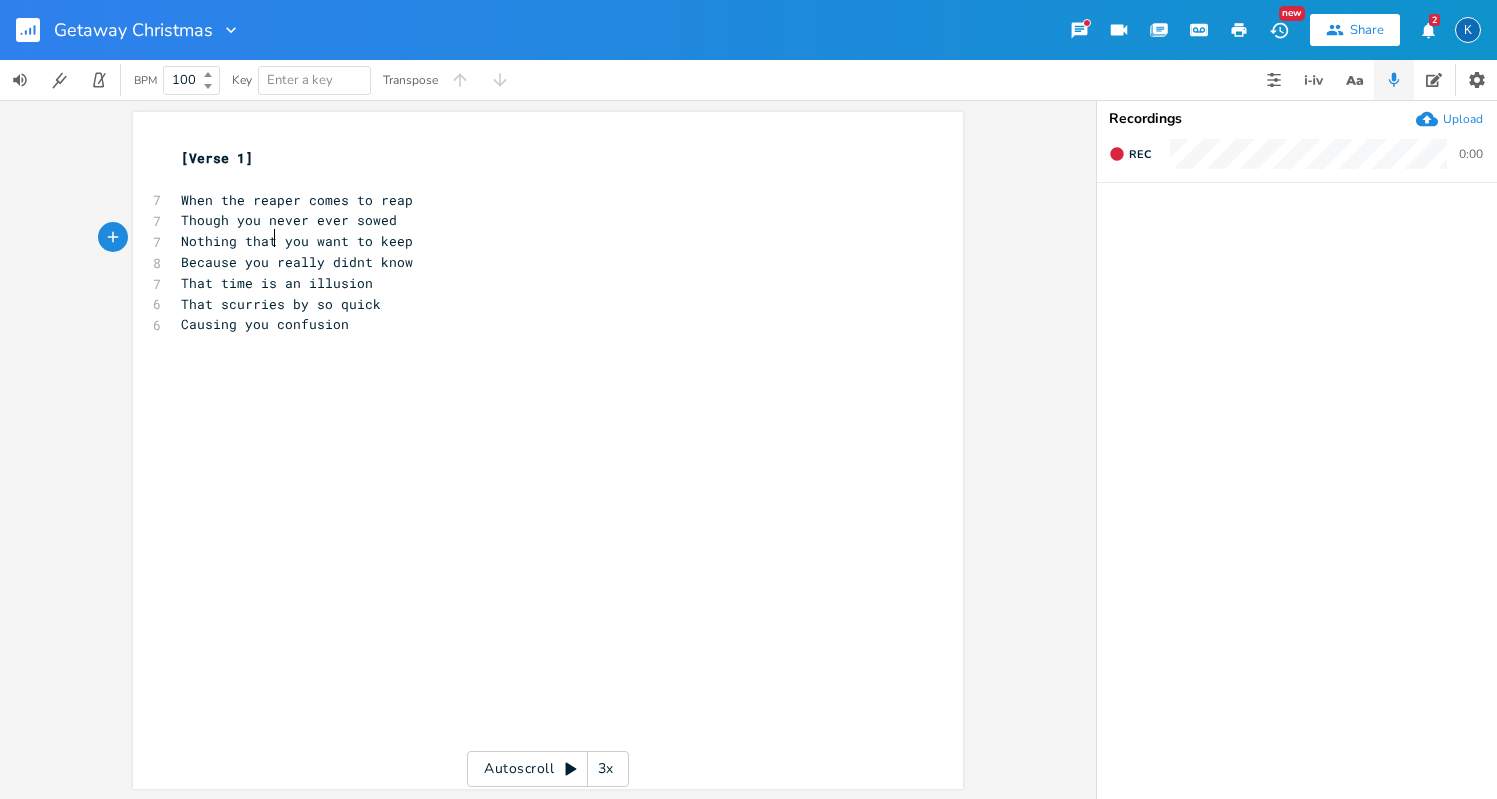 type on "that" 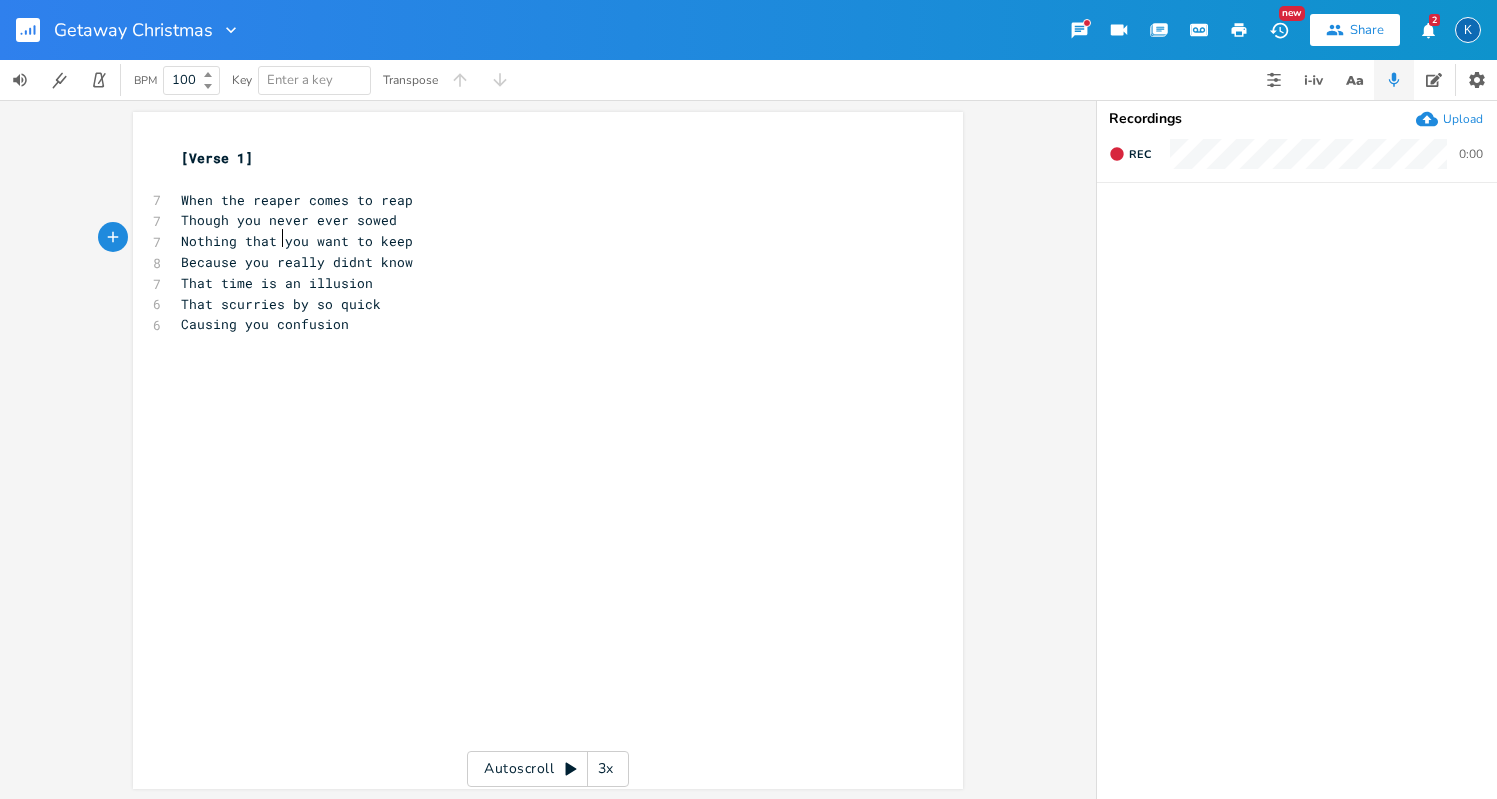scroll, scrollTop: 0, scrollLeft: 23, axis: horizontal 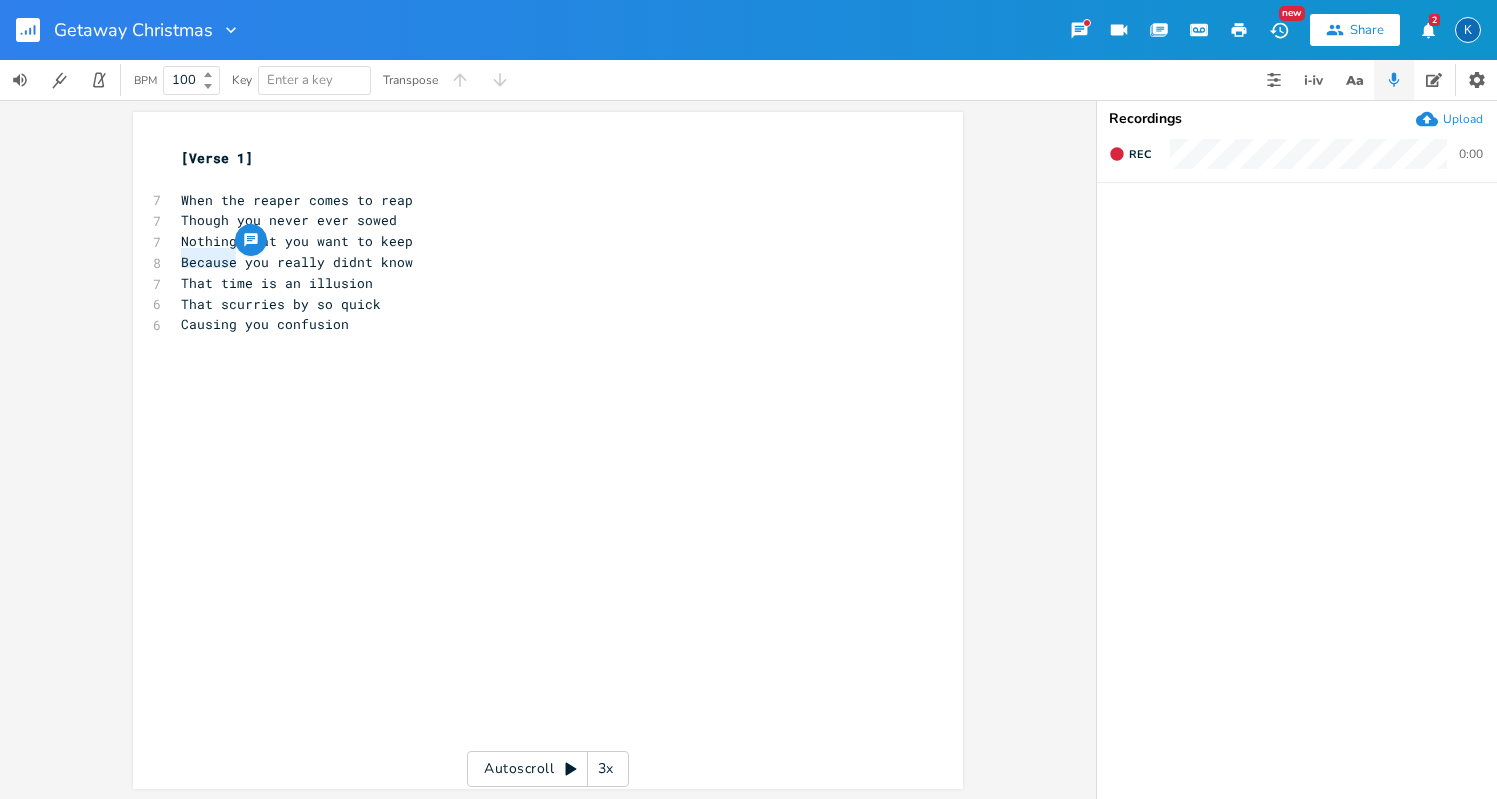 drag, startPoint x: 232, startPoint y: 259, endPoint x: 169, endPoint y: 261, distance: 63.03174 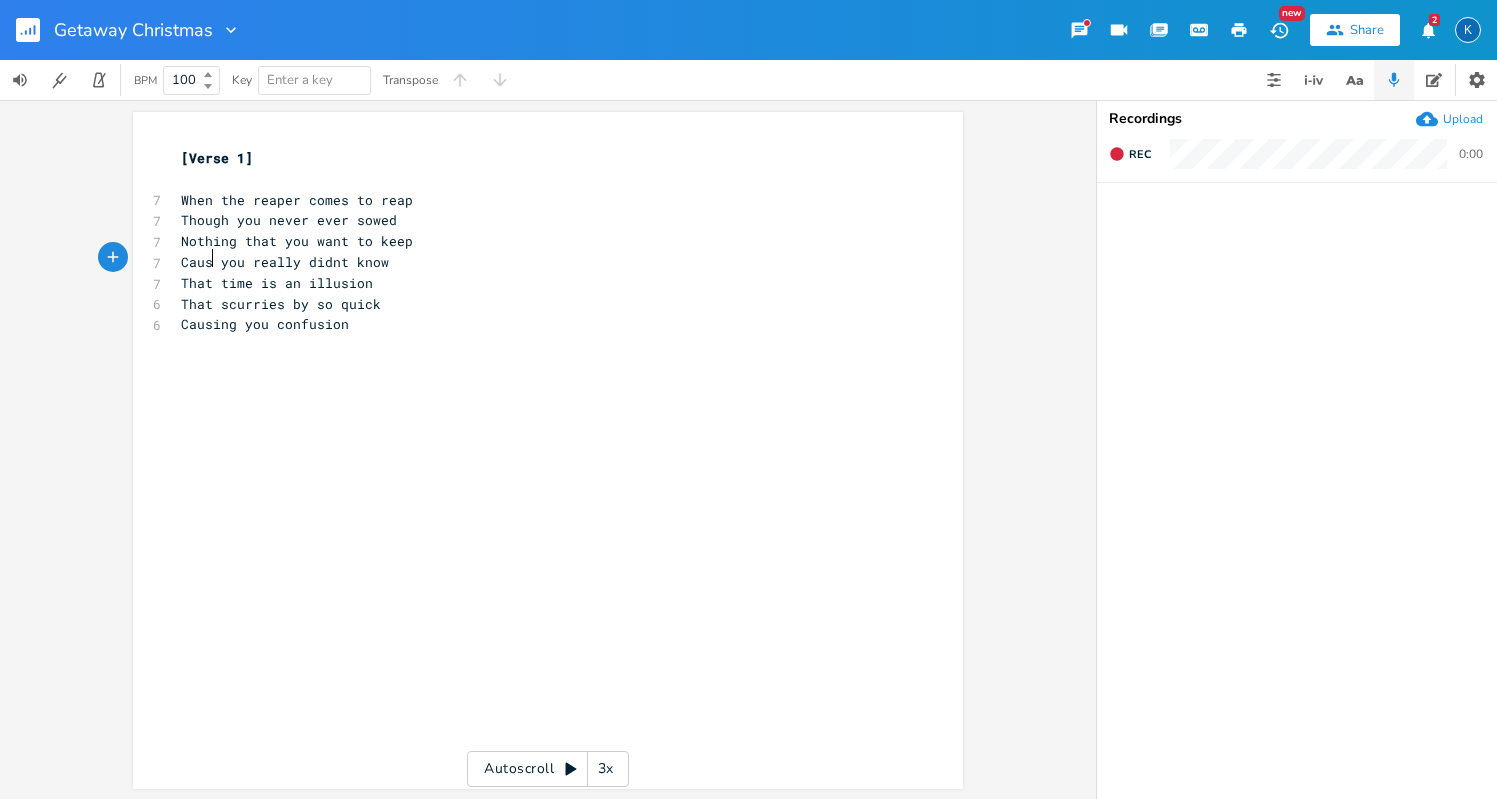 type on "Cause" 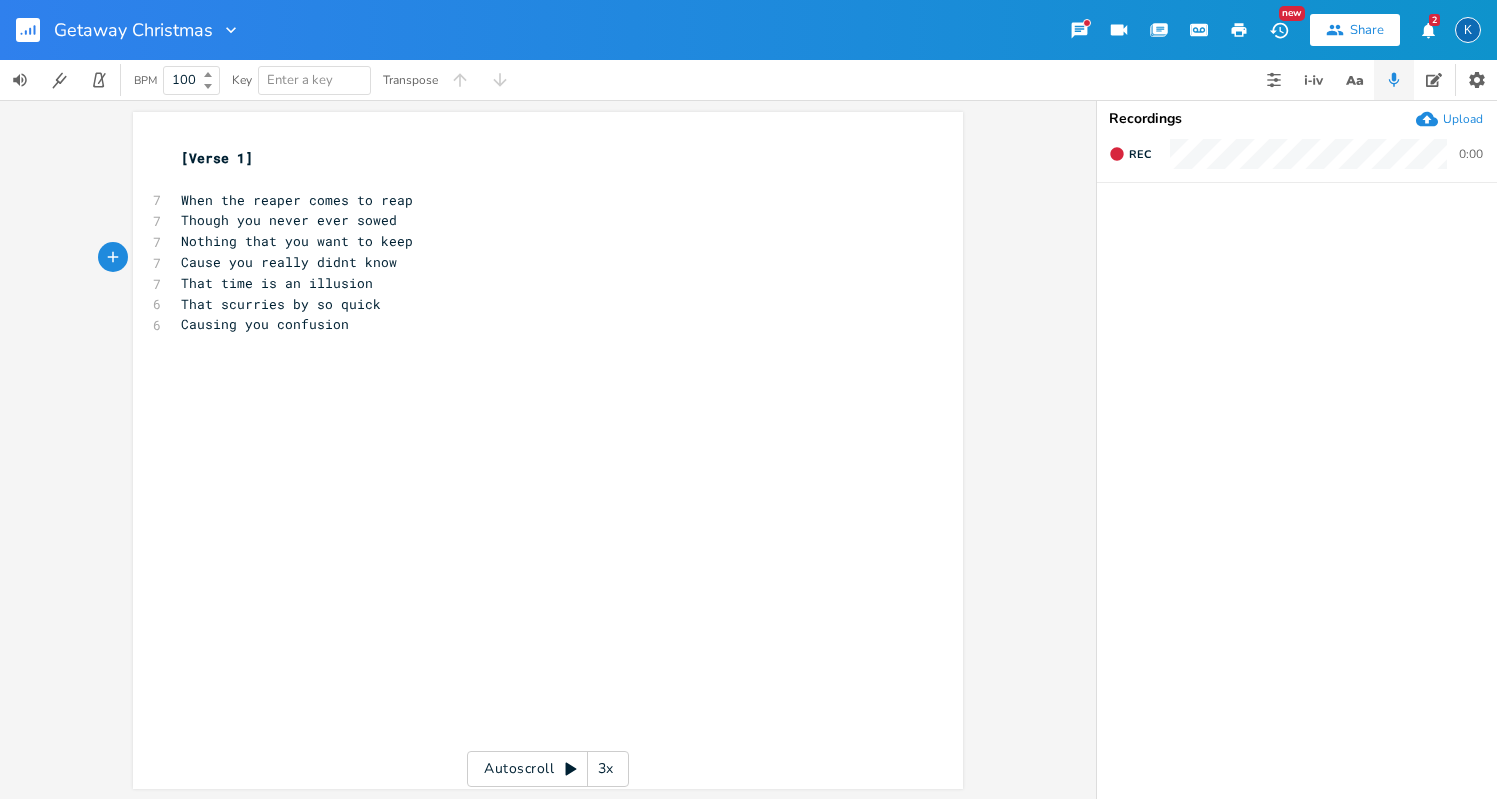 click on "That scurries by so quick" at bounding box center [281, 304] 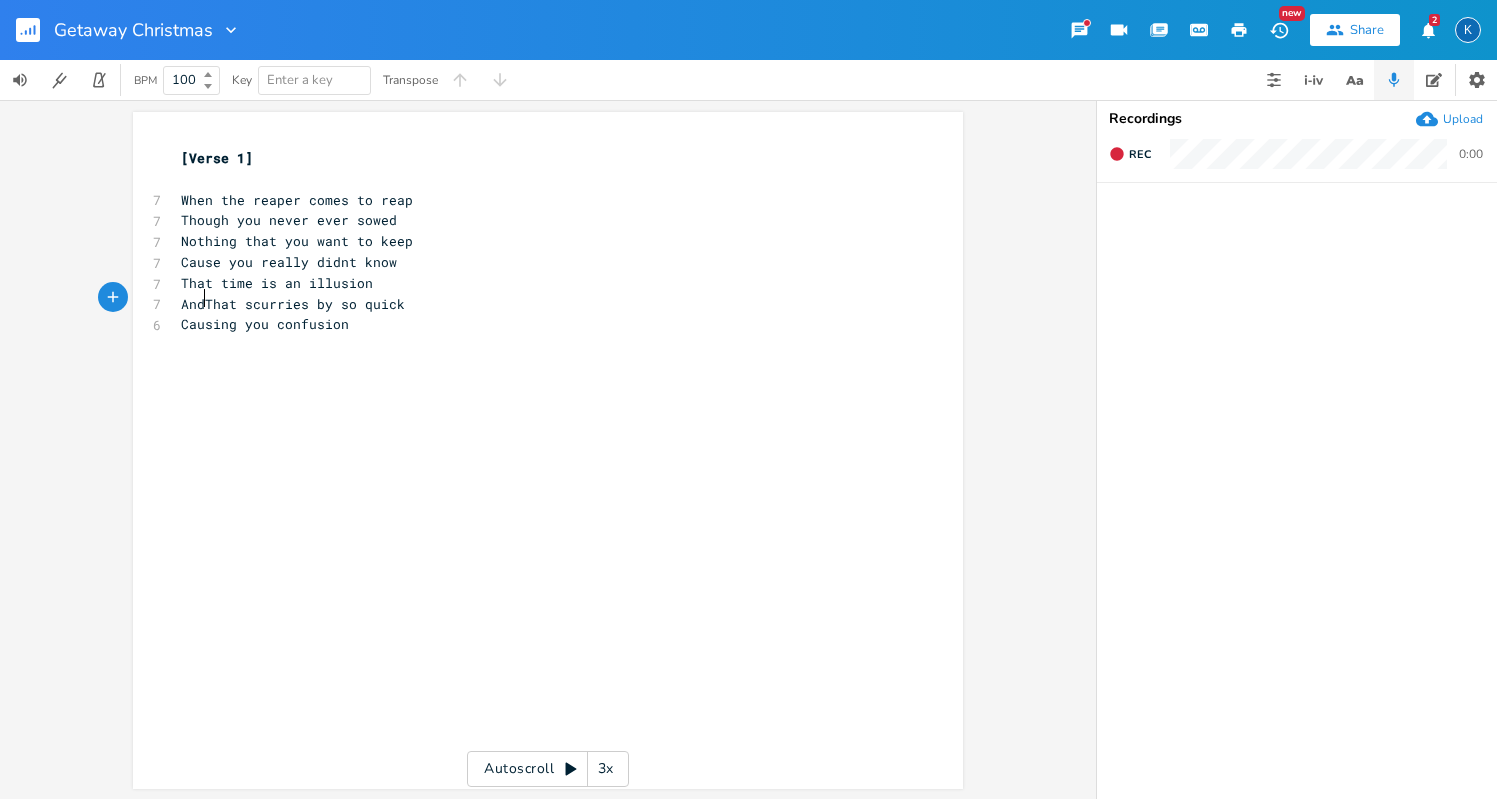 type on "And" 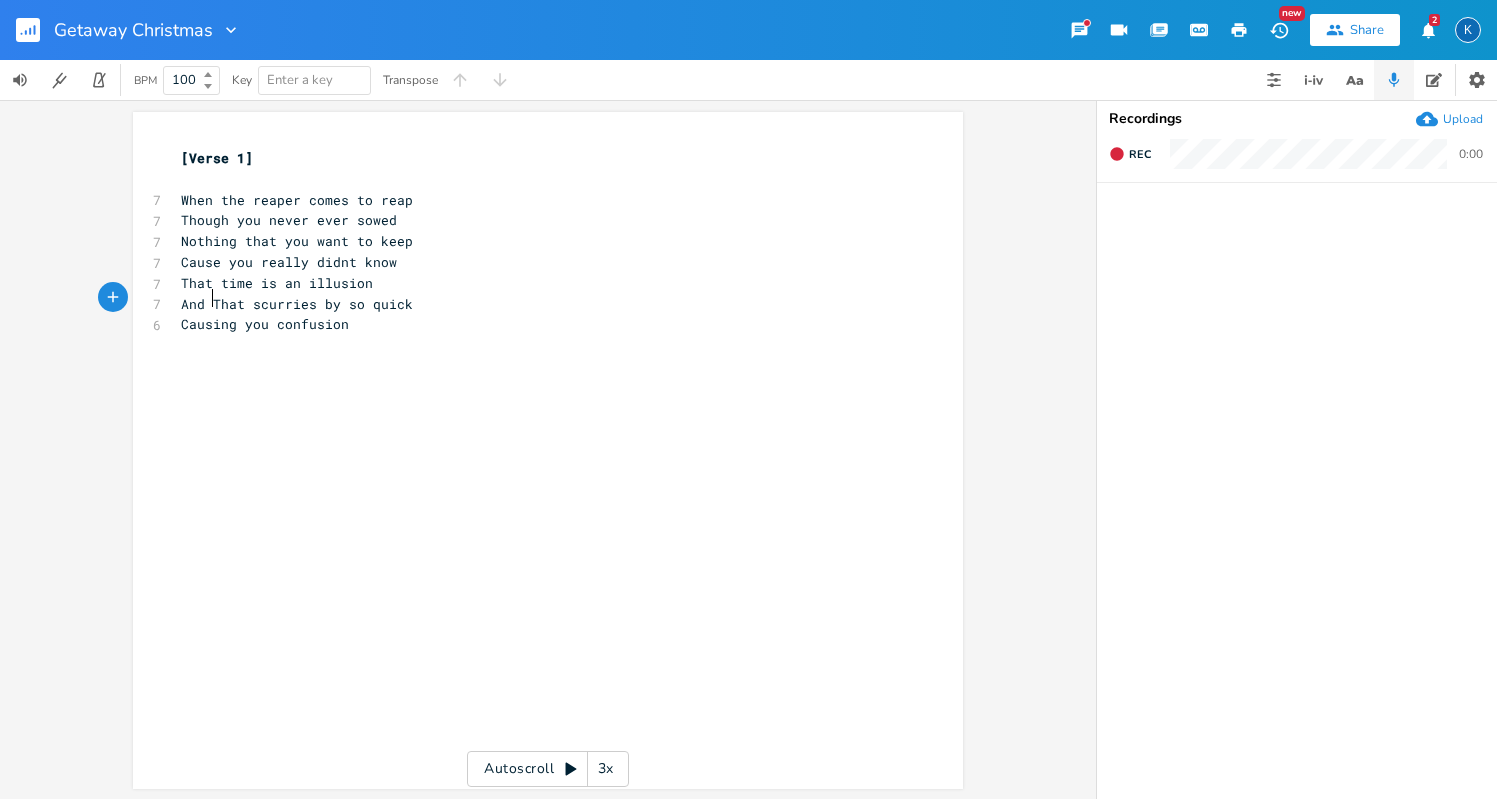 scroll, scrollTop: 0, scrollLeft: 24, axis: horizontal 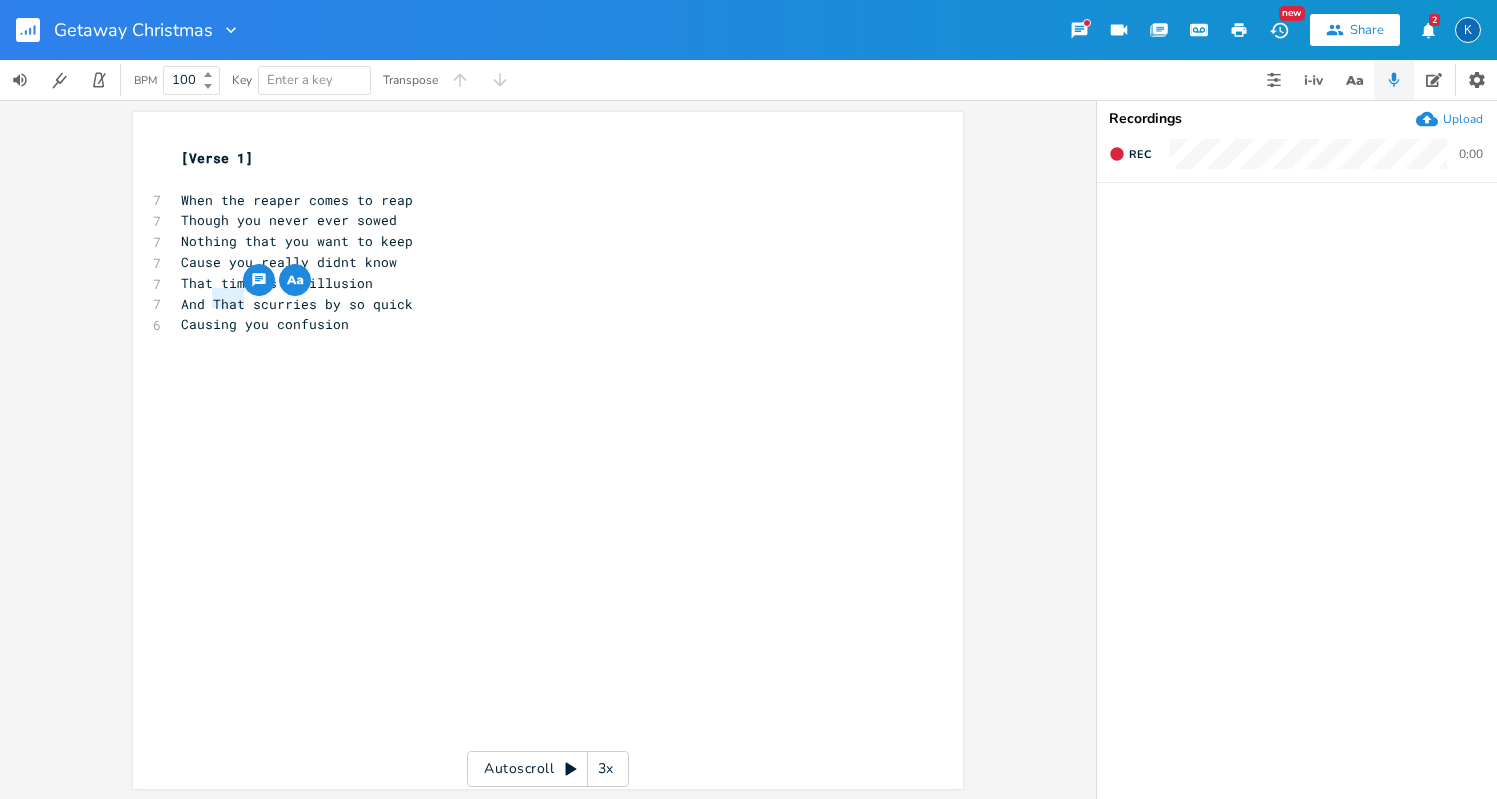 drag, startPoint x: 238, startPoint y: 299, endPoint x: 206, endPoint y: 298, distance: 32.01562 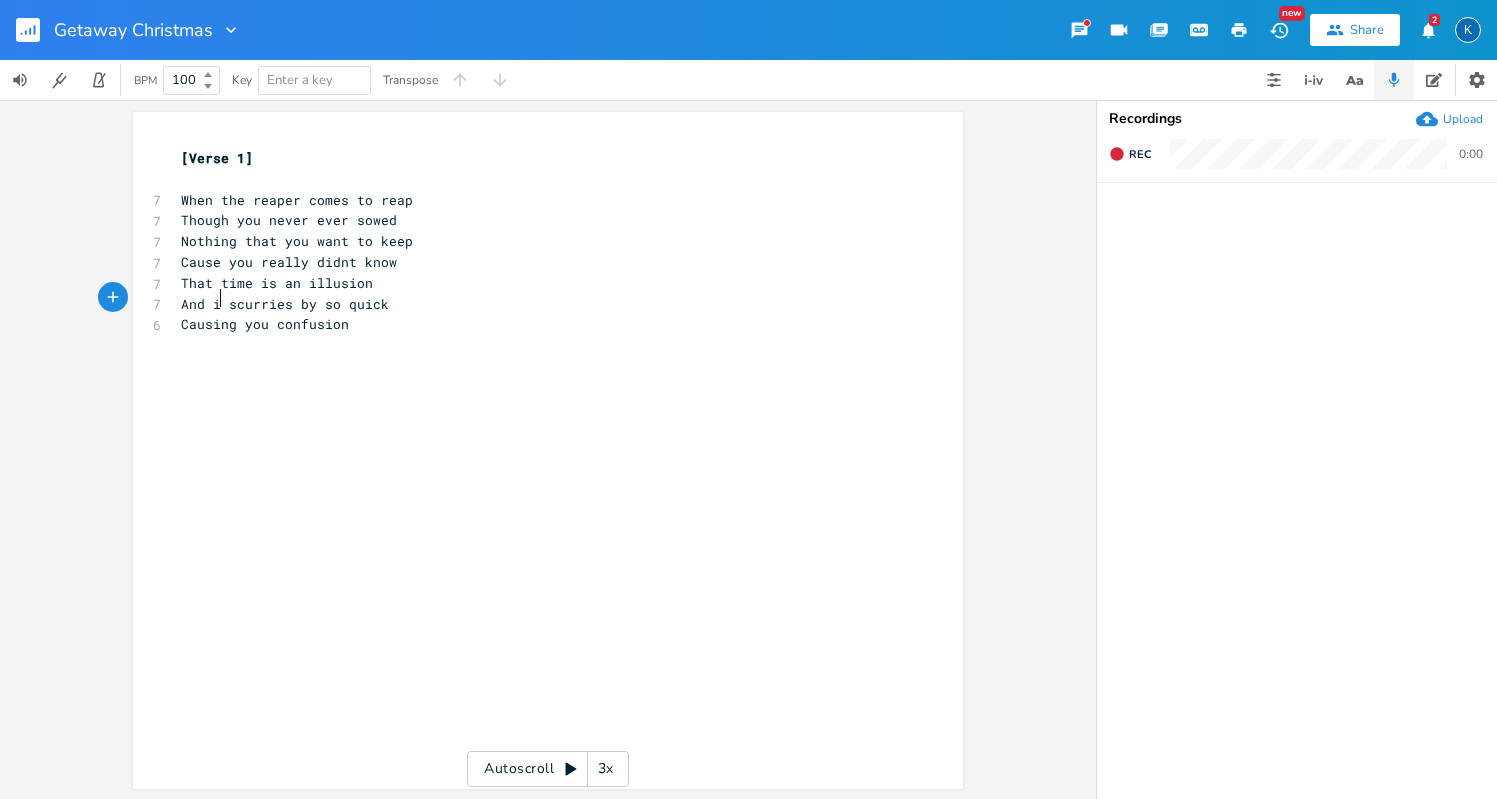 type on "it" 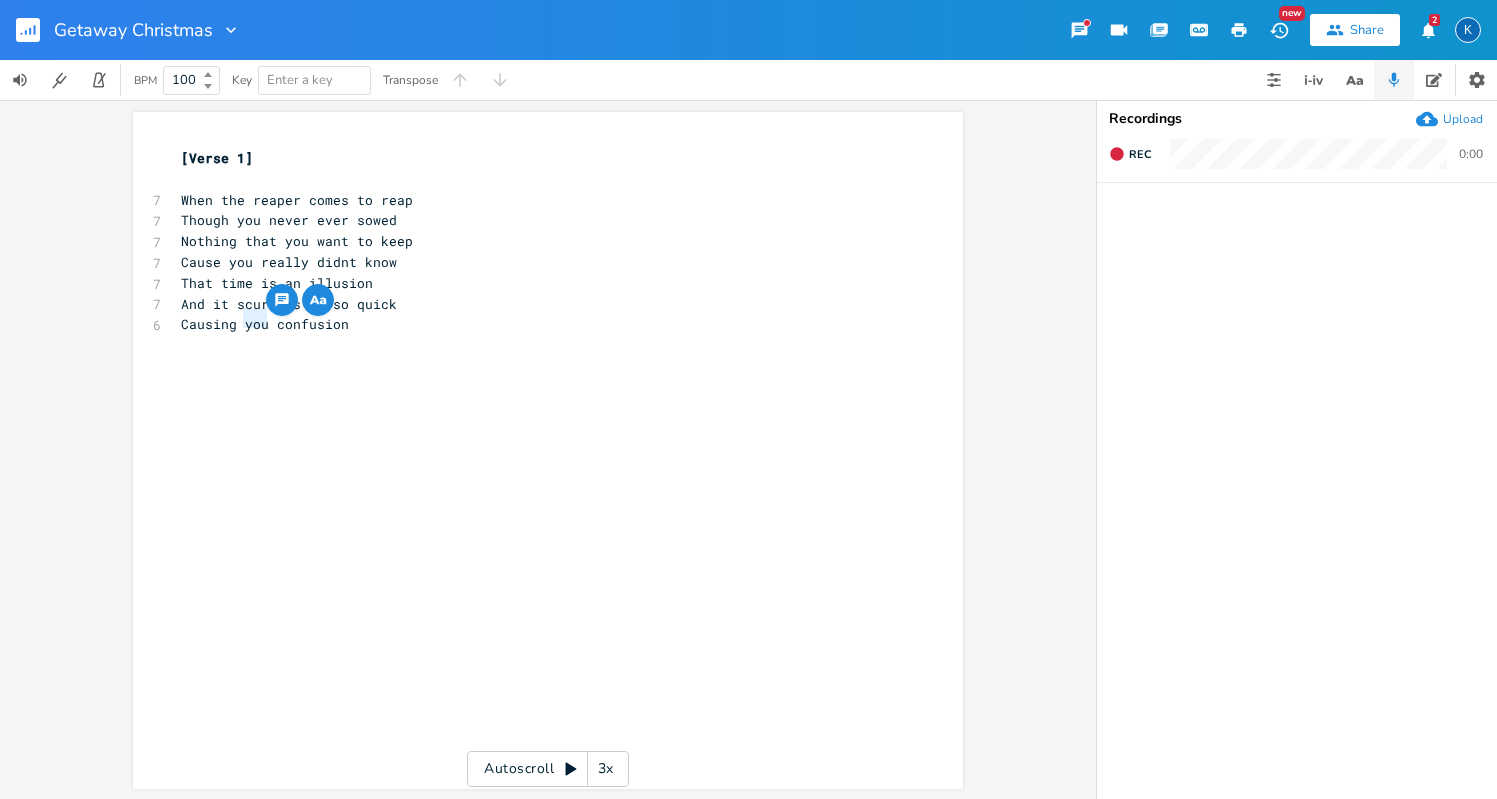 drag, startPoint x: 262, startPoint y: 322, endPoint x: 236, endPoint y: 323, distance: 26.019224 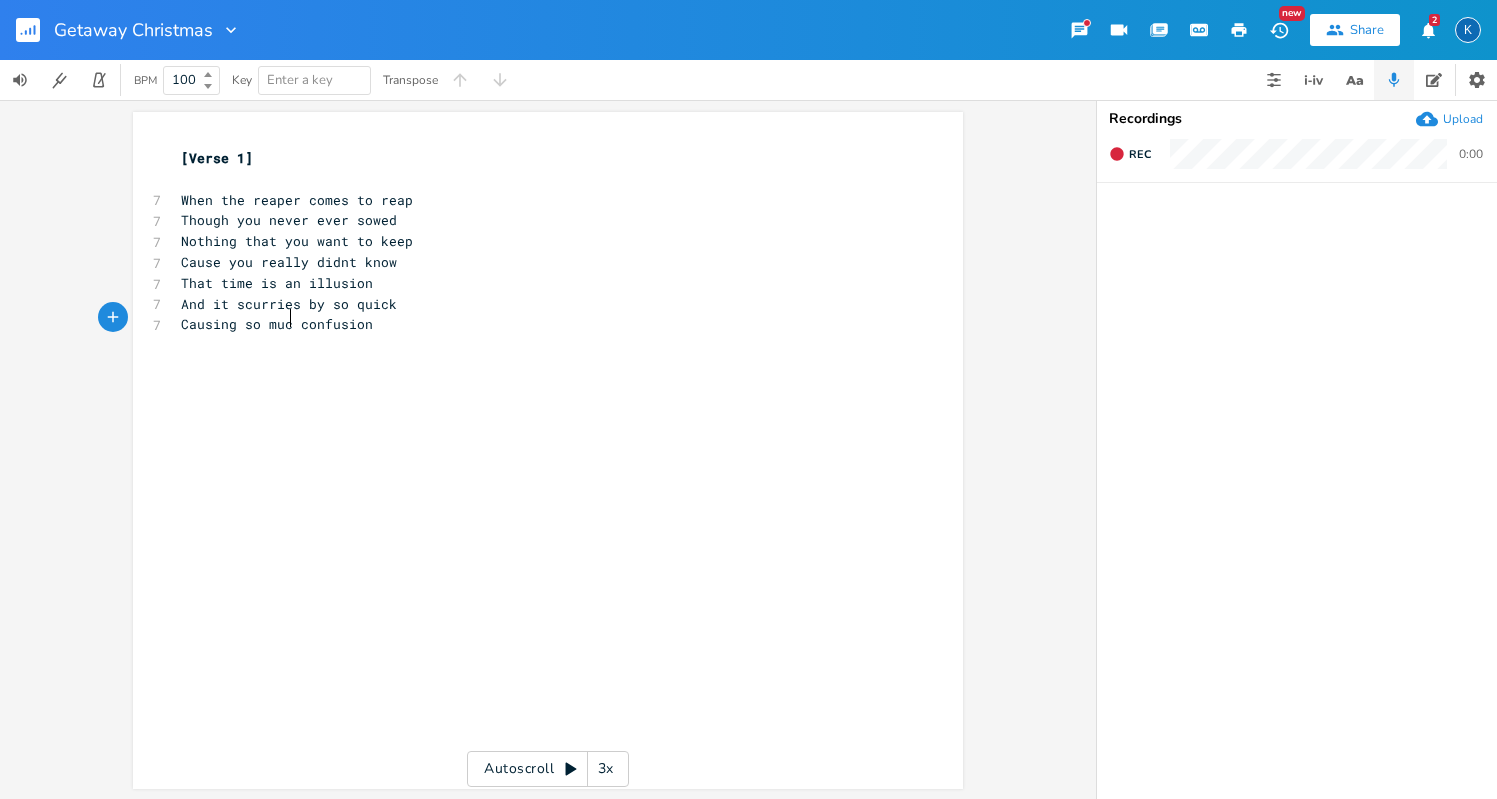type on "so much" 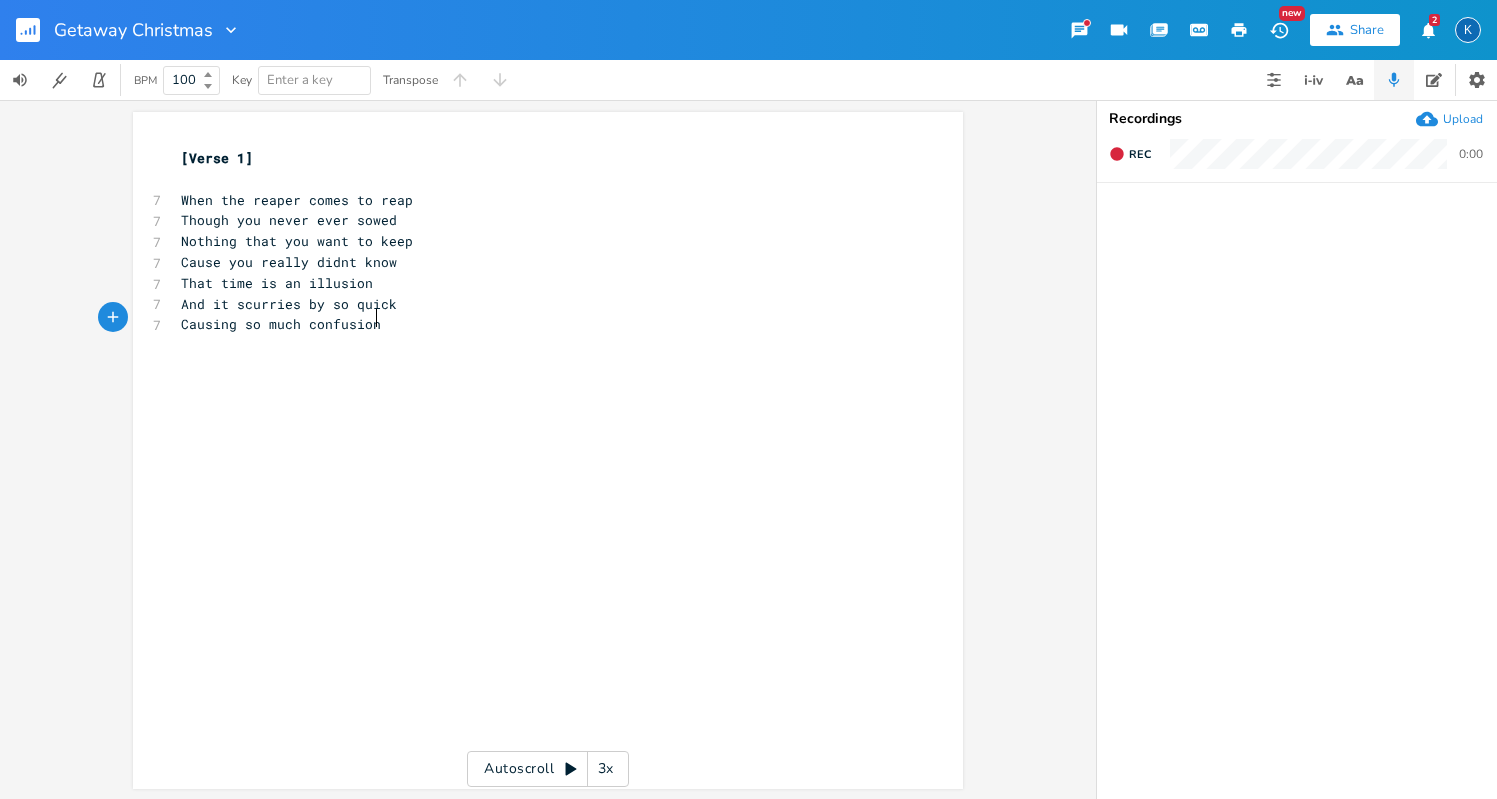 click on "Causing so much confusion" at bounding box center [538, 324] 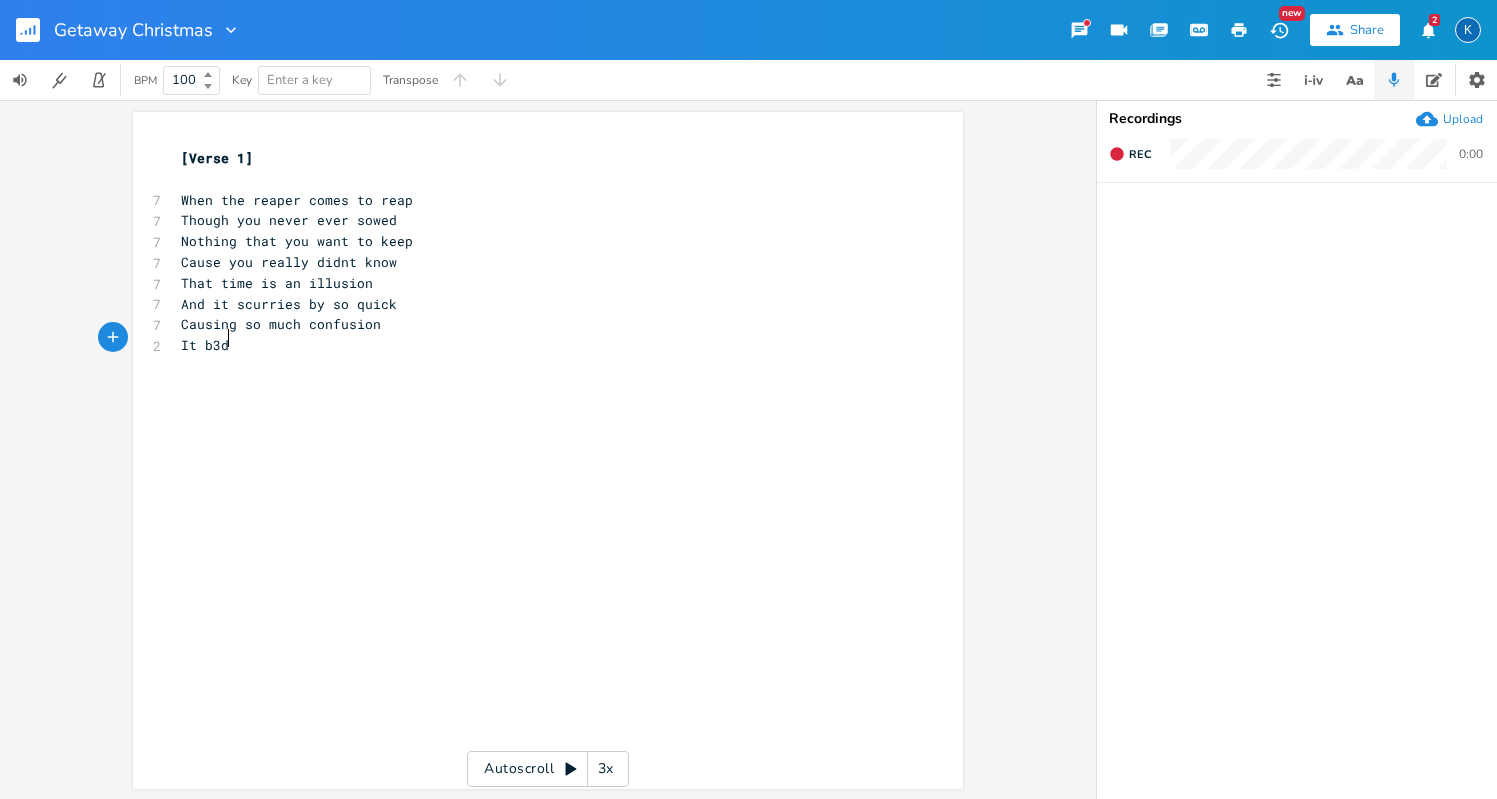 scroll, scrollTop: 0, scrollLeft: 34, axis: horizontal 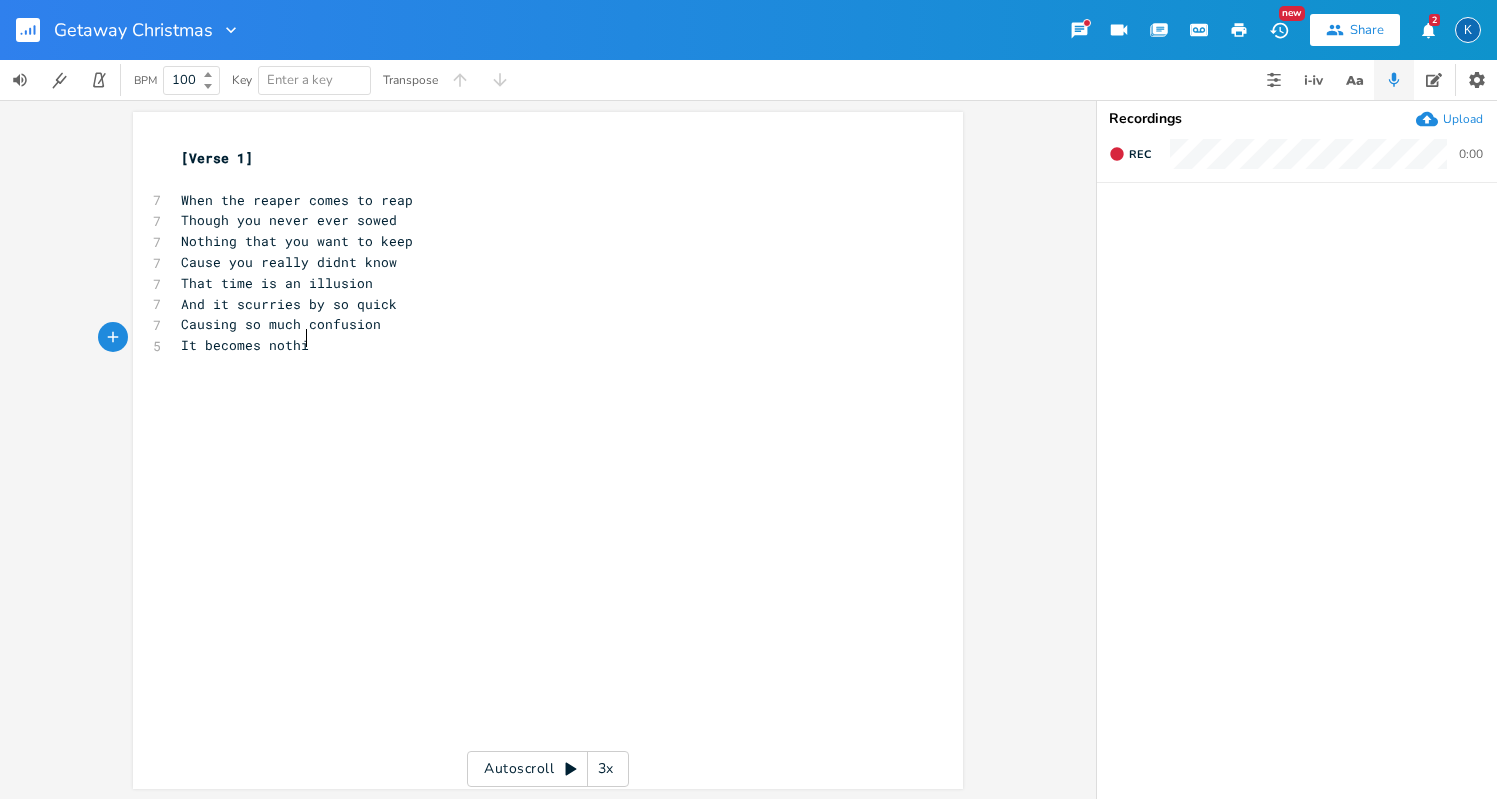 type on "ecomes nothig" 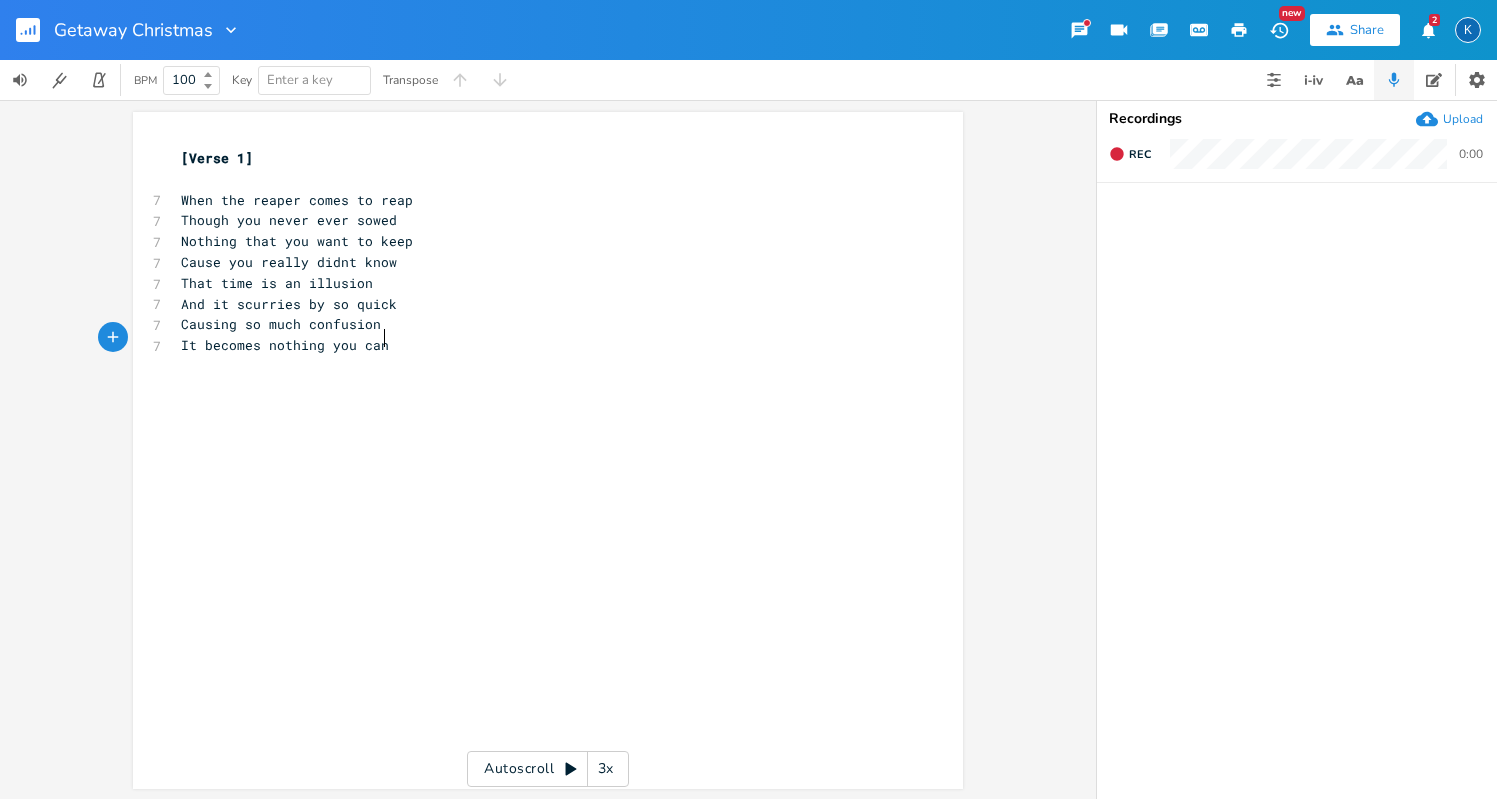 scroll, scrollTop: 0, scrollLeft: 55, axis: horizontal 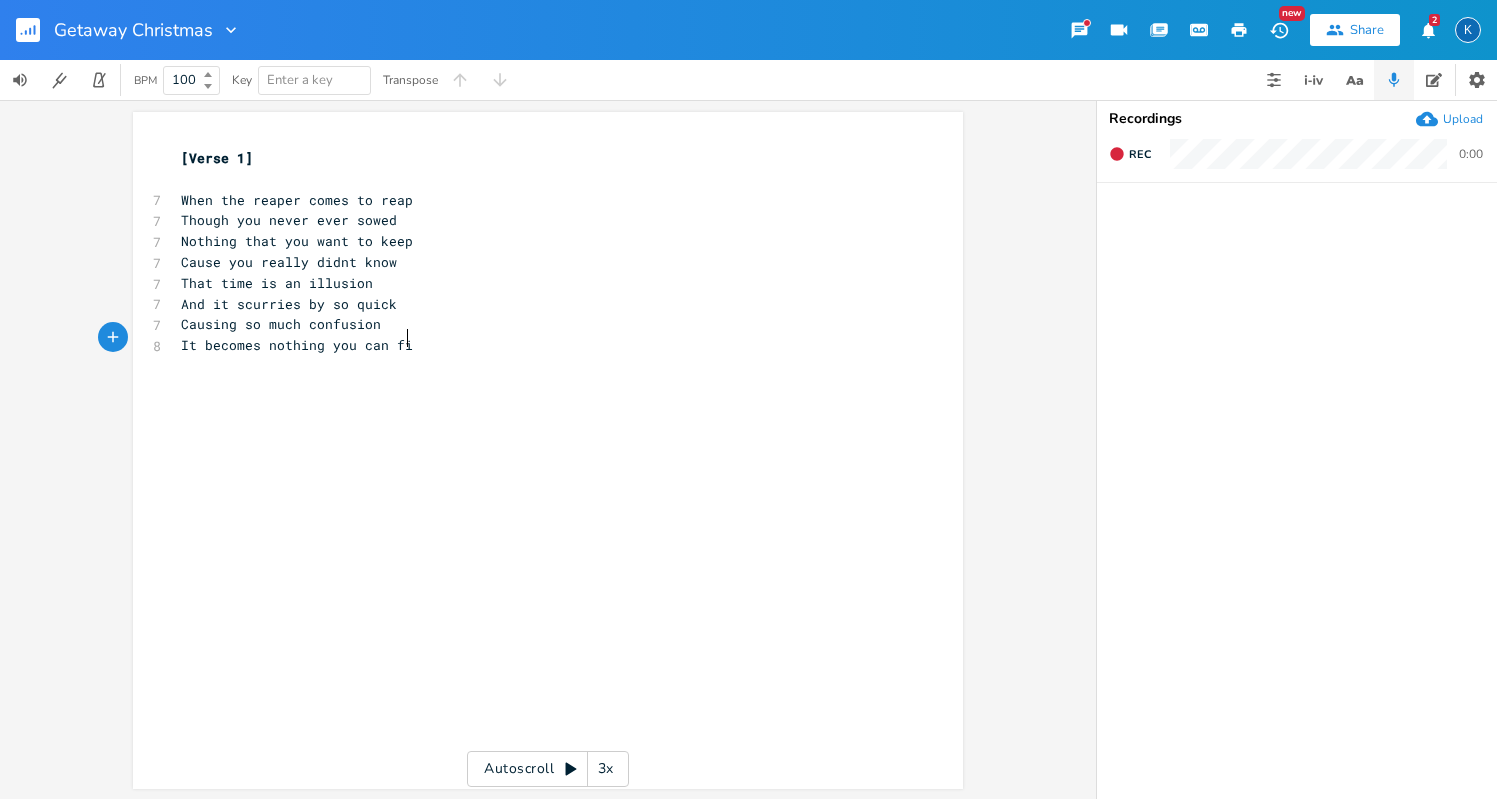type on "ng you can fiz" 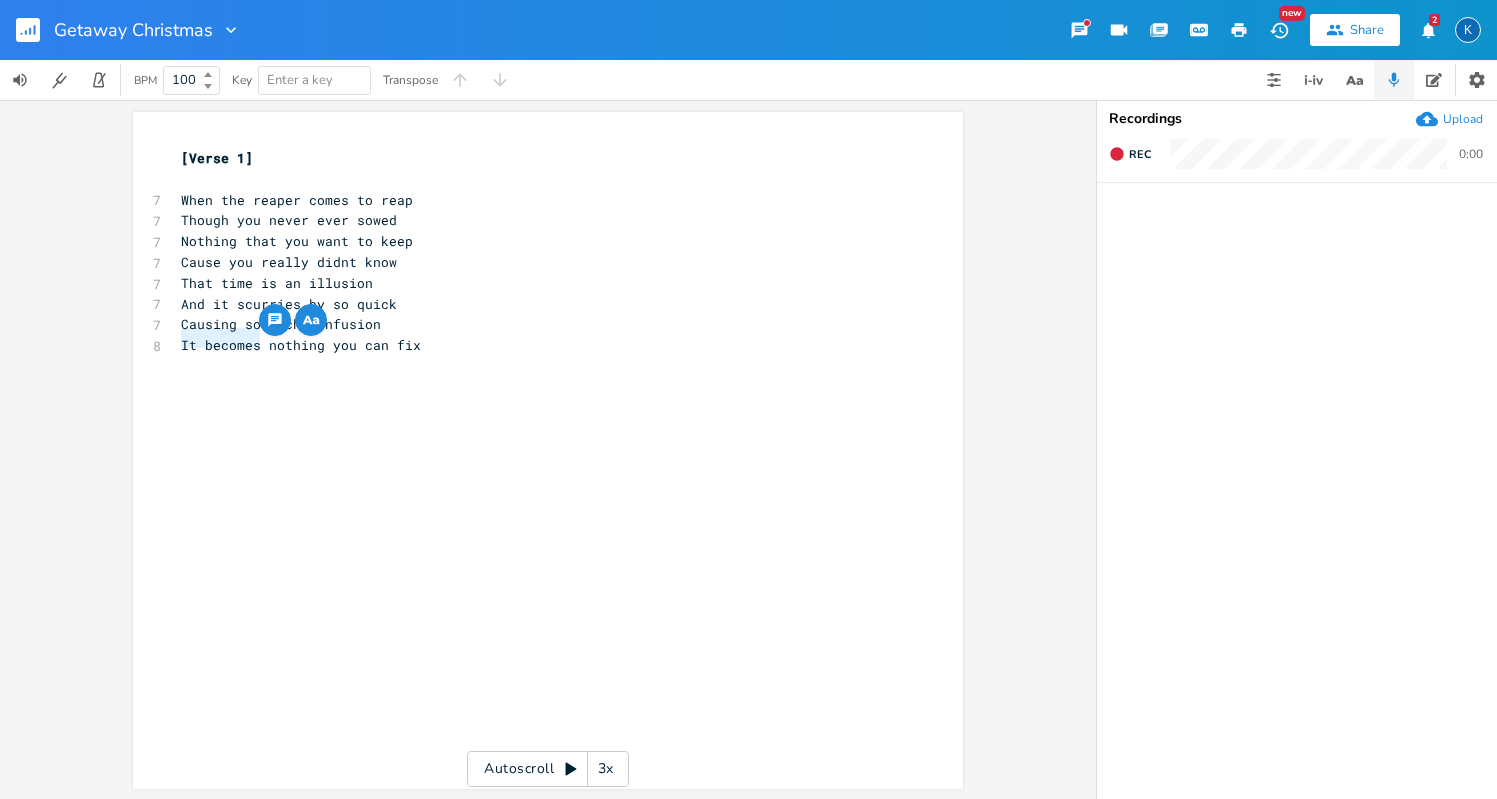 drag, startPoint x: 252, startPoint y: 342, endPoint x: 175, endPoint y: 345, distance: 77.05842 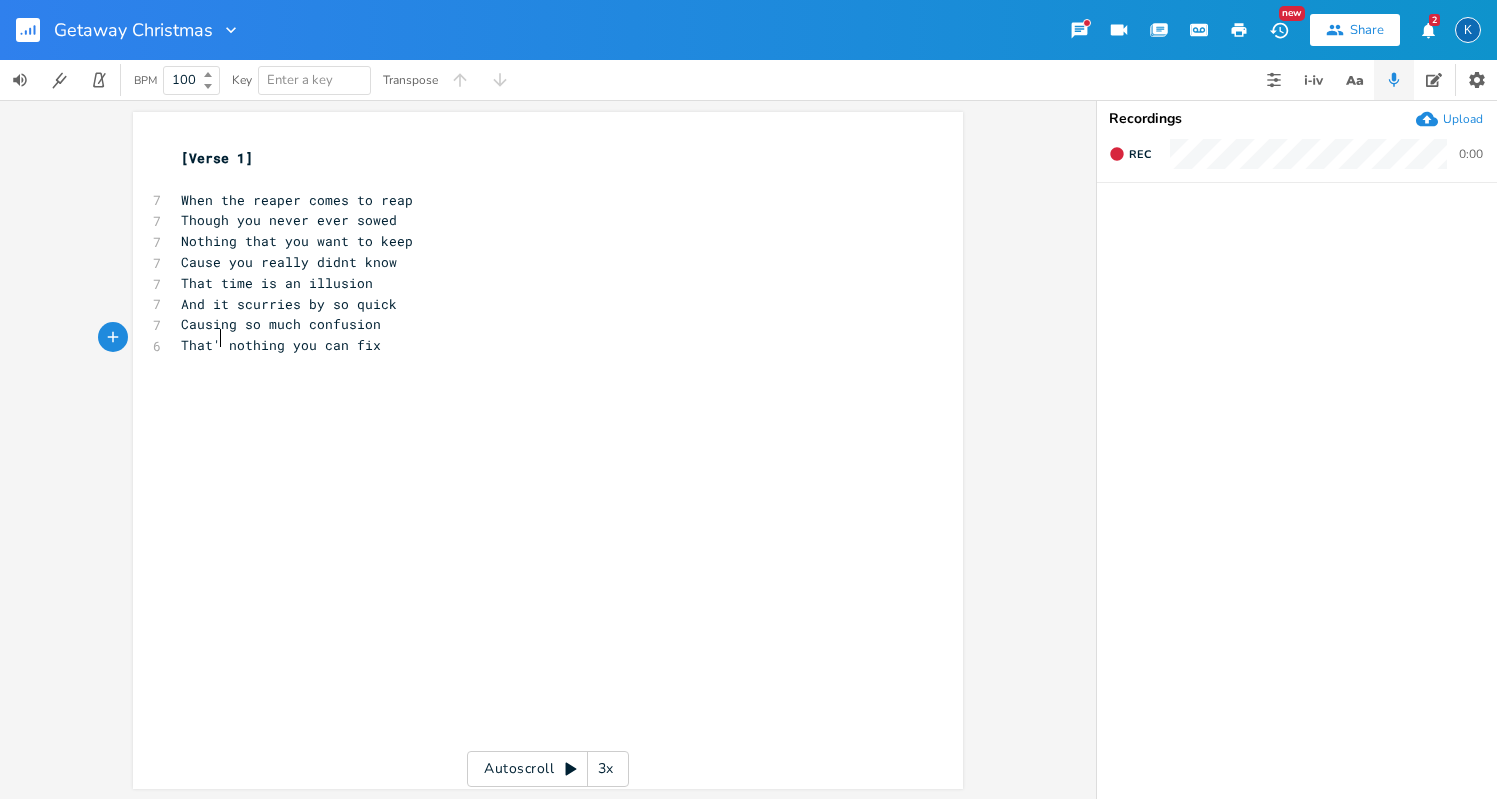 type on "That's" 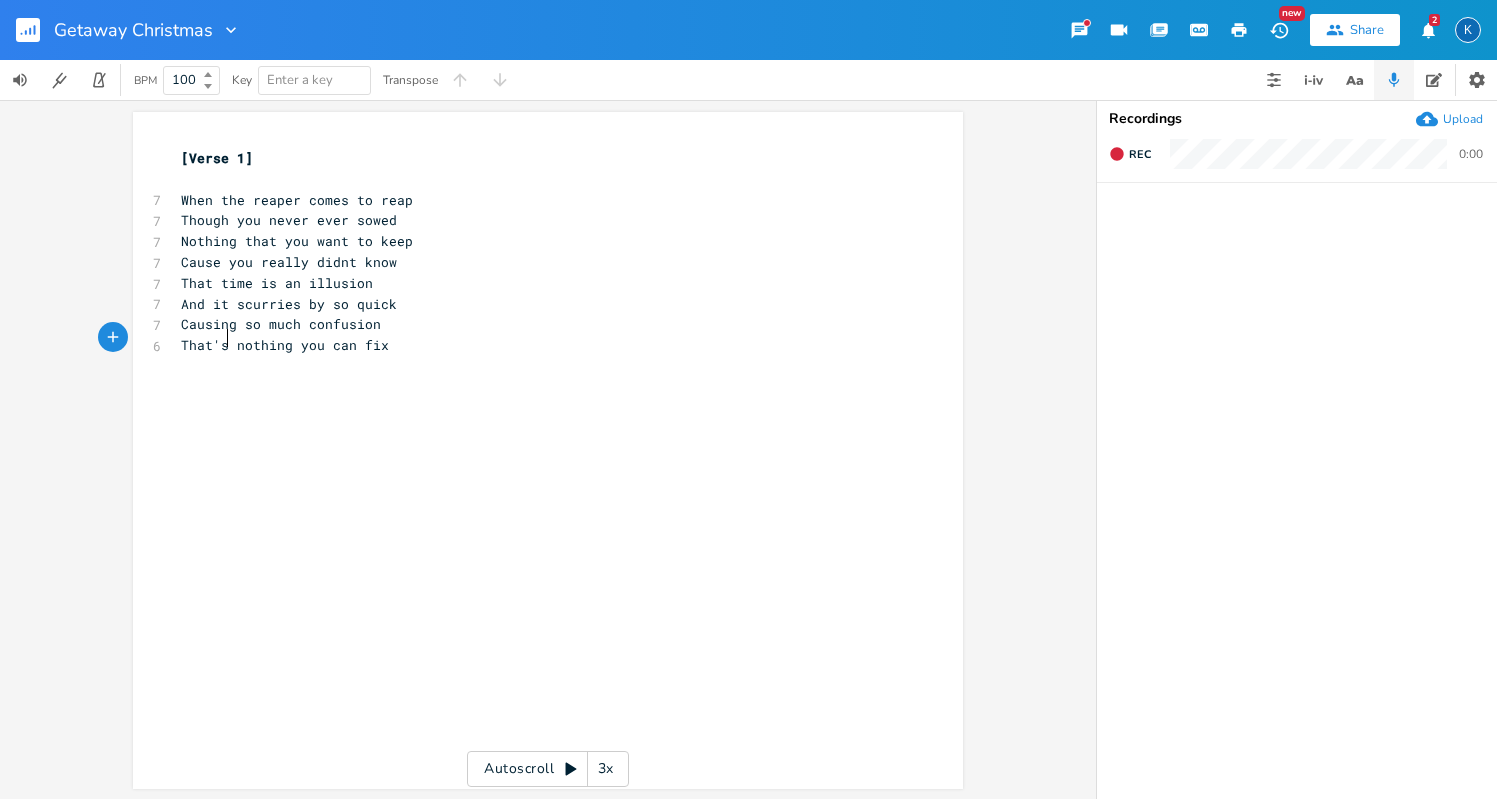 scroll, scrollTop: 0, scrollLeft: 31, axis: horizontal 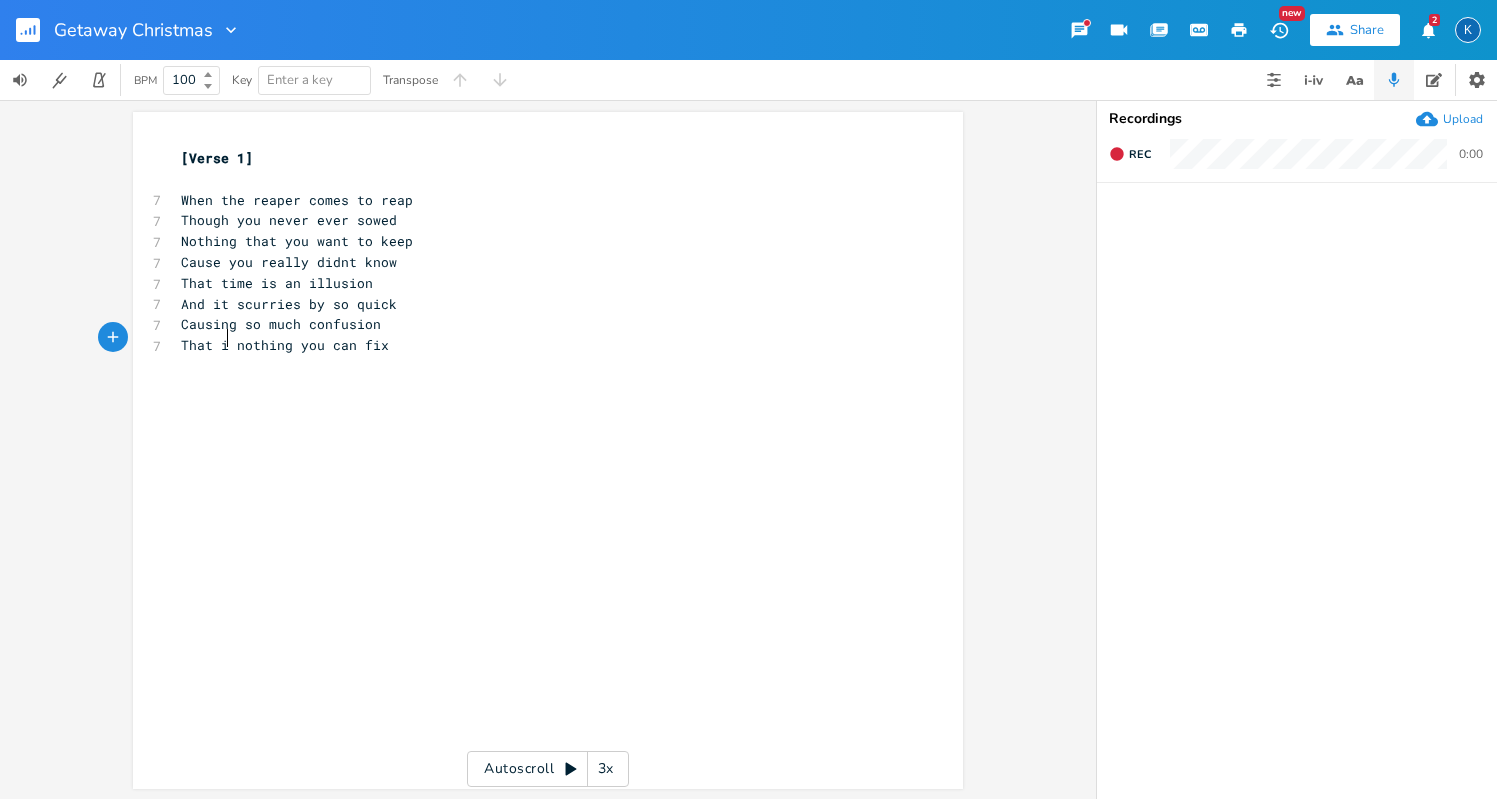 type on "is" 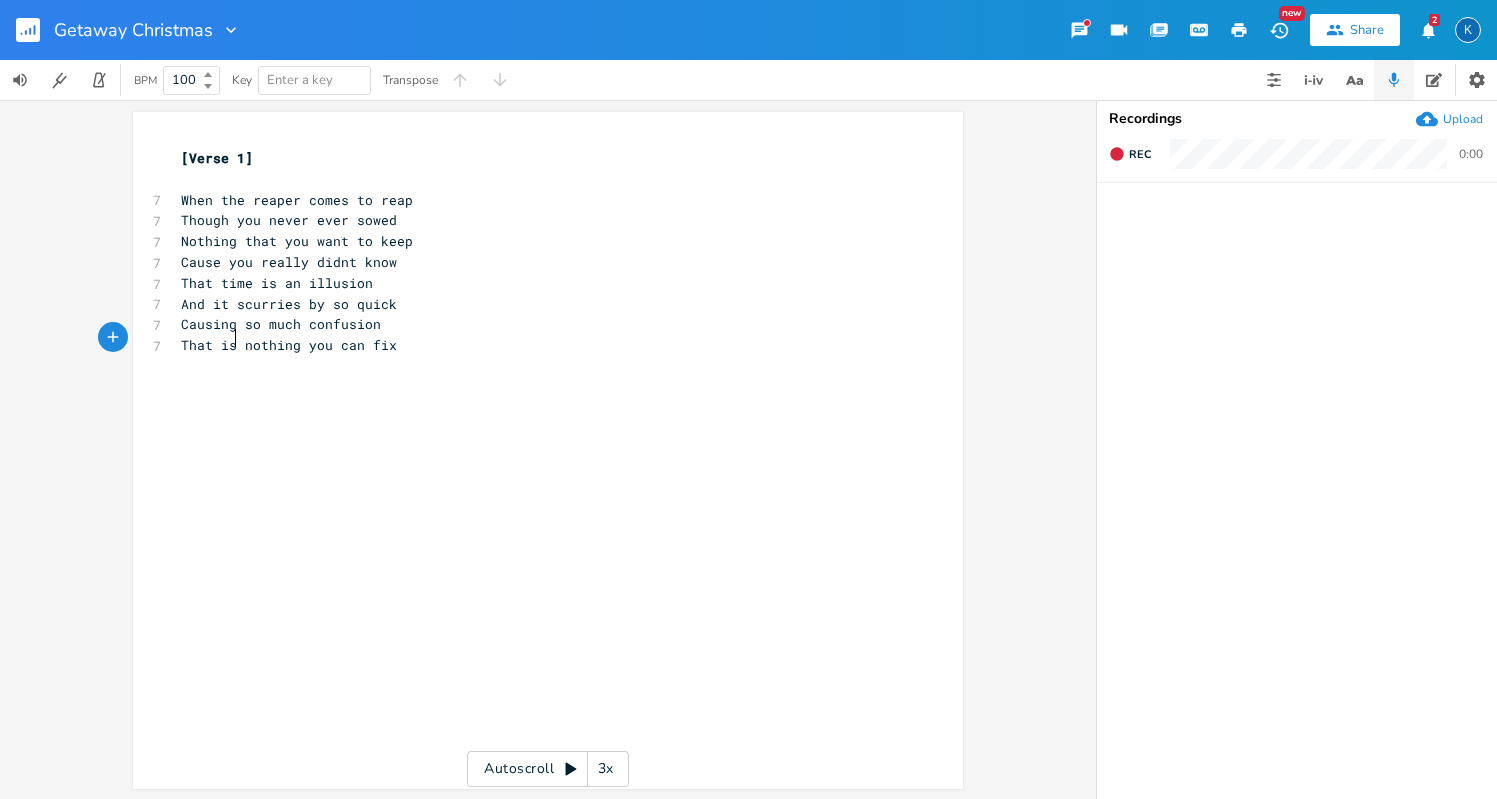click on "That is nothing you can fix" at bounding box center (538, 345) 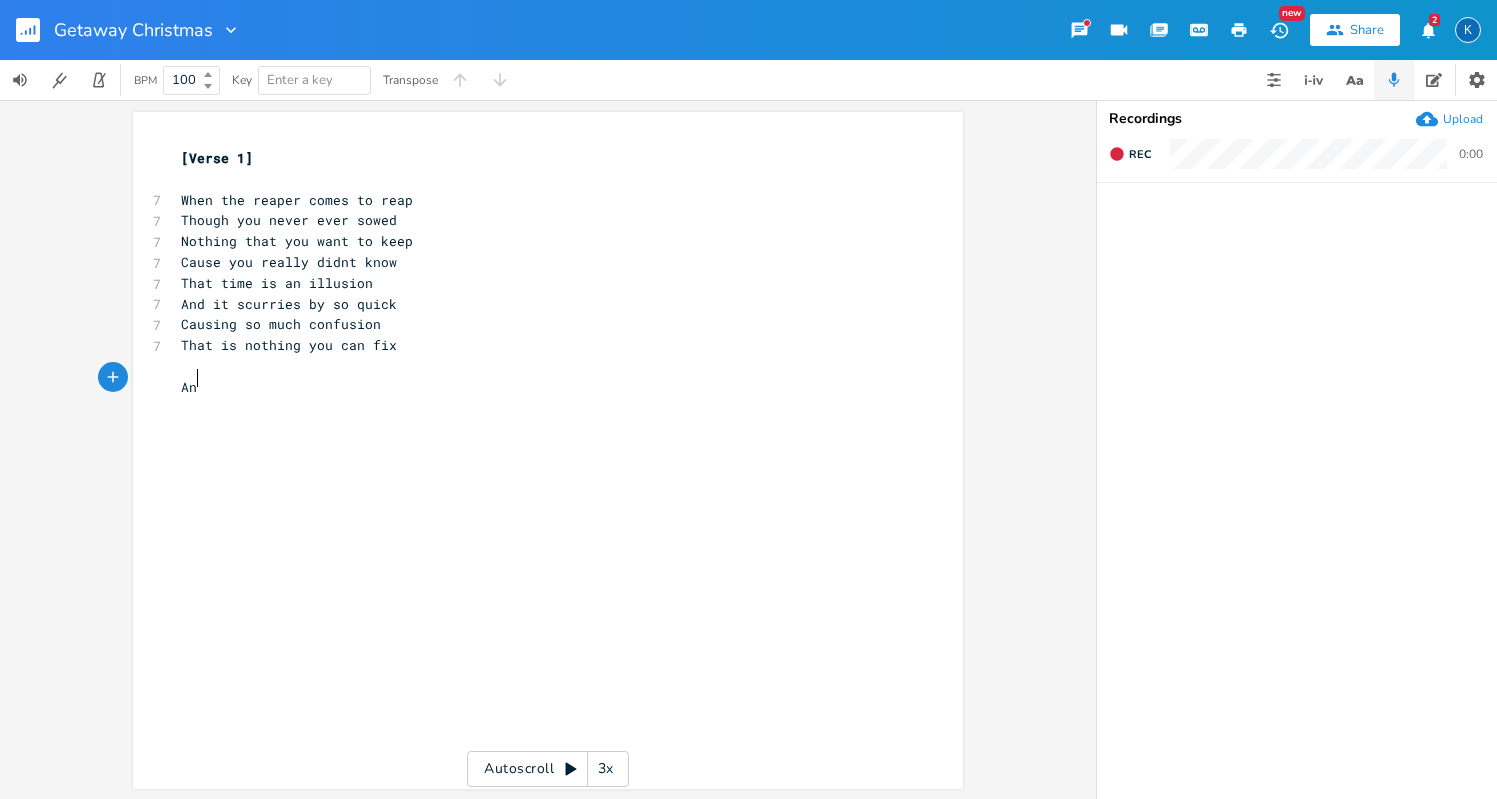 type on "And" 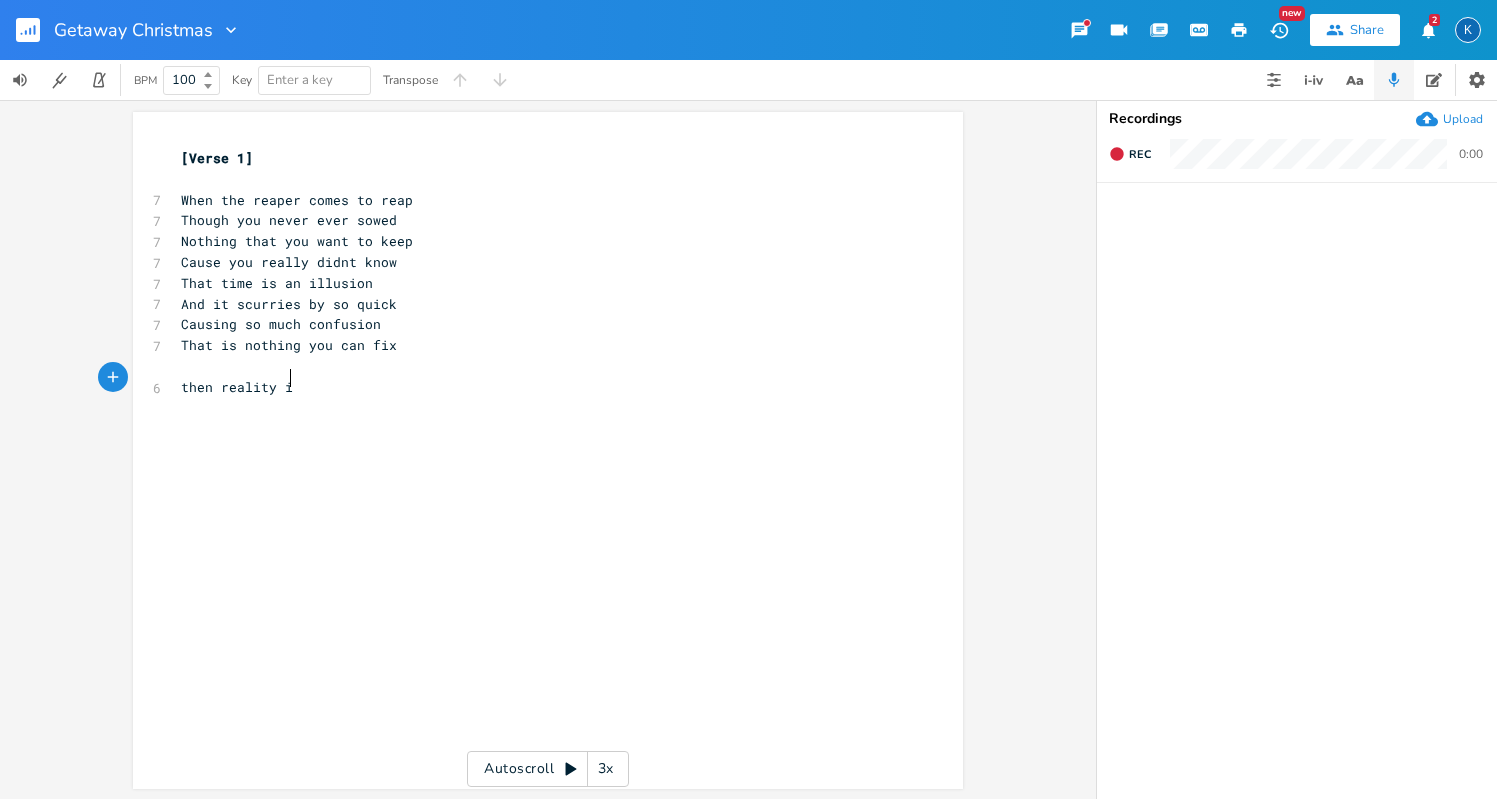 scroll, scrollTop: 0, scrollLeft: 67, axis: horizontal 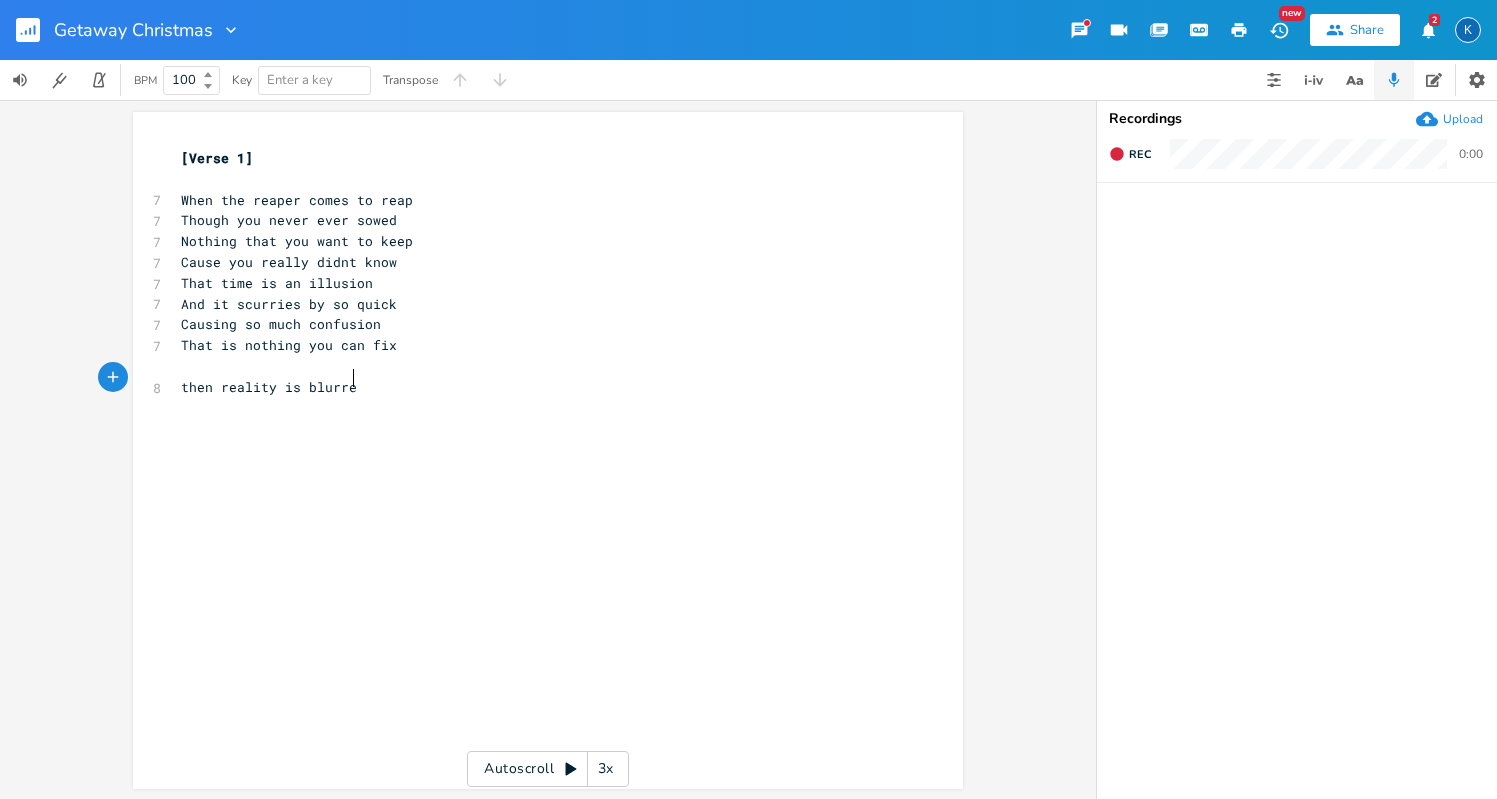 type on "then reality is blurred" 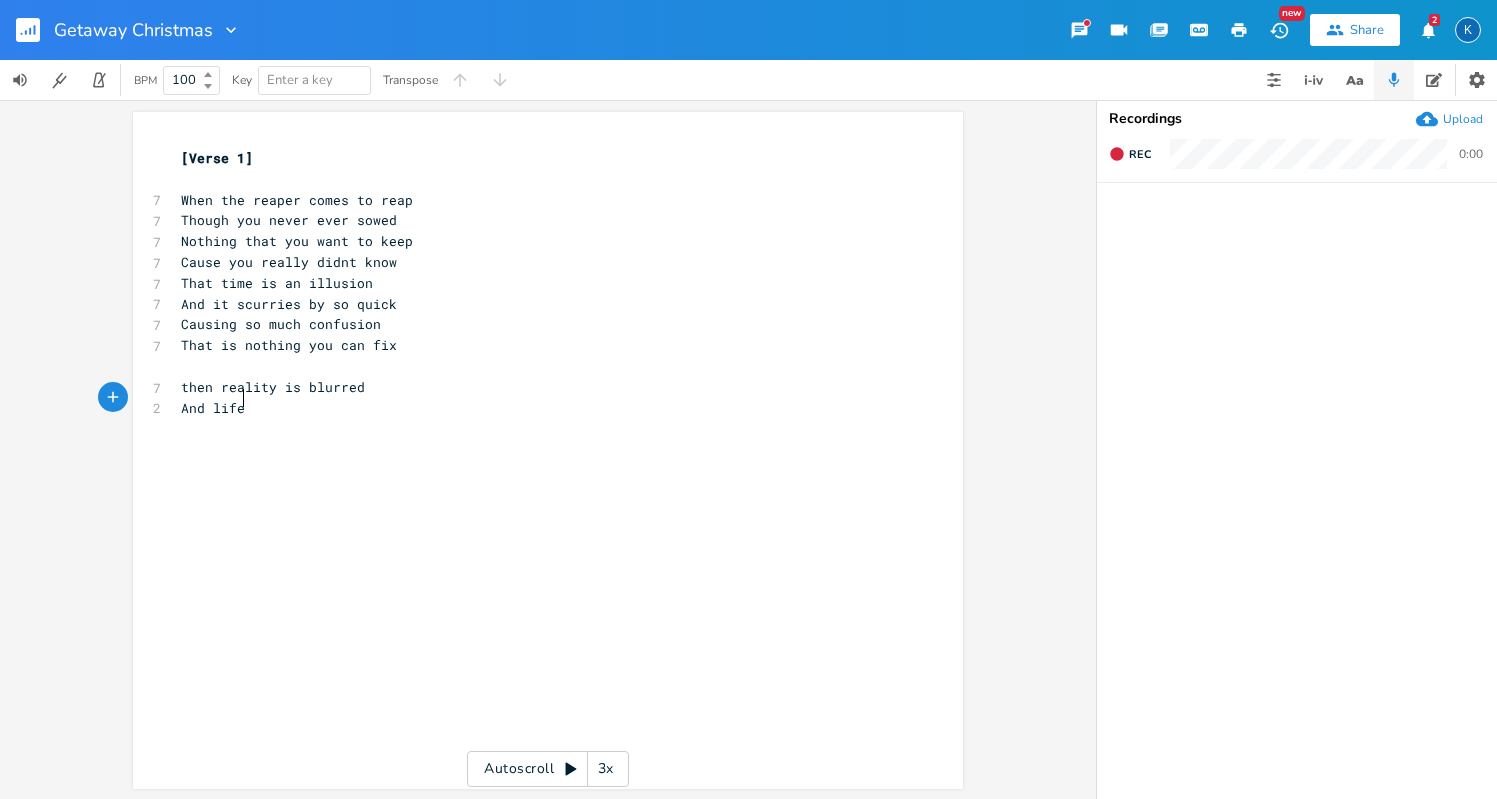scroll, scrollTop: 0, scrollLeft: 39, axis: horizontal 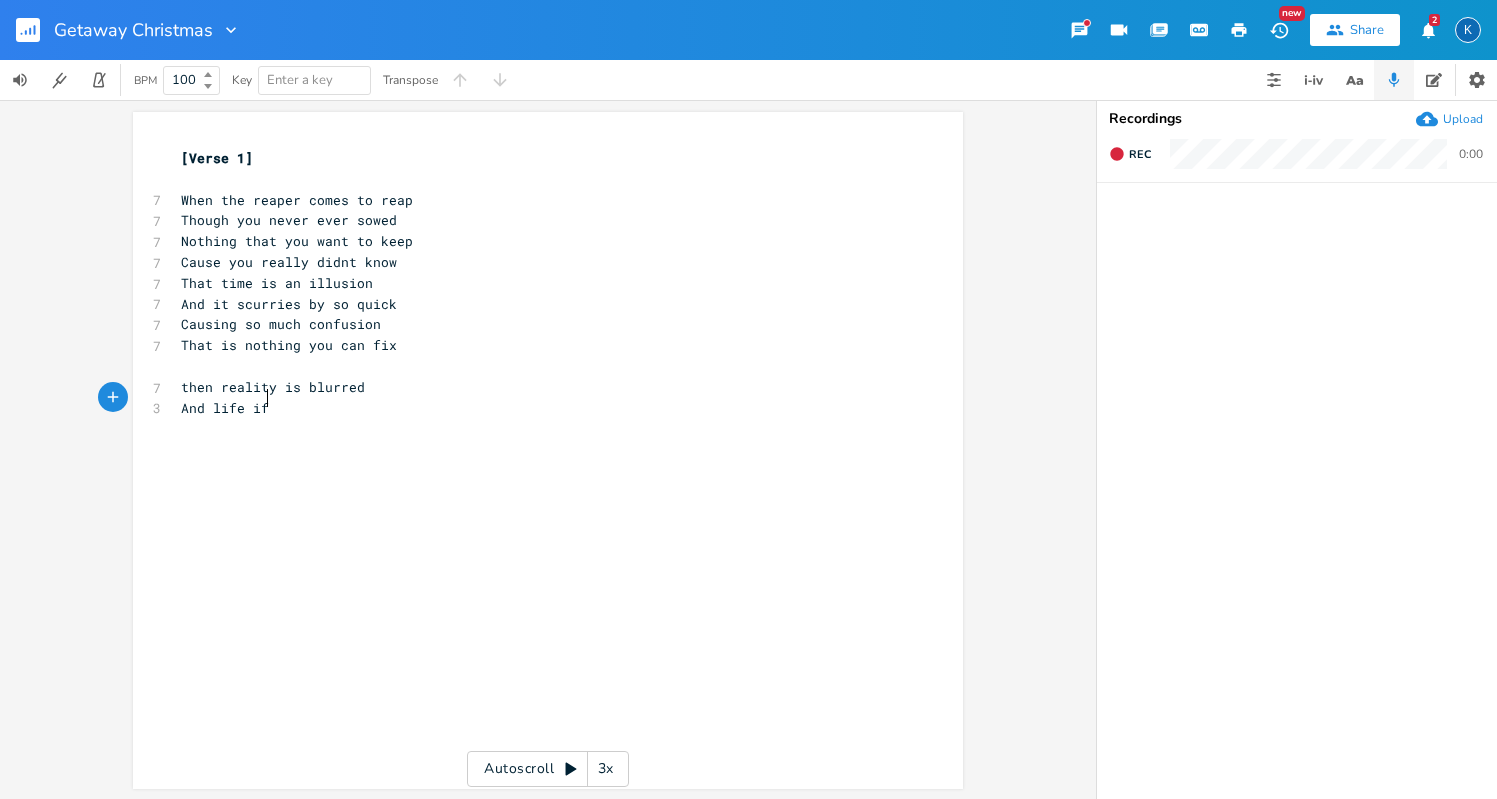 type on "And life if" 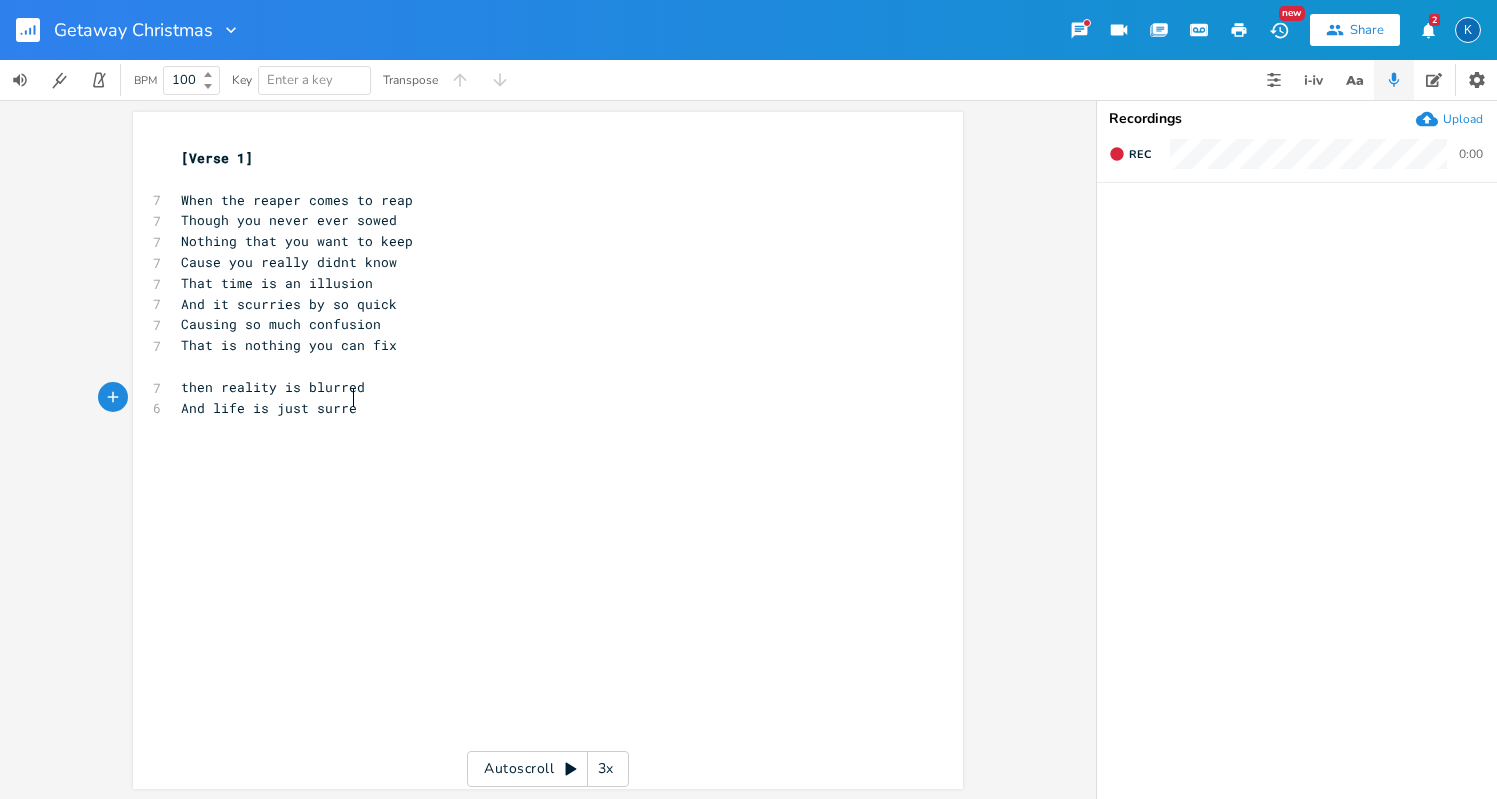 type on "is just surreal" 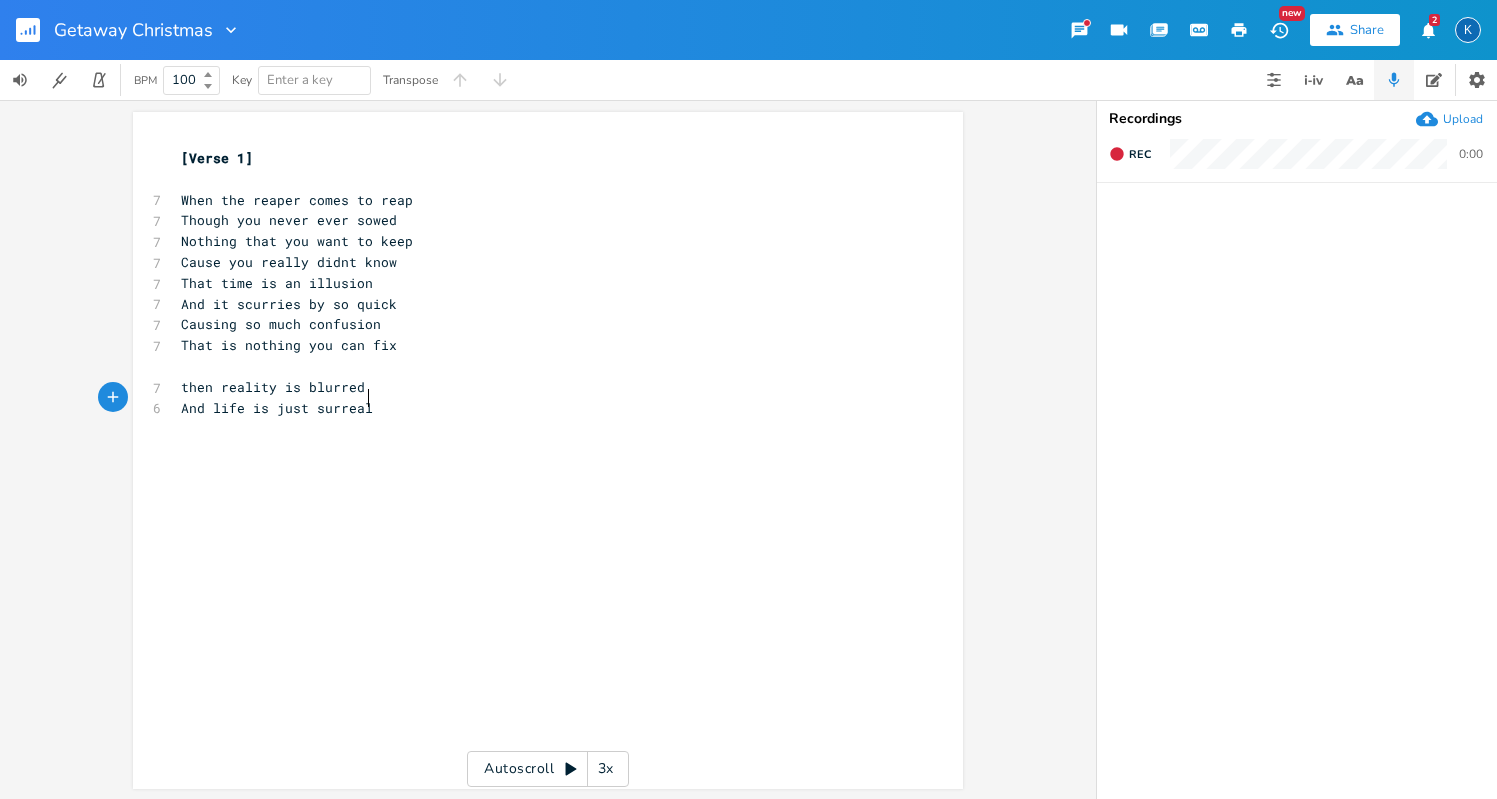 scroll, scrollTop: 0, scrollLeft: 66, axis: horizontal 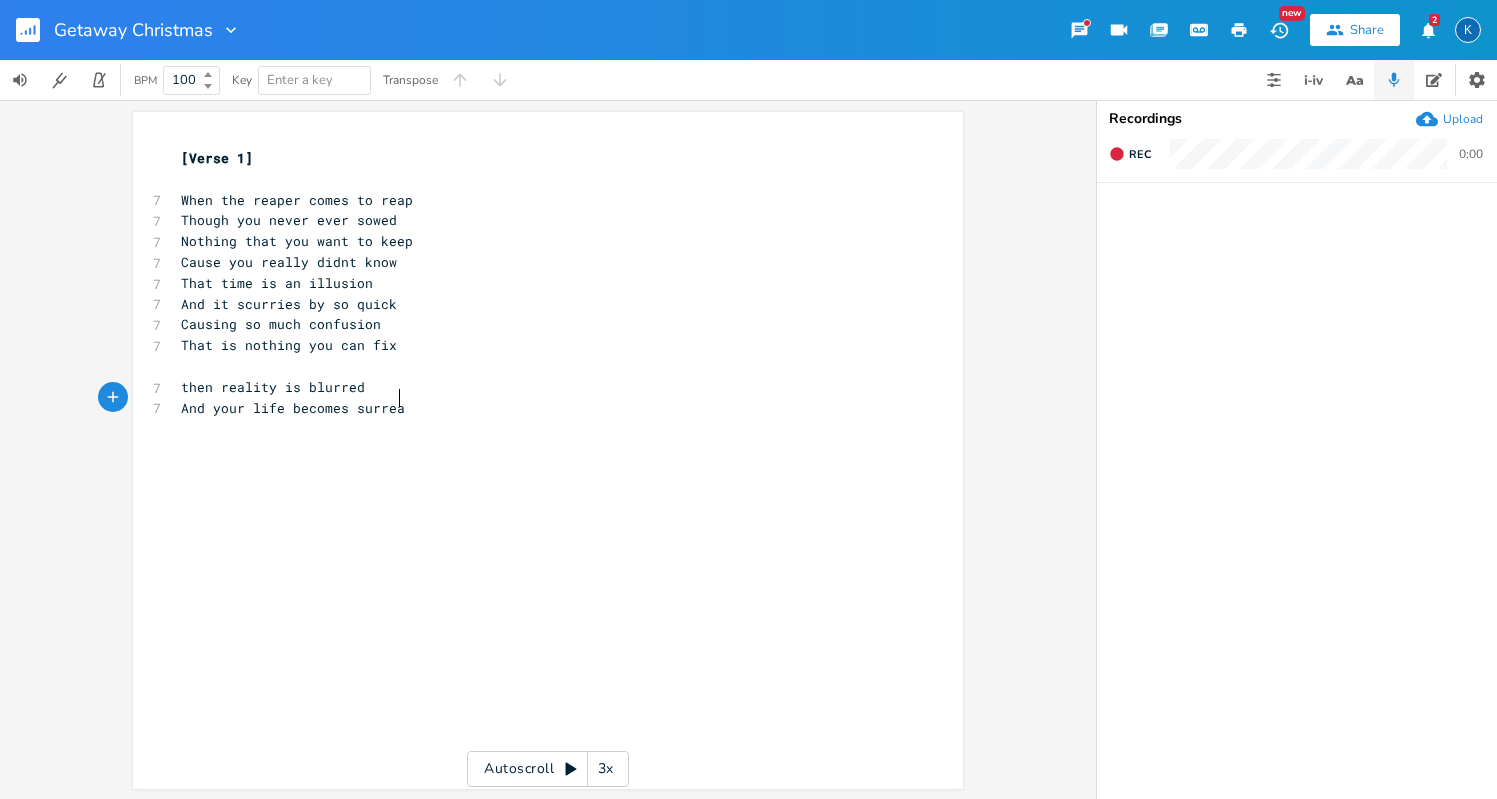 type on "your life becomes surreal" 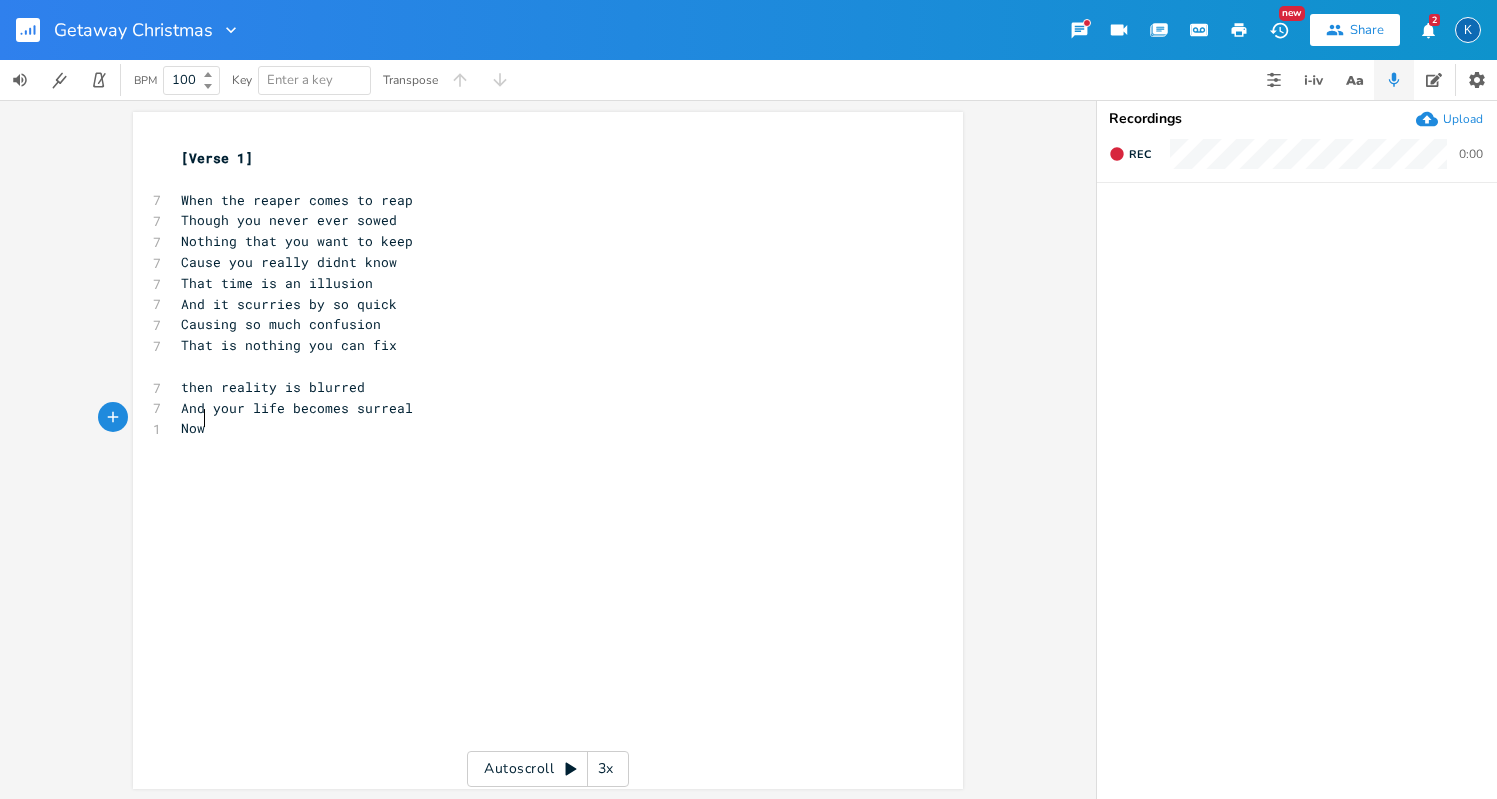 type on "Nowi" 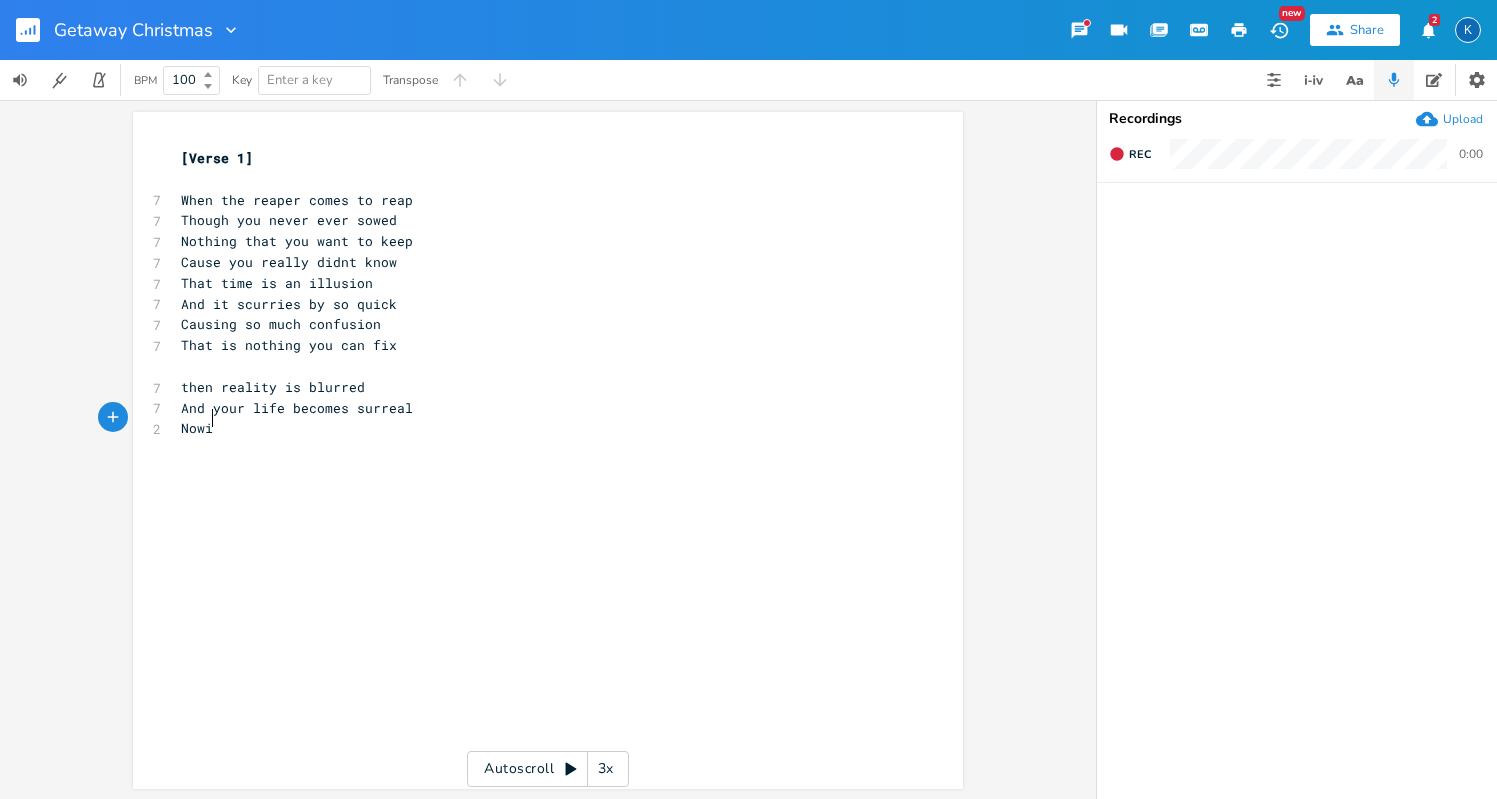 scroll, scrollTop: 0, scrollLeft: 26, axis: horizontal 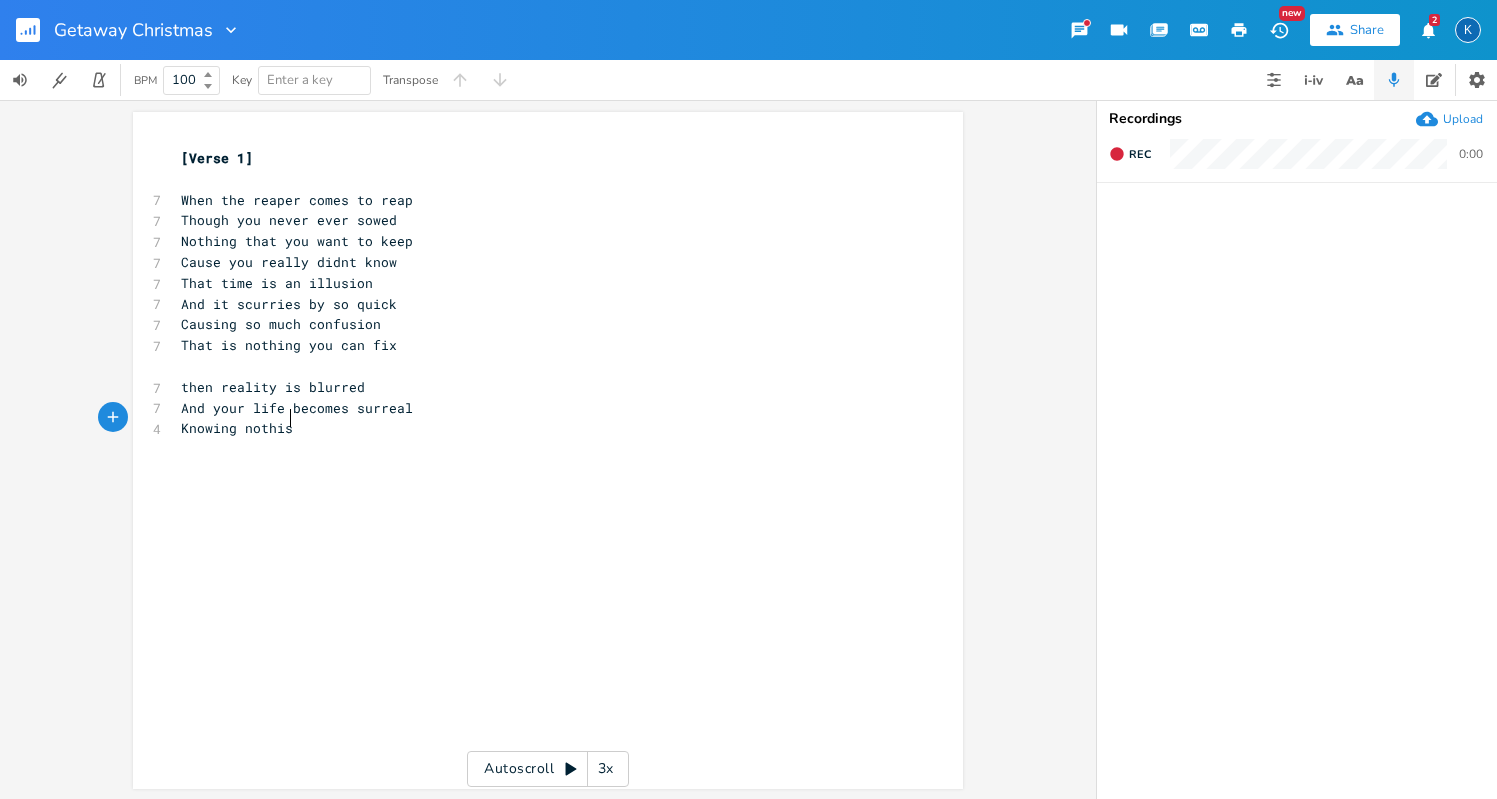 type on "Knowing nothisn" 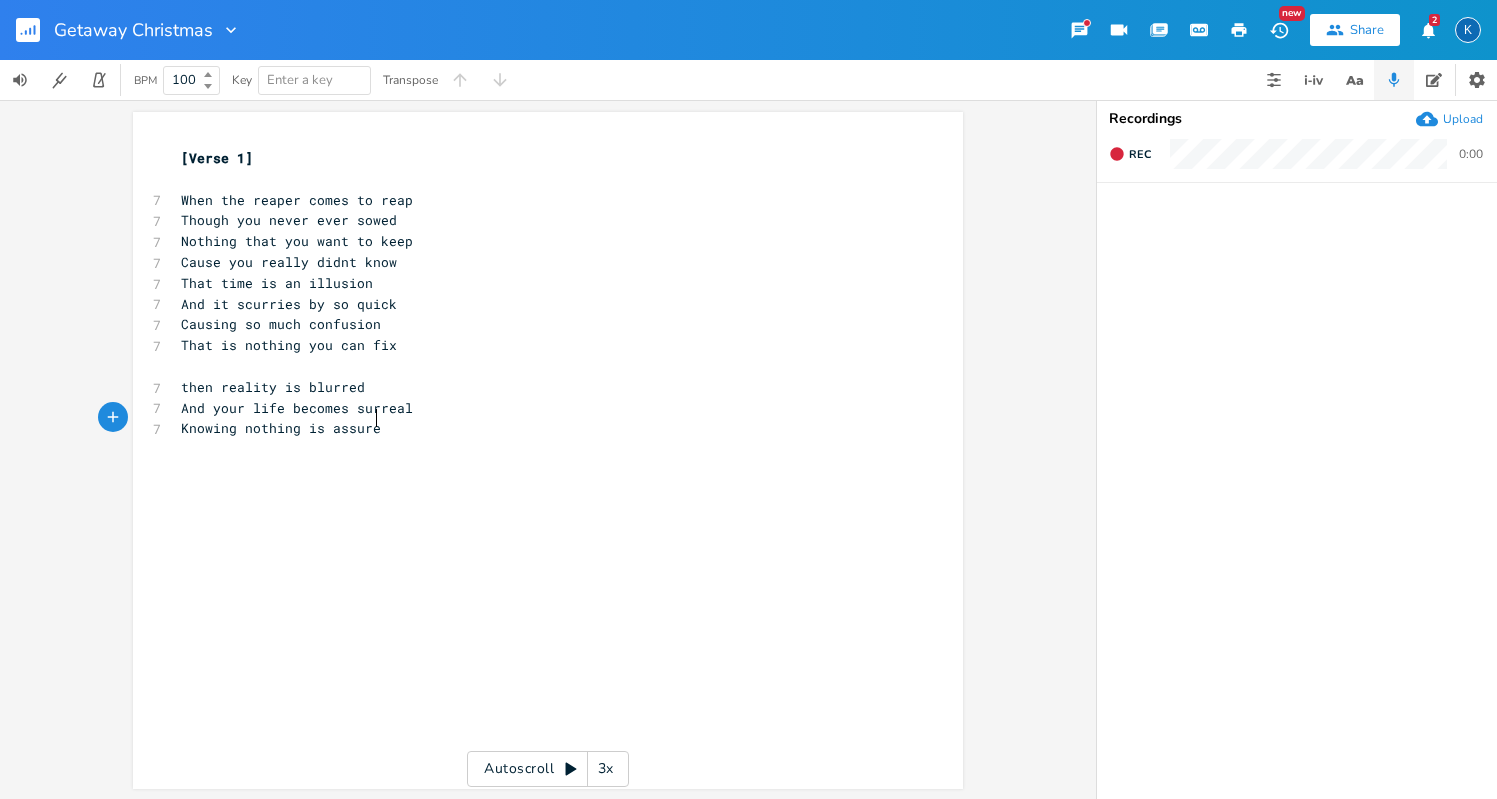 type on "ng is assured" 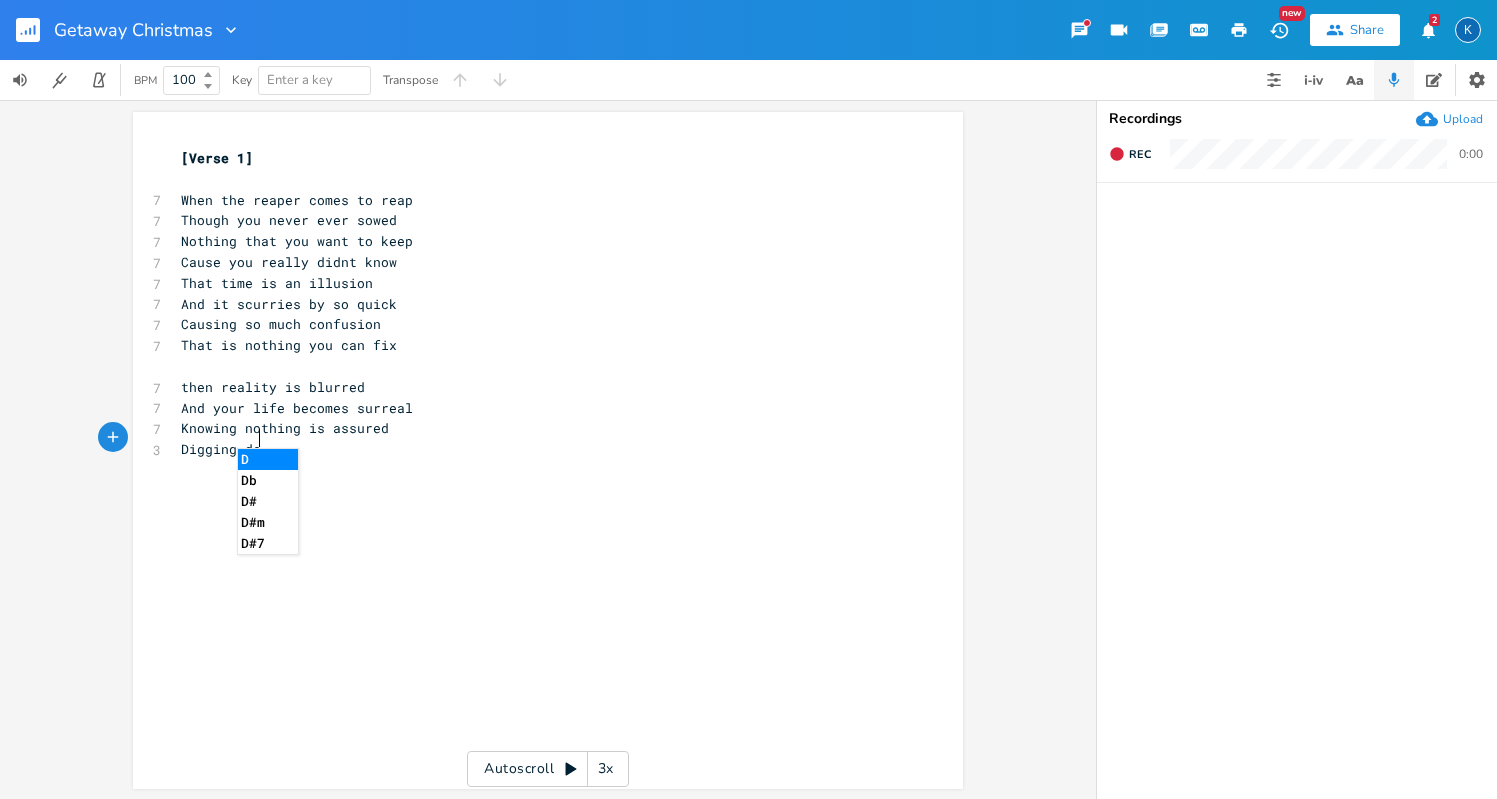 scroll, scrollTop: 0, scrollLeft: 59, axis: horizontal 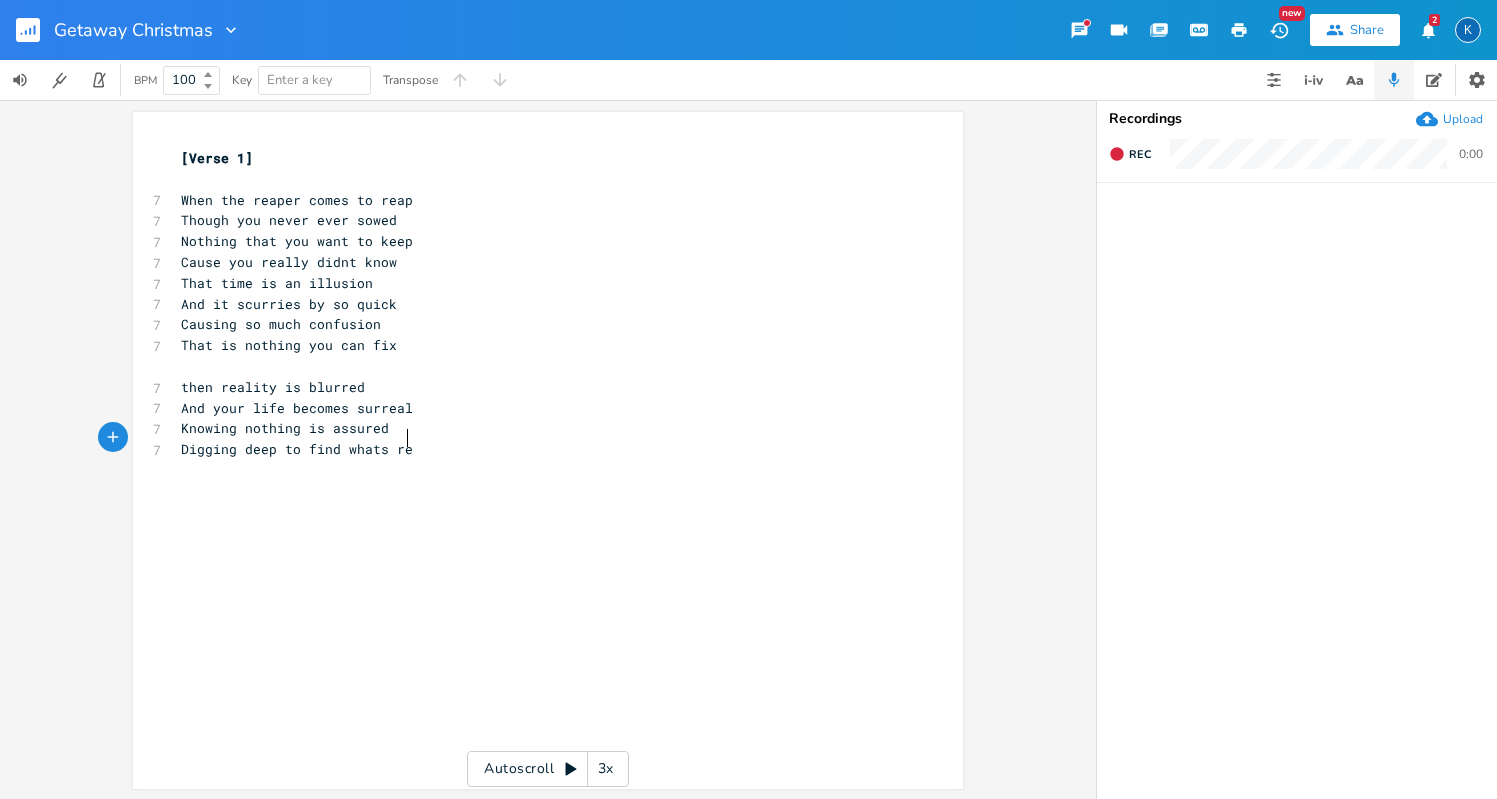type on "Digging deep to find whats real" 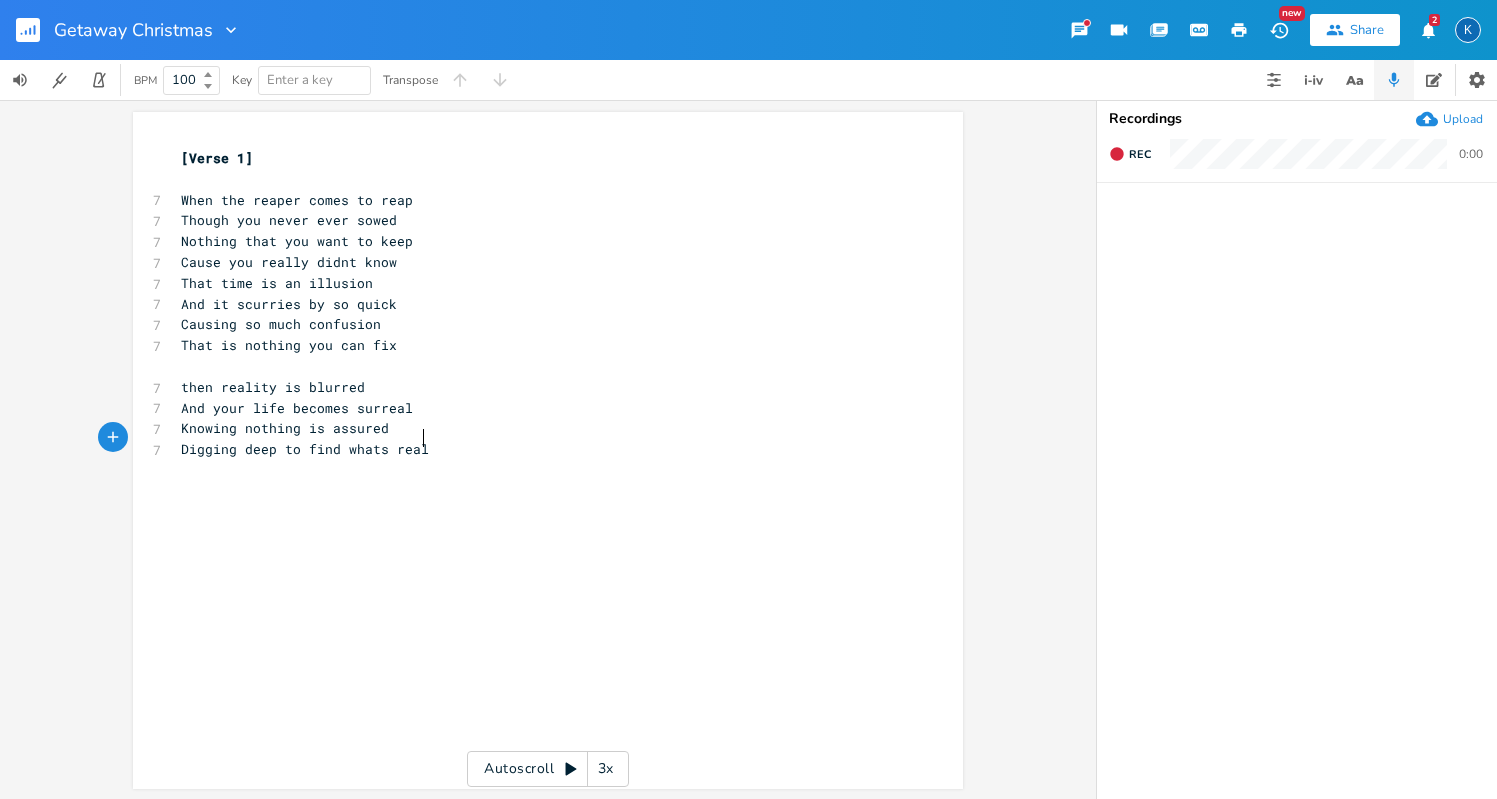 scroll, scrollTop: 0, scrollLeft: 155, axis: horizontal 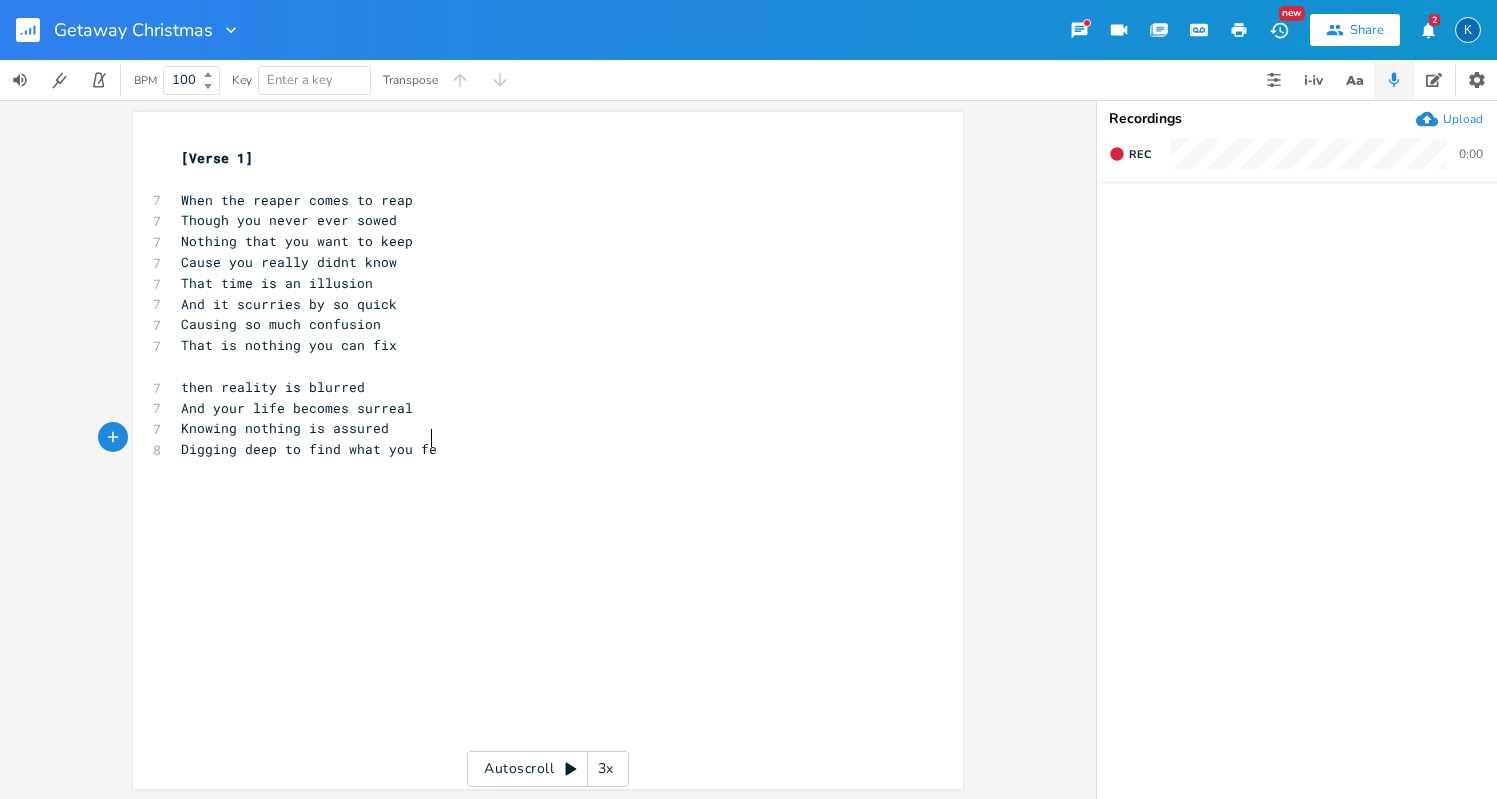type on "what you feel" 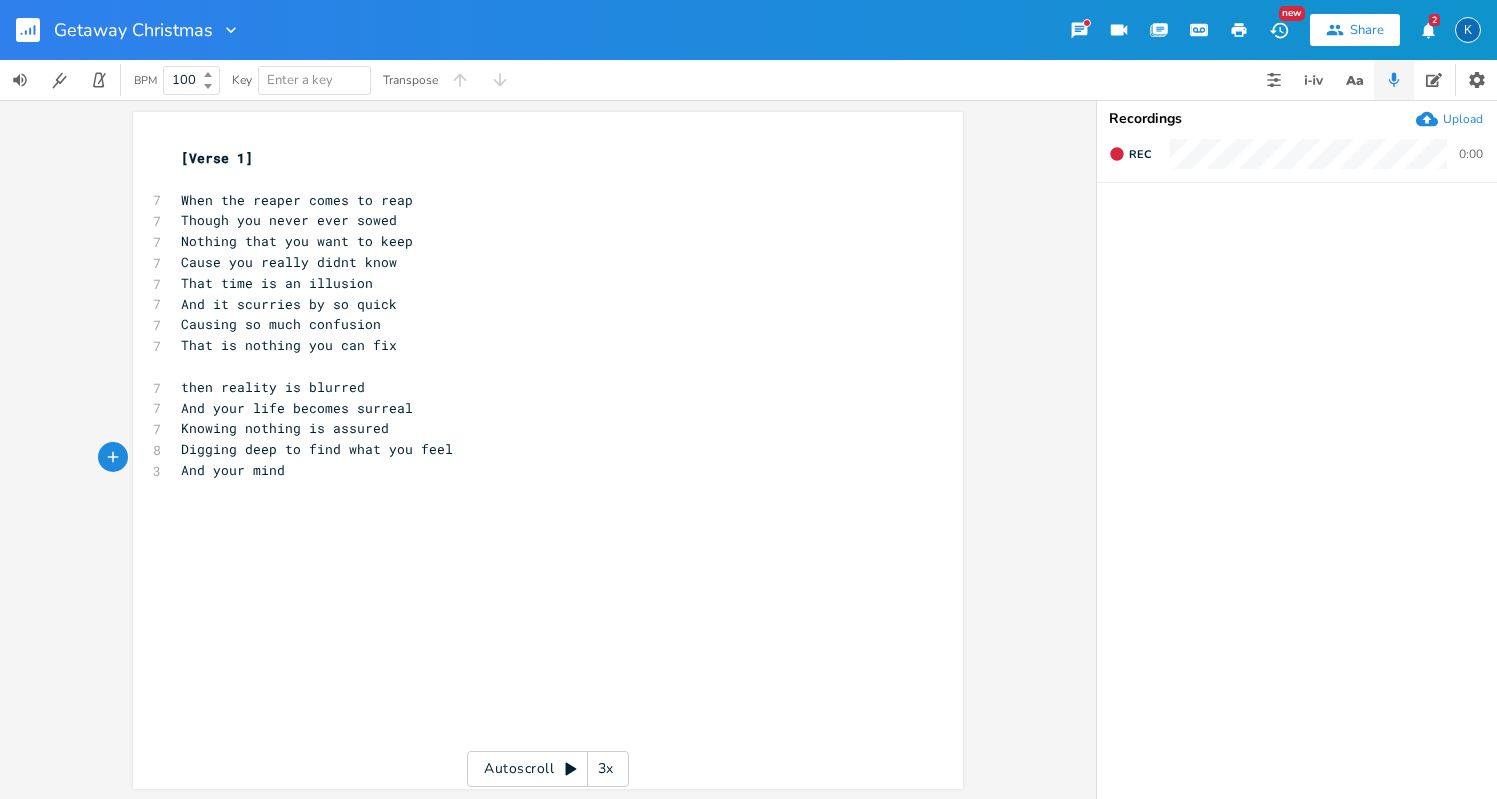 scroll, scrollTop: 0, scrollLeft: 76, axis: horizontal 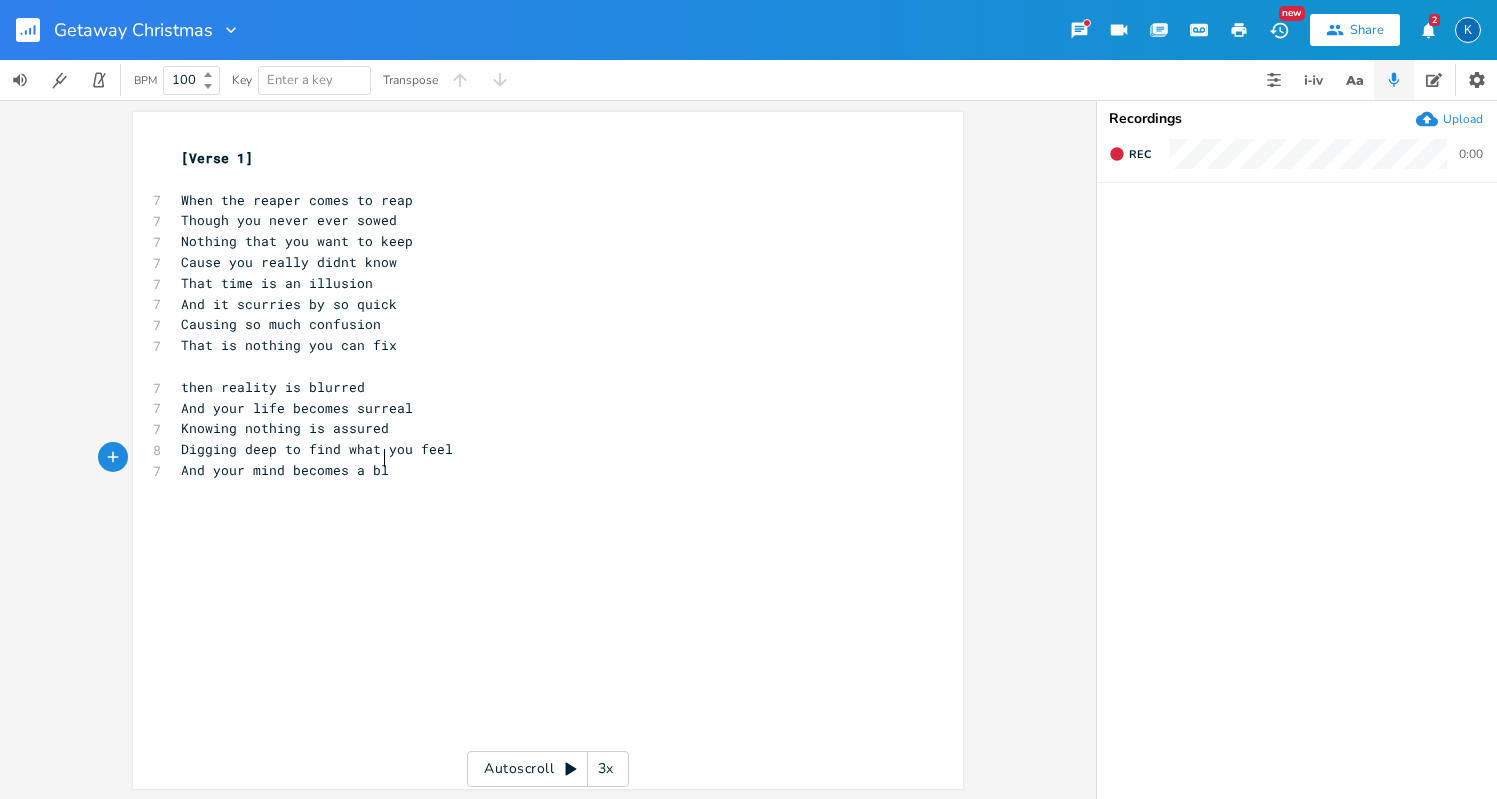 type on "And your mind becomes a blur" 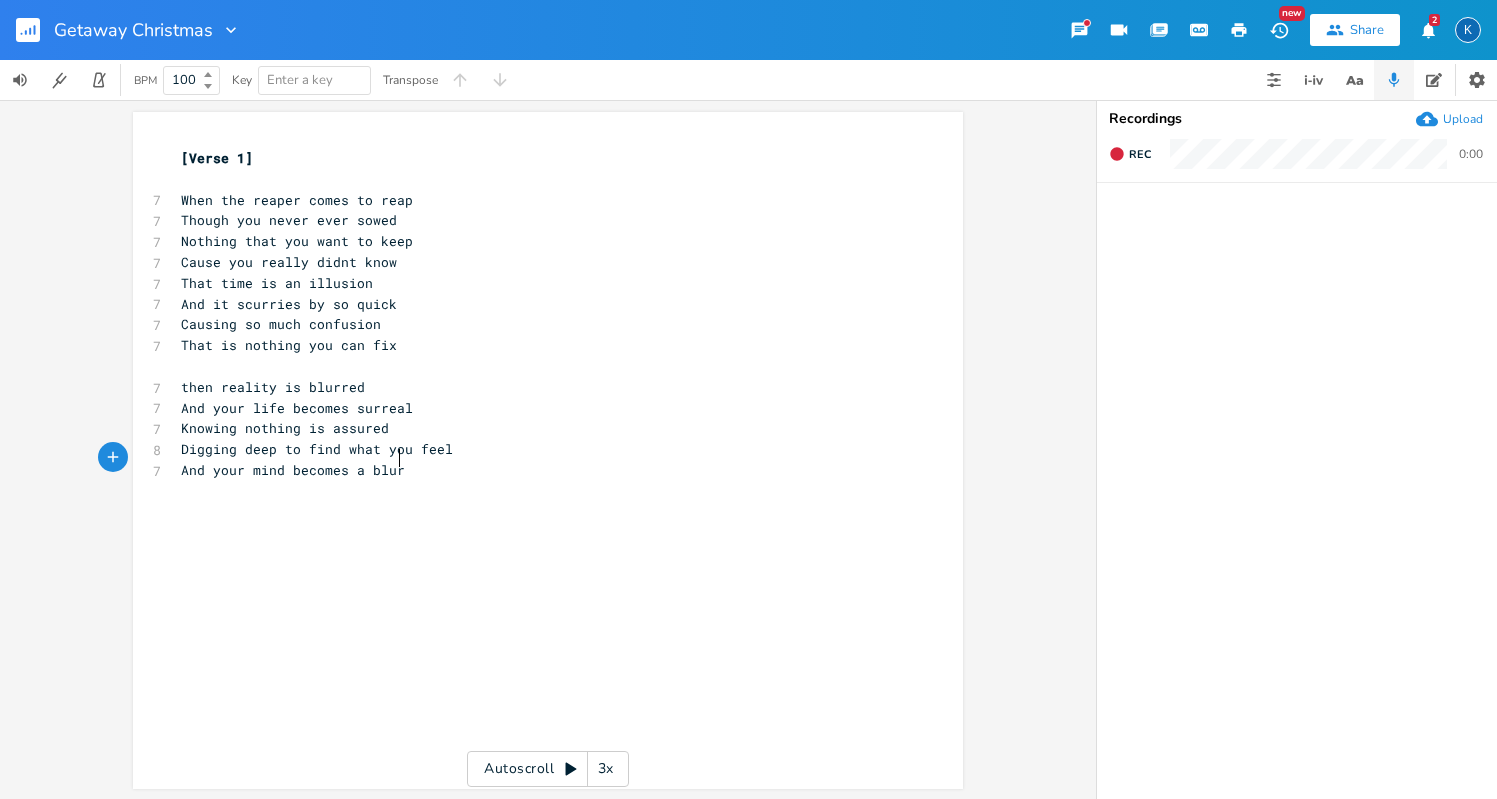 scroll, scrollTop: 0, scrollLeft: 151, axis: horizontal 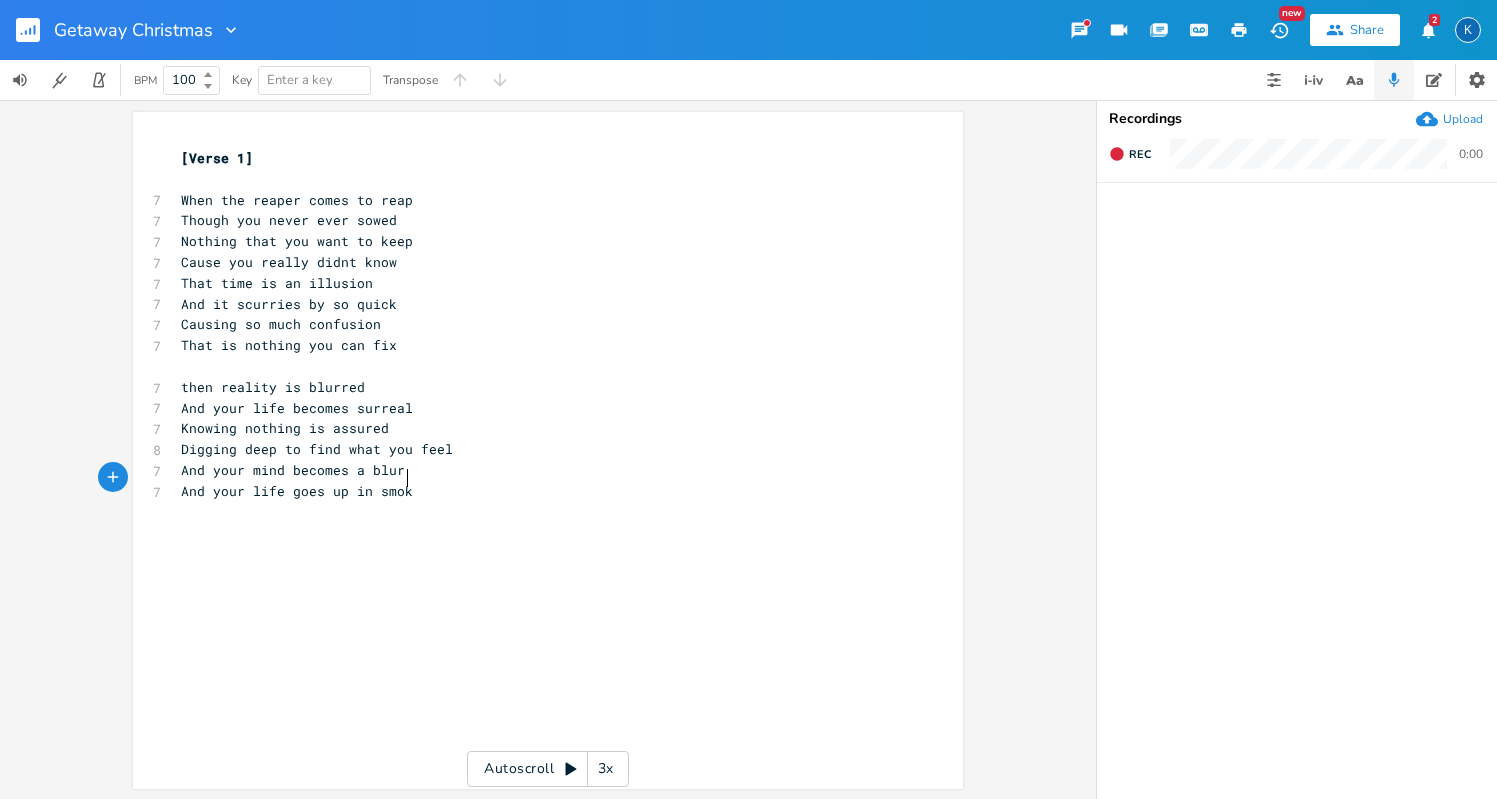 type on "And your life goes up in smoke" 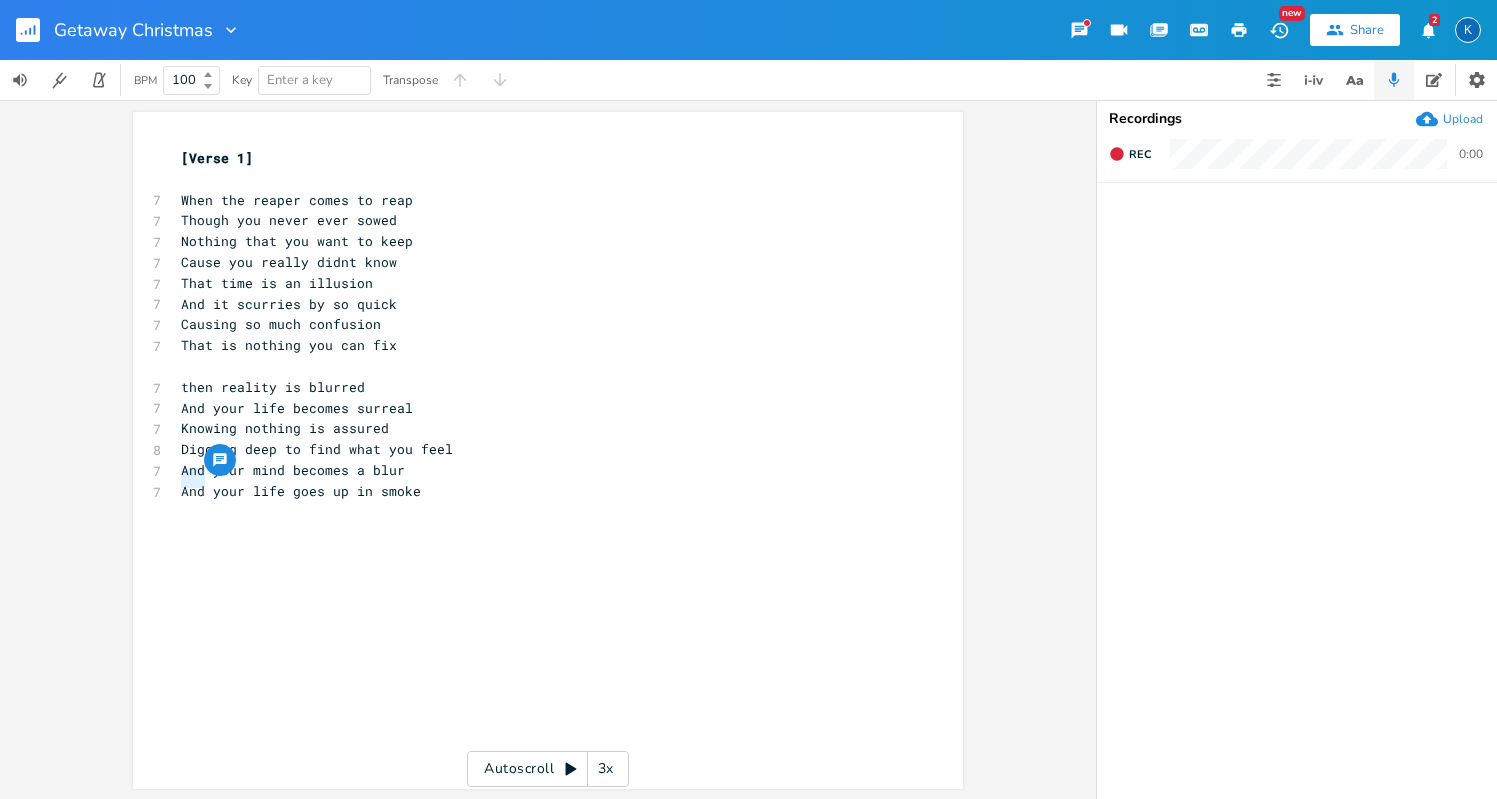 drag, startPoint x: 201, startPoint y: 482, endPoint x: 175, endPoint y: 482, distance: 26 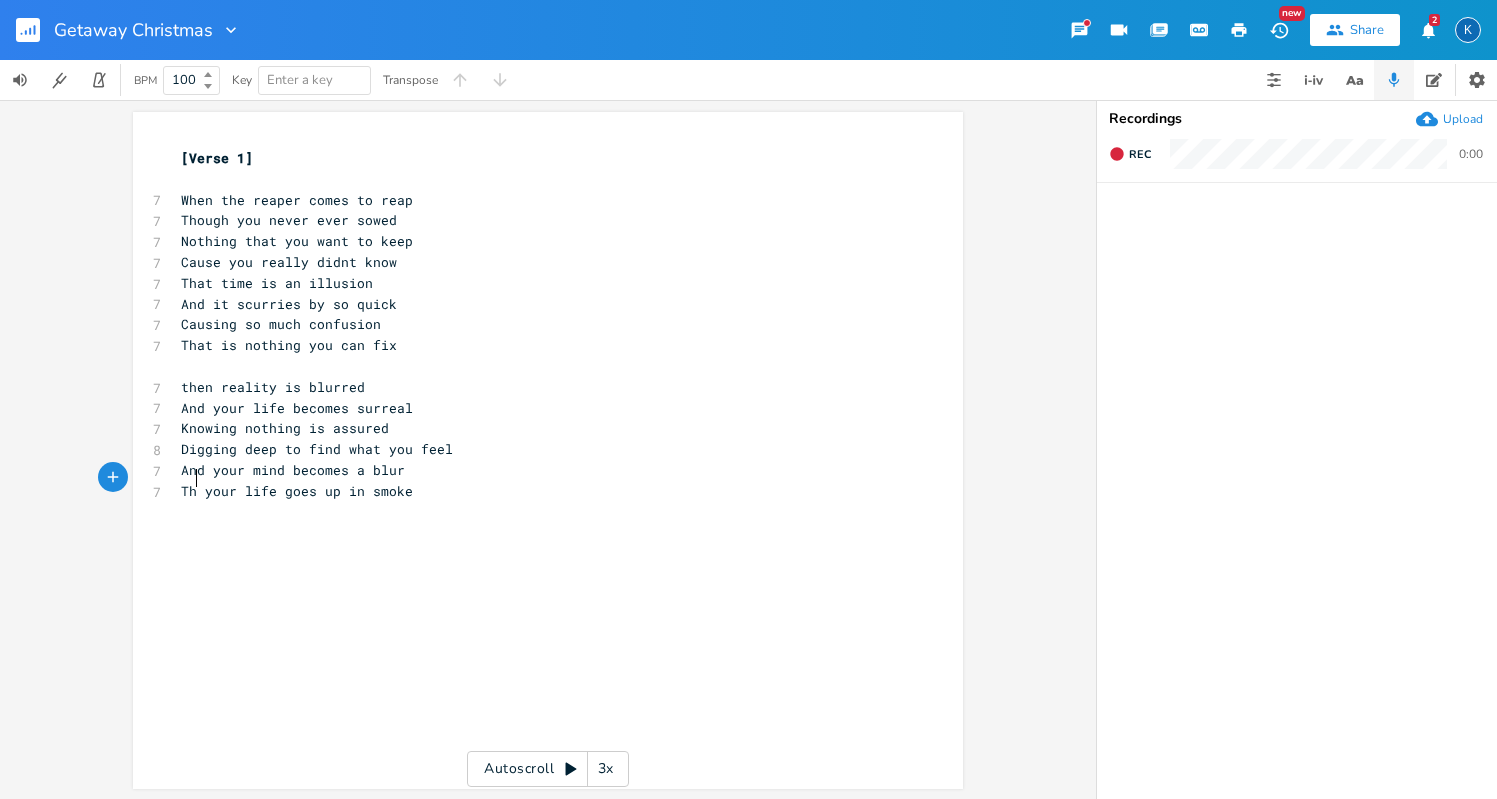 type on "Then" 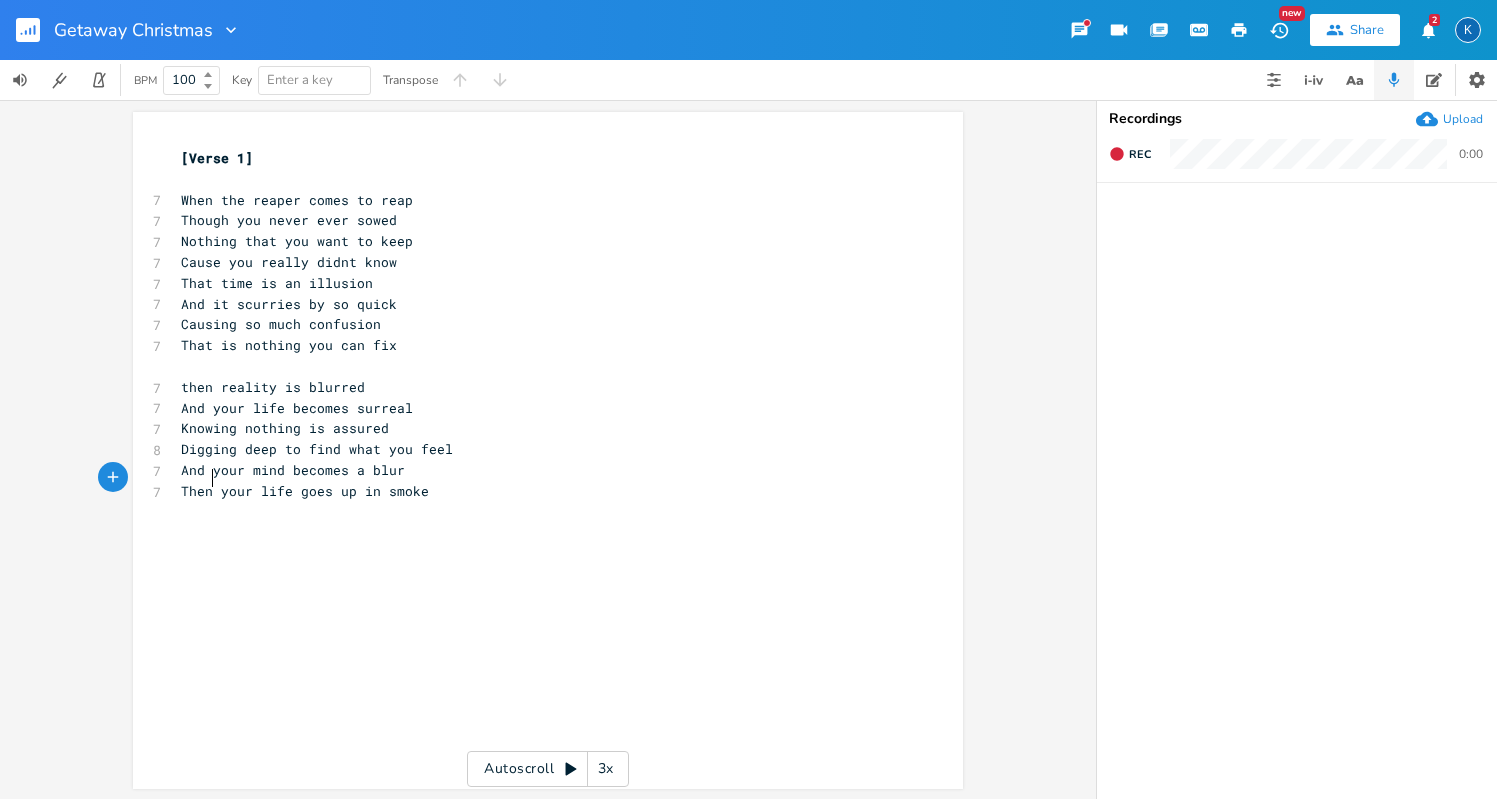 scroll, scrollTop: 0, scrollLeft: 26, axis: horizontal 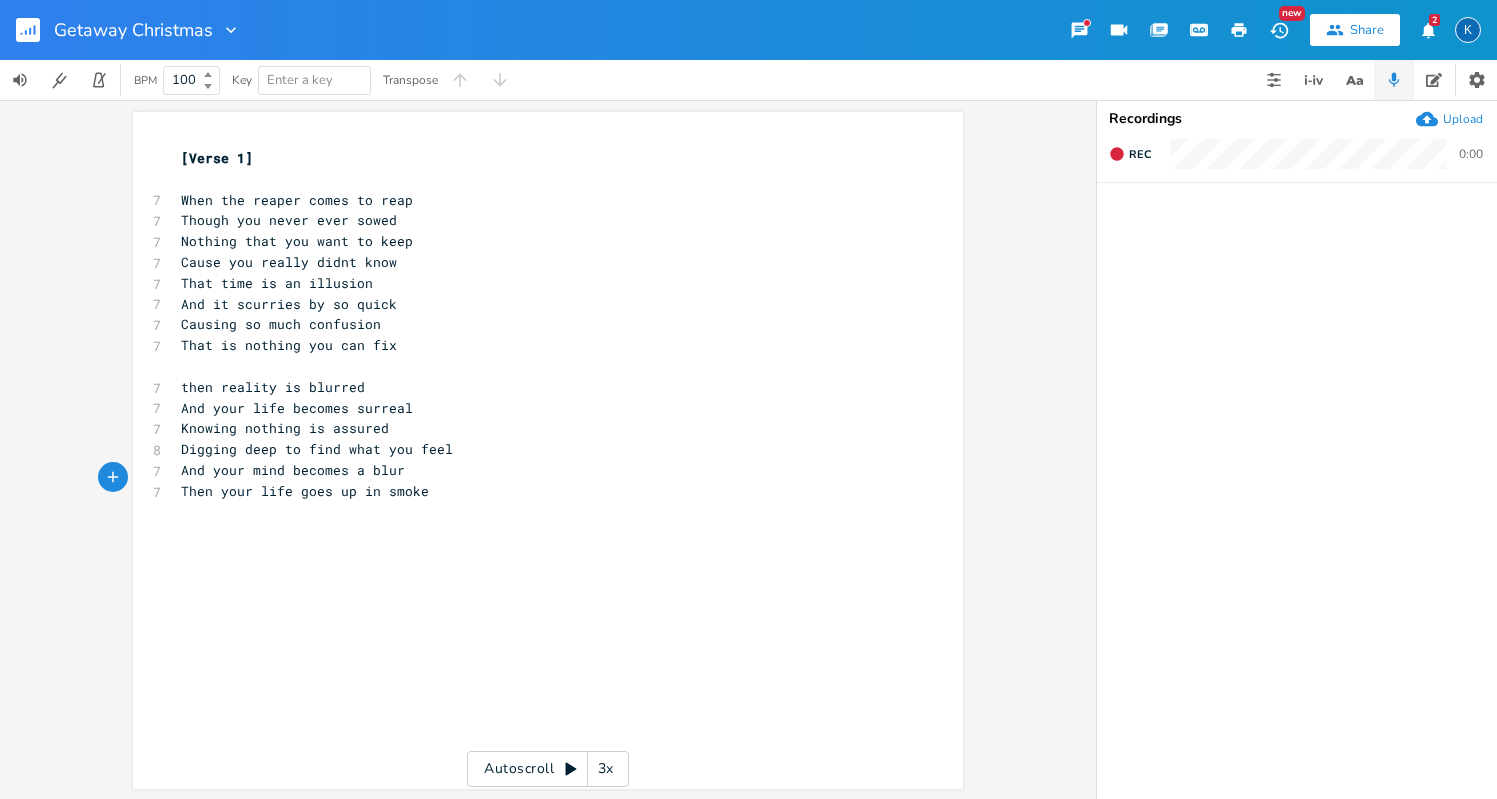 click on "Then your life goes up in smoke" at bounding box center [538, 491] 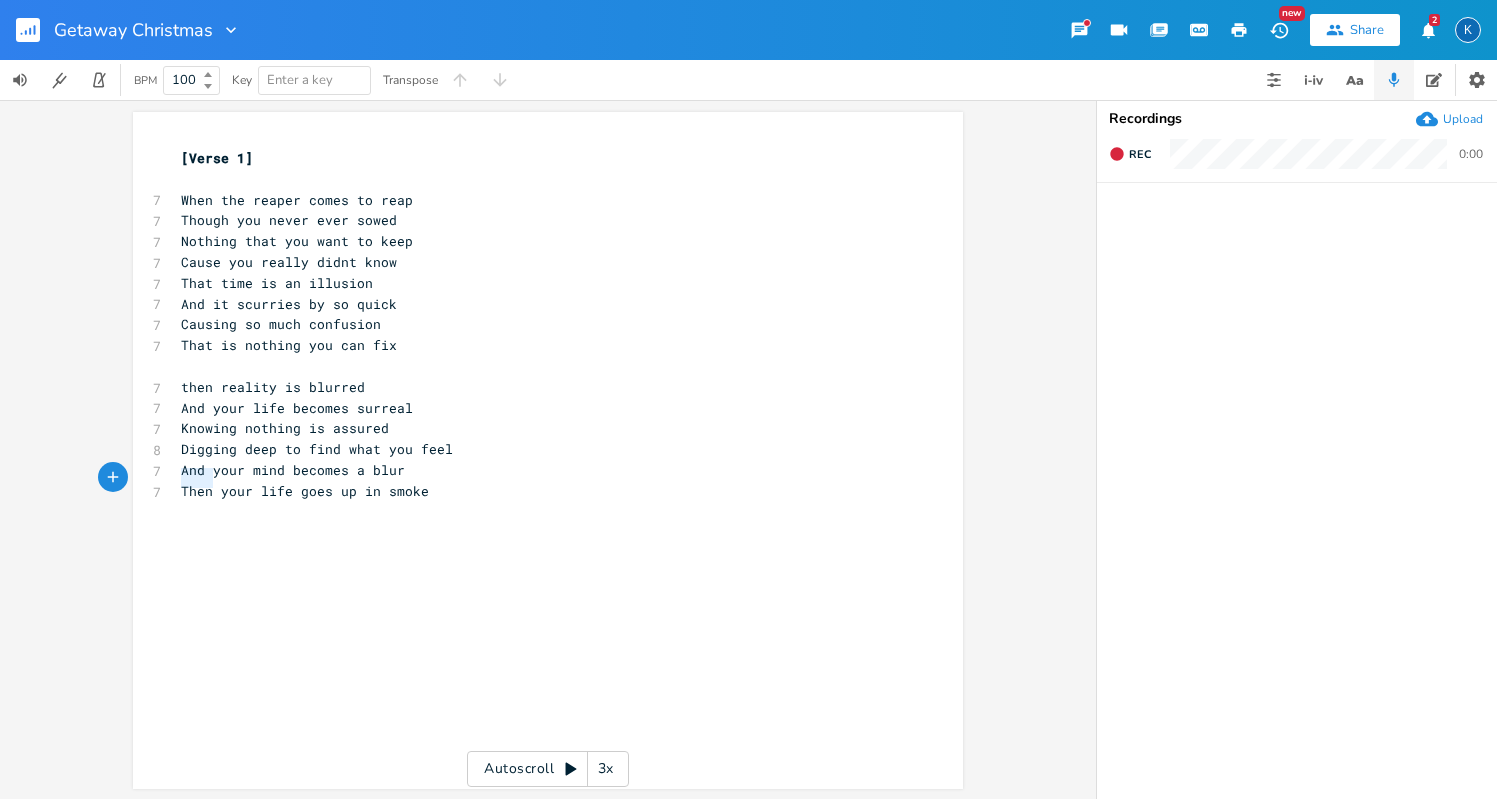 drag, startPoint x: 207, startPoint y: 480, endPoint x: 178, endPoint y: 476, distance: 29.274563 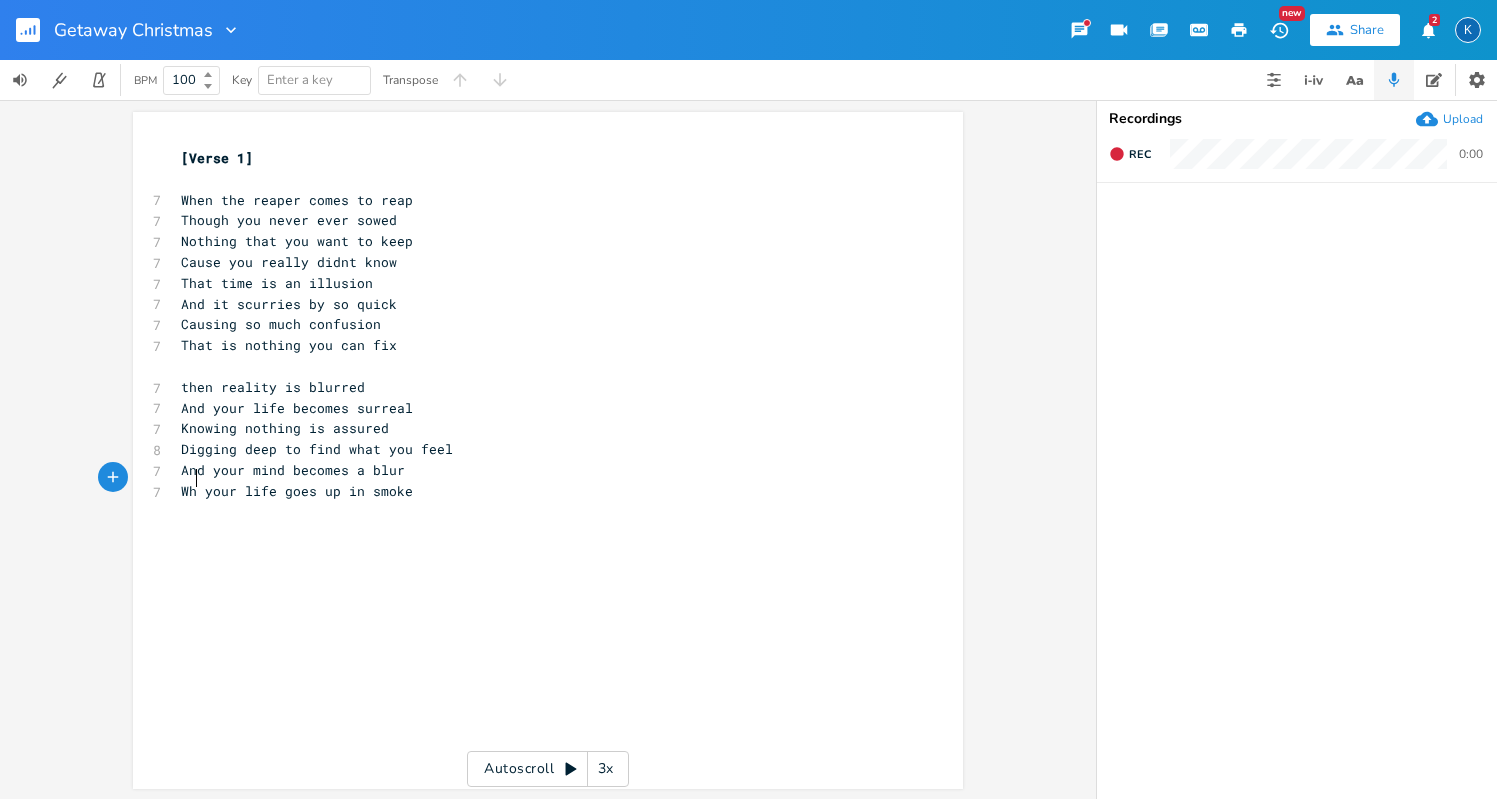 scroll, scrollTop: 0, scrollLeft: 25, axis: horizontal 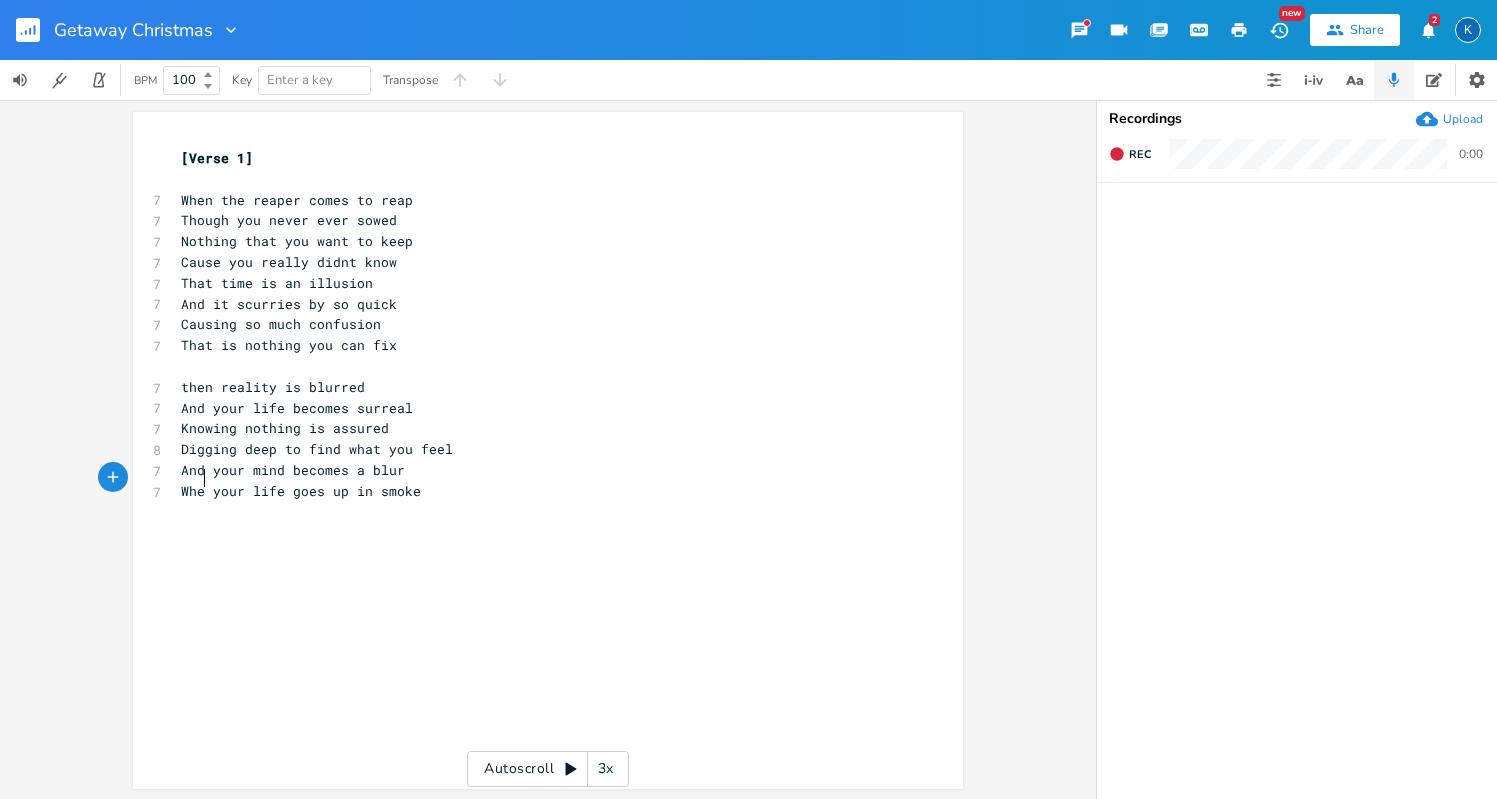type on "When" 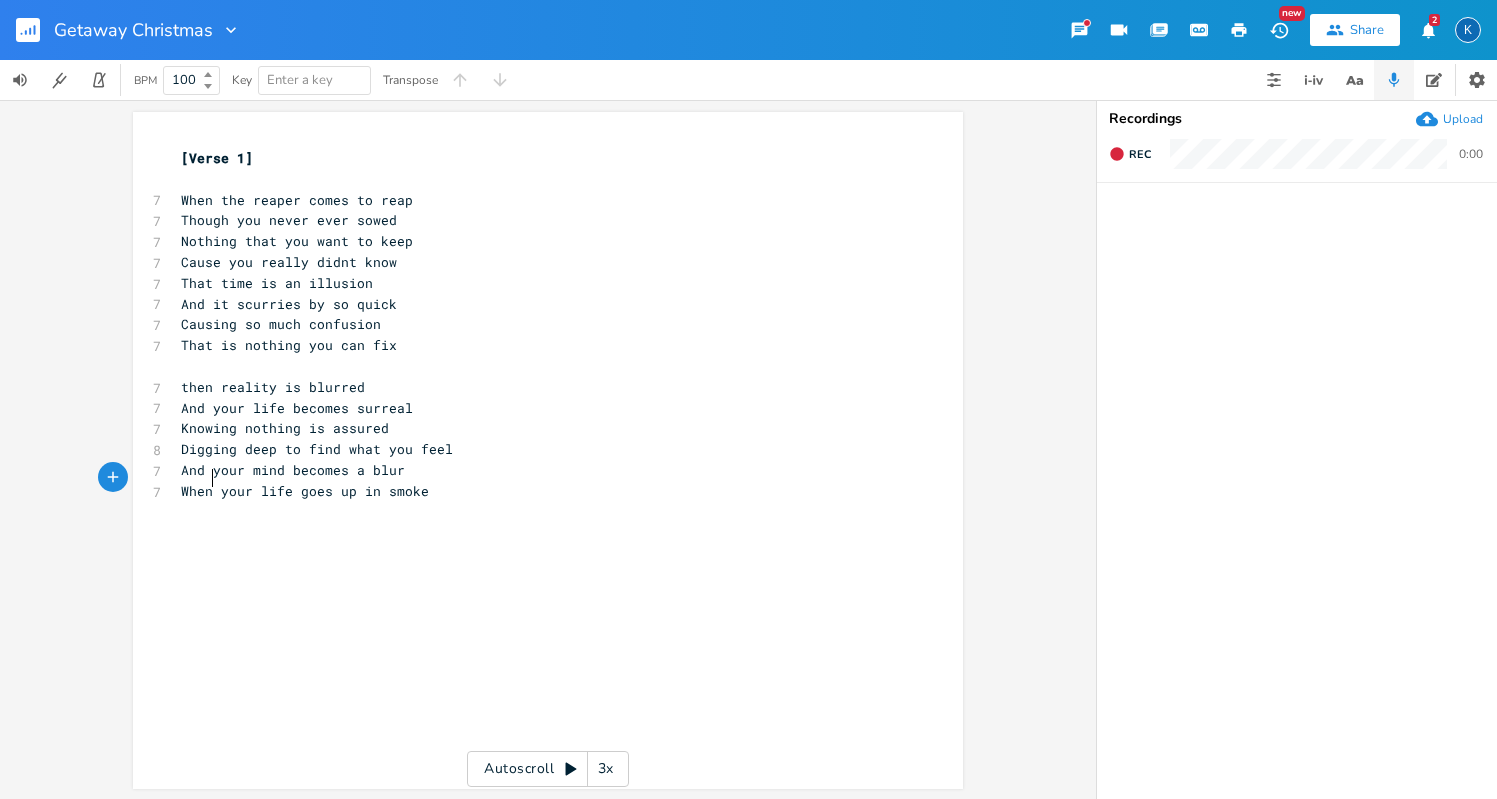 scroll, scrollTop: 0, scrollLeft: 31, axis: horizontal 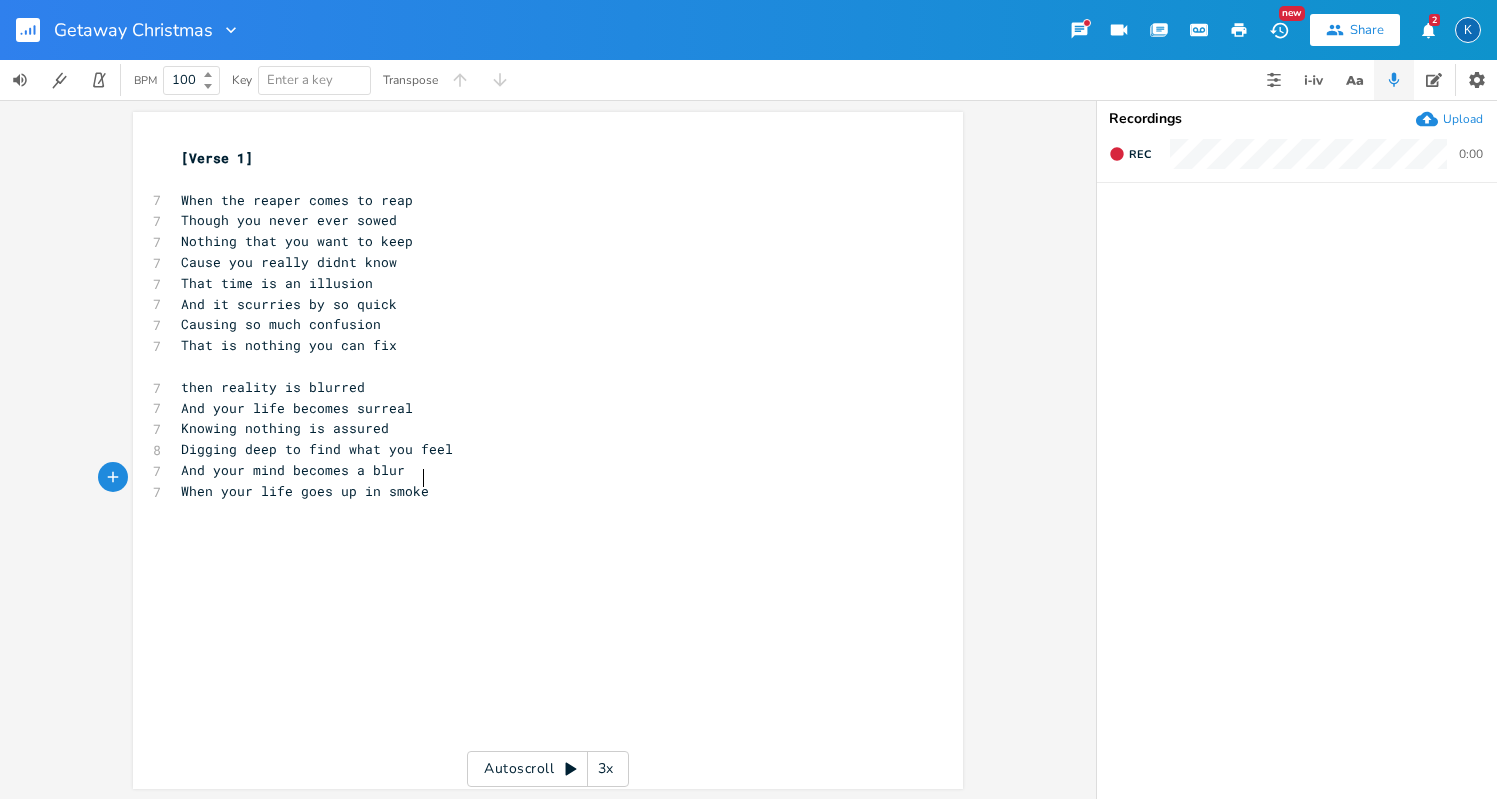 click on "When your life goes up in smoke" at bounding box center [538, 491] 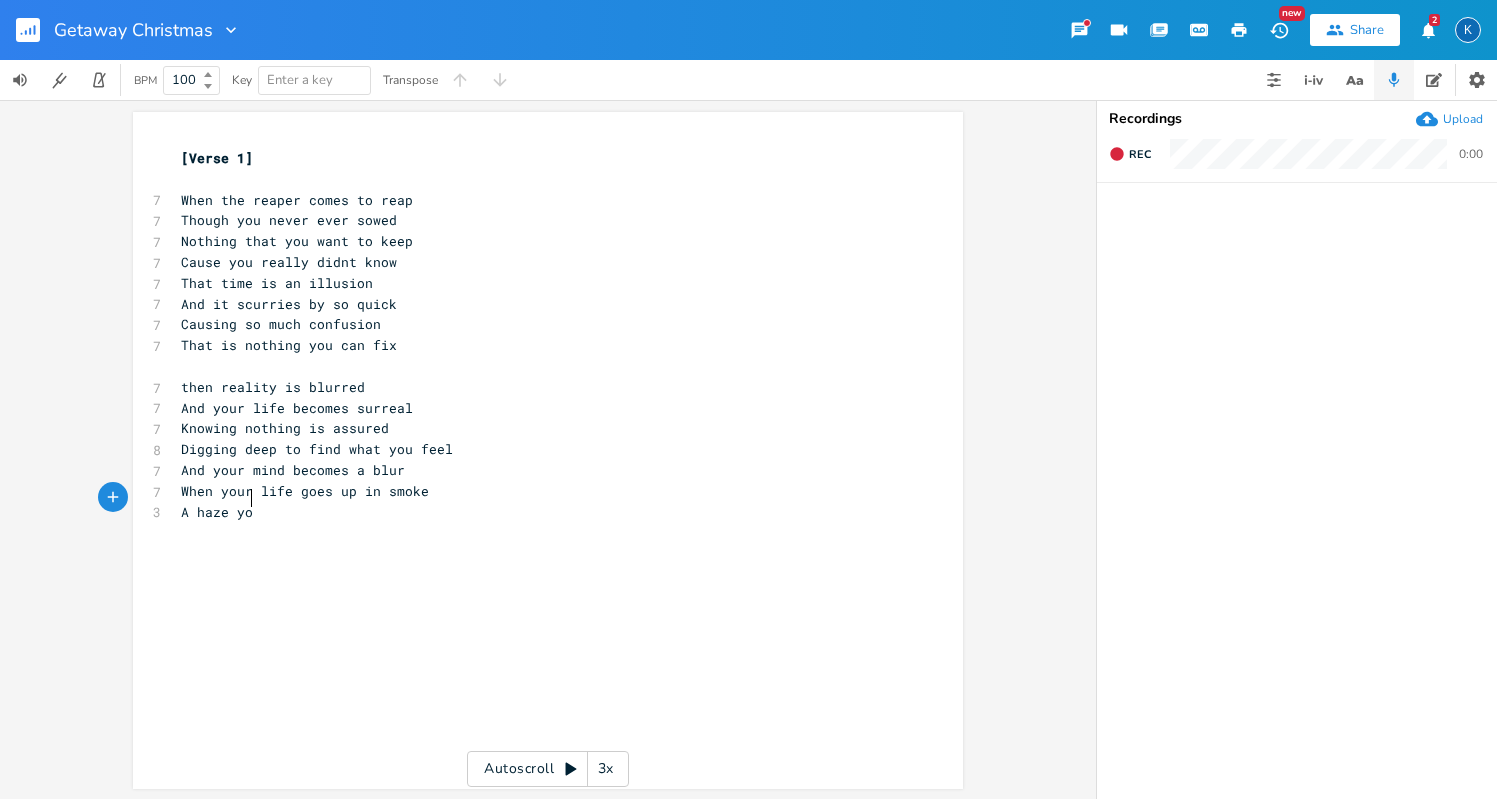 scroll, scrollTop: 0, scrollLeft: 55, axis: horizontal 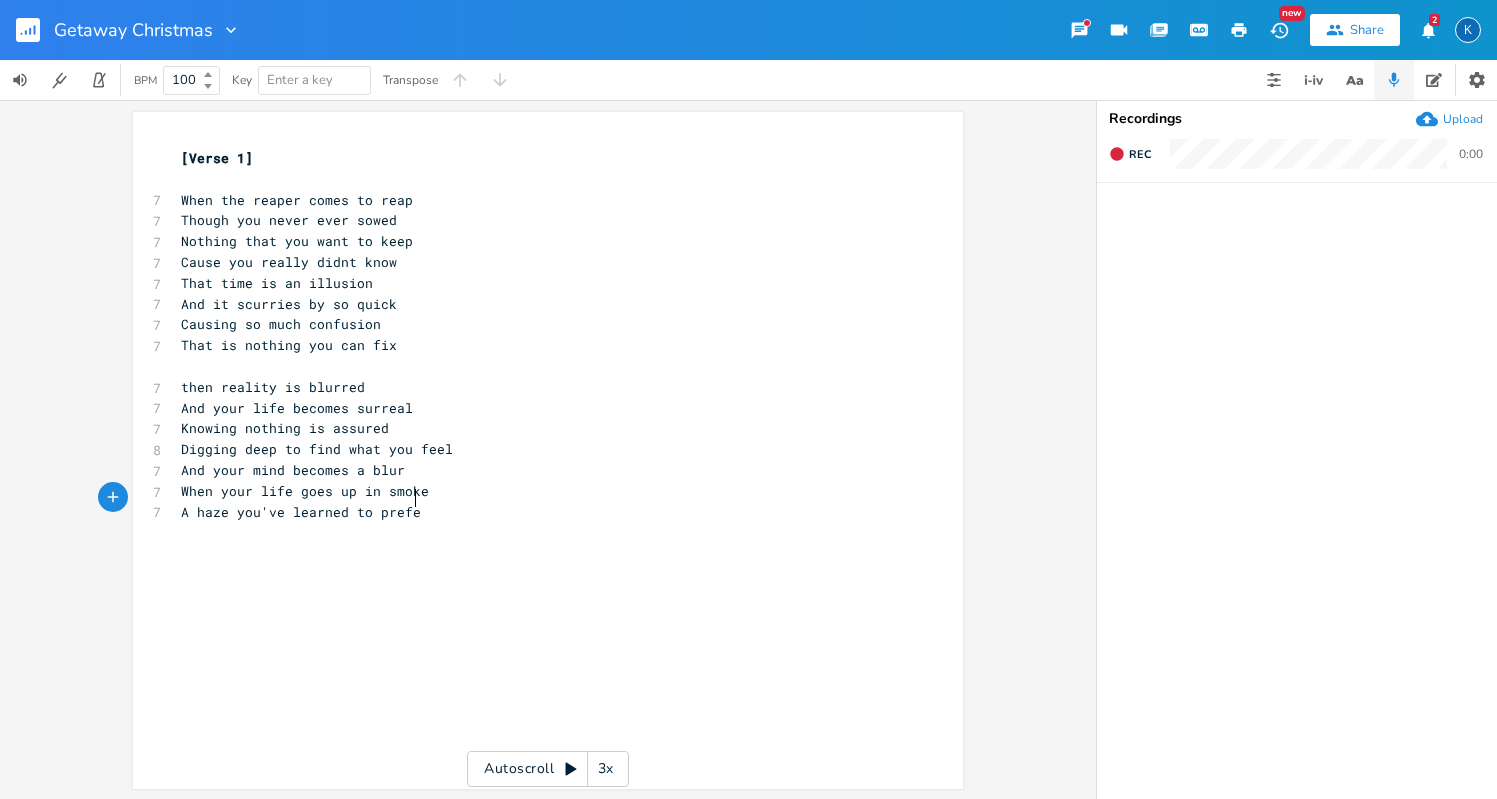 type on "A haze you've learned to prefer" 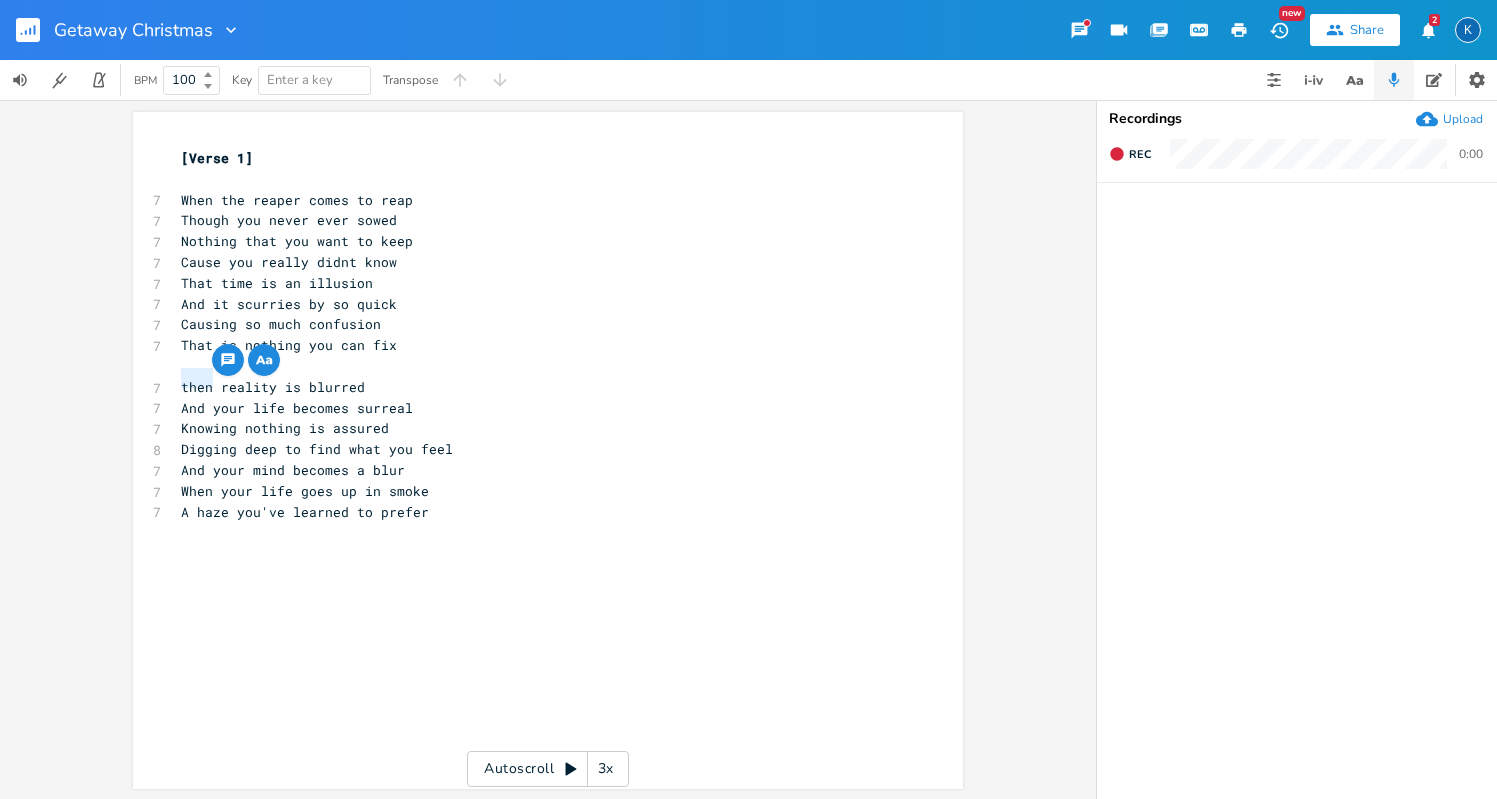 drag, startPoint x: 208, startPoint y: 375, endPoint x: 173, endPoint y: 377, distance: 35.057095 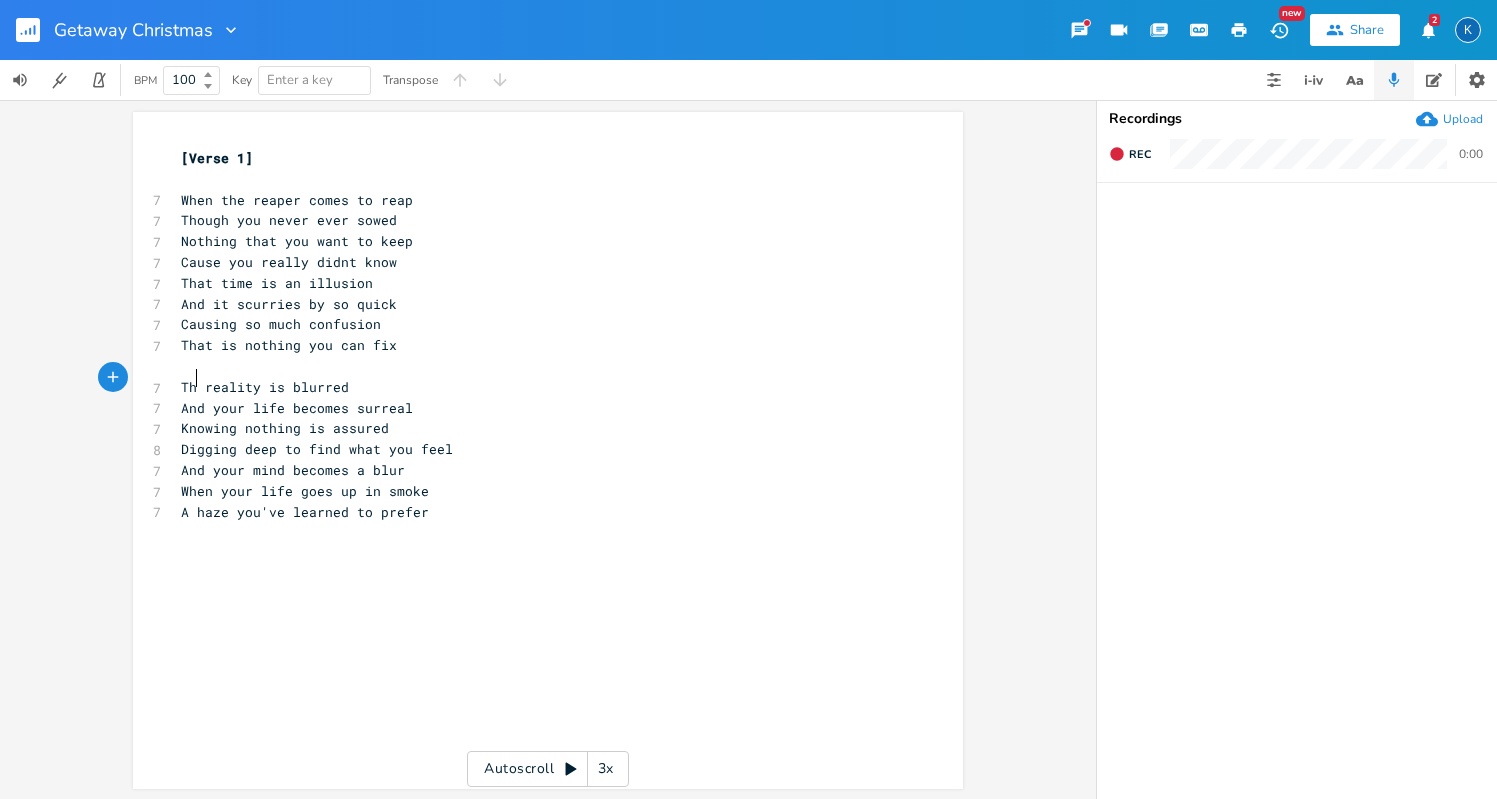 type on "The" 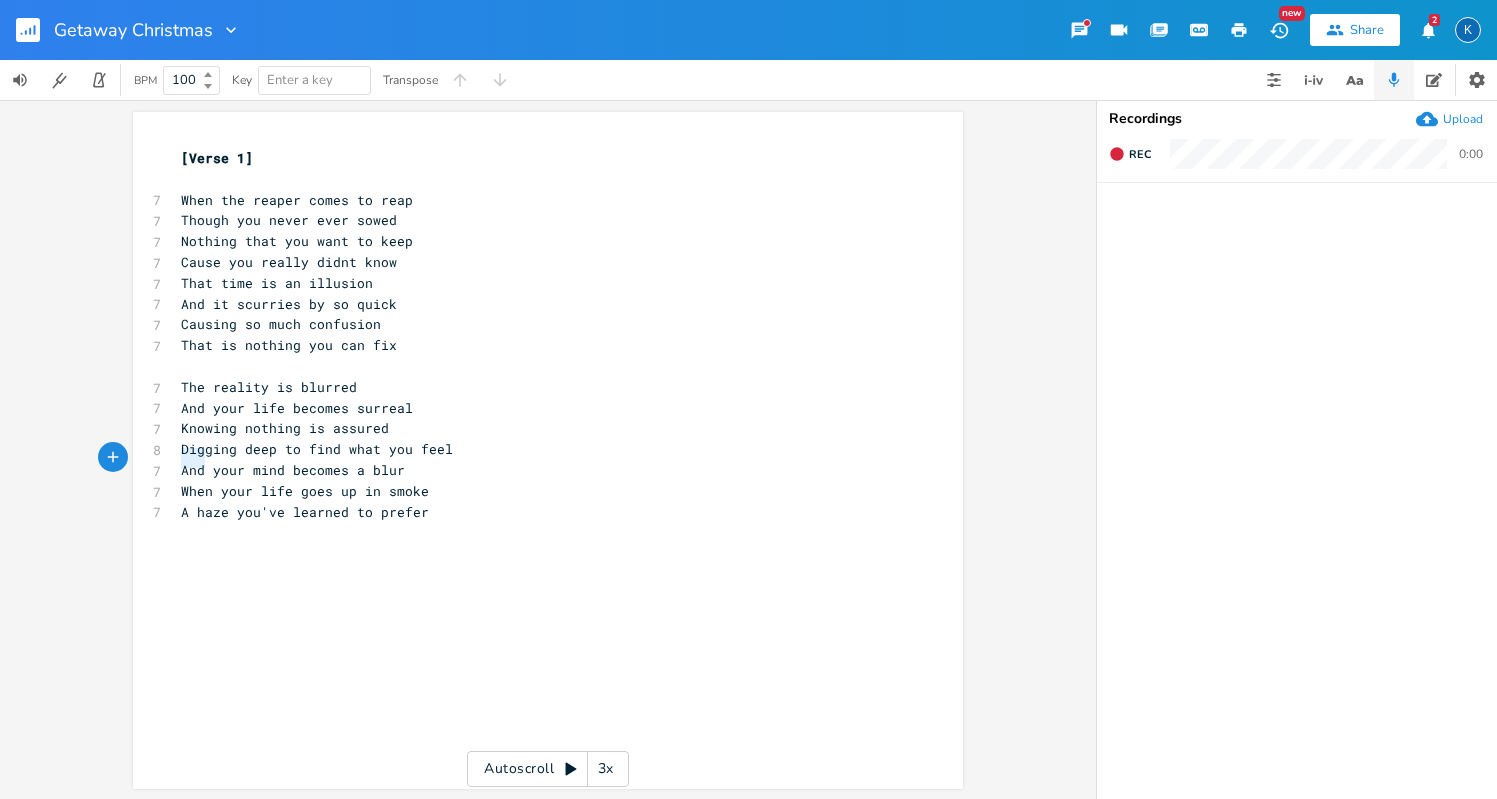 drag, startPoint x: 201, startPoint y: 459, endPoint x: 172, endPoint y: 458, distance: 29.017237 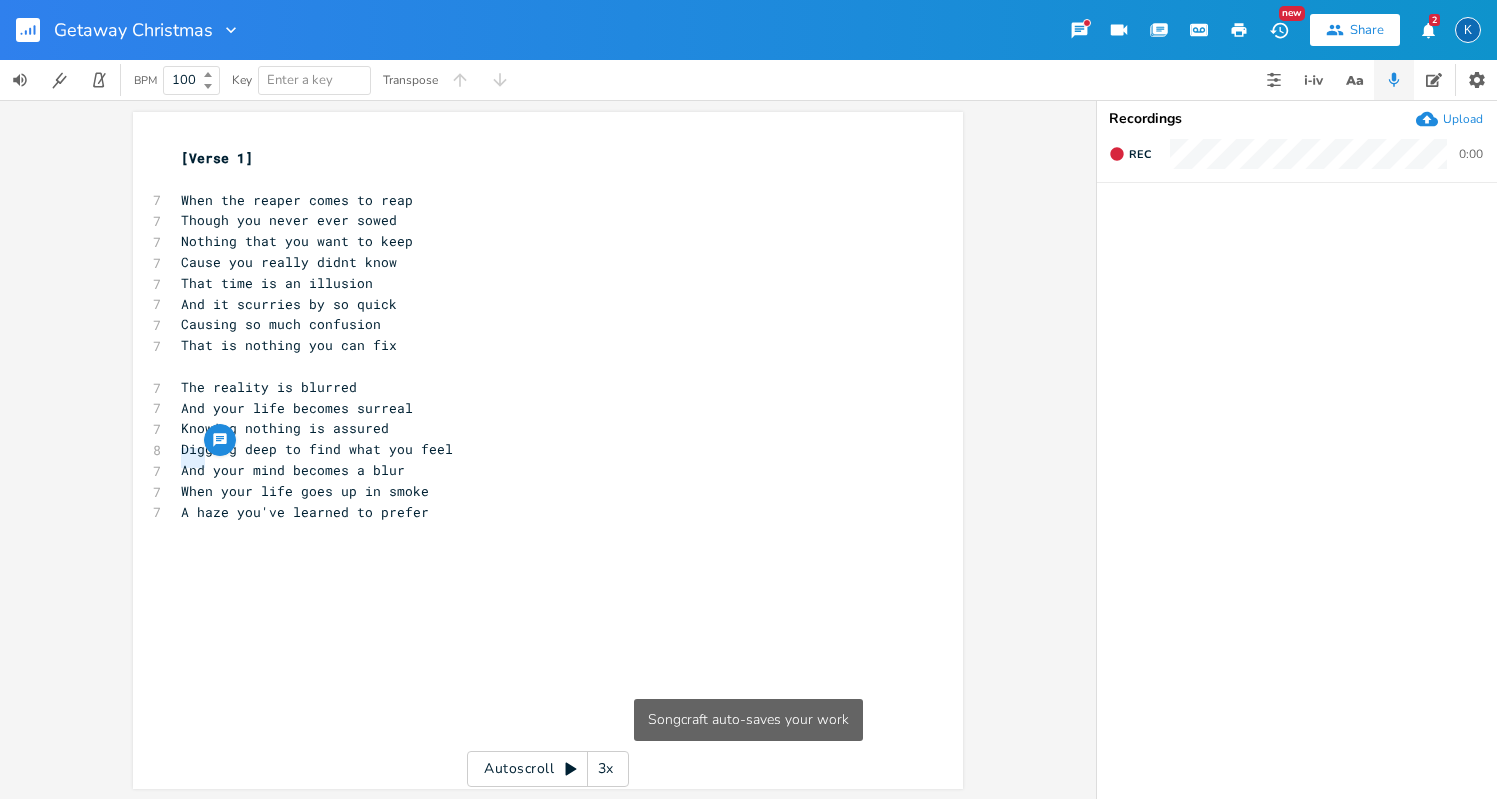 type on "o" 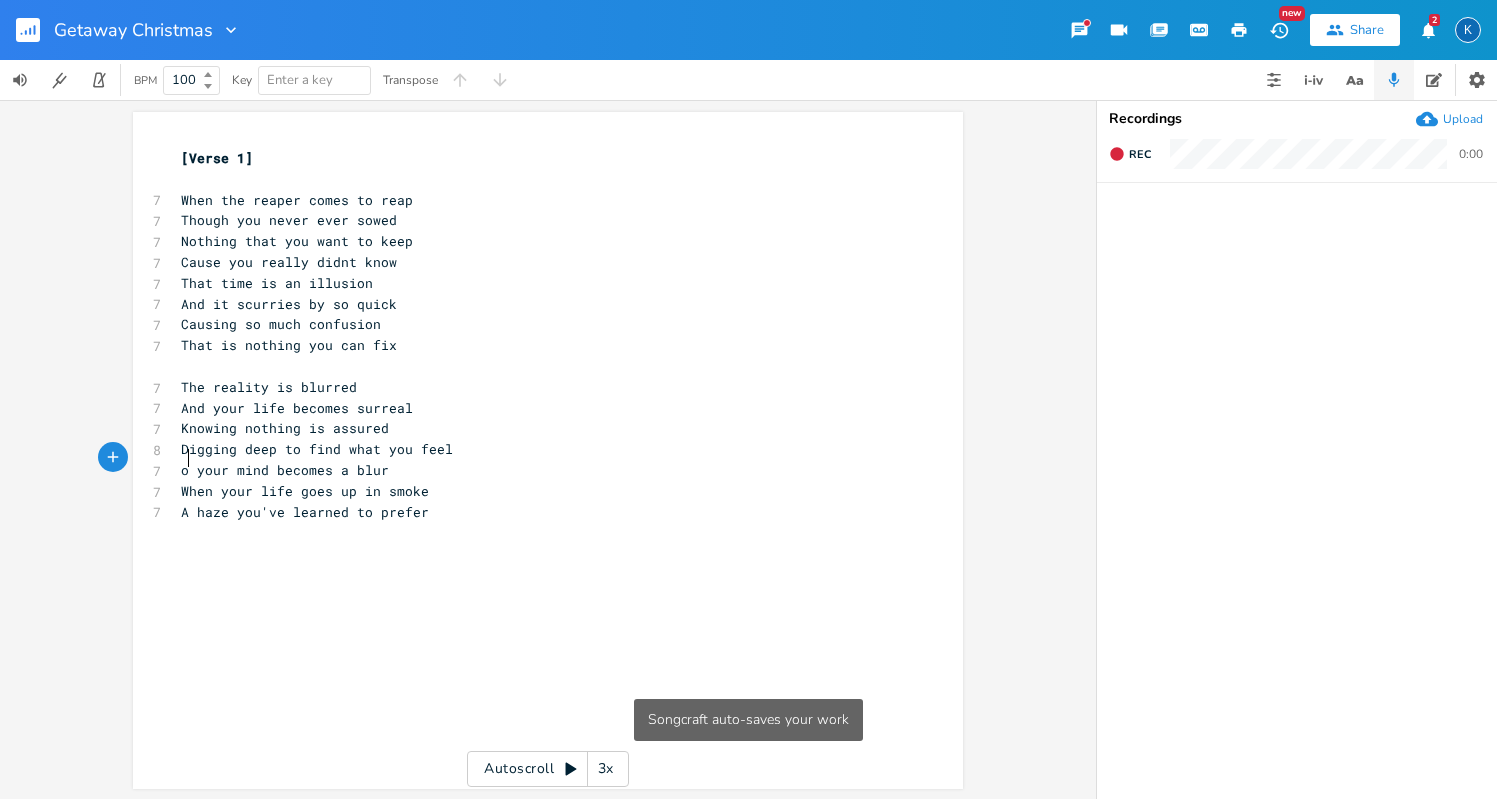 scroll, scrollTop: 0, scrollLeft: 5, axis: horizontal 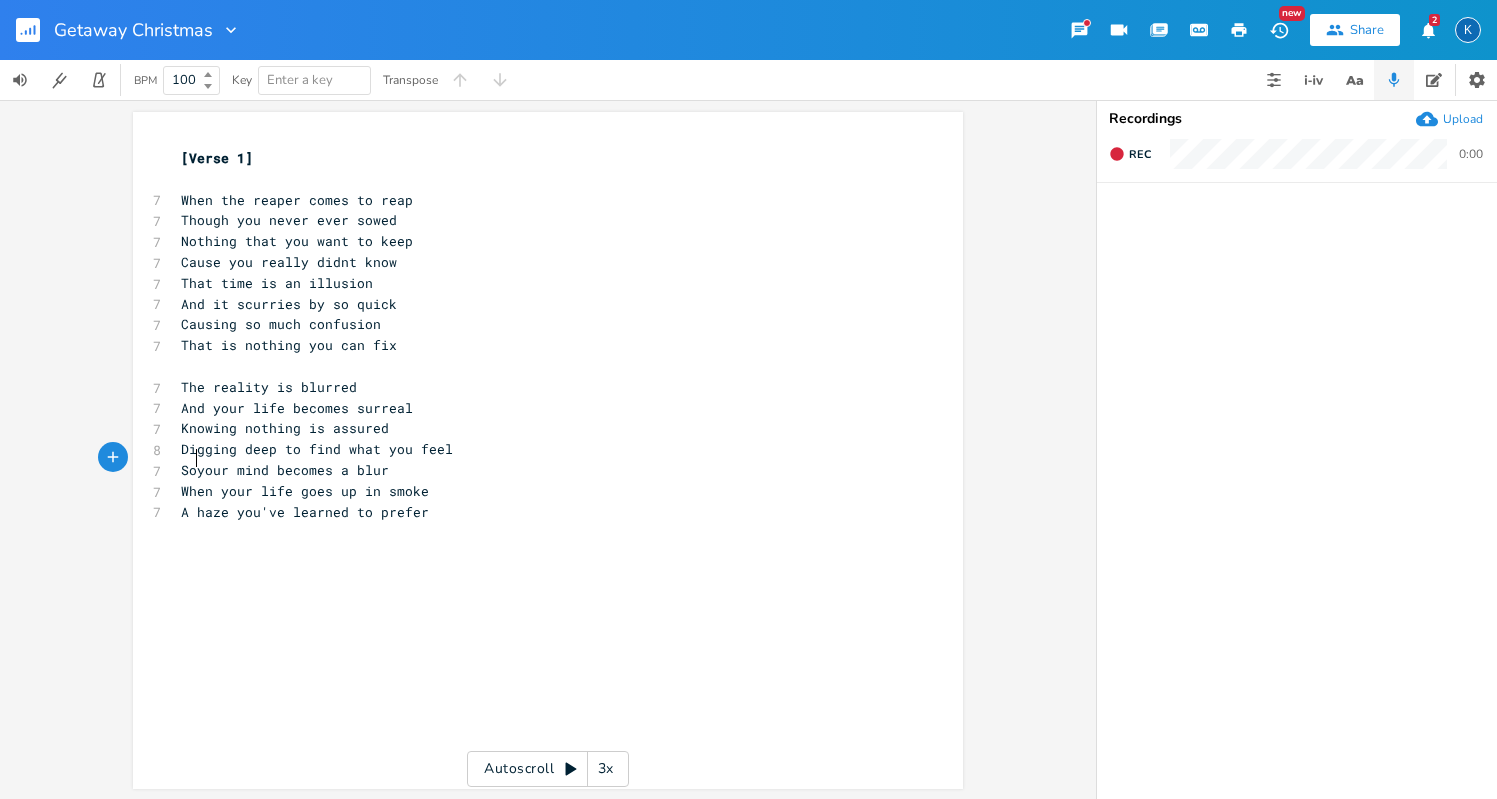 type on "So" 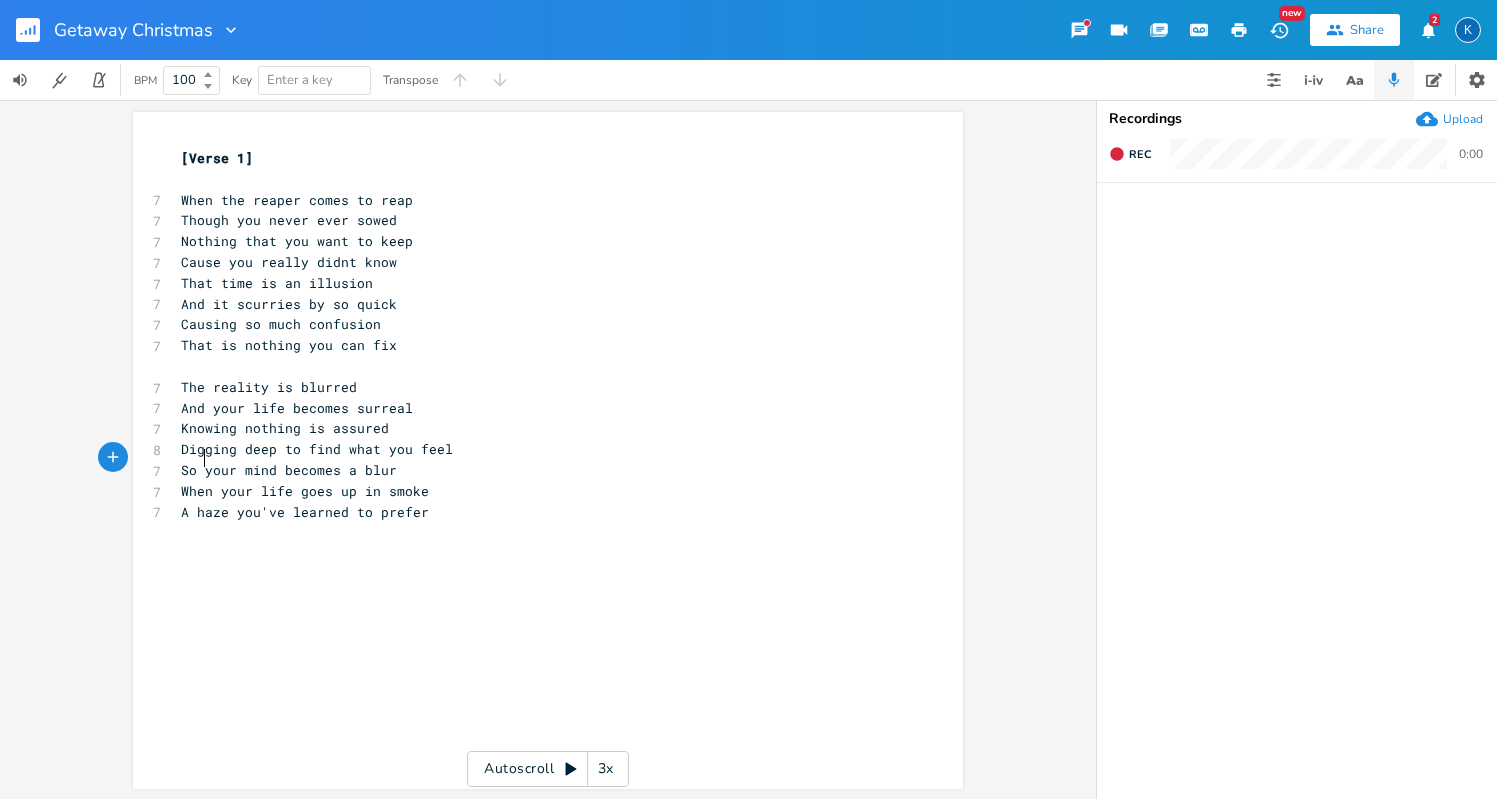 scroll, scrollTop: 0, scrollLeft: 16, axis: horizontal 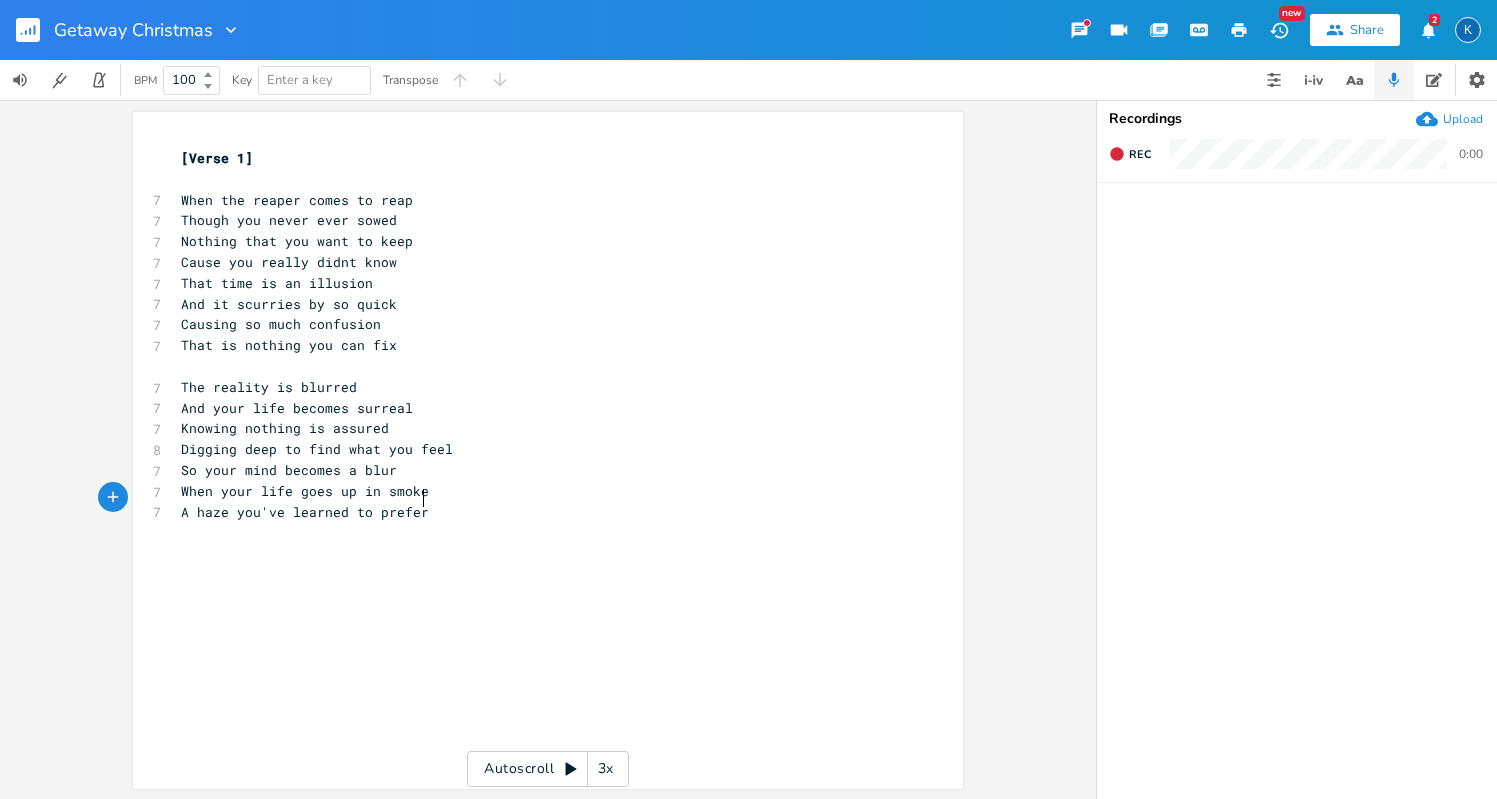 click on "A haze you've learned to prefer" at bounding box center (538, 512) 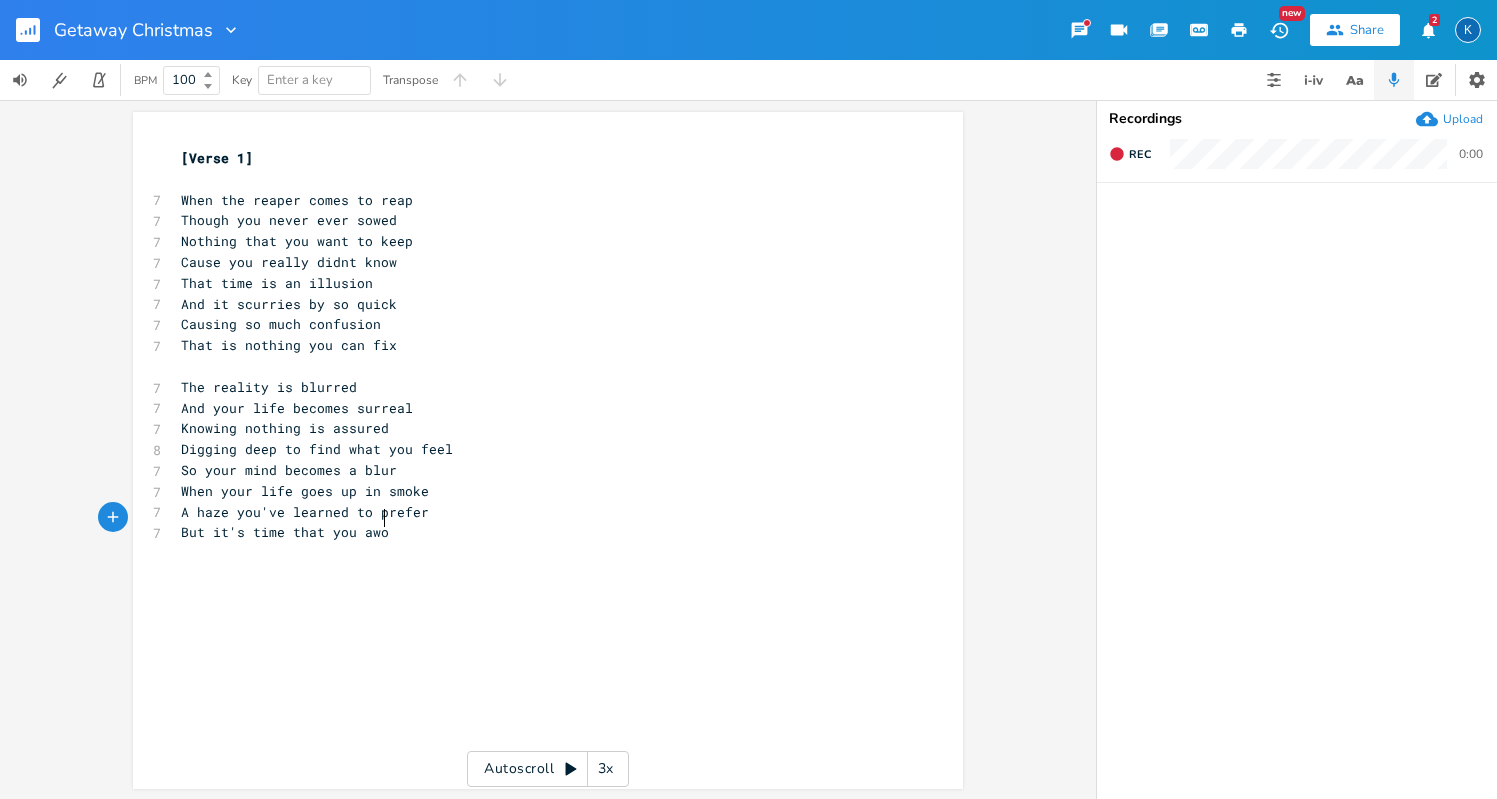 type on "But it's time that you awoke" 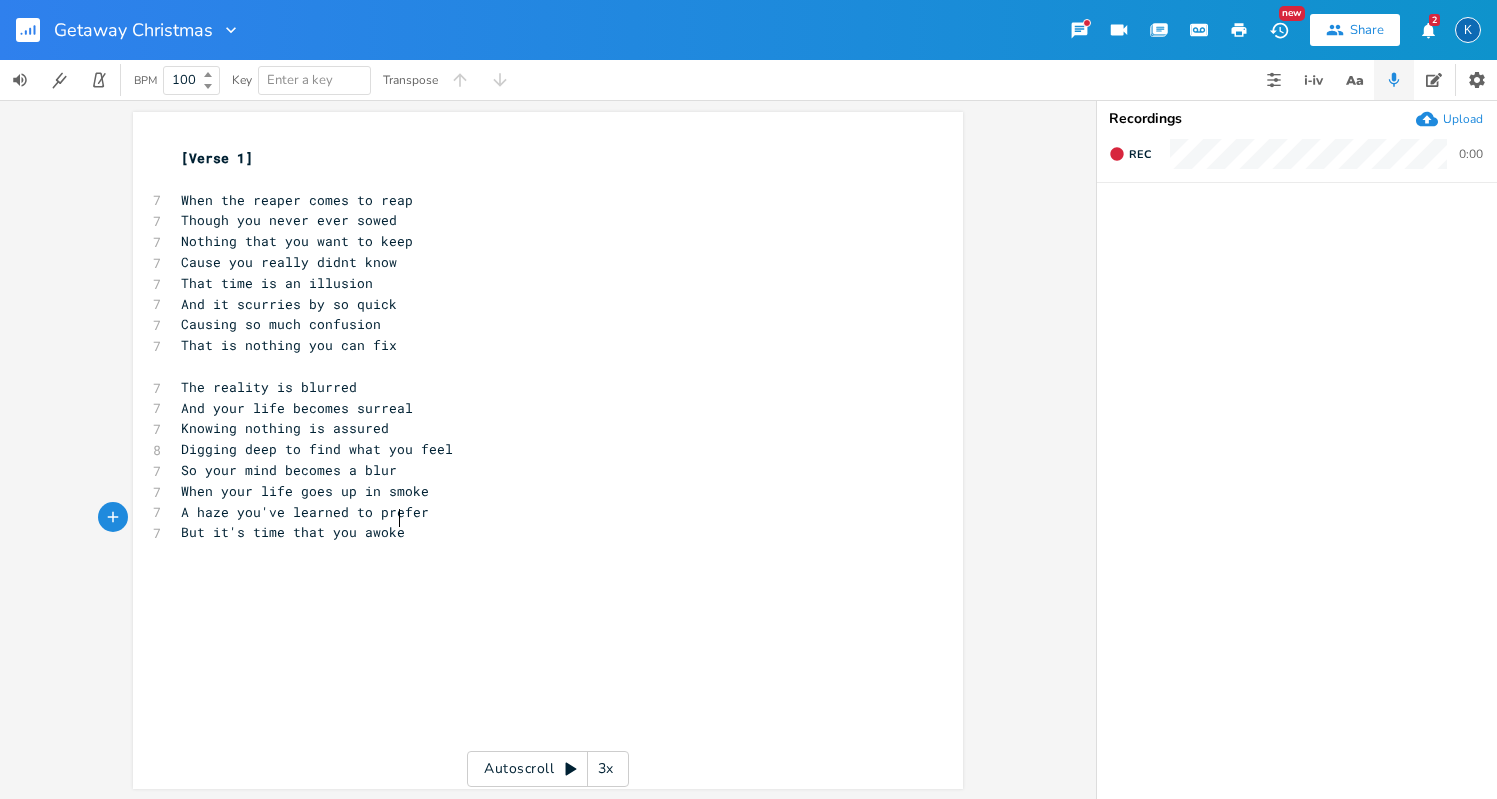 scroll, scrollTop: 0, scrollLeft: 138, axis: horizontal 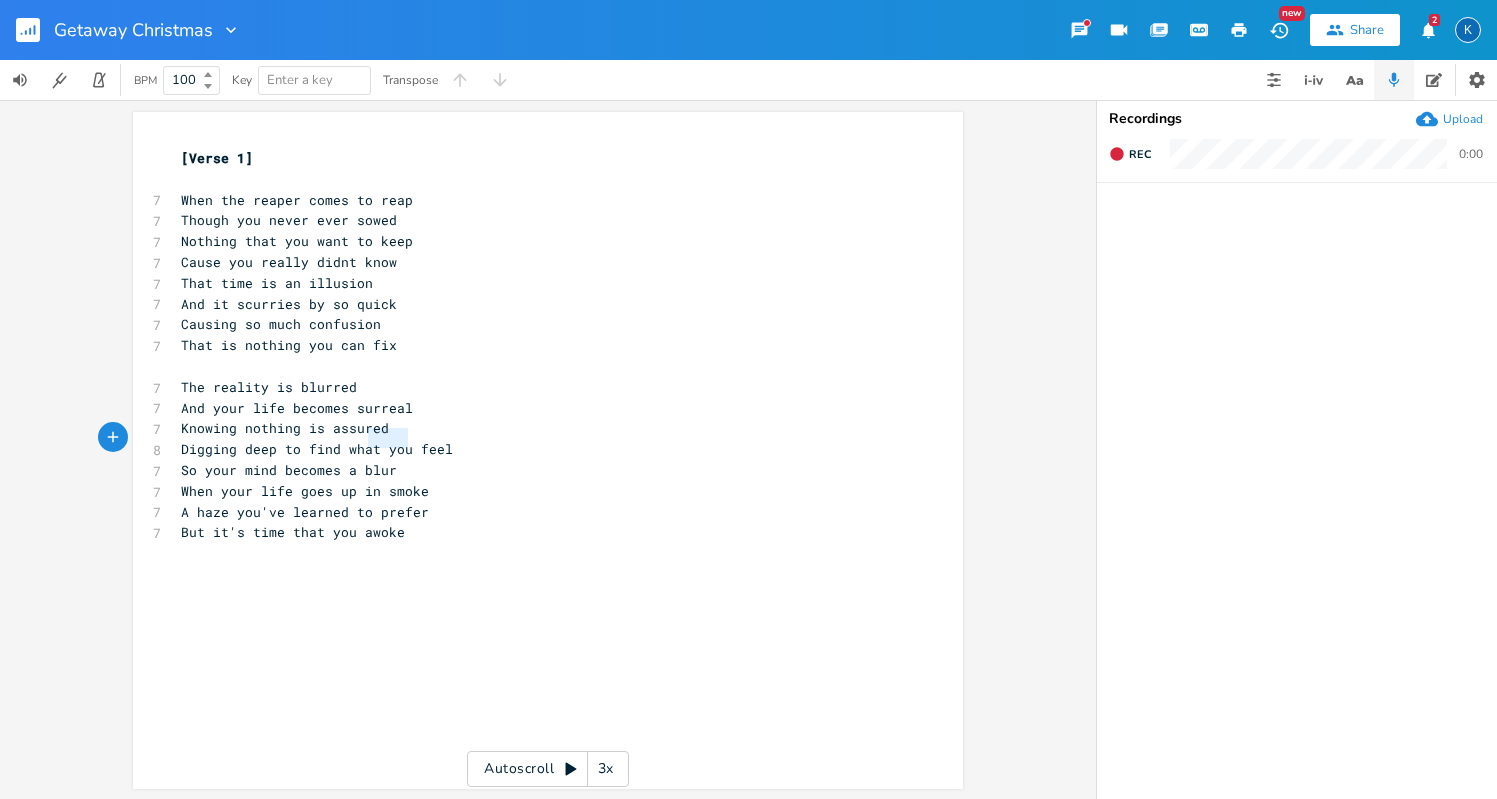 type on "hat you" 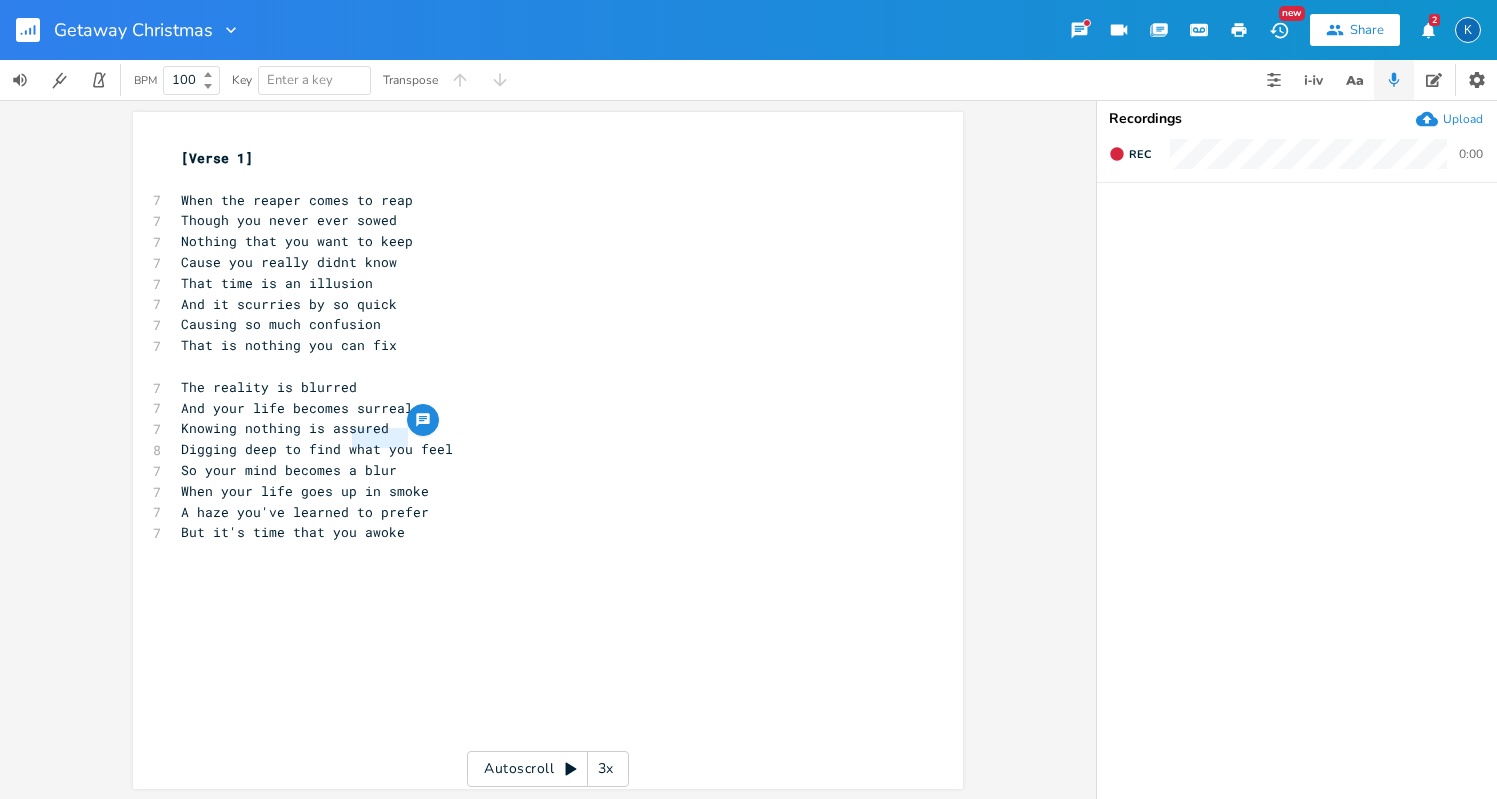 drag, startPoint x: 405, startPoint y: 440, endPoint x: 345, endPoint y: 441, distance: 60.00833 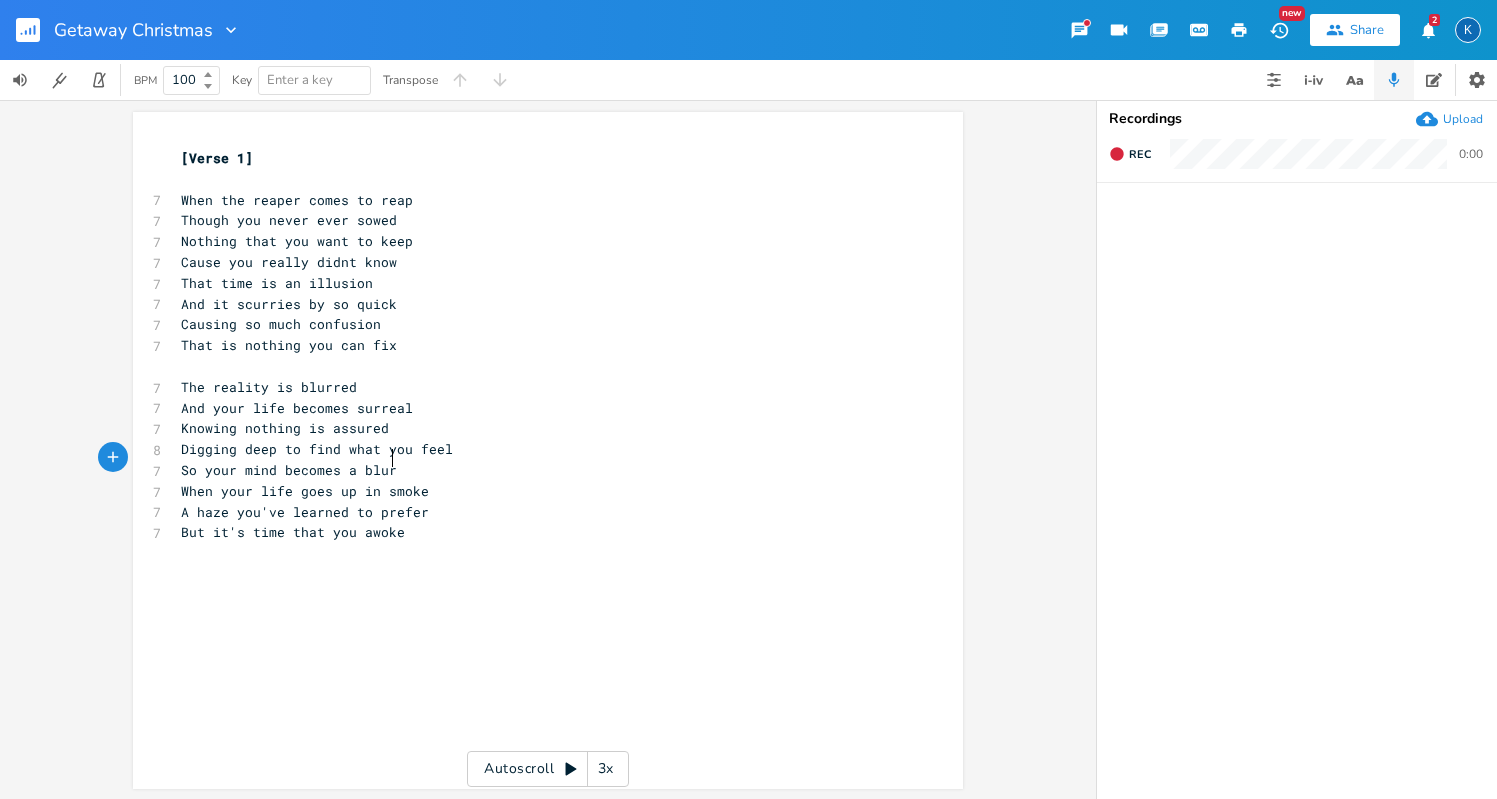 click on "So your mind becomes a blur" at bounding box center [538, 470] 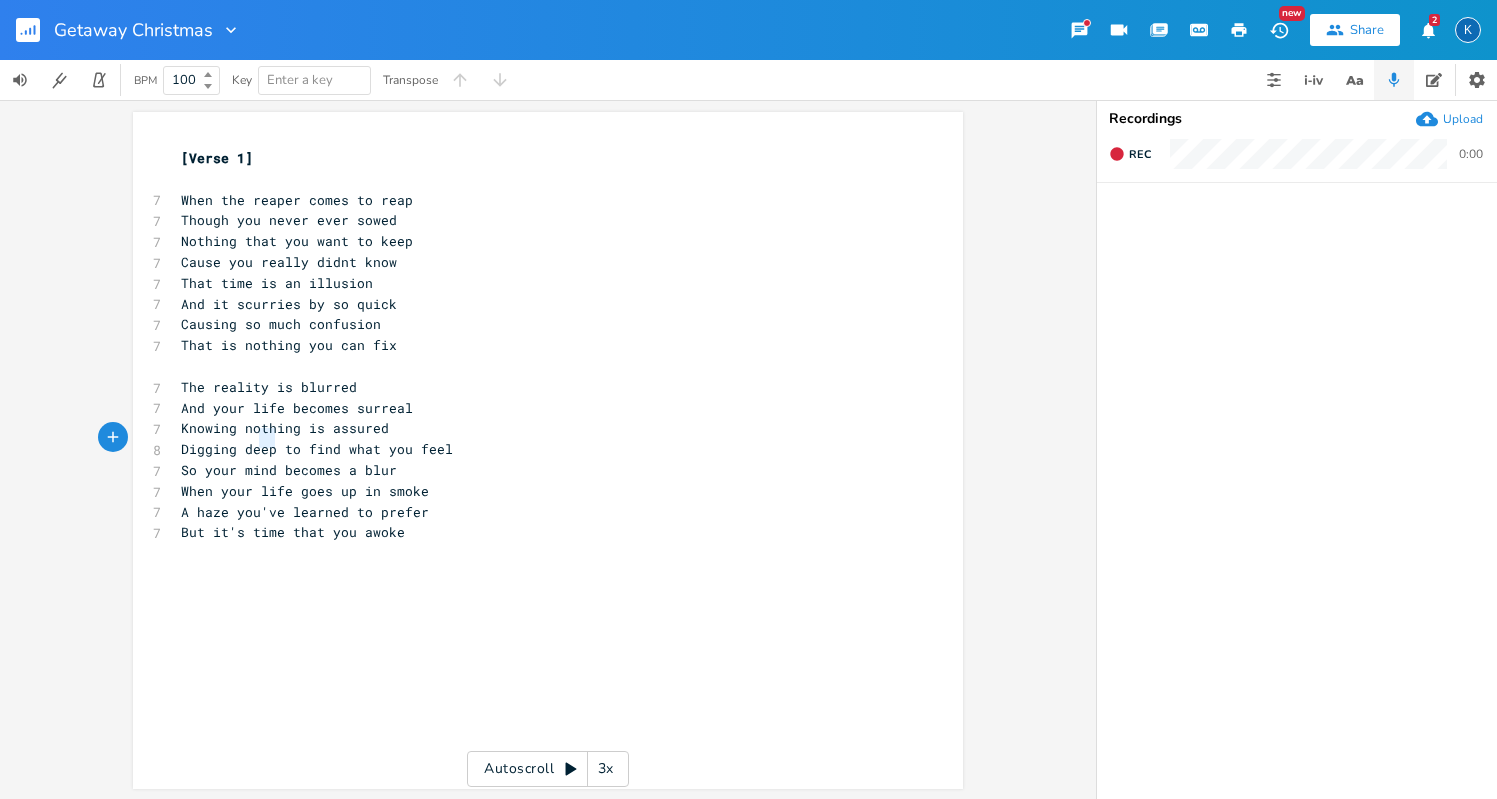 type on "deep" 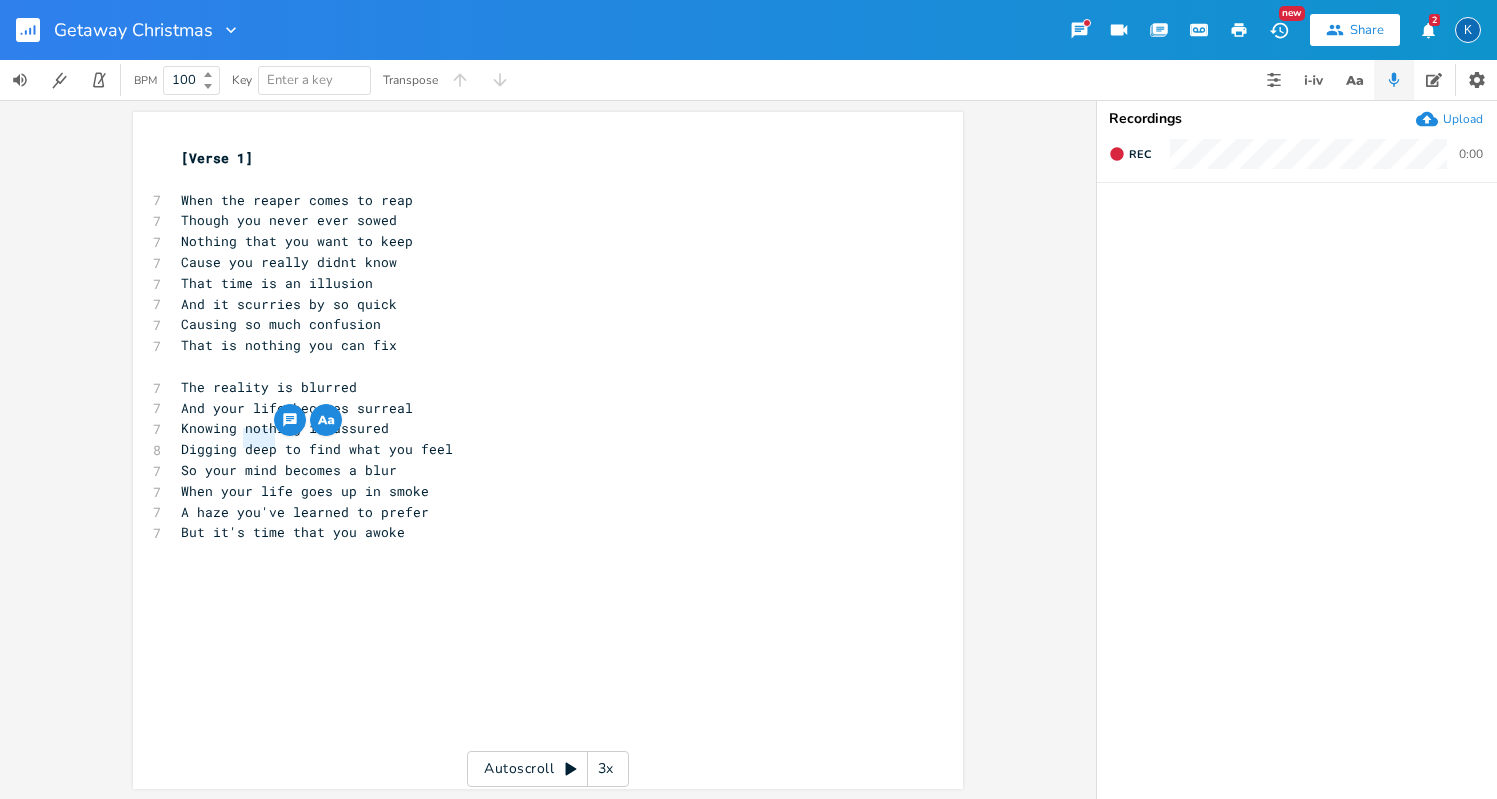 drag, startPoint x: 270, startPoint y: 441, endPoint x: 234, endPoint y: 440, distance: 36.013885 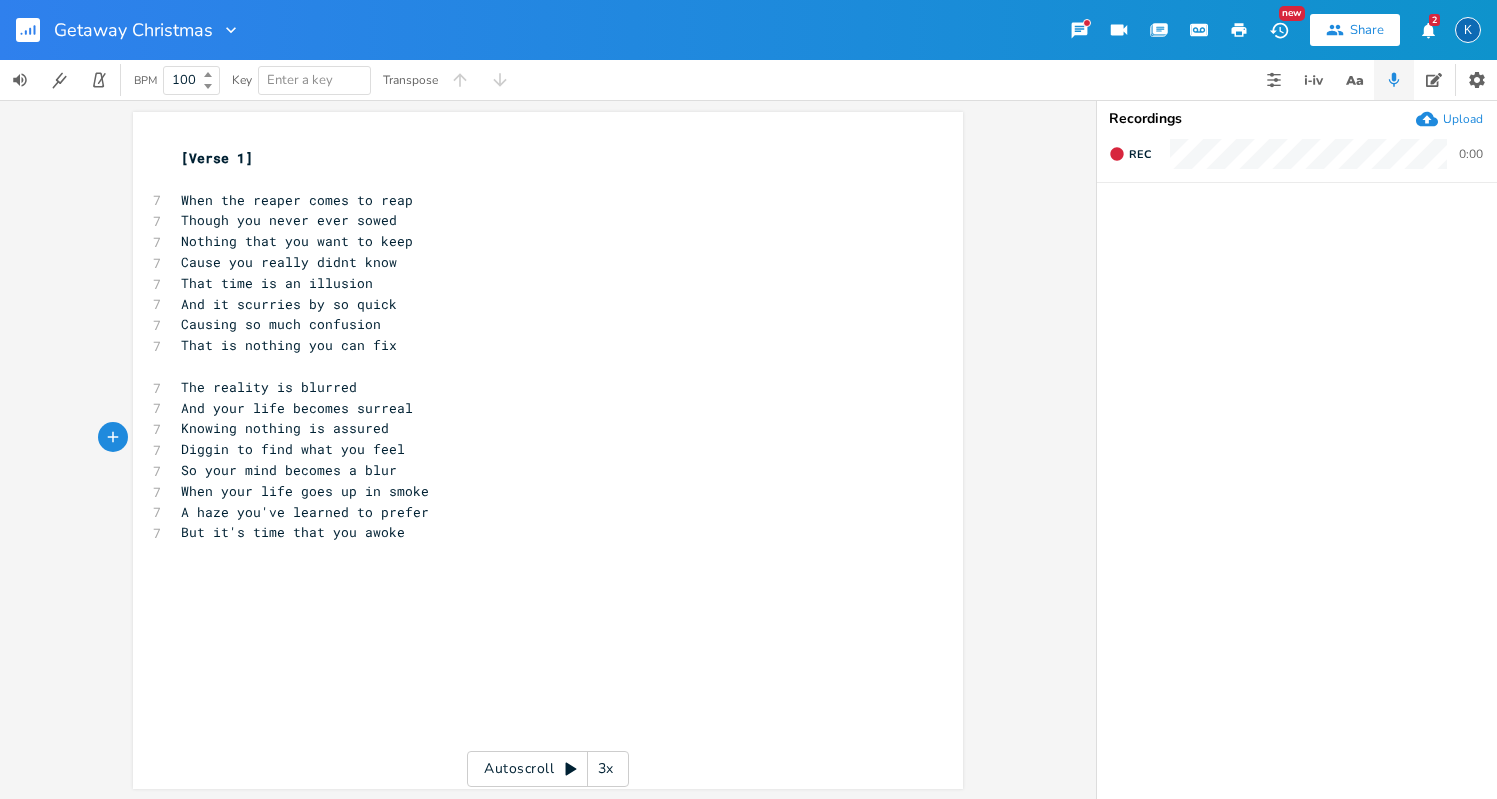 scroll, scrollTop: 0, scrollLeft: 6, axis: horizontal 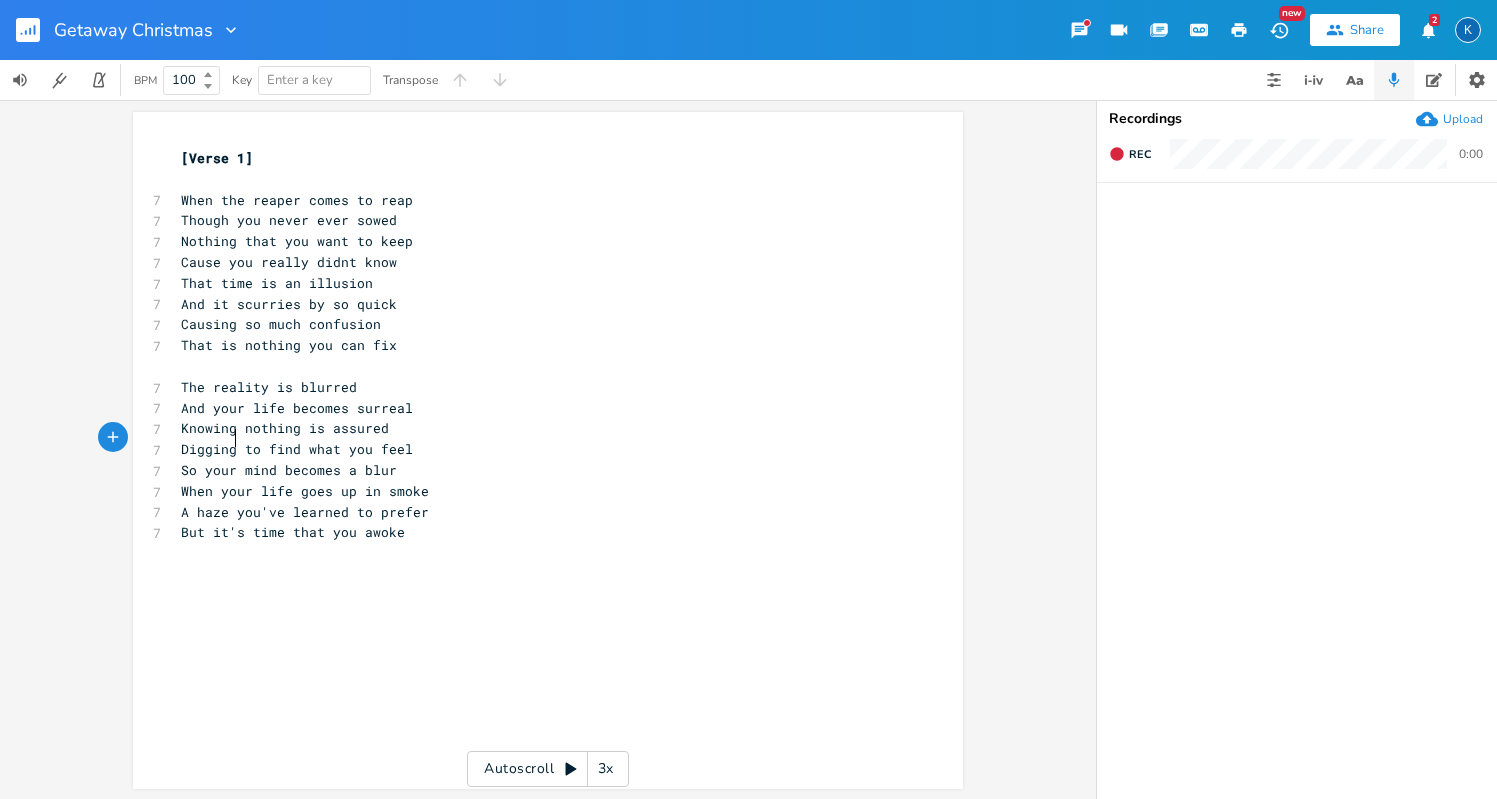 type on "g" 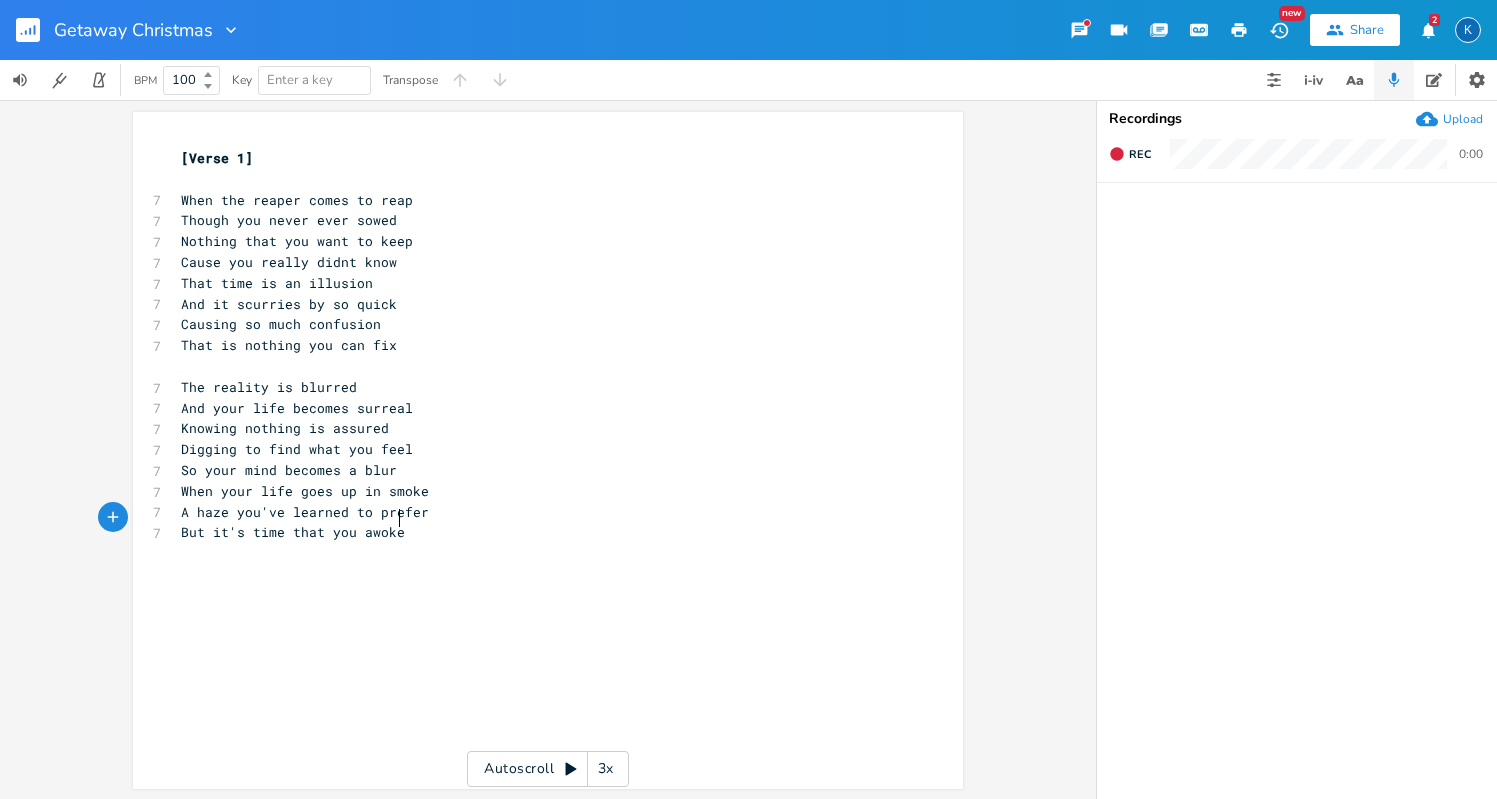 click on "But it's time that you awoke" at bounding box center (538, 532) 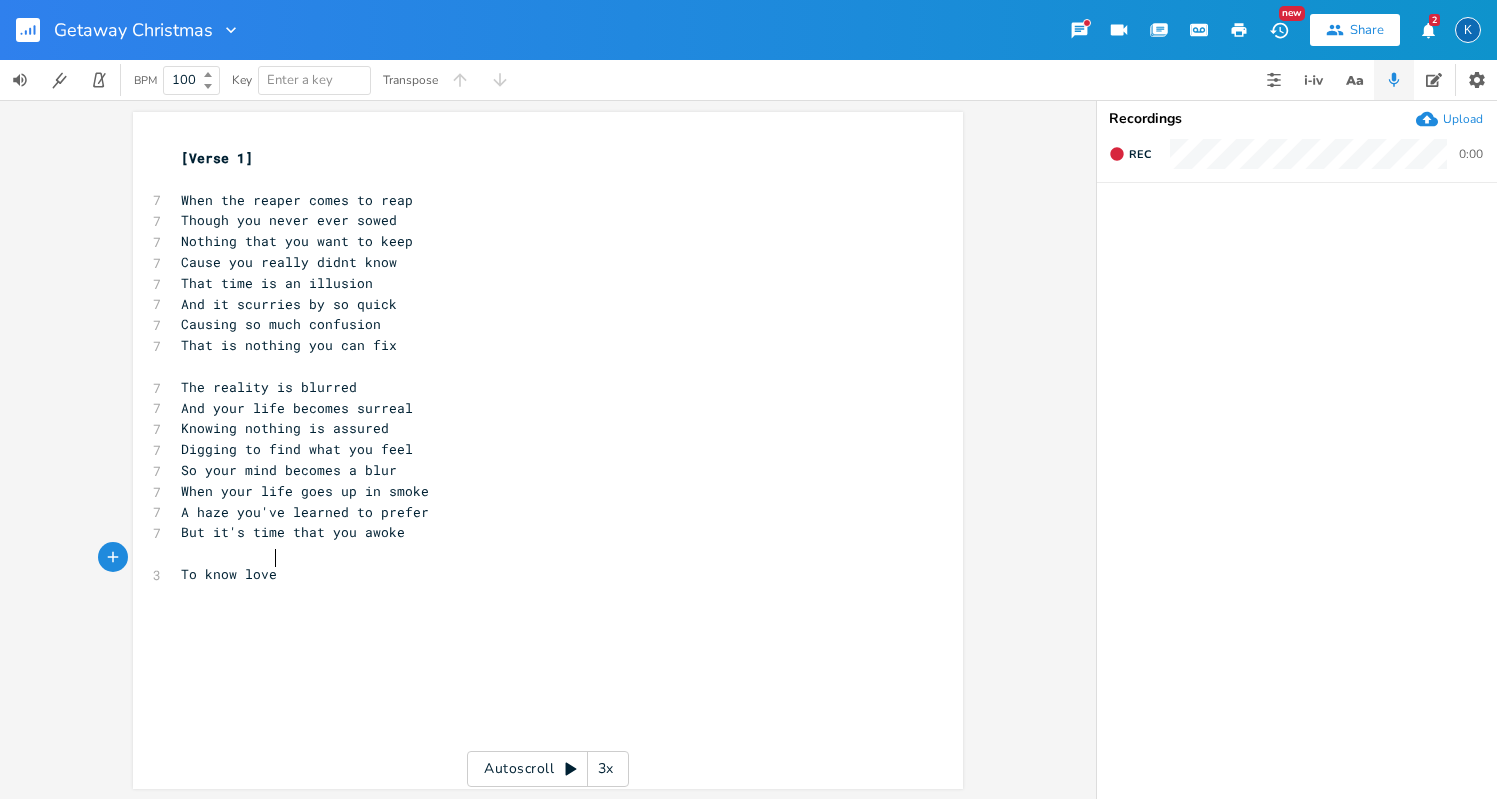 scroll, scrollTop: 0, scrollLeft: 68, axis: horizontal 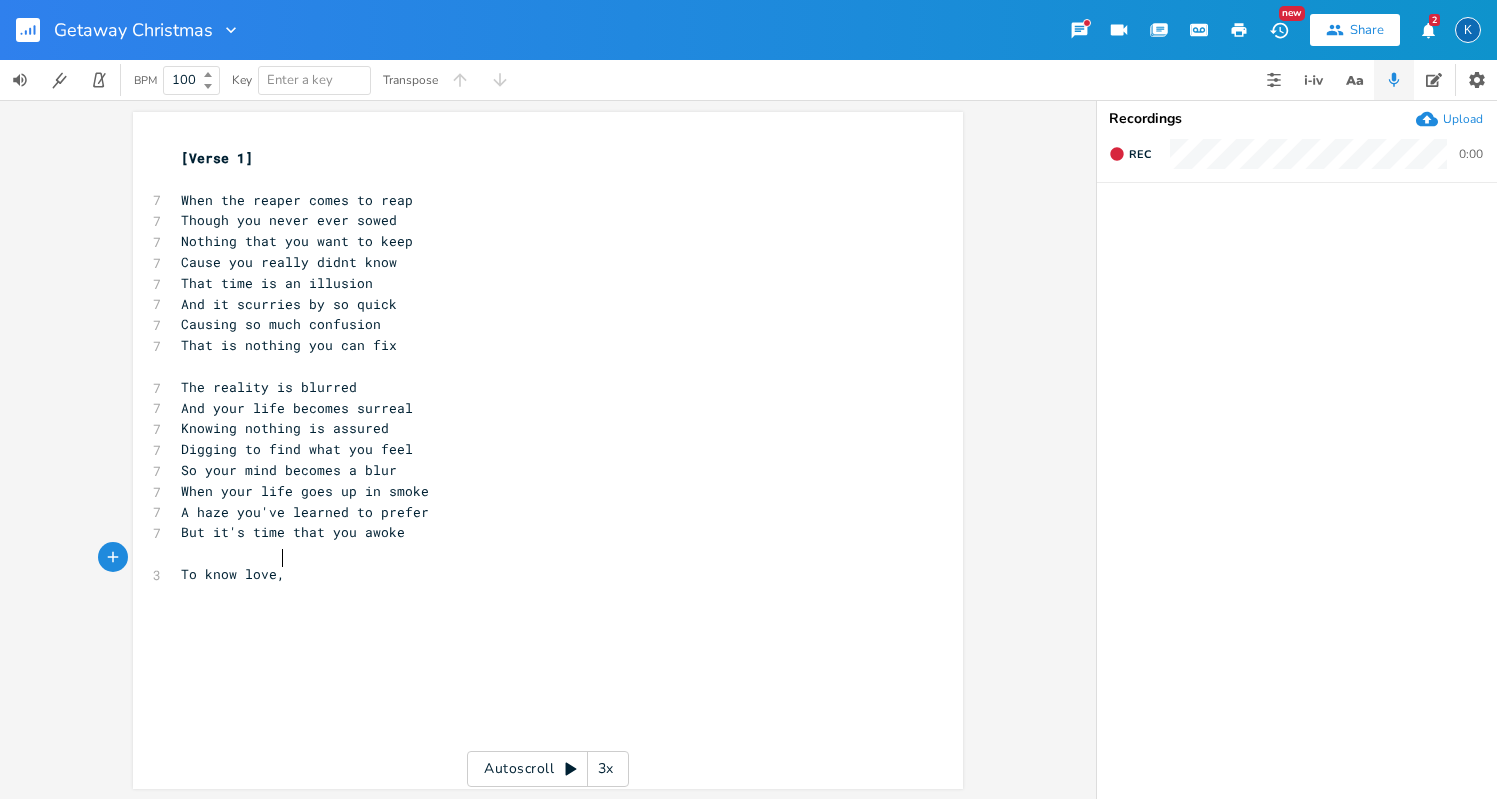 type on "To know love," 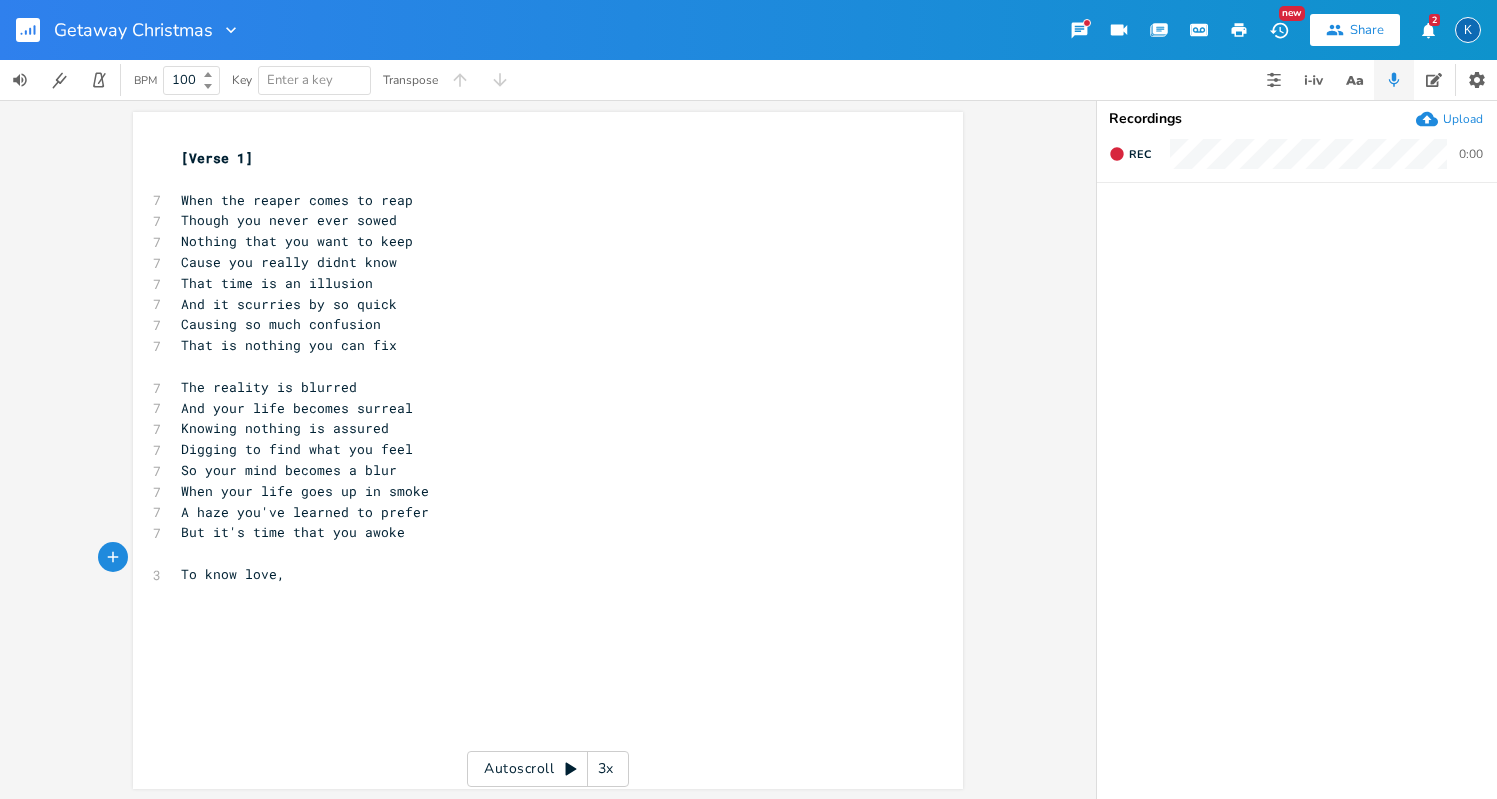 click on "To know love, x   [Verse 1] ​ 7 When the reaper comes to reap 7 Though you never ever sowed 7 Nothing that you want to keep 7 Cause you really didnt know 7 That time is an illusion 7 And it scurries by so quick 7 Causing so much confusion 7 That is nothing you can fix ​ 7 The reality is blurred 7 And your life becomes surreal 7 Knowing nothing is assured 7 Digging to find what you feel 7 So your mind becomes a blur 7 When your life goes up in smoke 7 A haze you've learned to prefer 7 But it's time that you awoke ​ 3 To know love, ​ ​ ​ ​ ​ ​ ​" at bounding box center (548, 450) 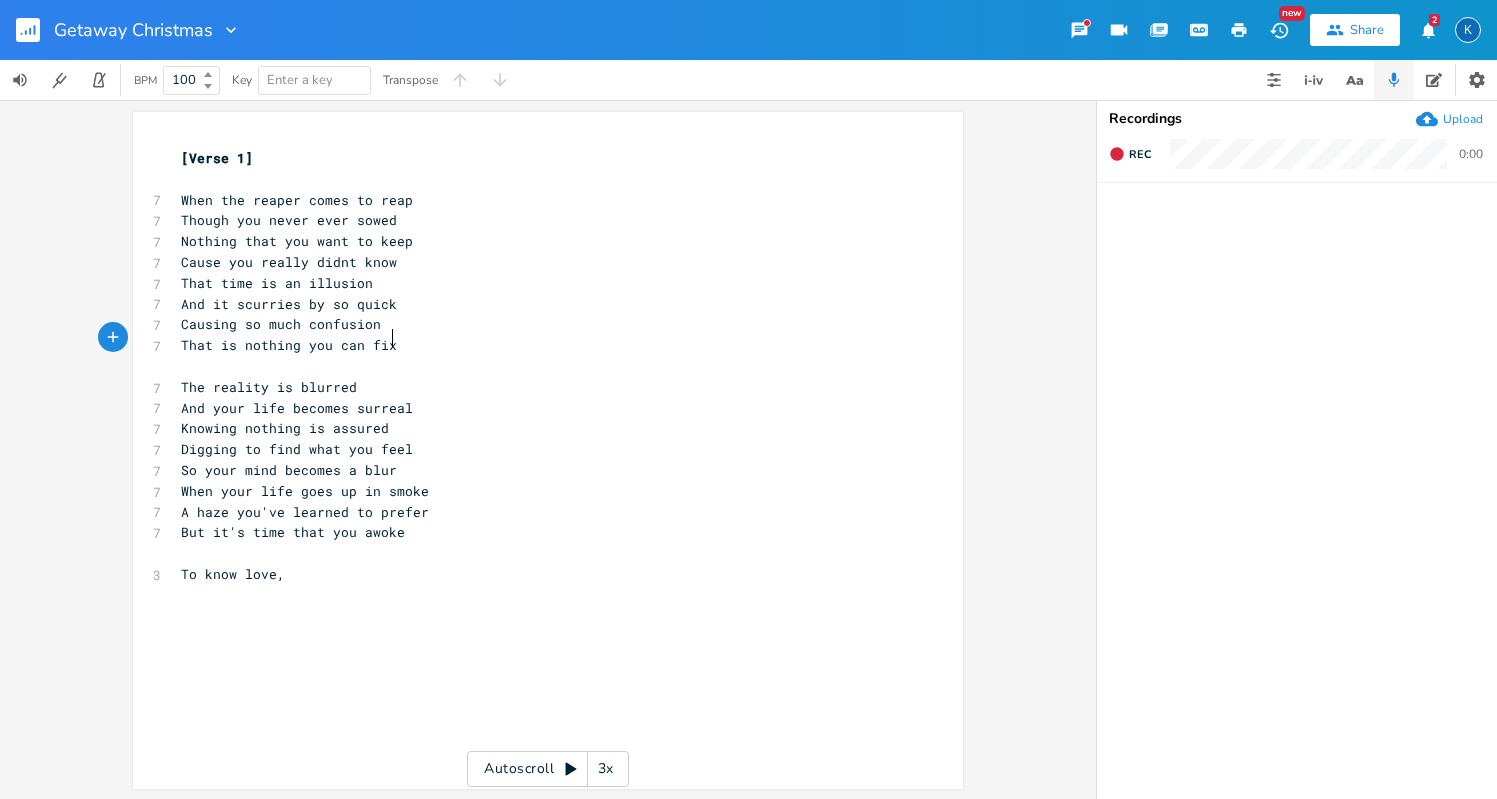 click on "That is nothing you can fix" at bounding box center (538, 345) 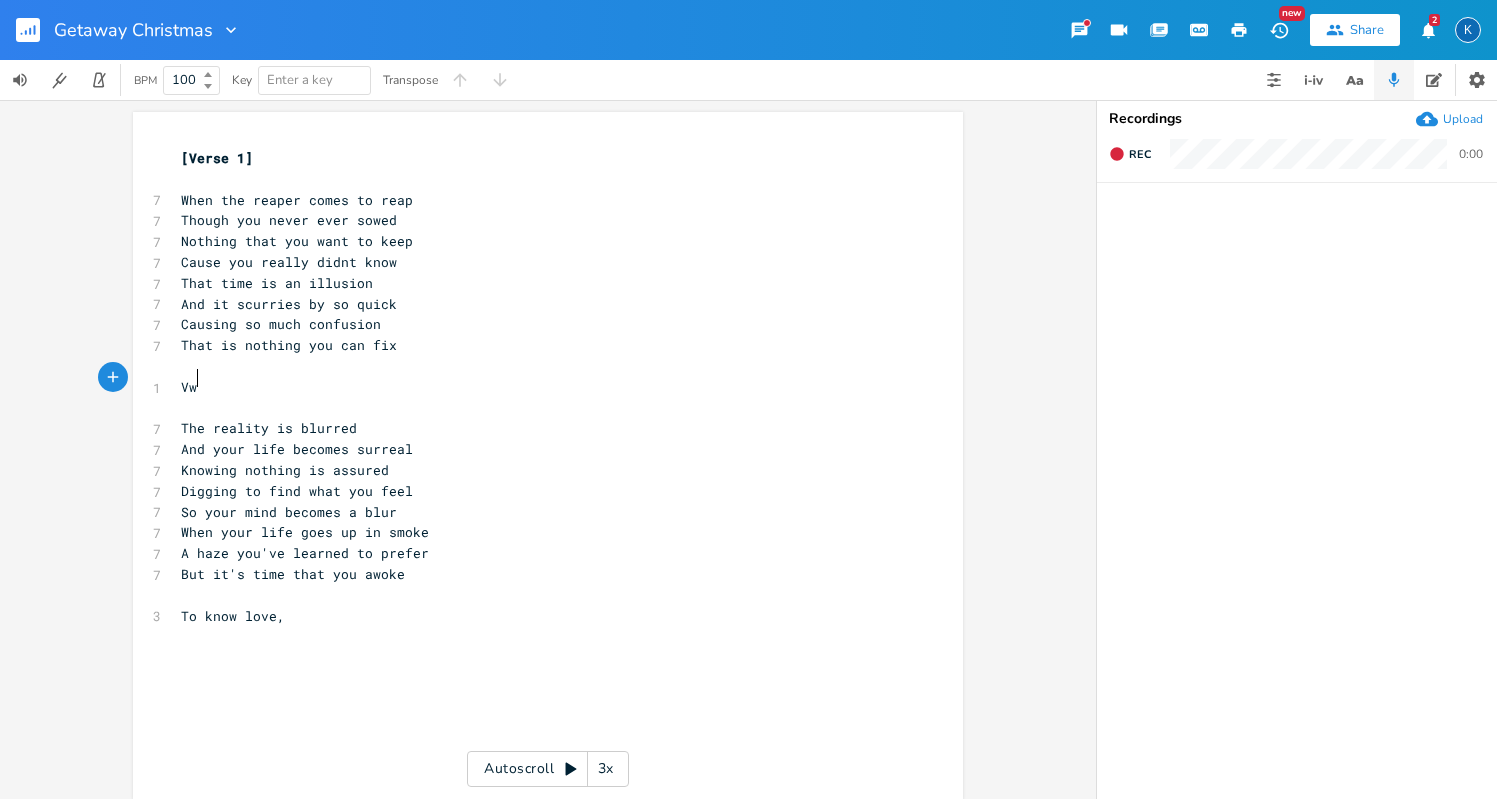 type on "Vwre" 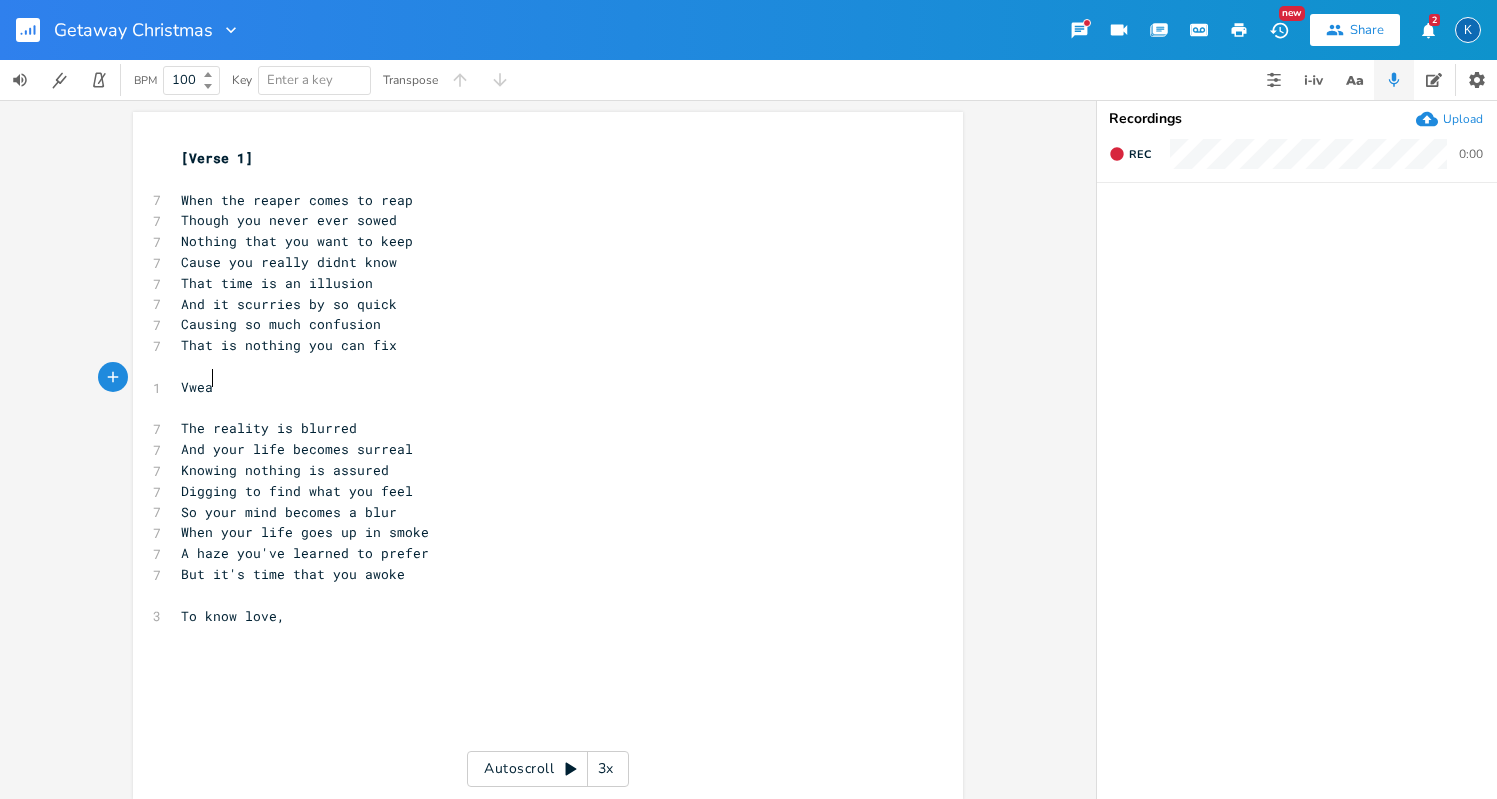 type on "weaw" 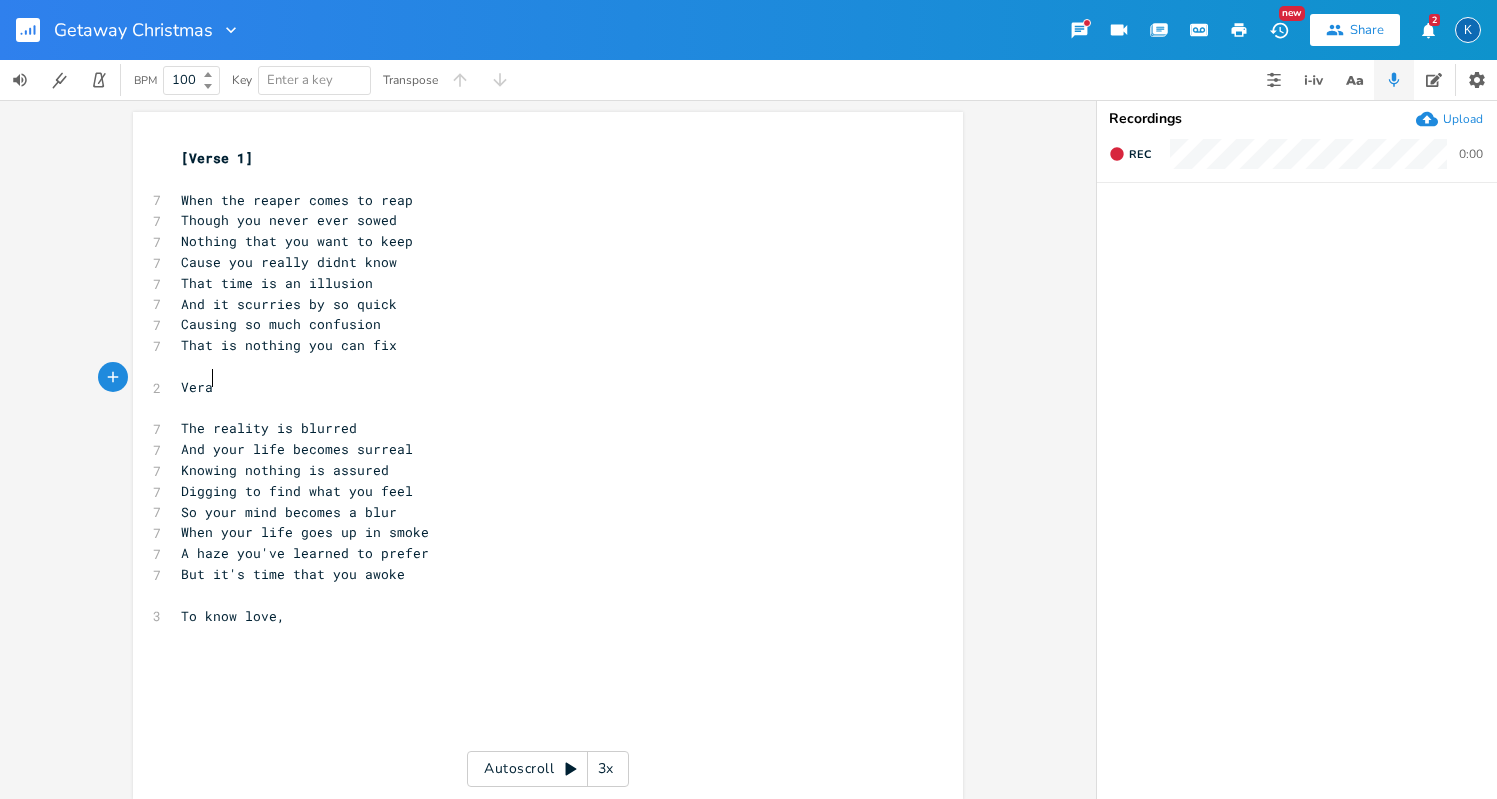 type on "here awake" 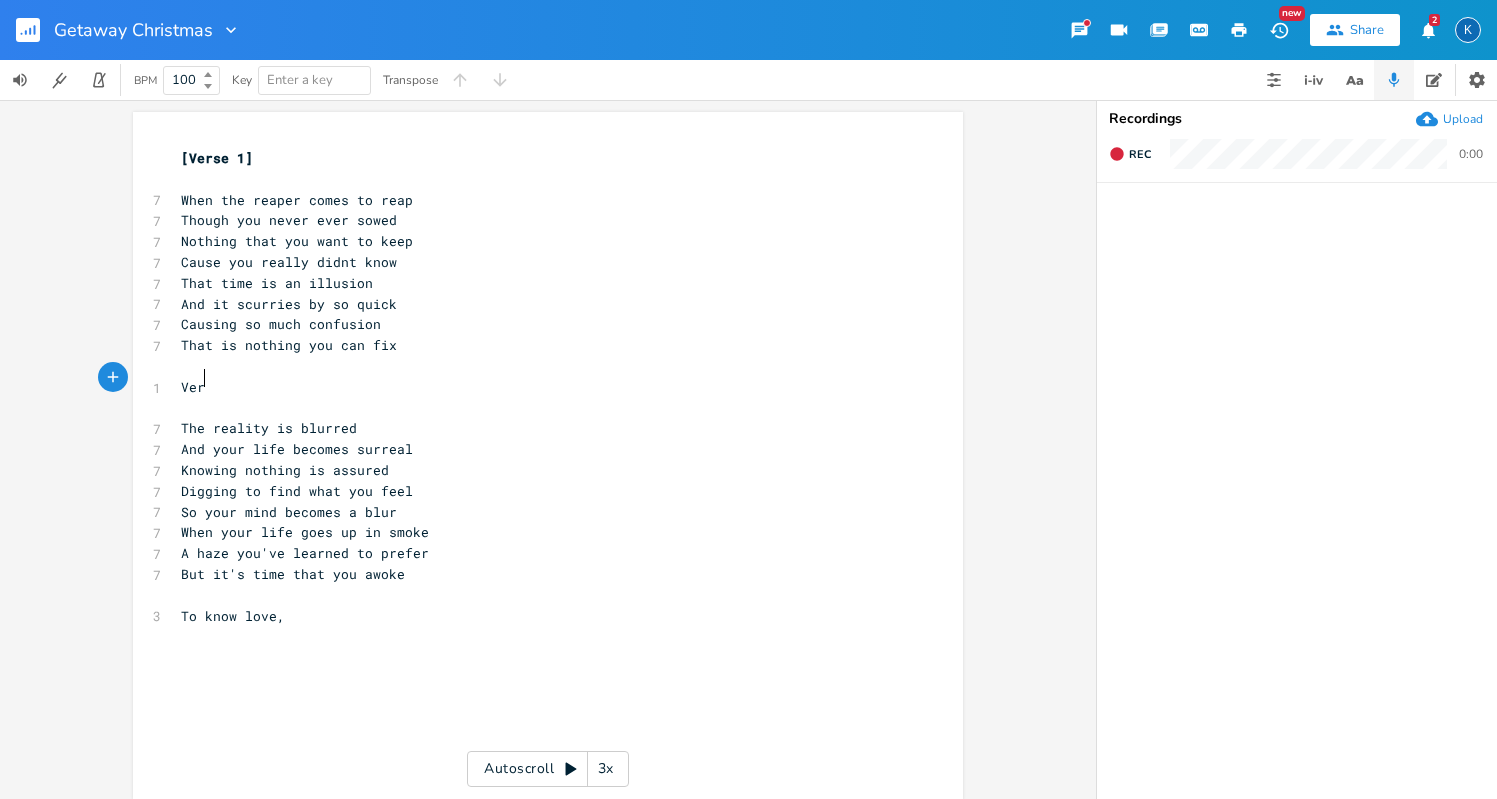 type on "w" 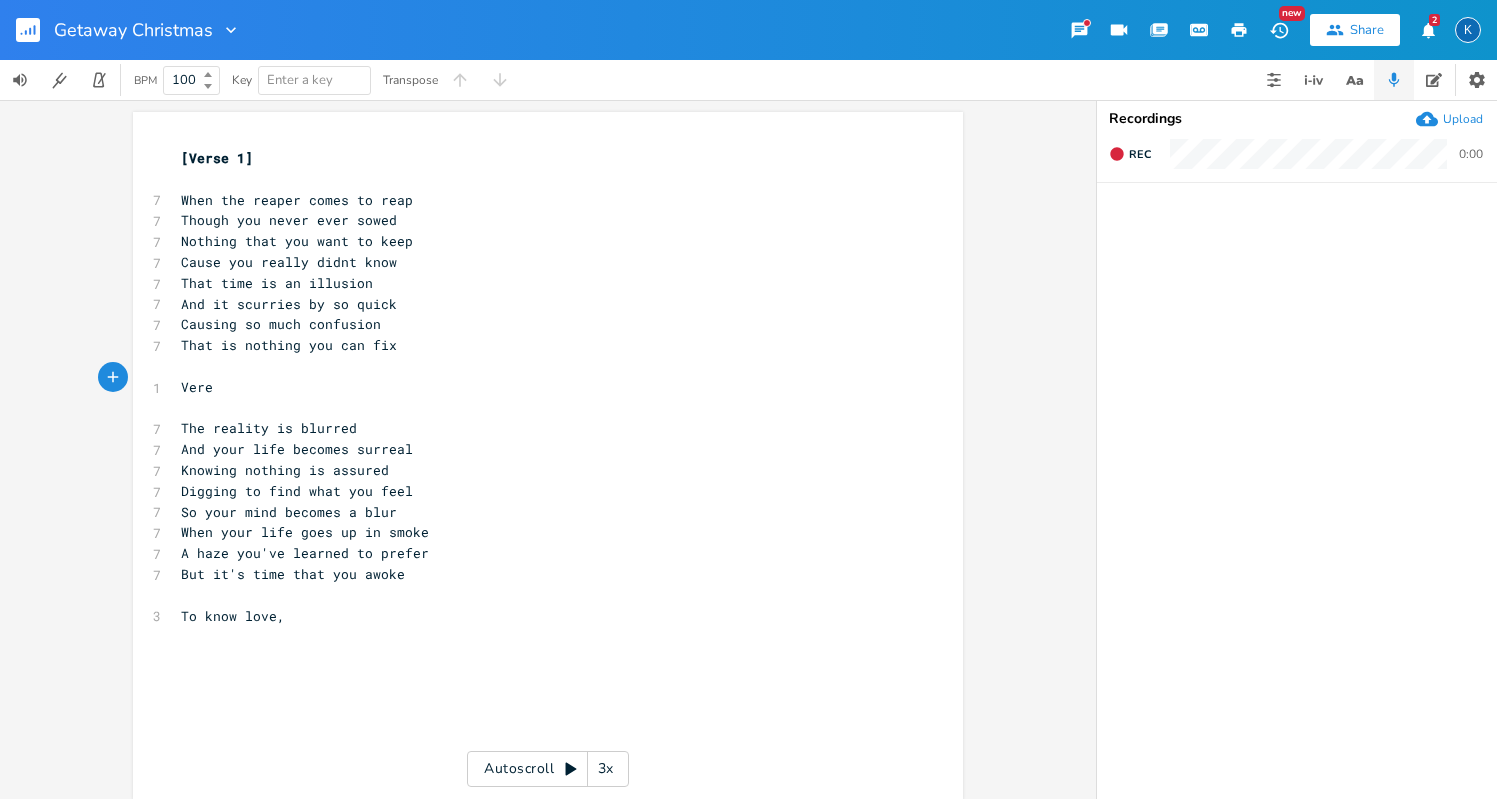 type on "e @" 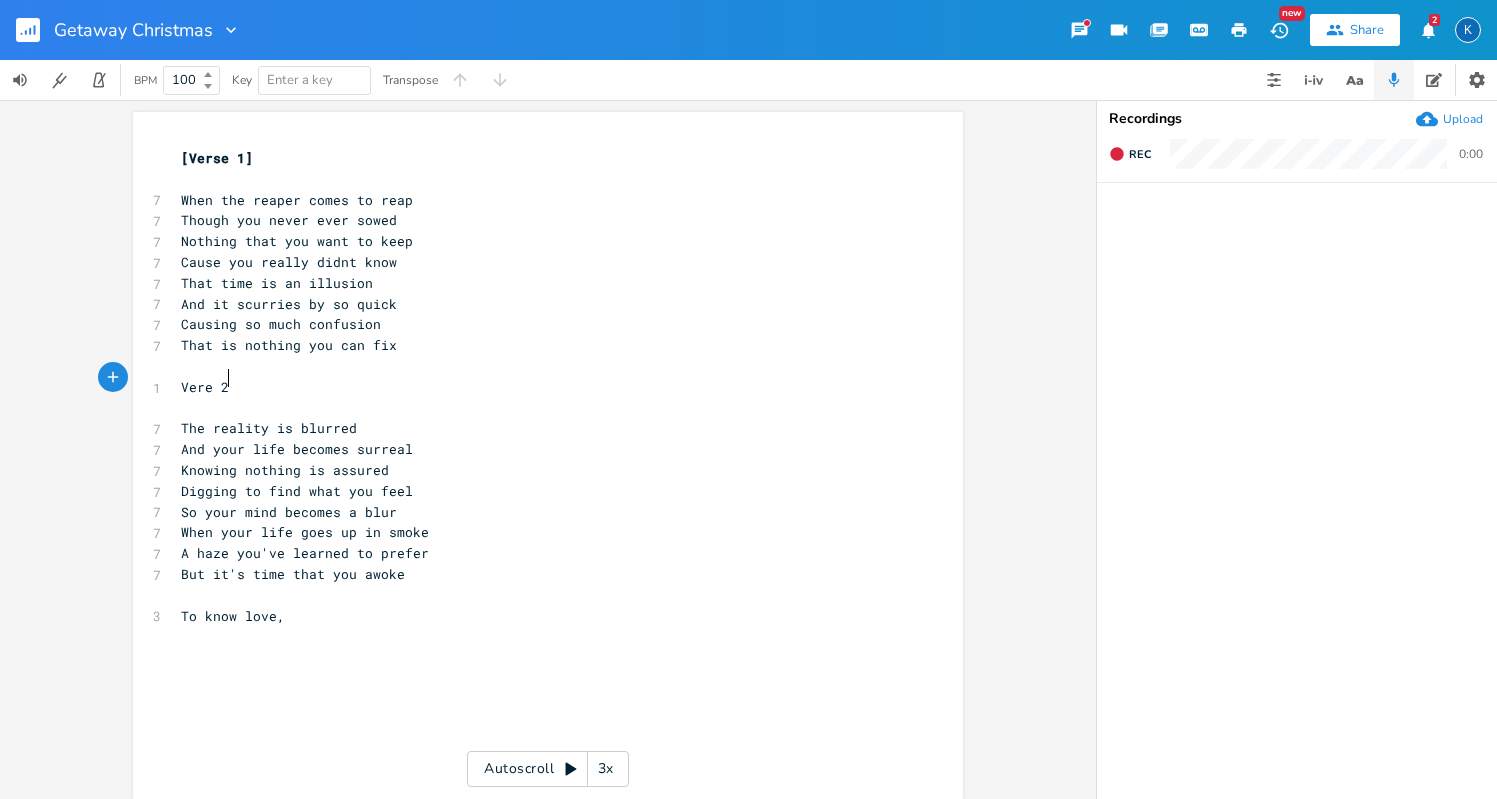scroll, scrollTop: 0, scrollLeft: 6, axis: horizontal 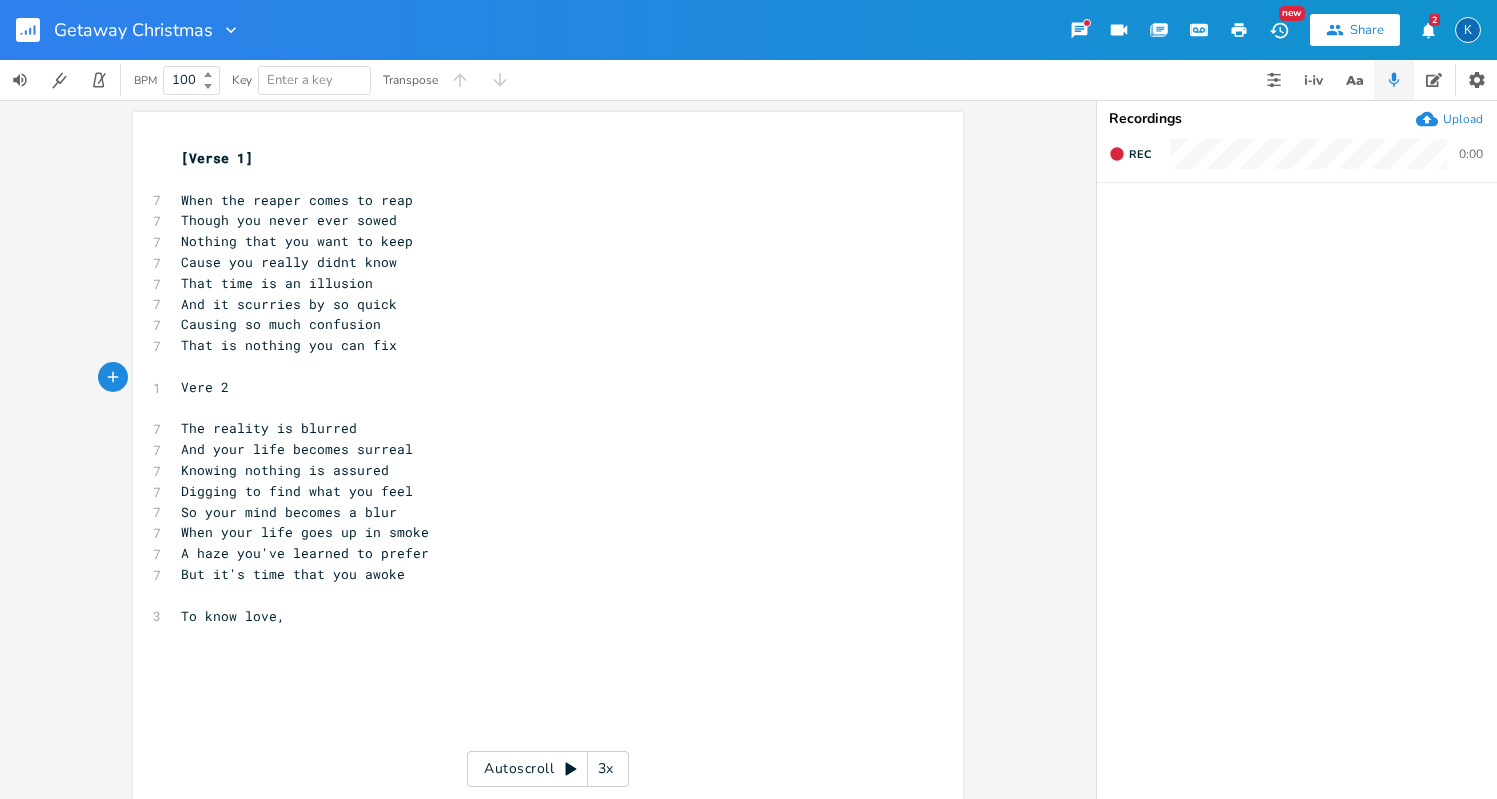 type on "2" 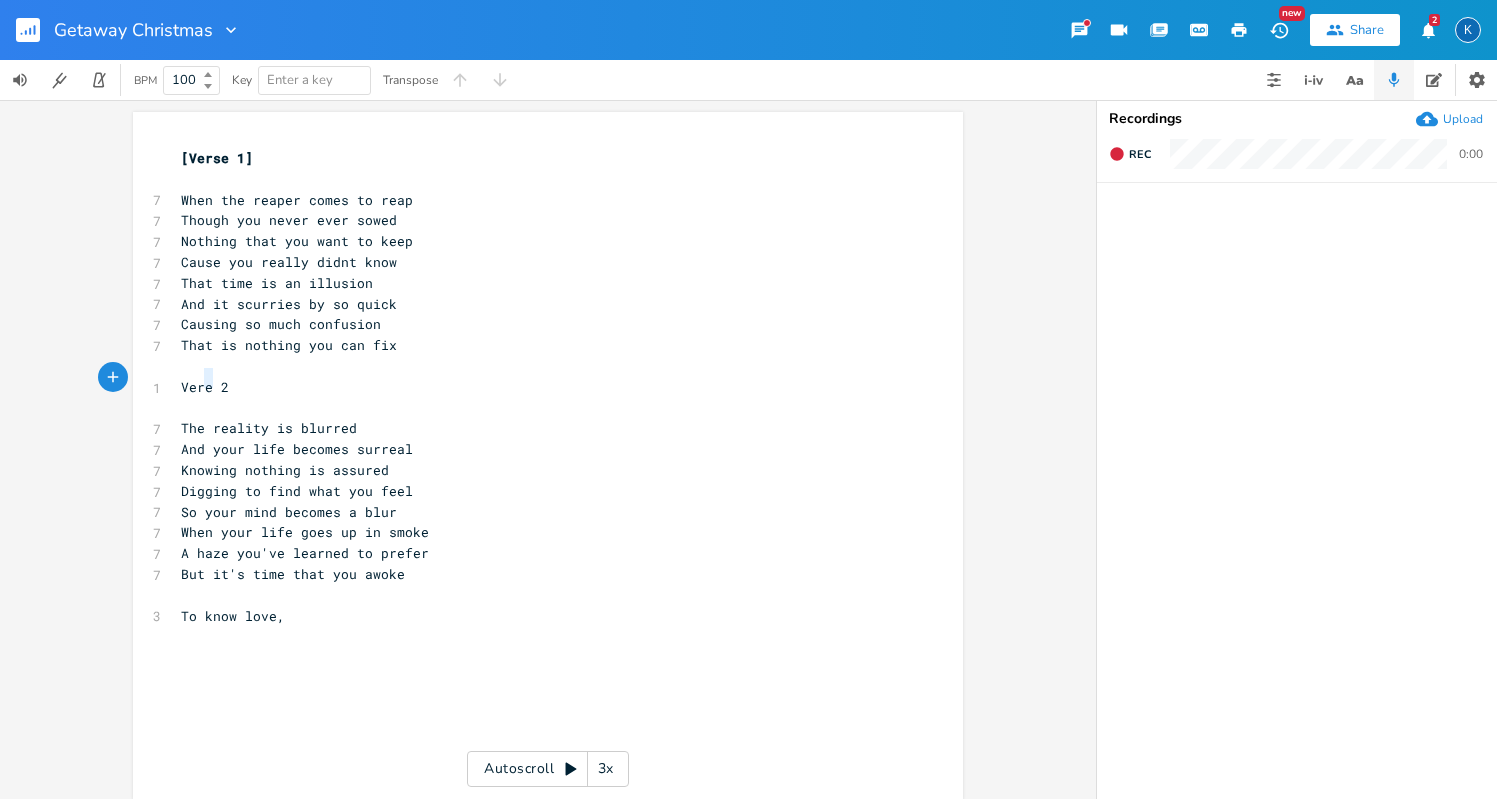 click on "Vere 2" at bounding box center (205, 387) 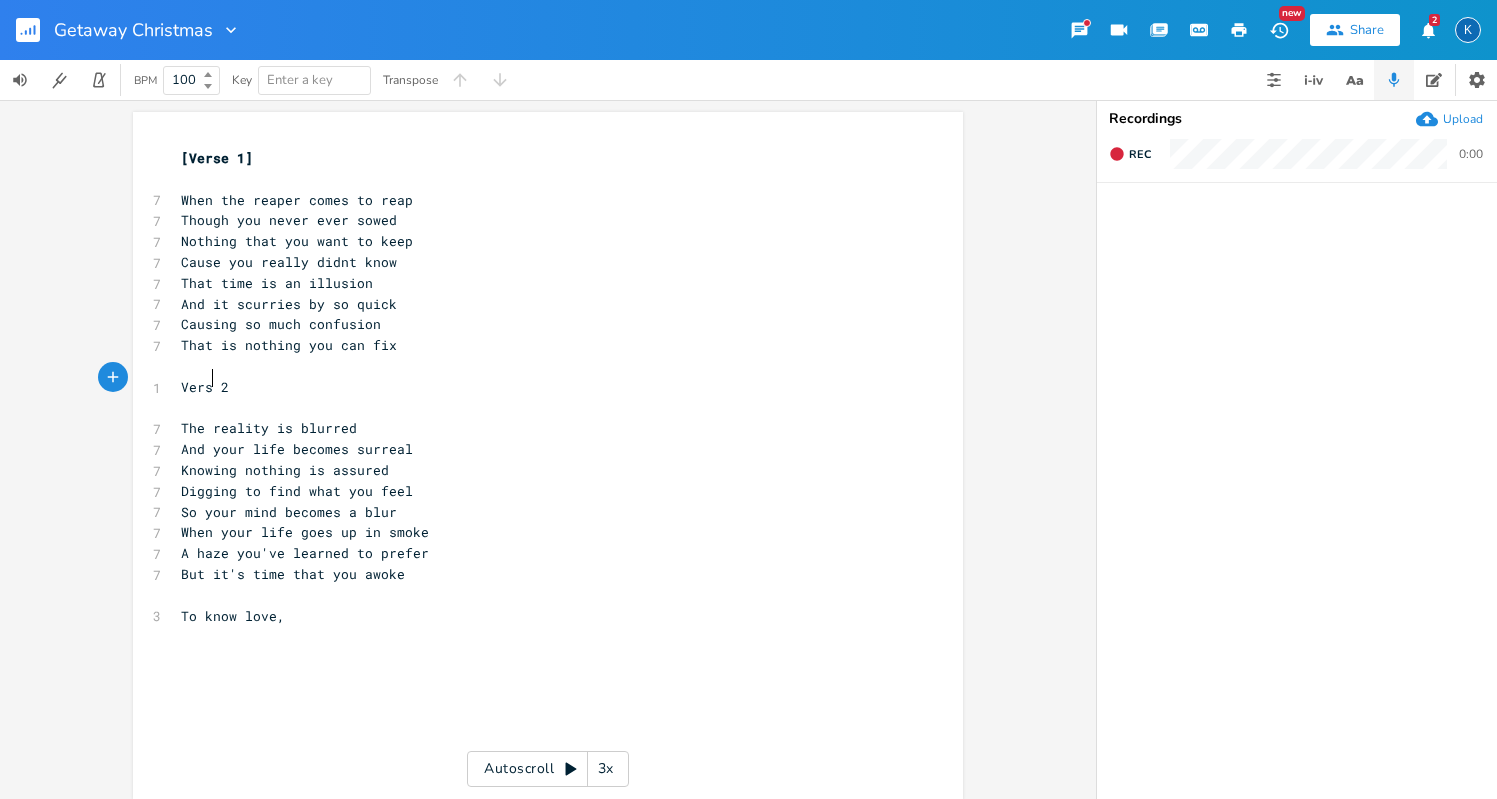 type on "se" 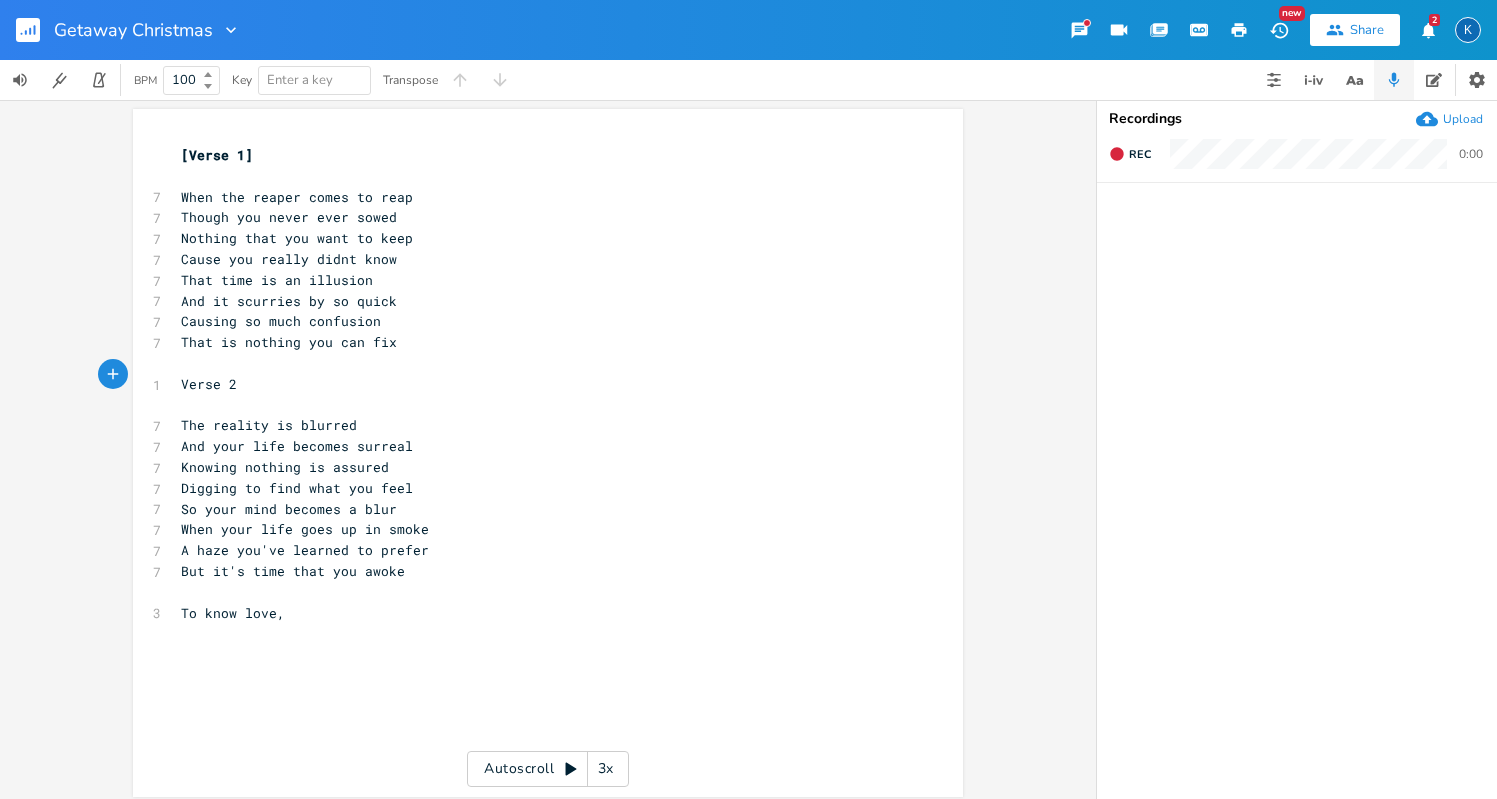 scroll, scrollTop: 2, scrollLeft: 0, axis: vertical 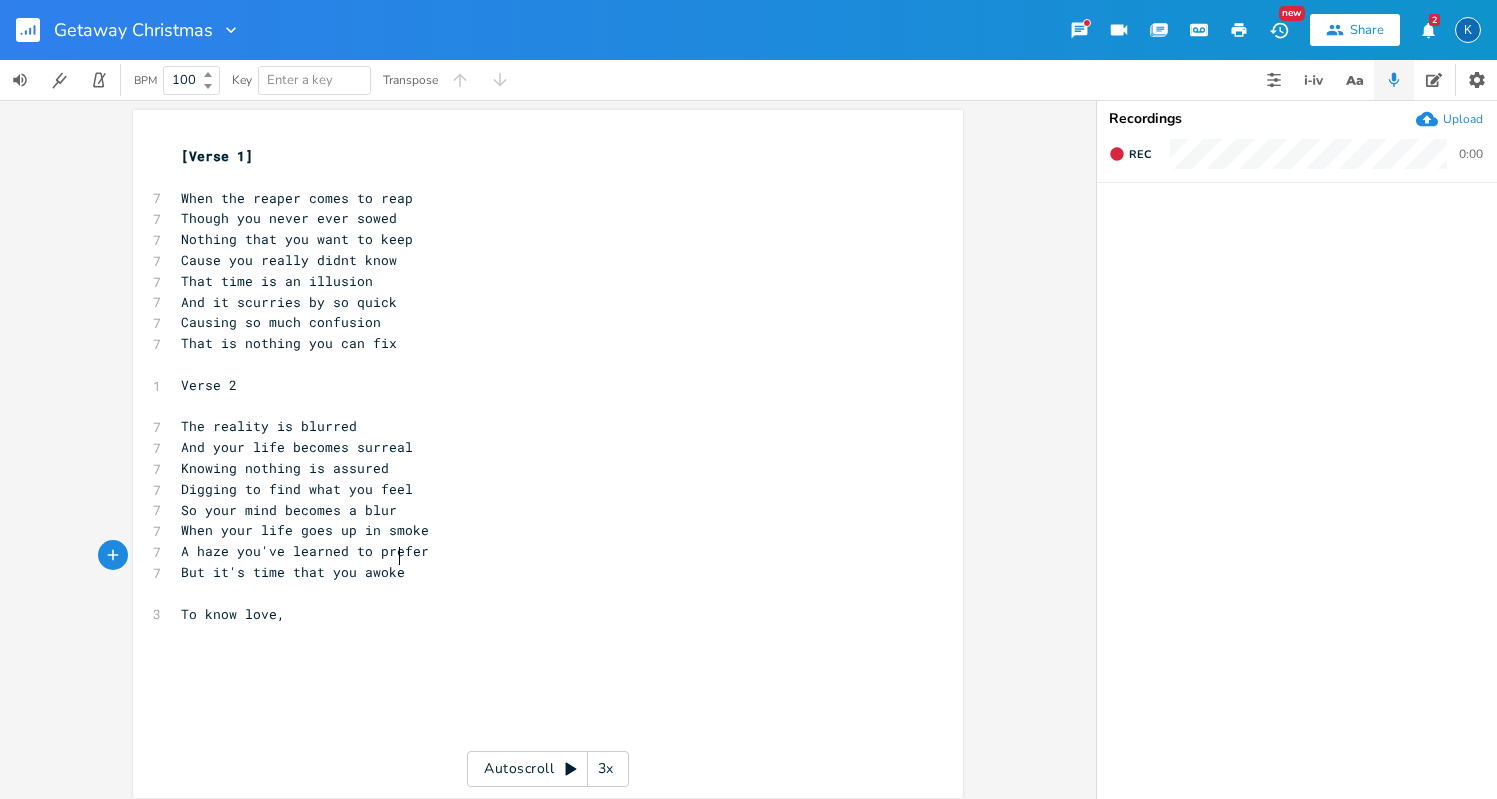 click on "But it's time that you awoke" at bounding box center (538, 572) 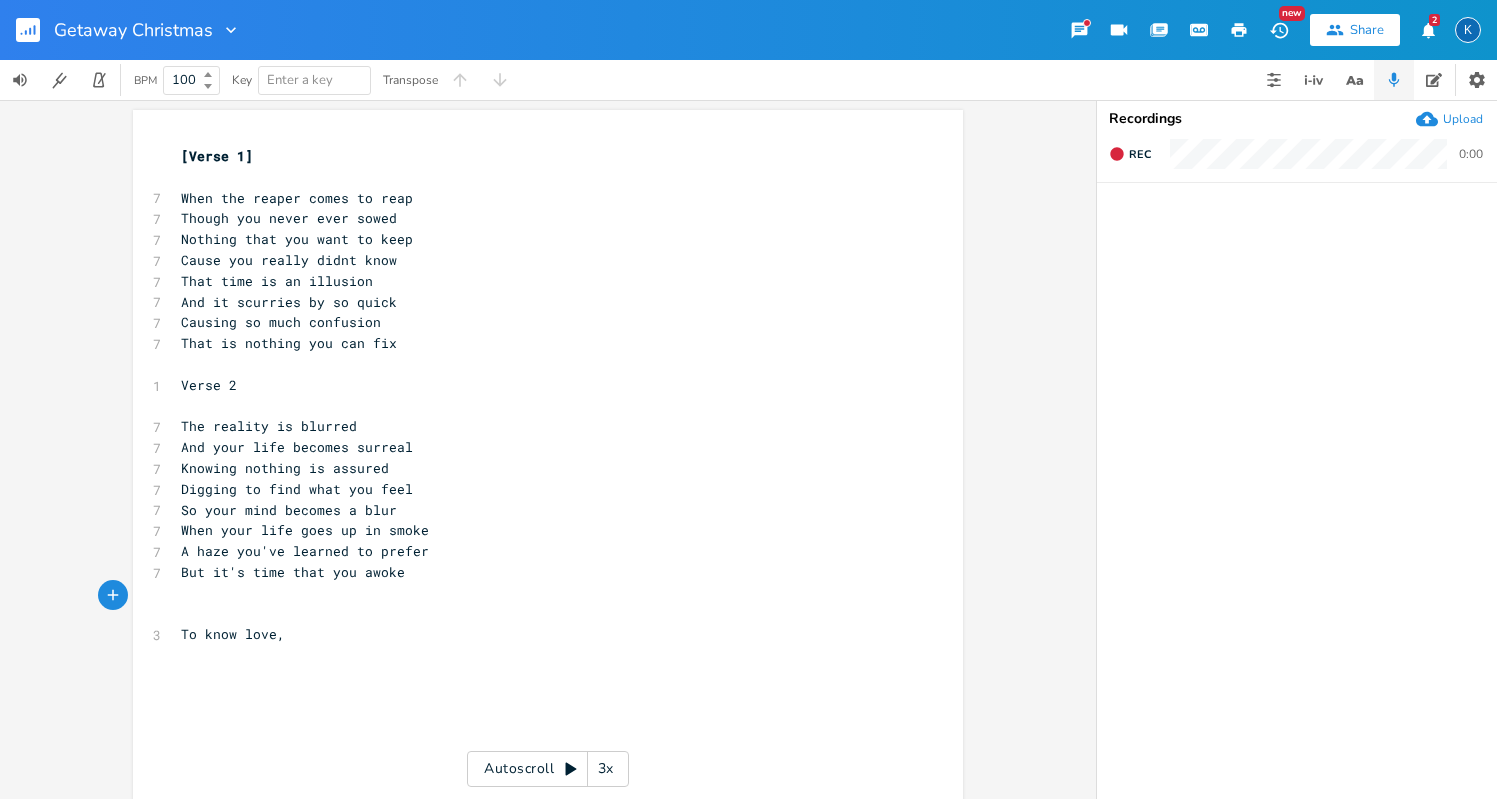 type on "X" 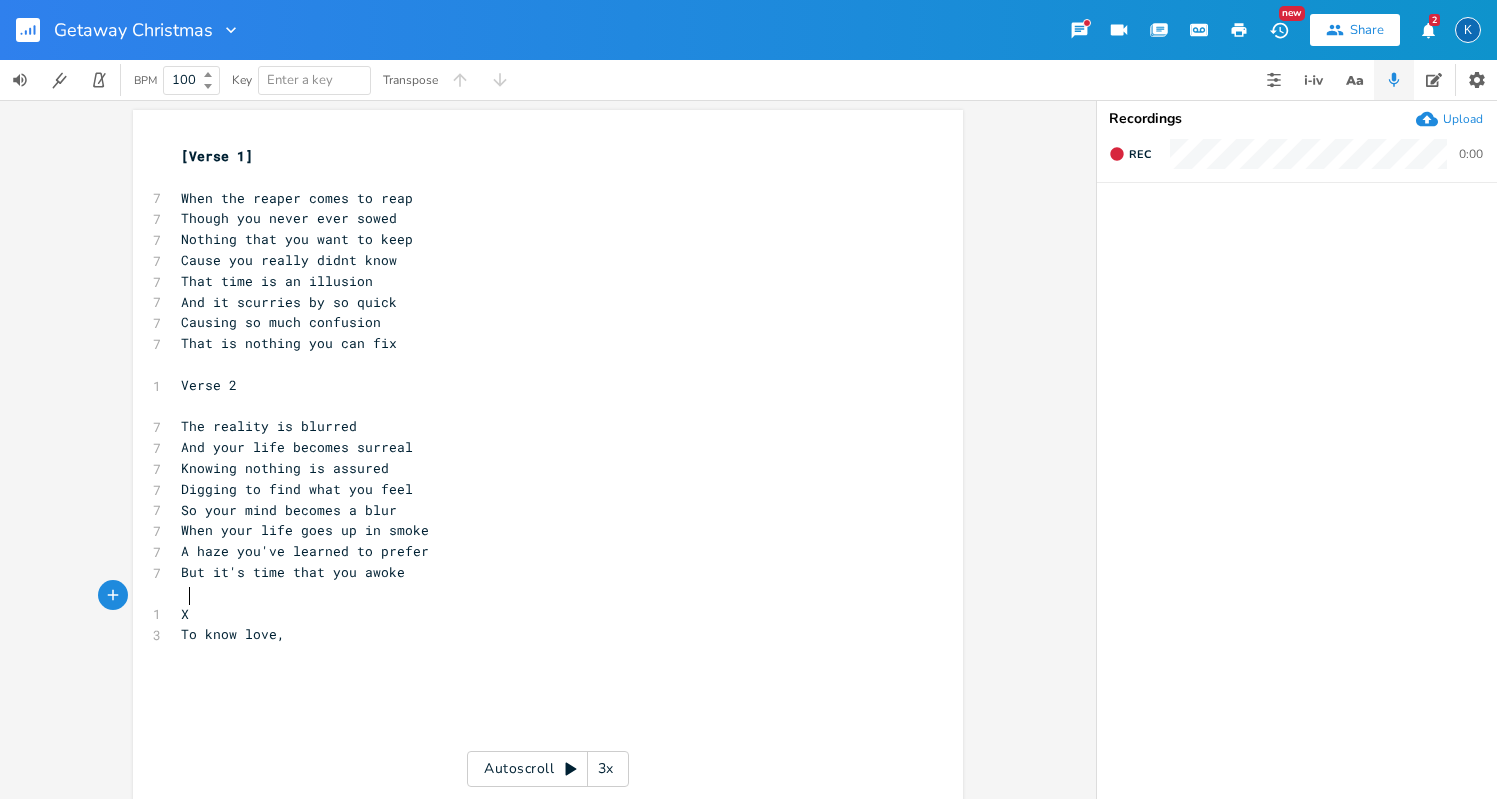 scroll, scrollTop: 0, scrollLeft: 6, axis: horizontal 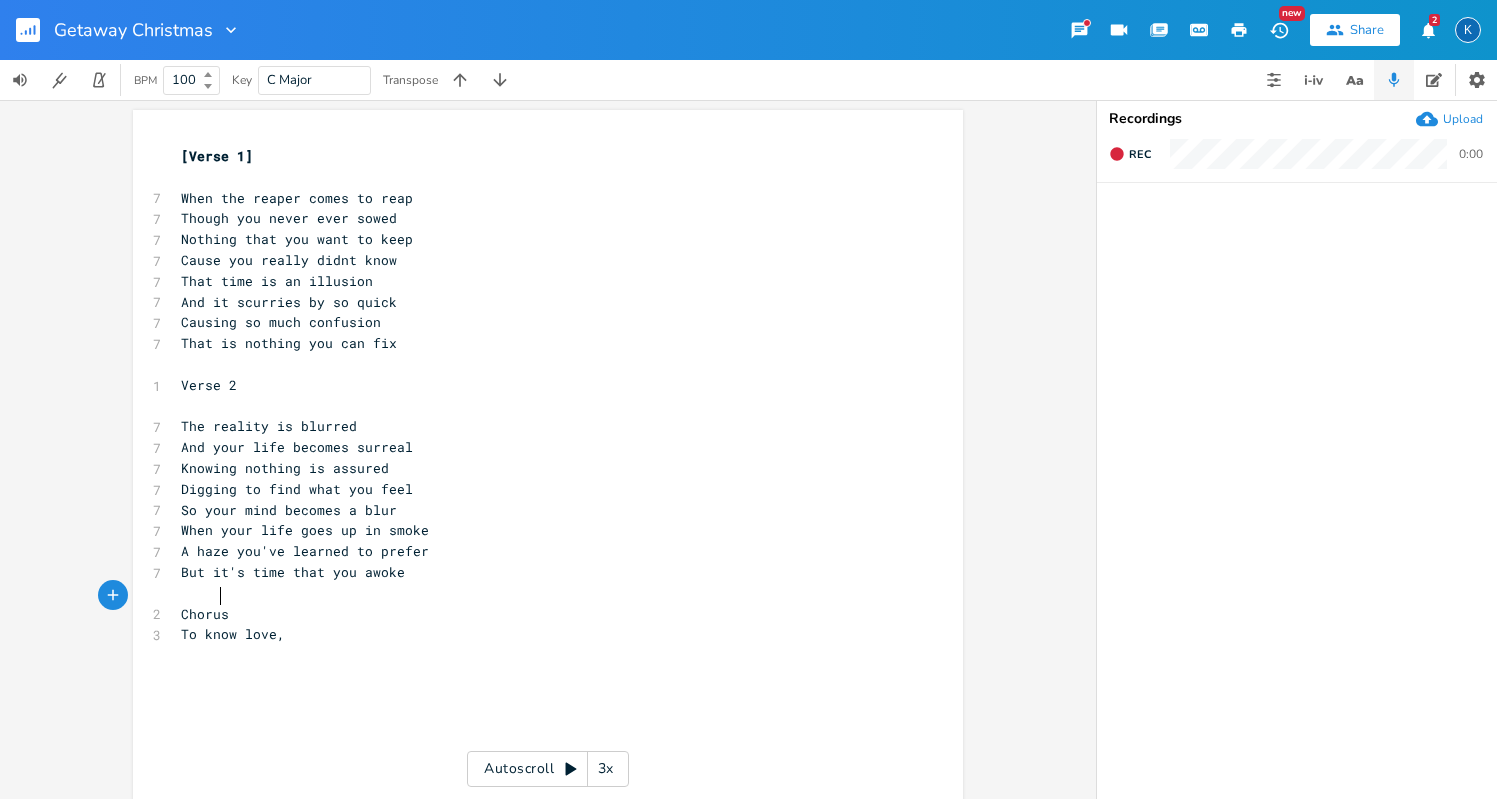 type on "Choeua" 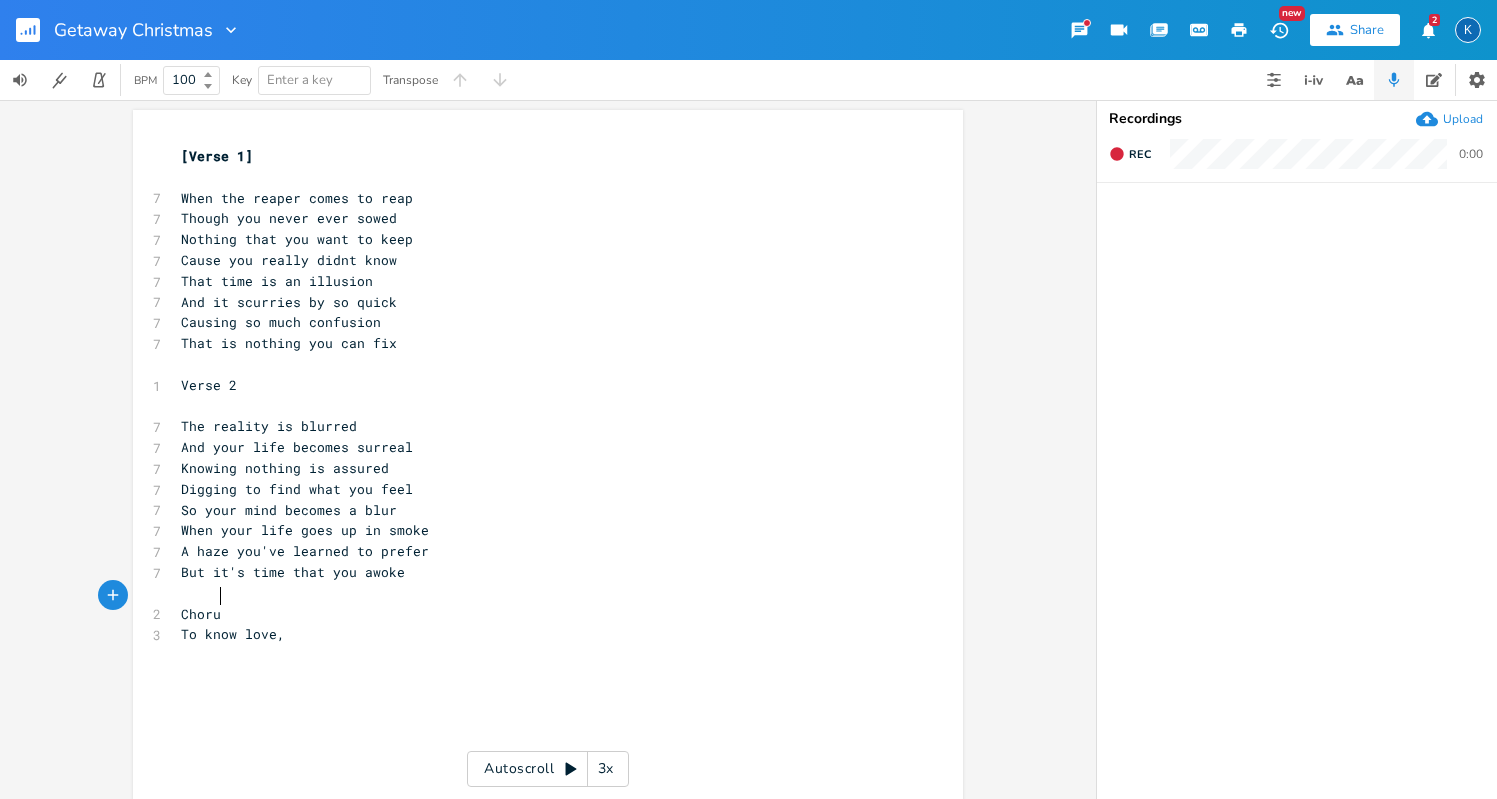 type on "rusa" 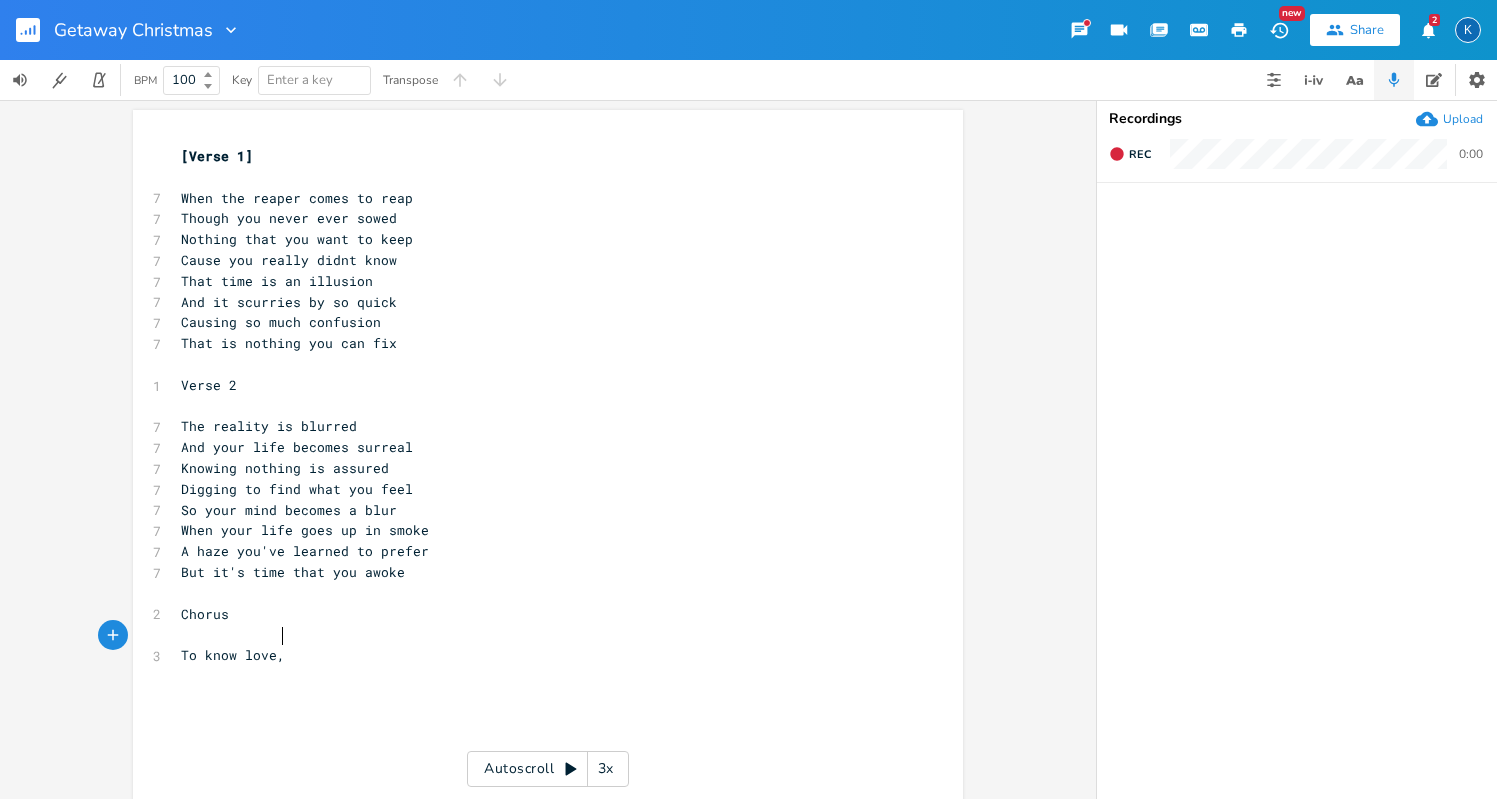 click on "To know love," at bounding box center (538, 655) 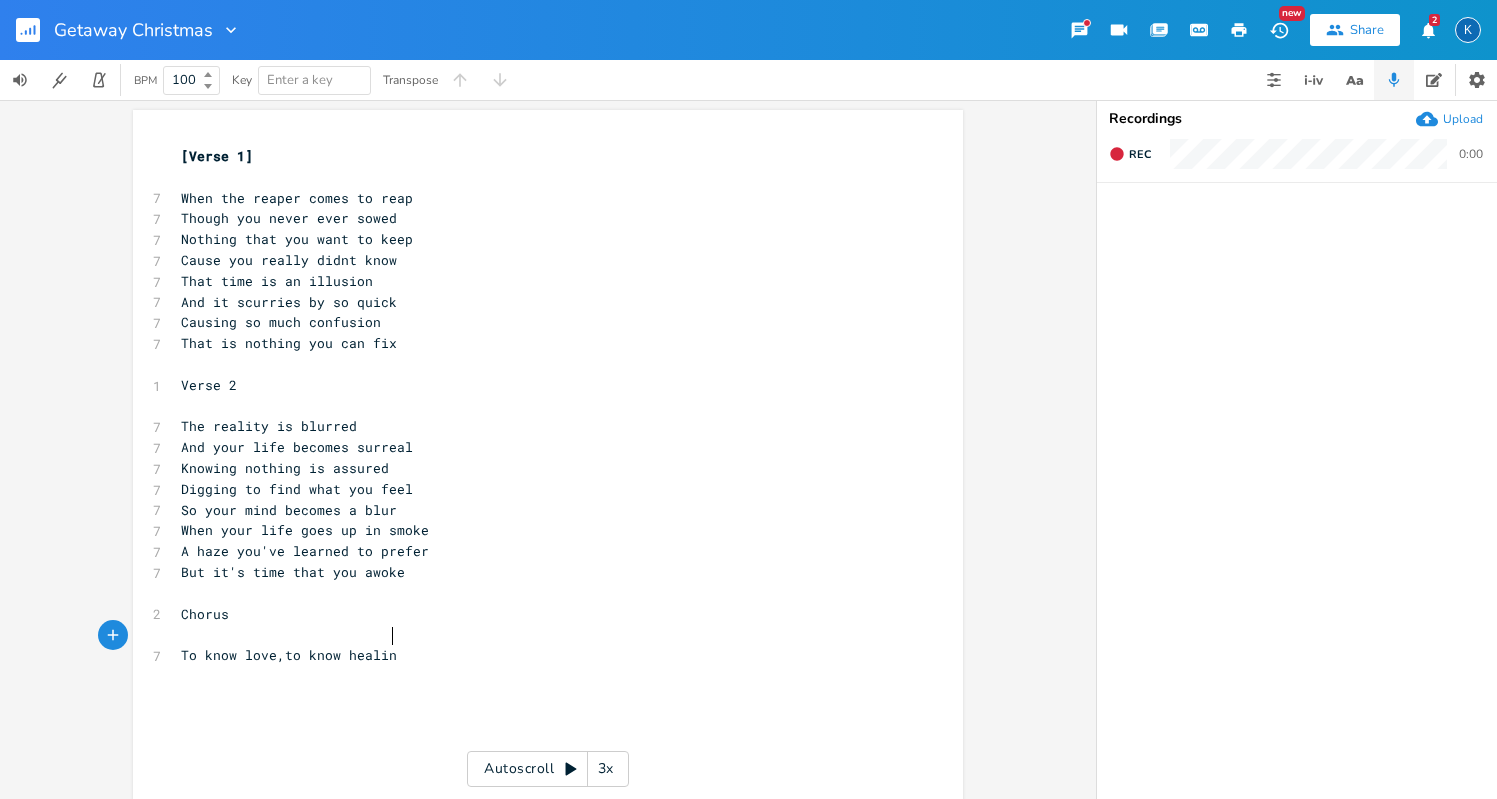 scroll, scrollTop: 0, scrollLeft: 72, axis: horizontal 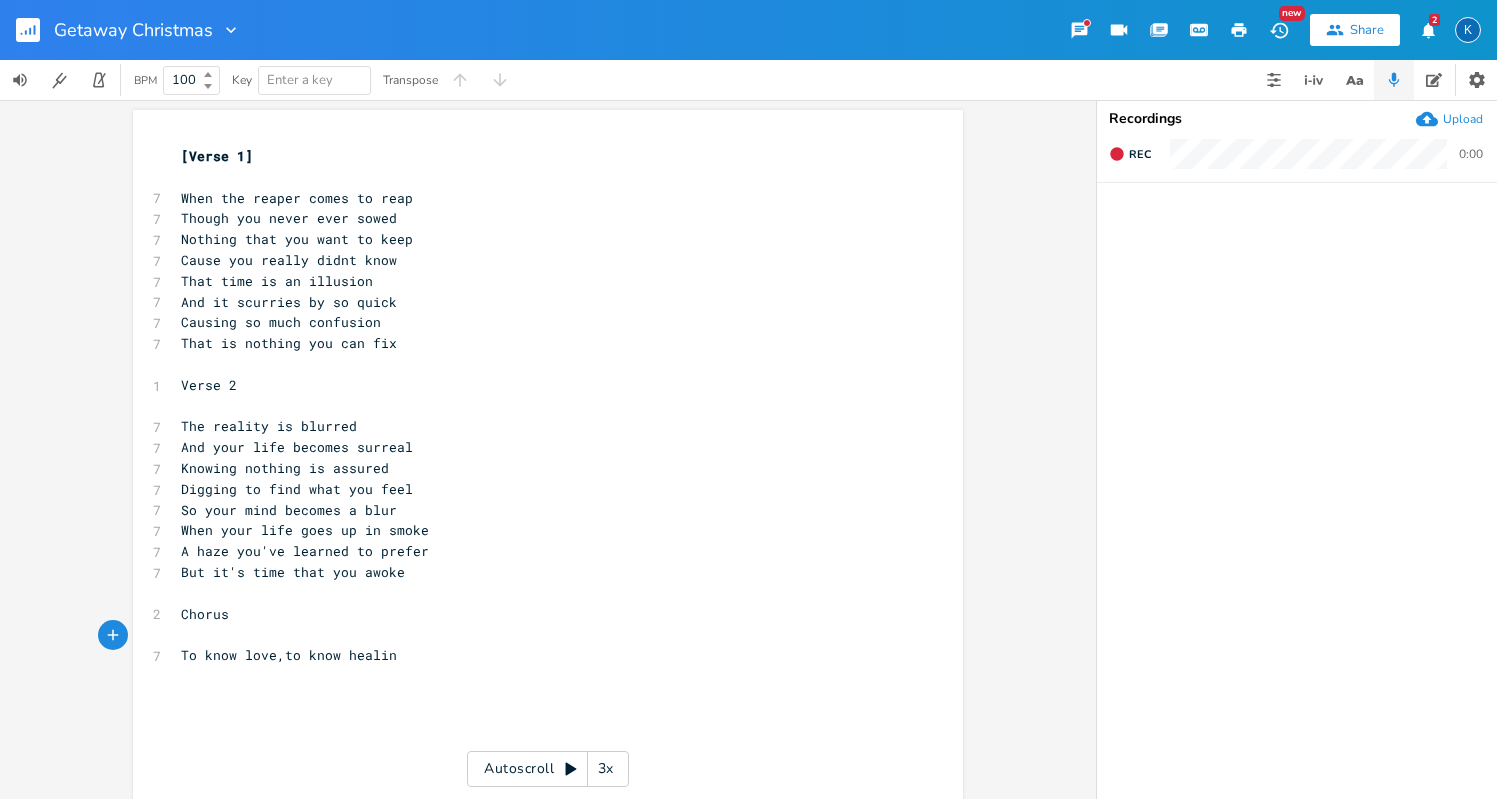 type on "to know healing" 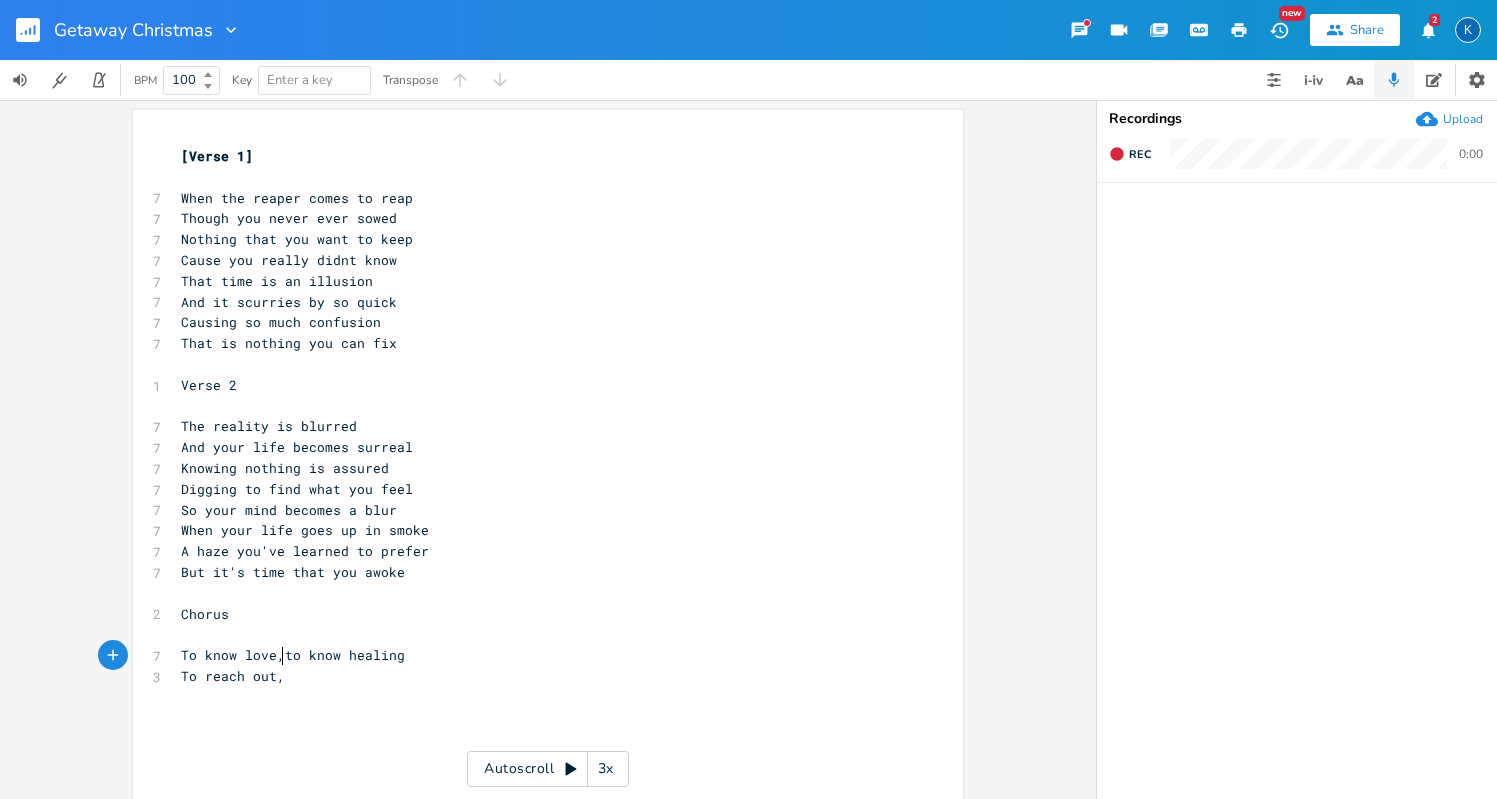 scroll, scrollTop: 0, scrollLeft: 66, axis: horizontal 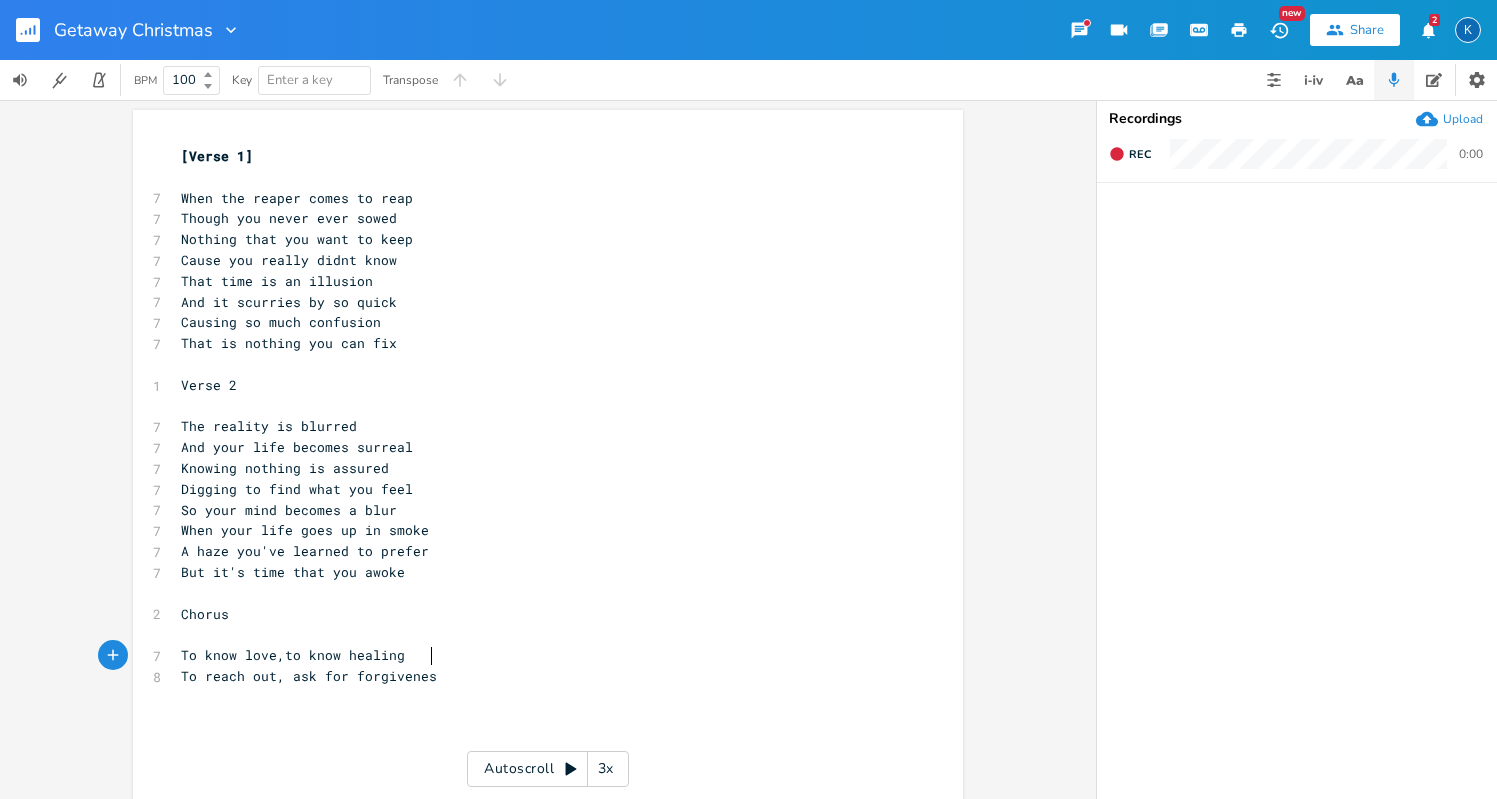 type on "To reach out, ask for forgiveness" 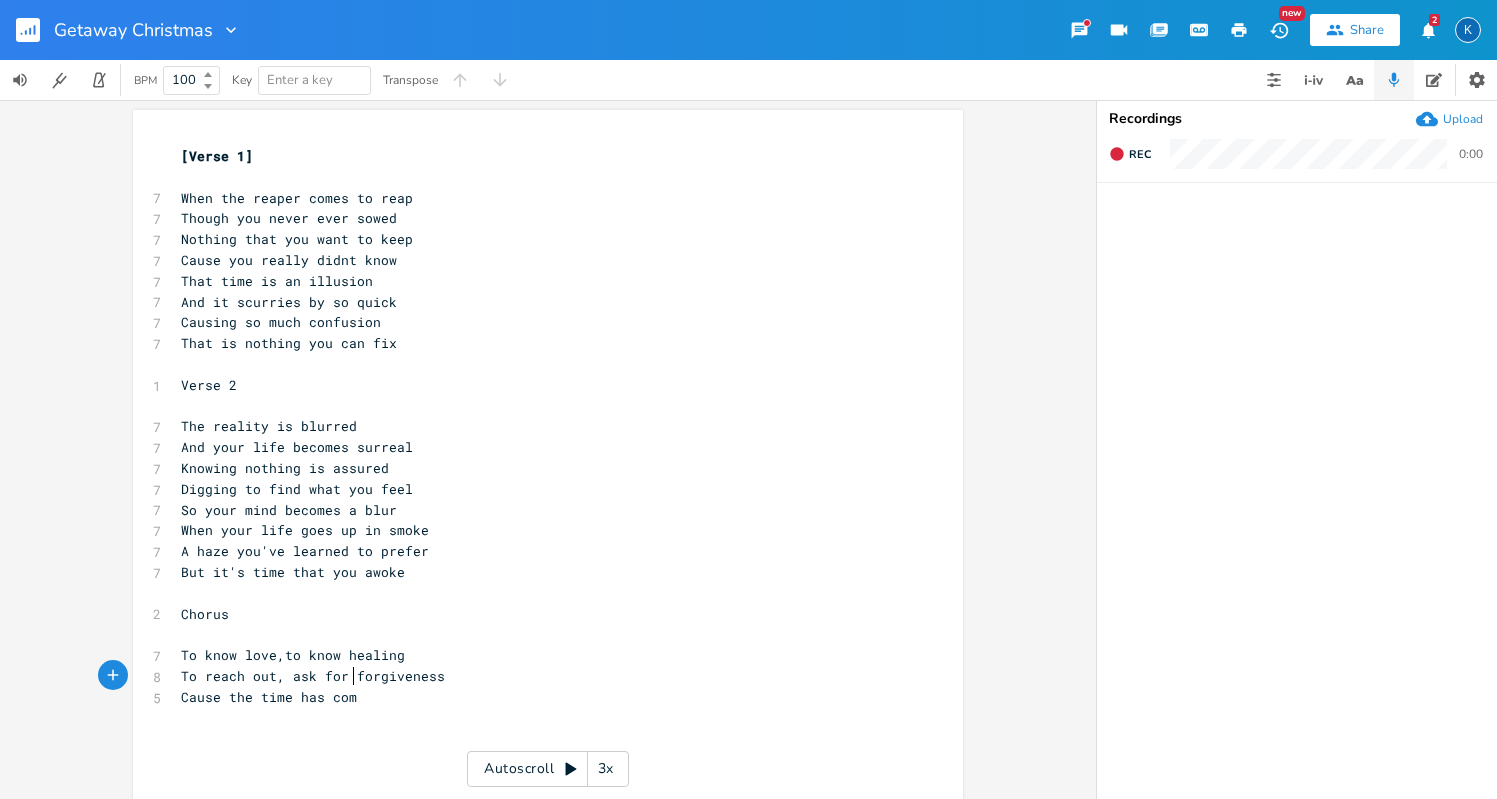 scroll, scrollTop: 0, scrollLeft: 123, axis: horizontal 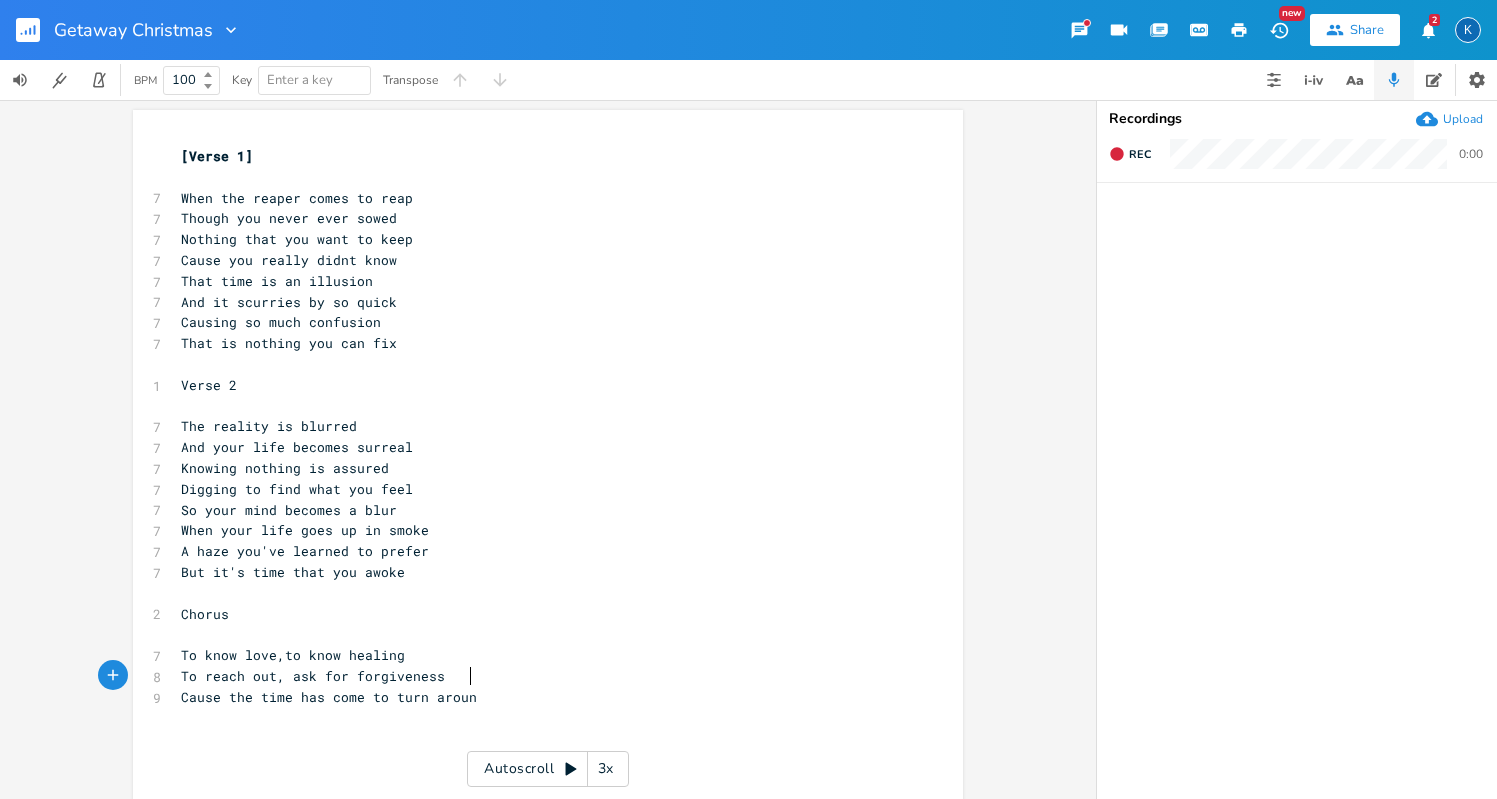 type on "Cause the time has come to turn around" 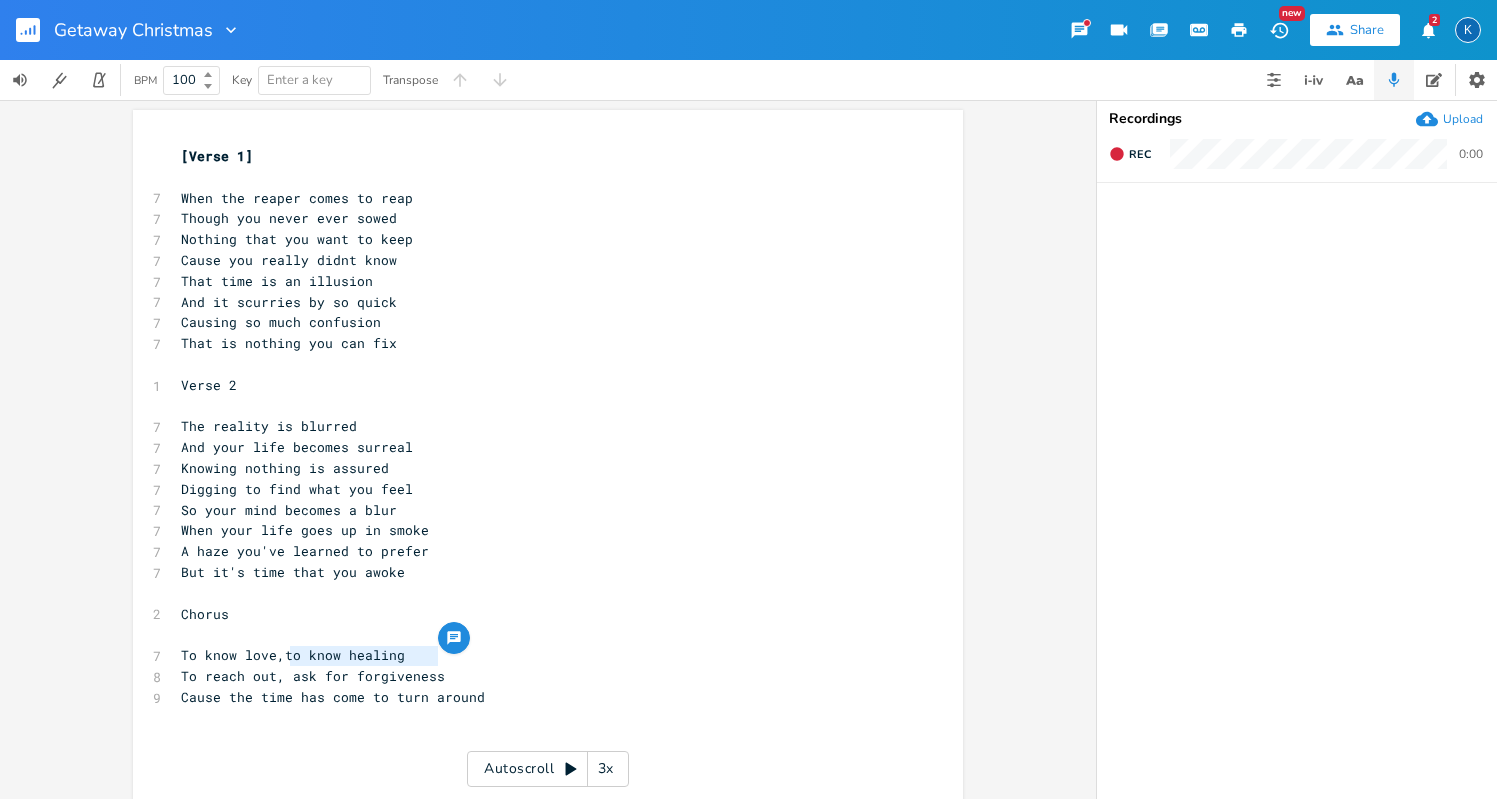 drag, startPoint x: 445, startPoint y: 654, endPoint x: 282, endPoint y: 657, distance: 163.0276 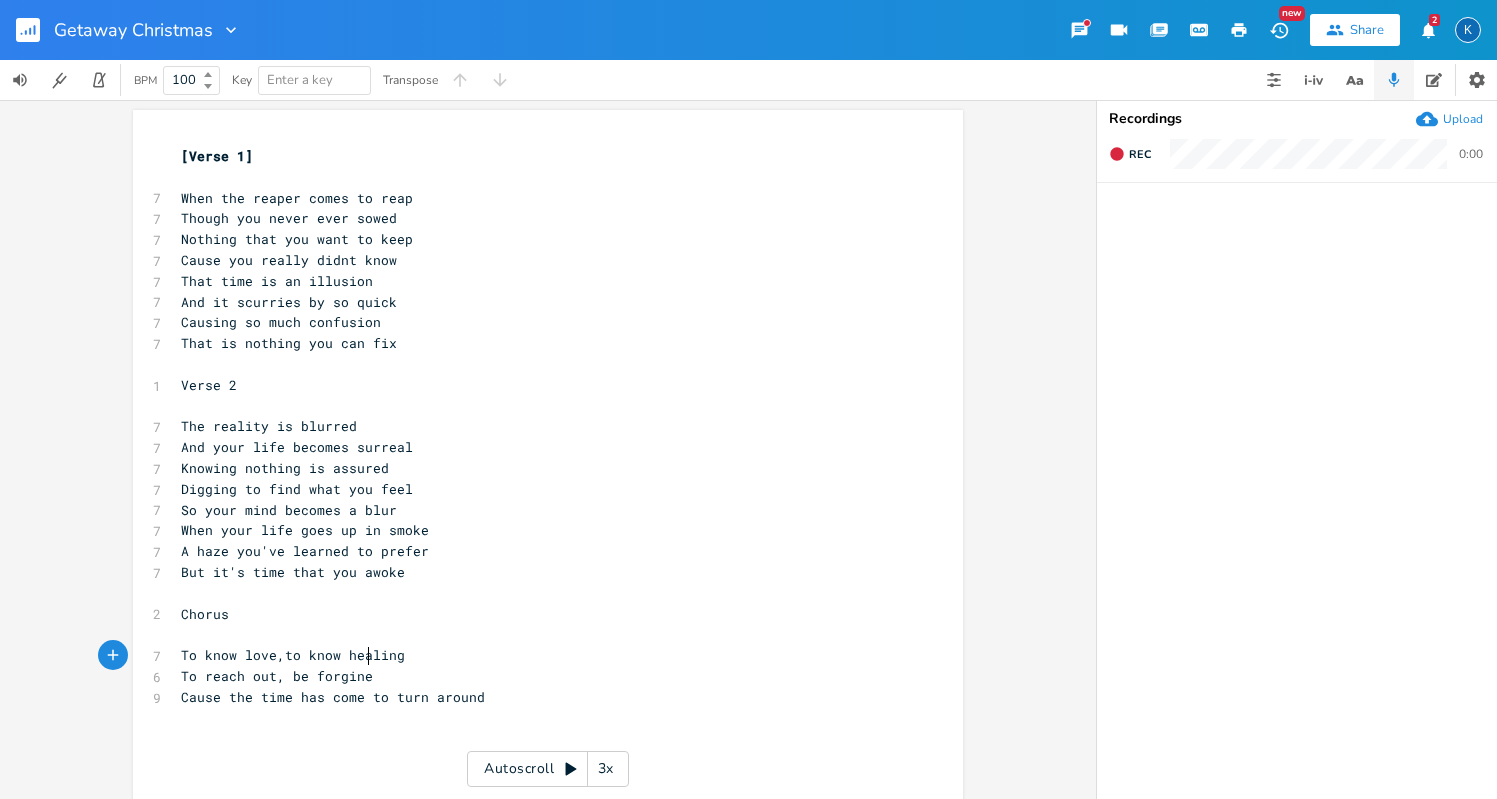 type on "be forgiven" 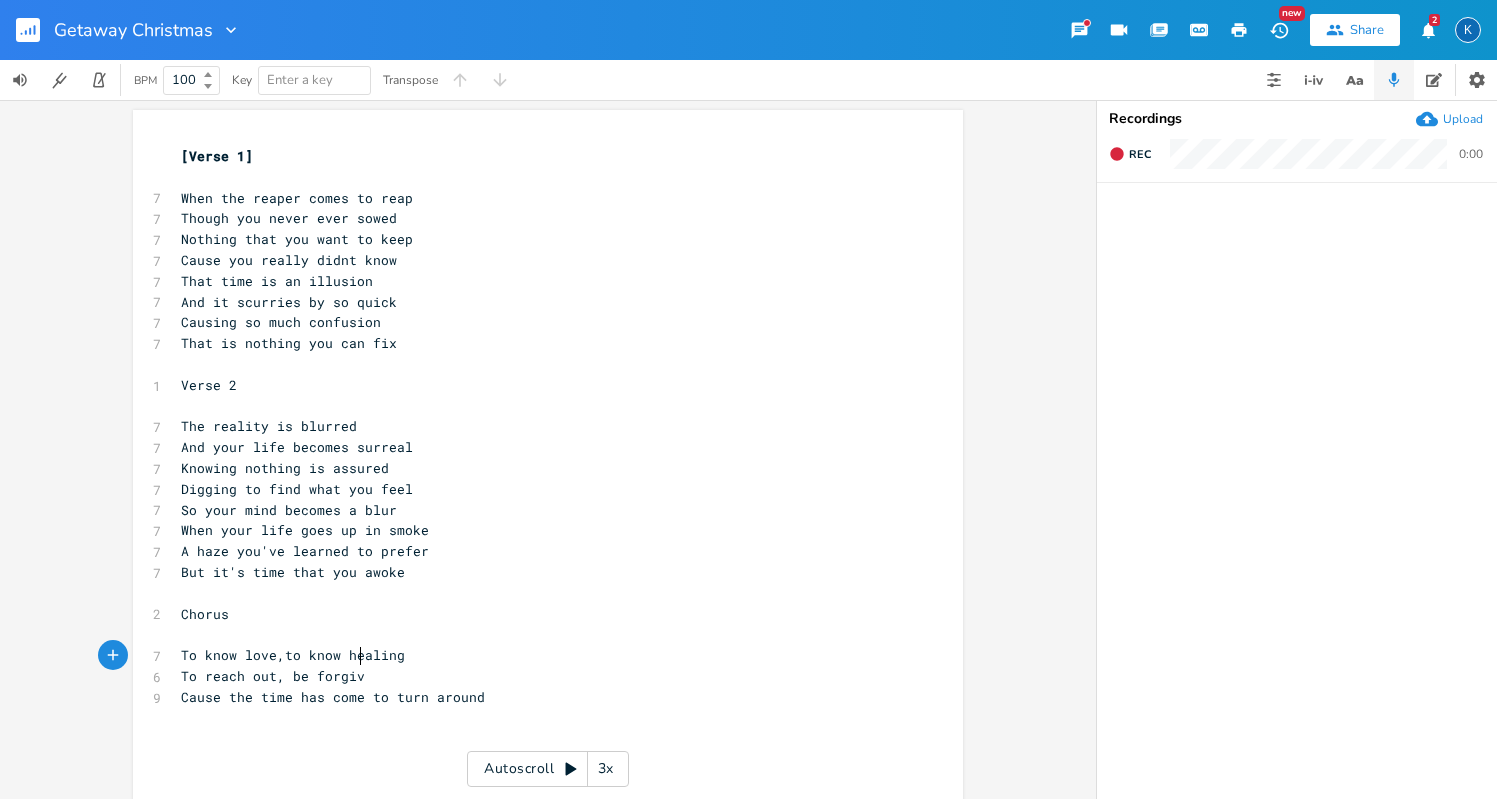 type on "ven" 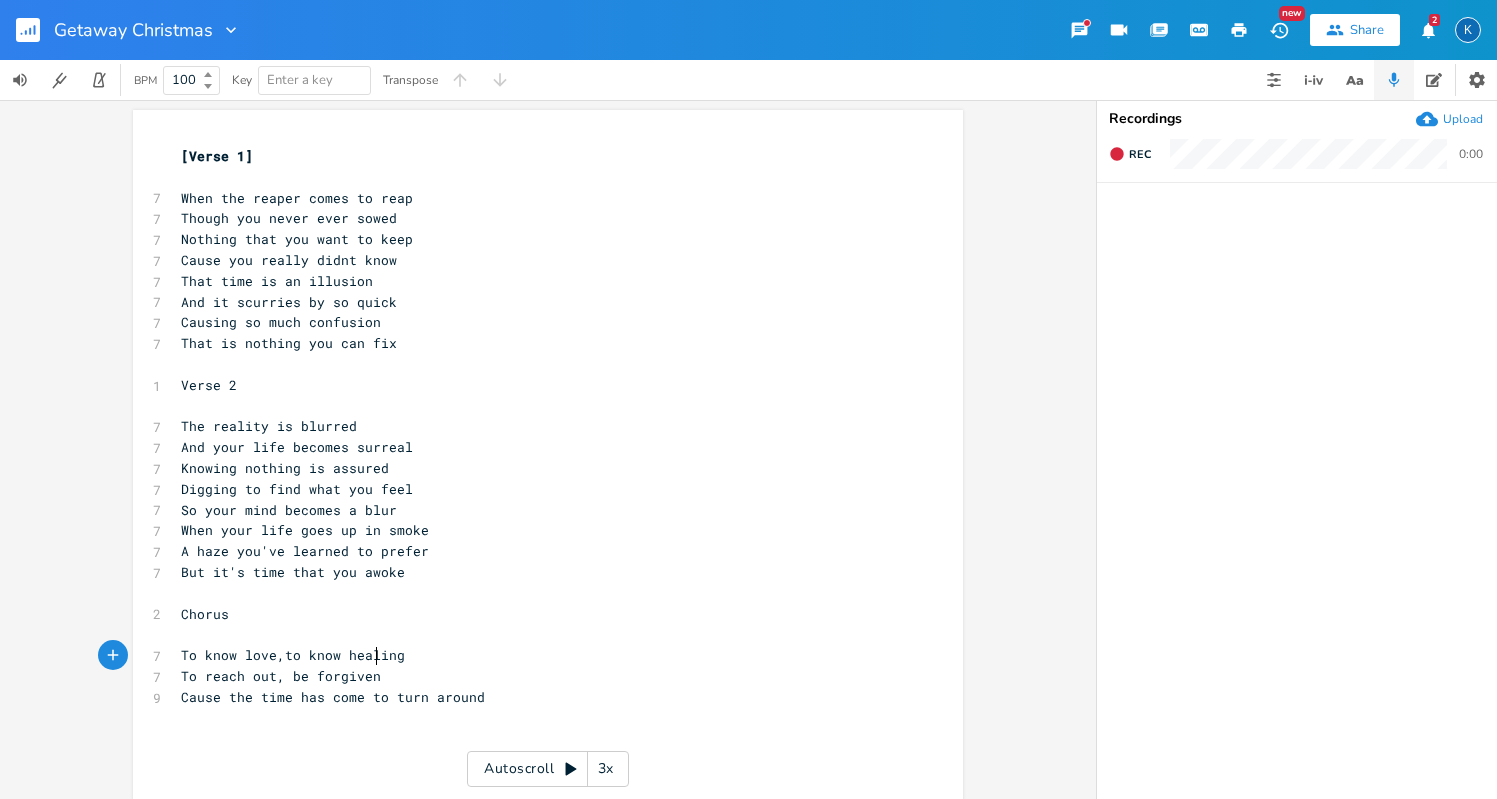 scroll, scrollTop: 0, scrollLeft: 18, axis: horizontal 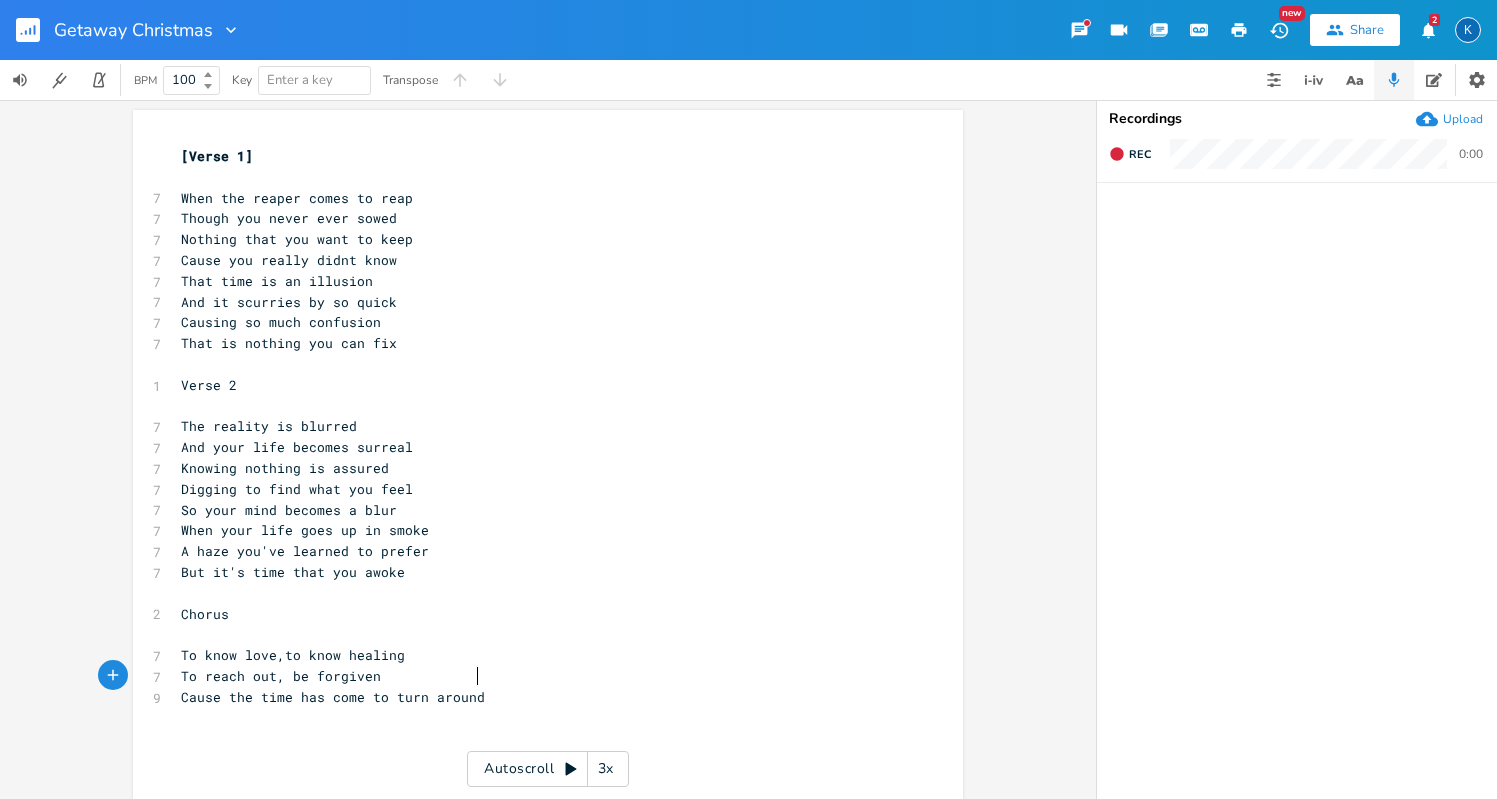 click on "Cause the time has come to turn around" at bounding box center (538, 697) 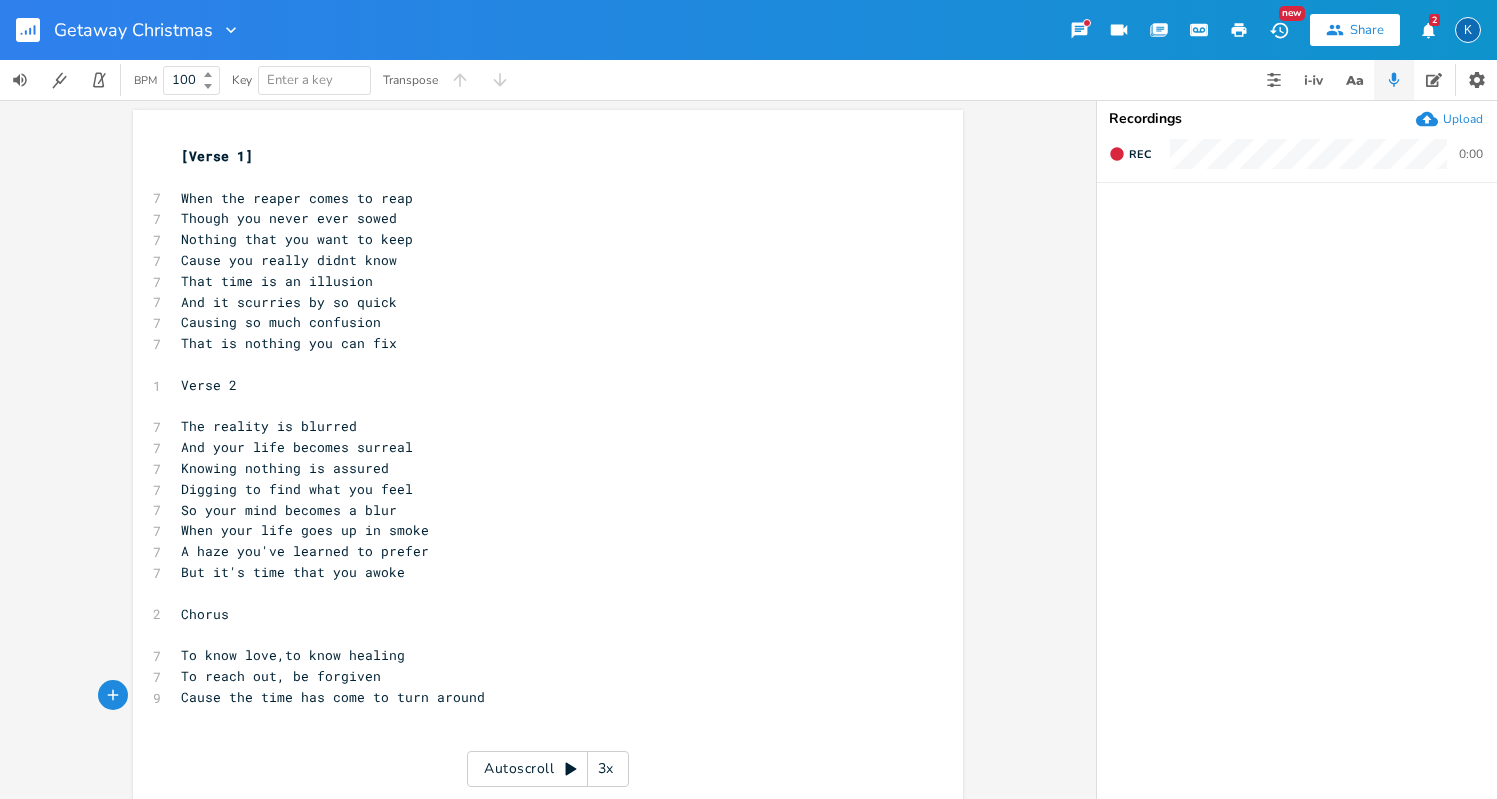 type on "c" 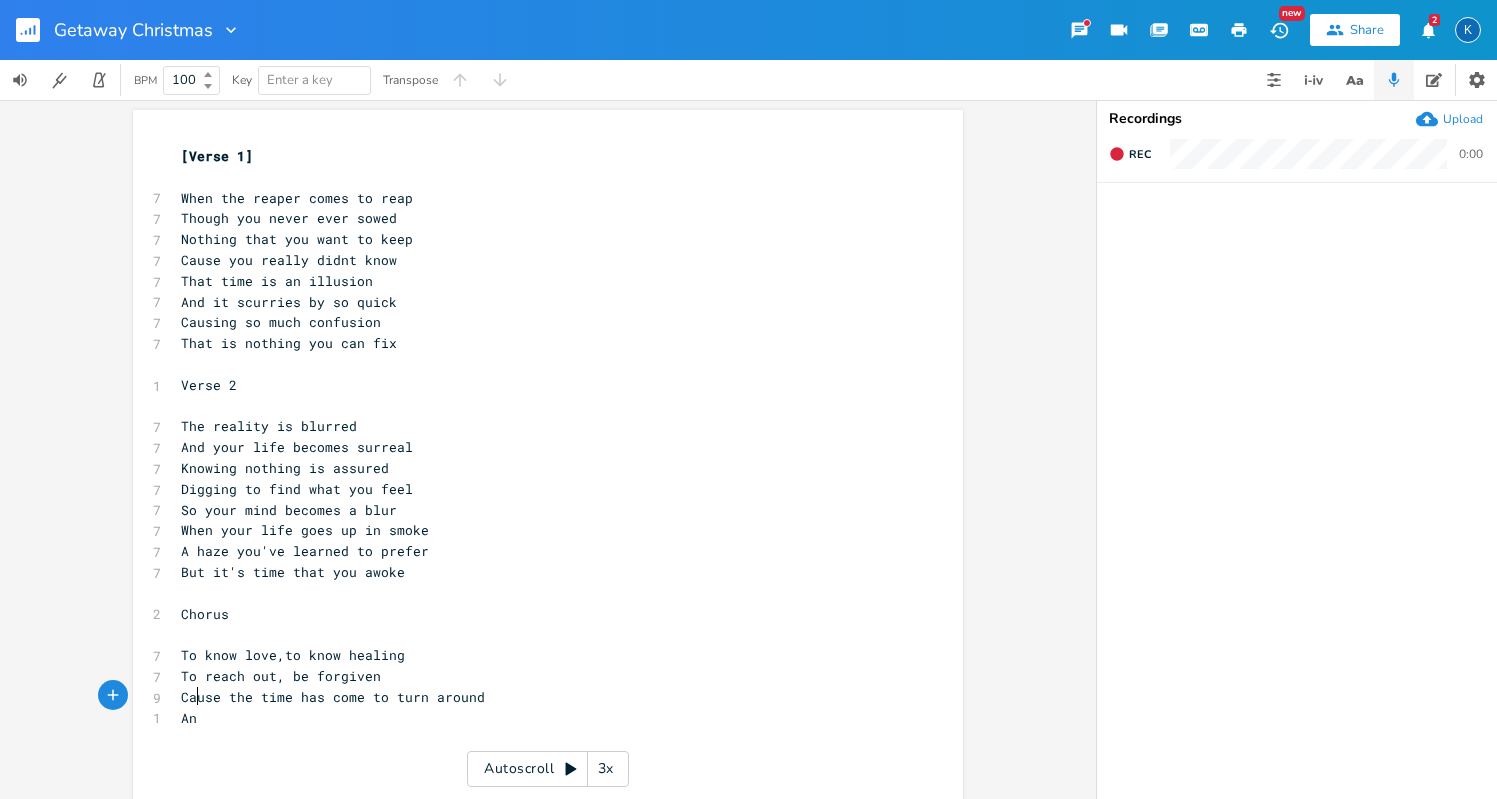 type on "And" 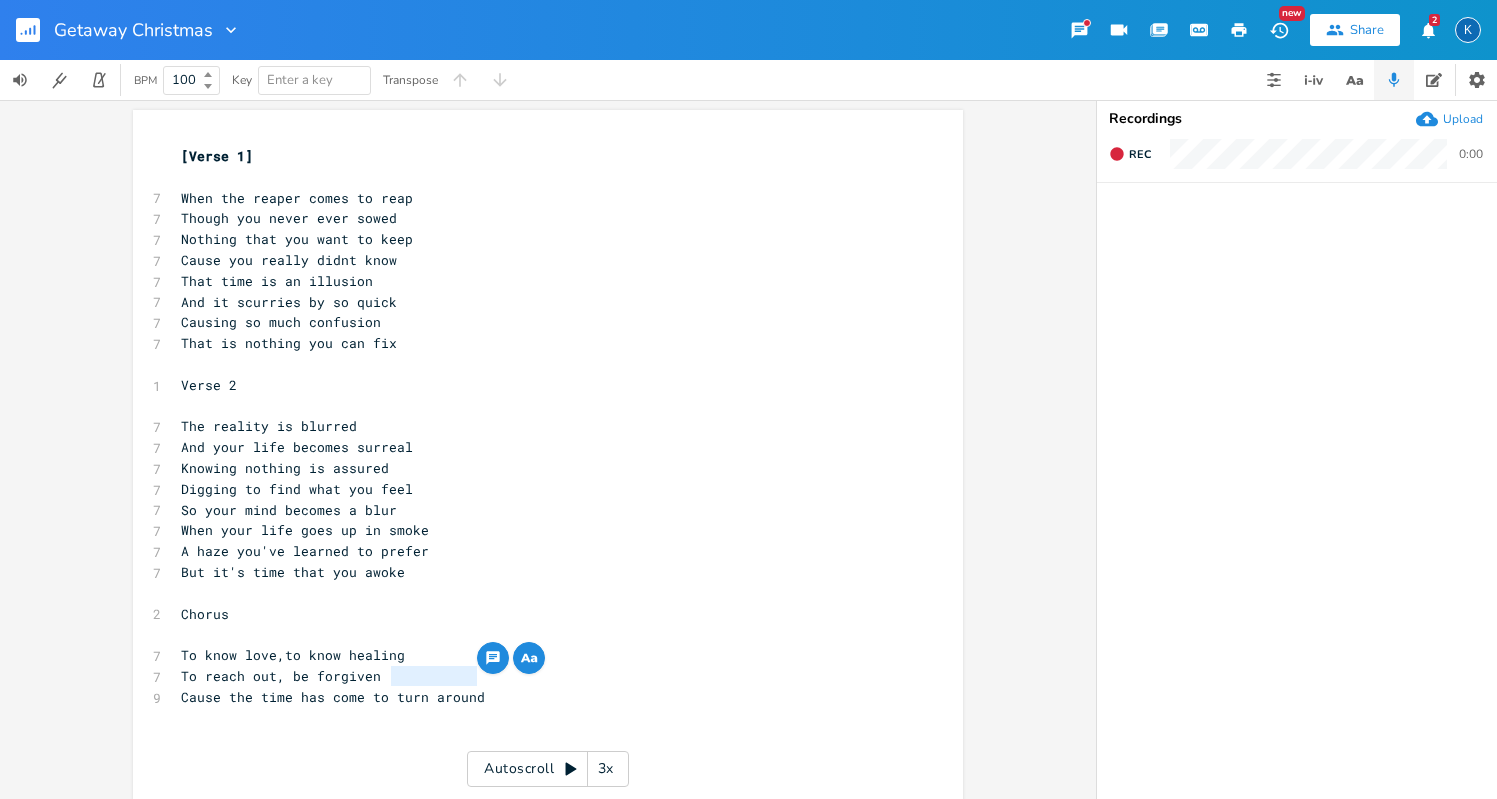 drag, startPoint x: 491, startPoint y: 671, endPoint x: 386, endPoint y: 677, distance: 105.17129 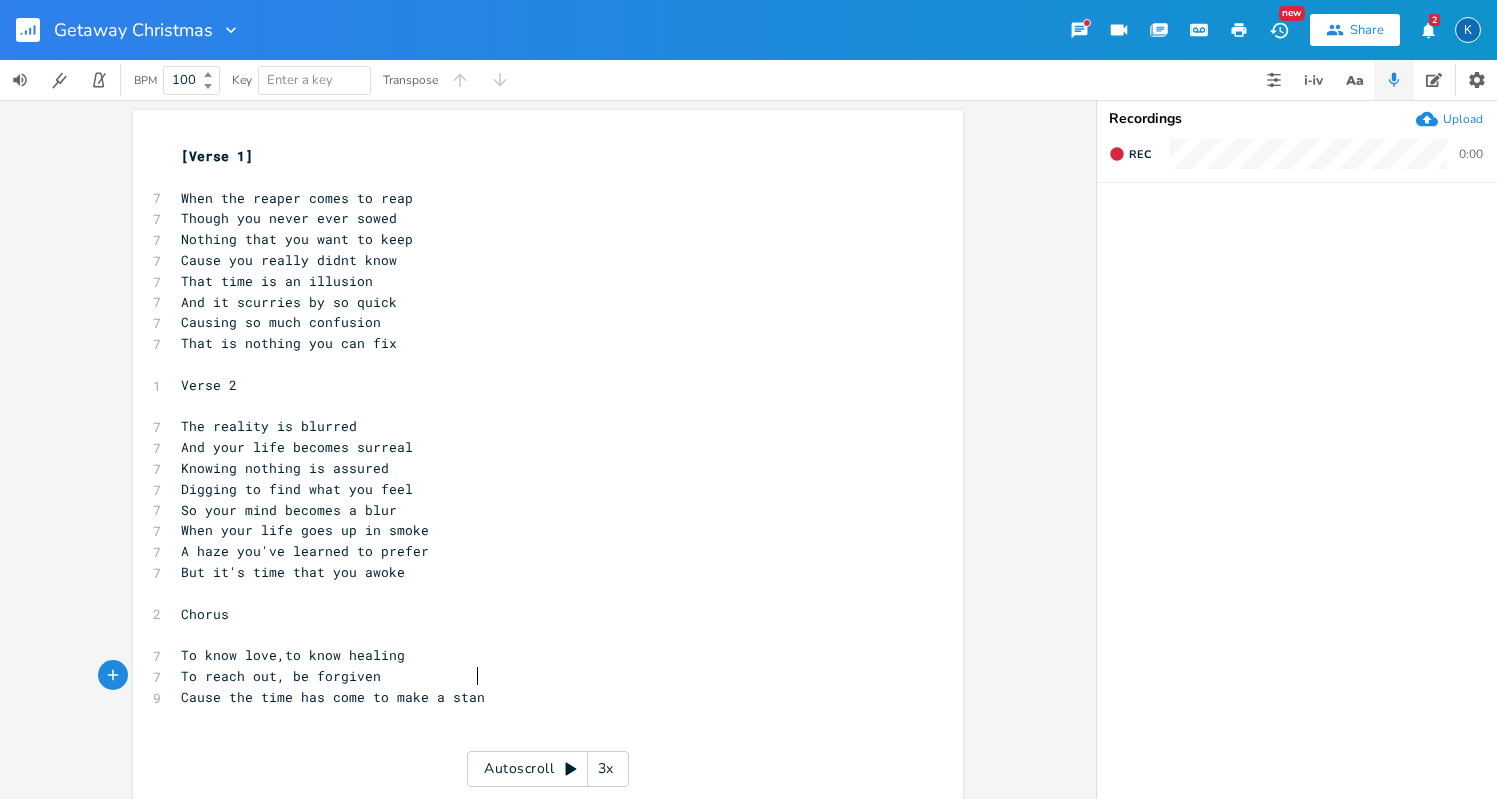 type on "make a stand" 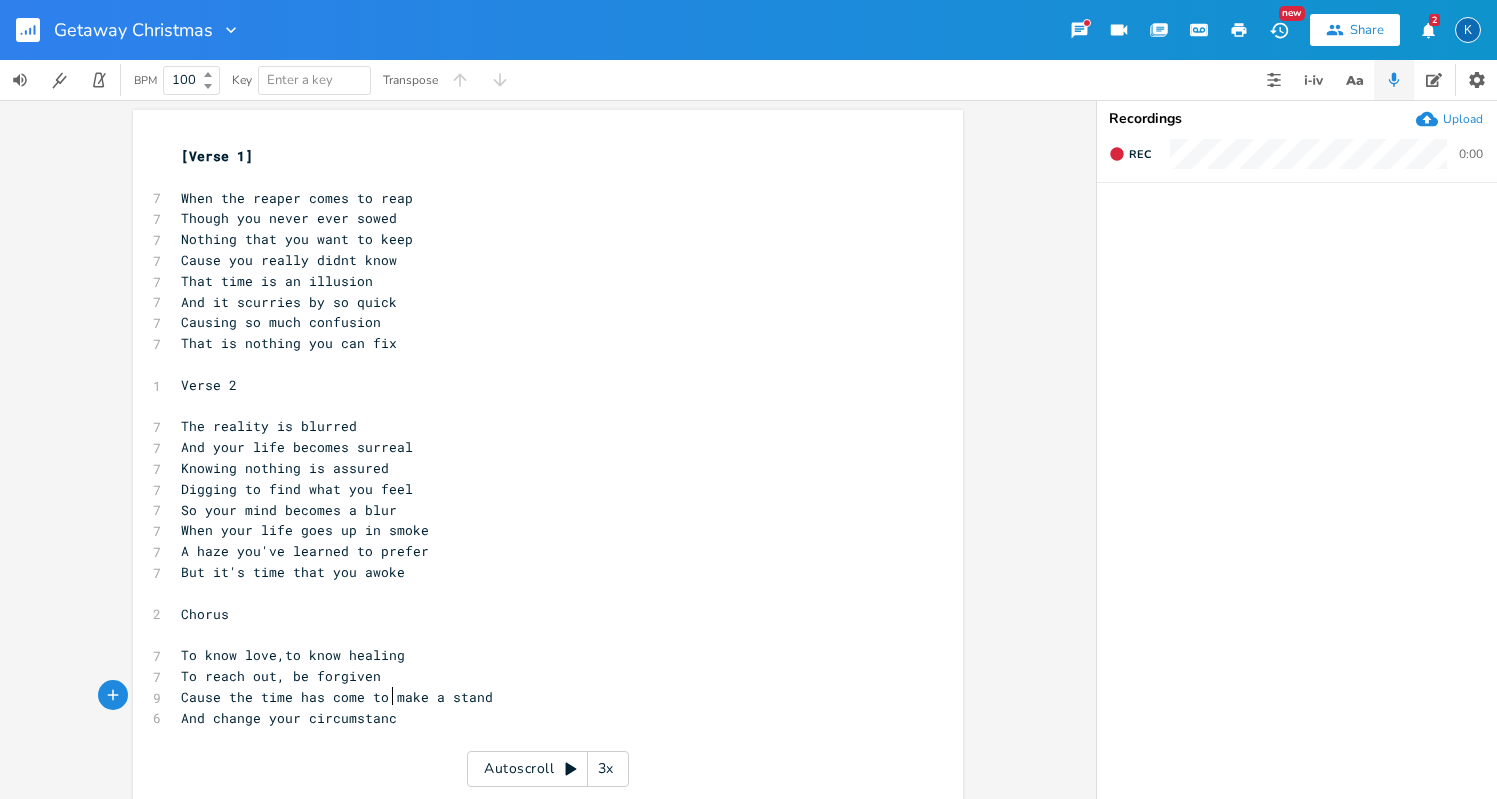 type on "And change your circumstance" 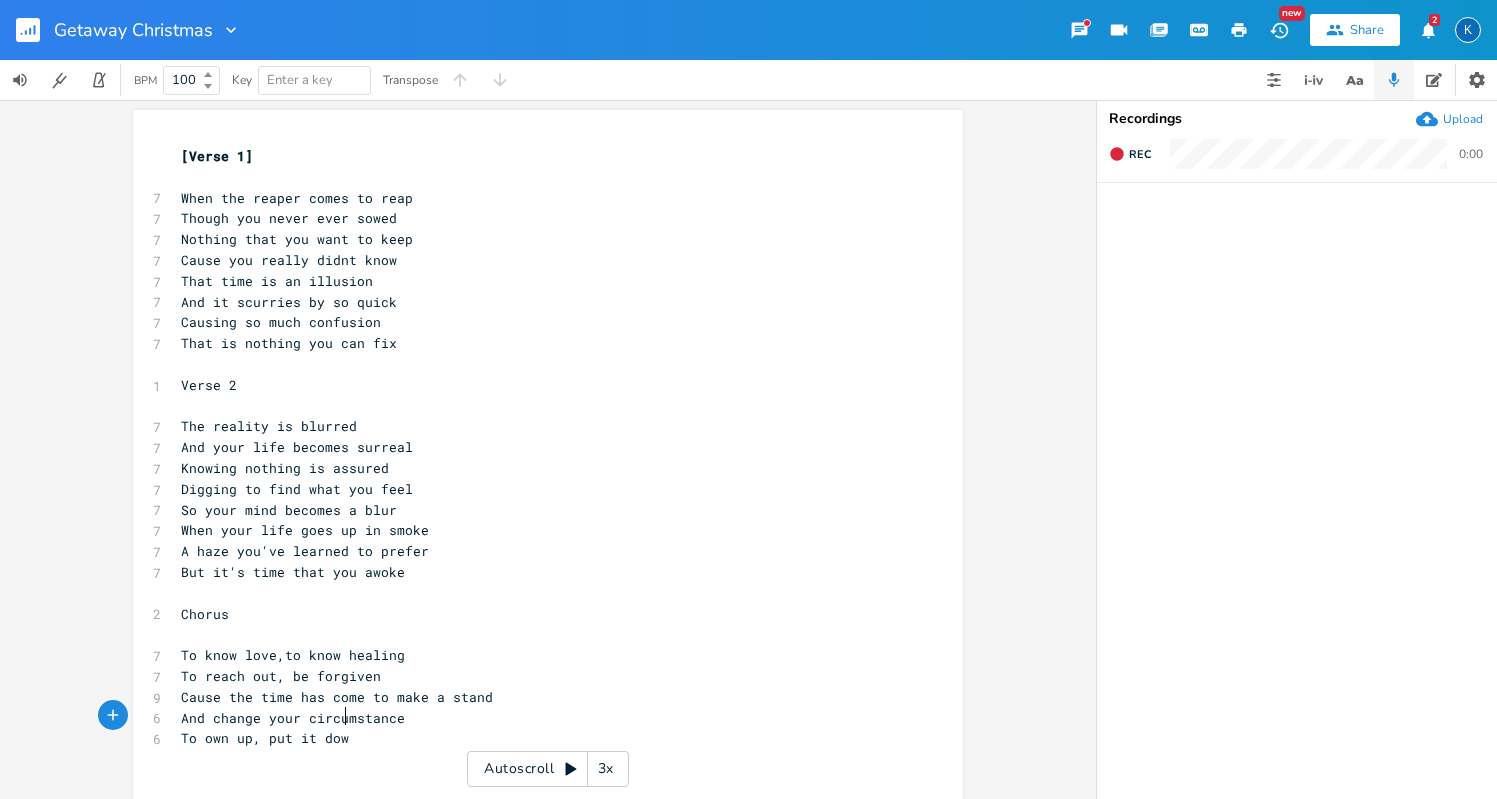 scroll, scrollTop: 0, scrollLeft: 113, axis: horizontal 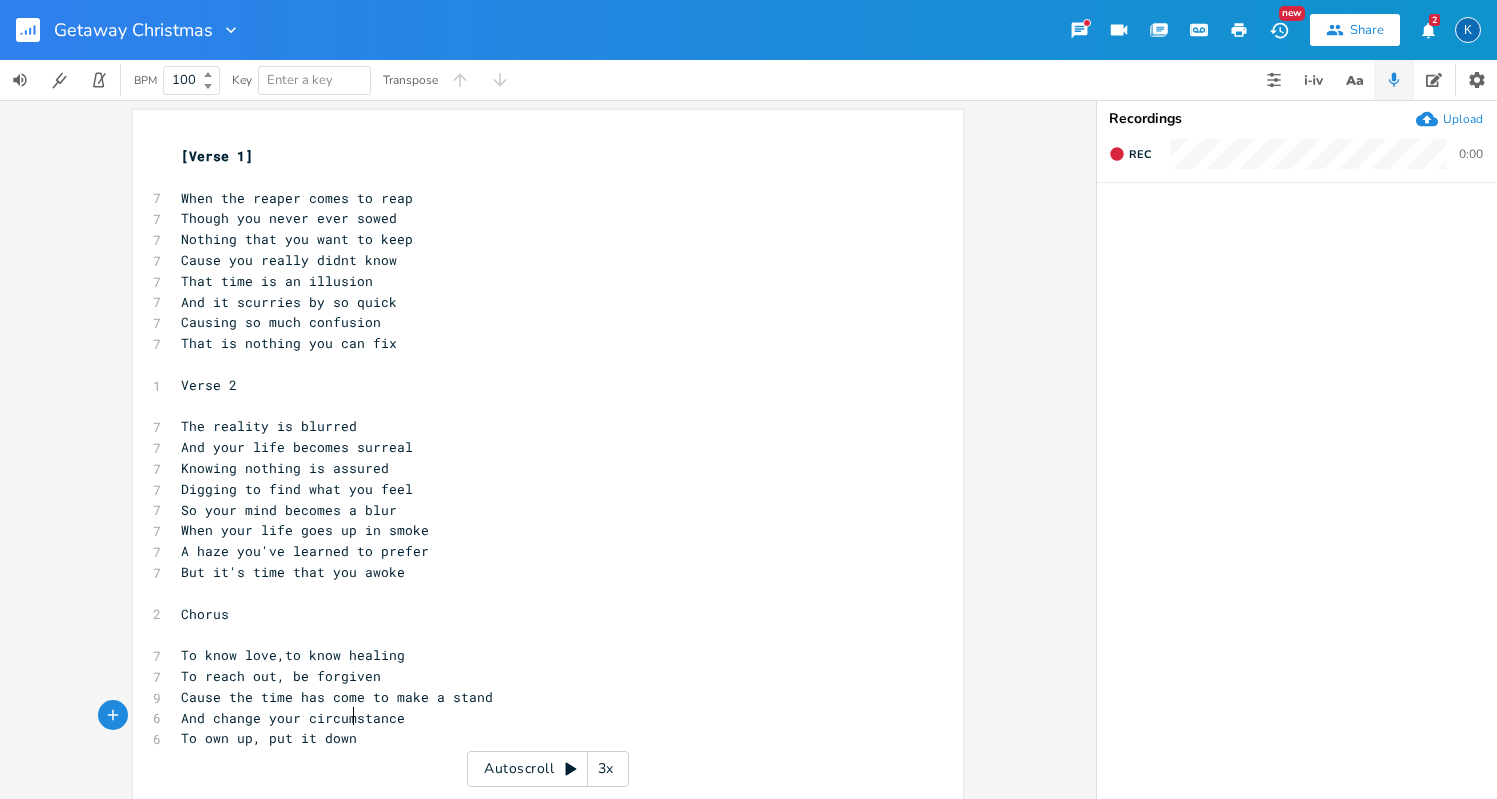 type on "To own up, put it down," 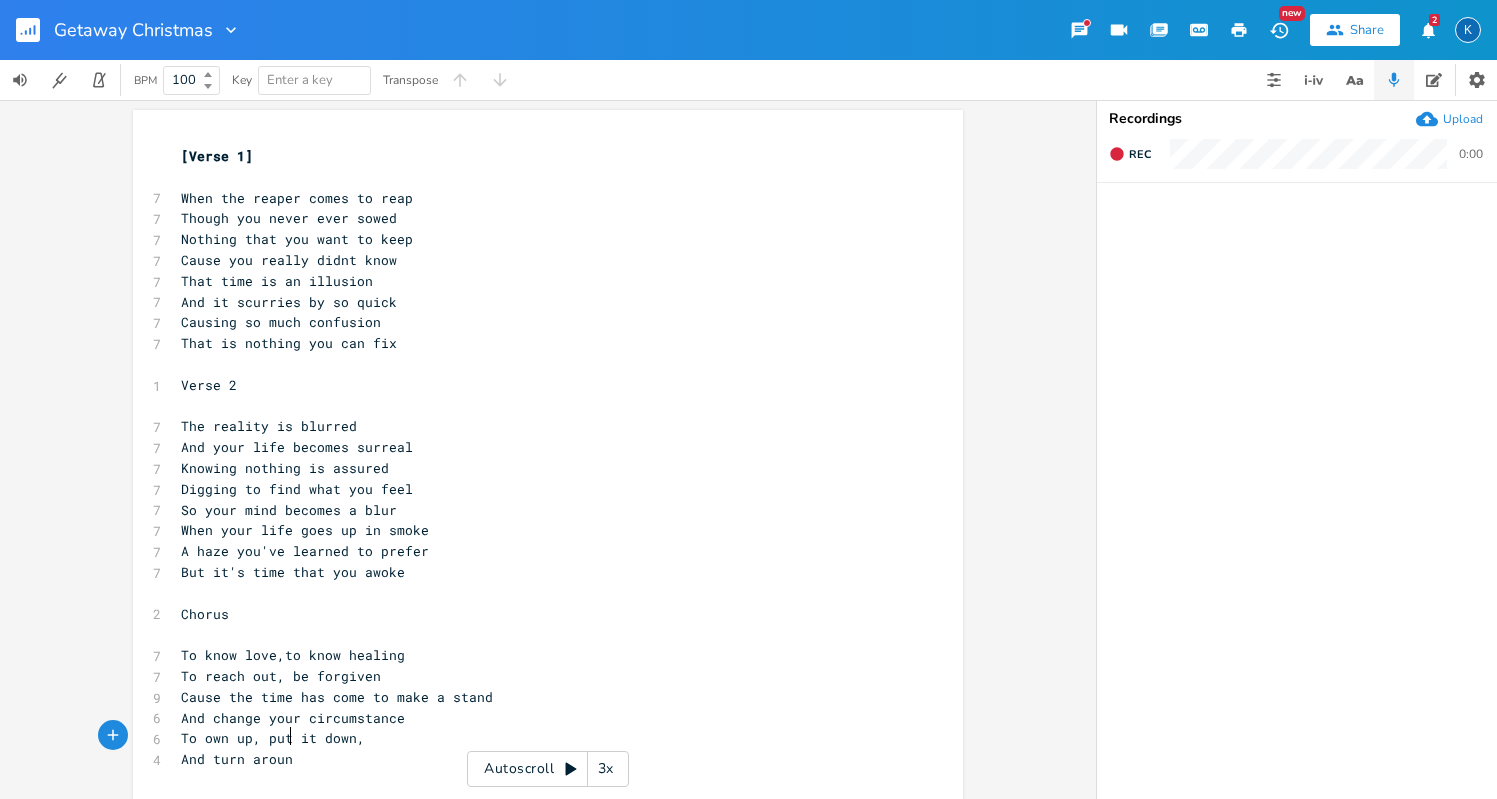 scroll, scrollTop: 0, scrollLeft: 81, axis: horizontal 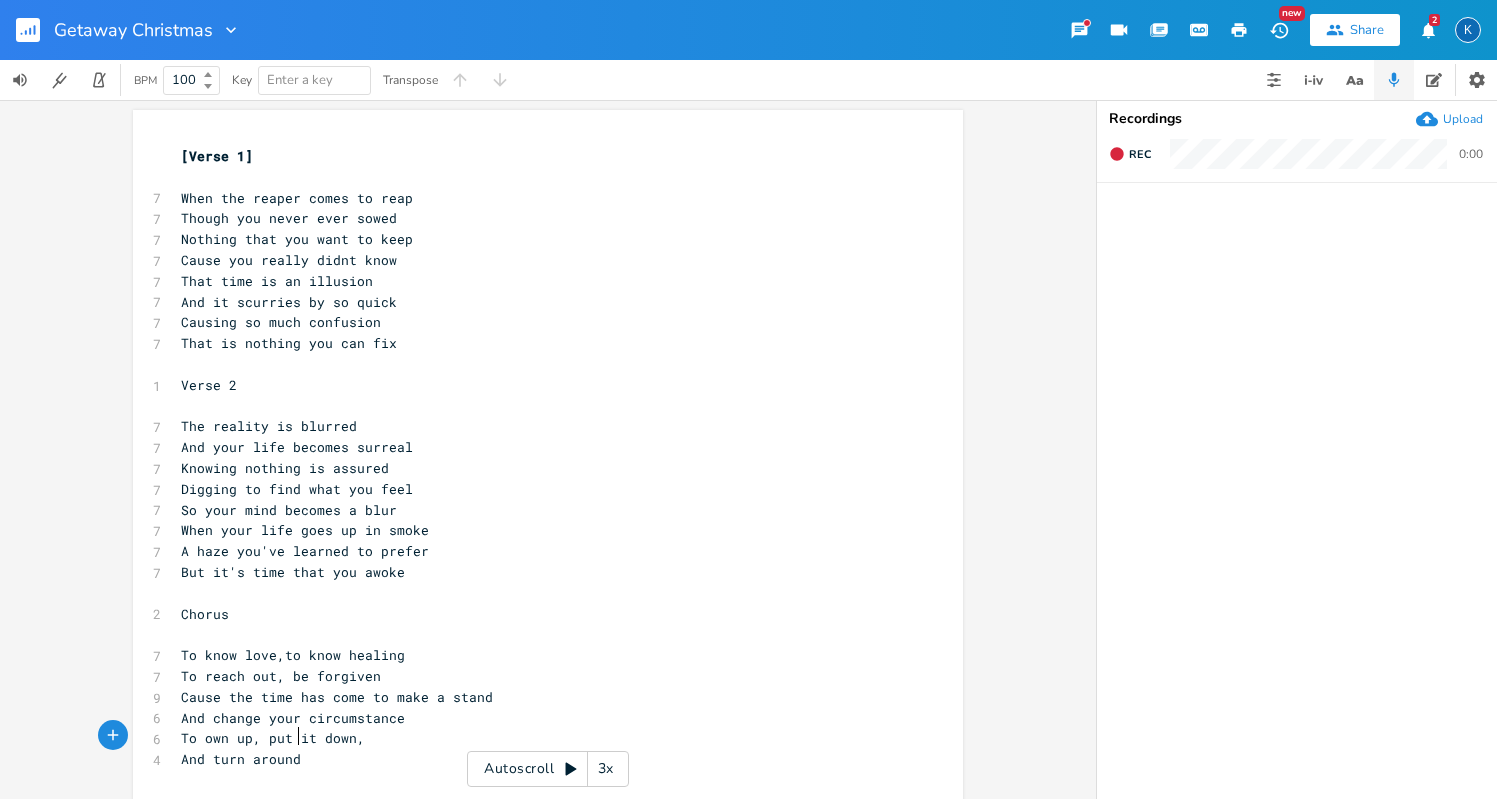 type on "And turn around," 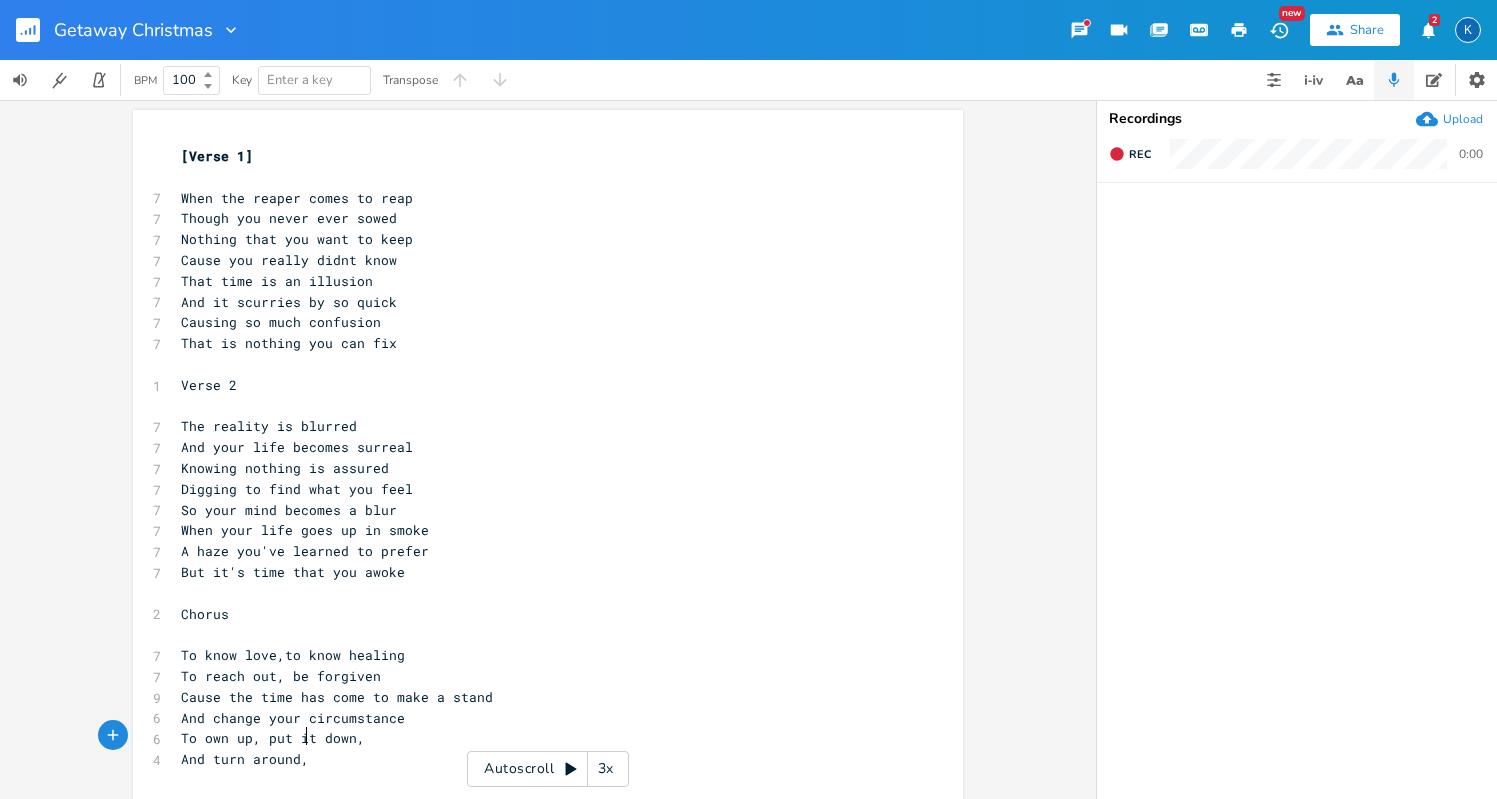 scroll, scrollTop: 0, scrollLeft: 83, axis: horizontal 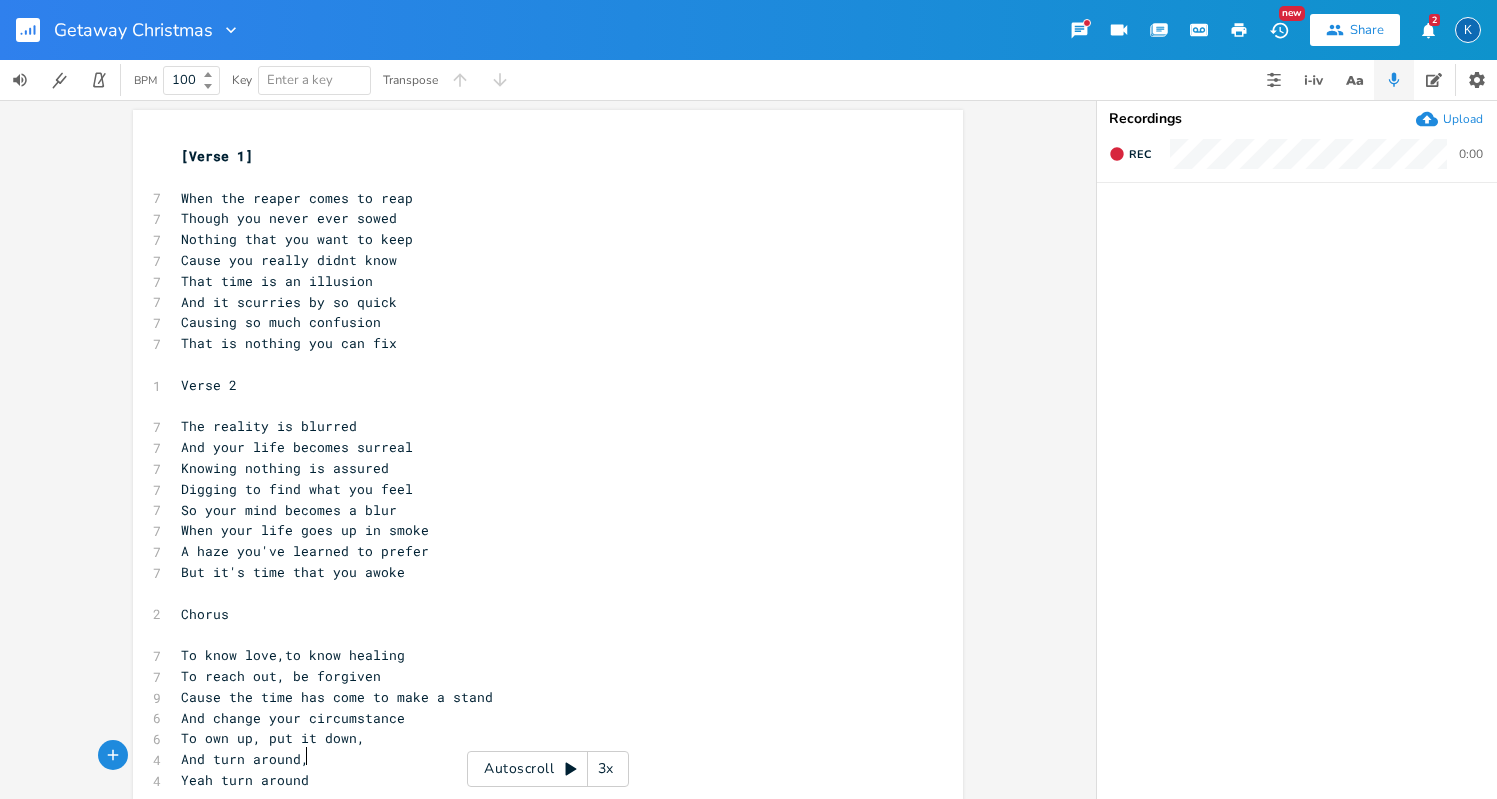 type on "Yeah turn around," 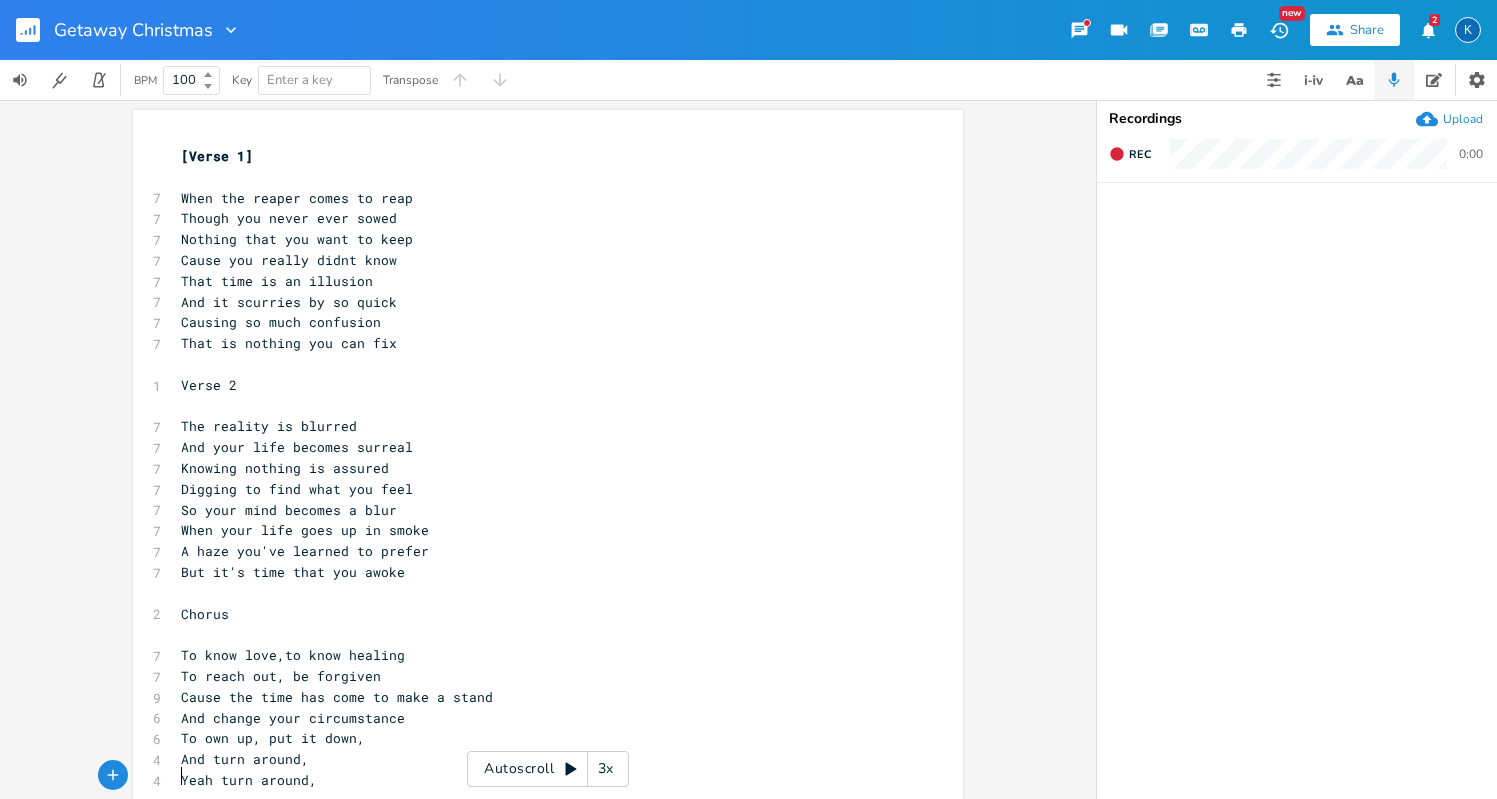 scroll, scrollTop: 0, scrollLeft: 6, axis: horizontal 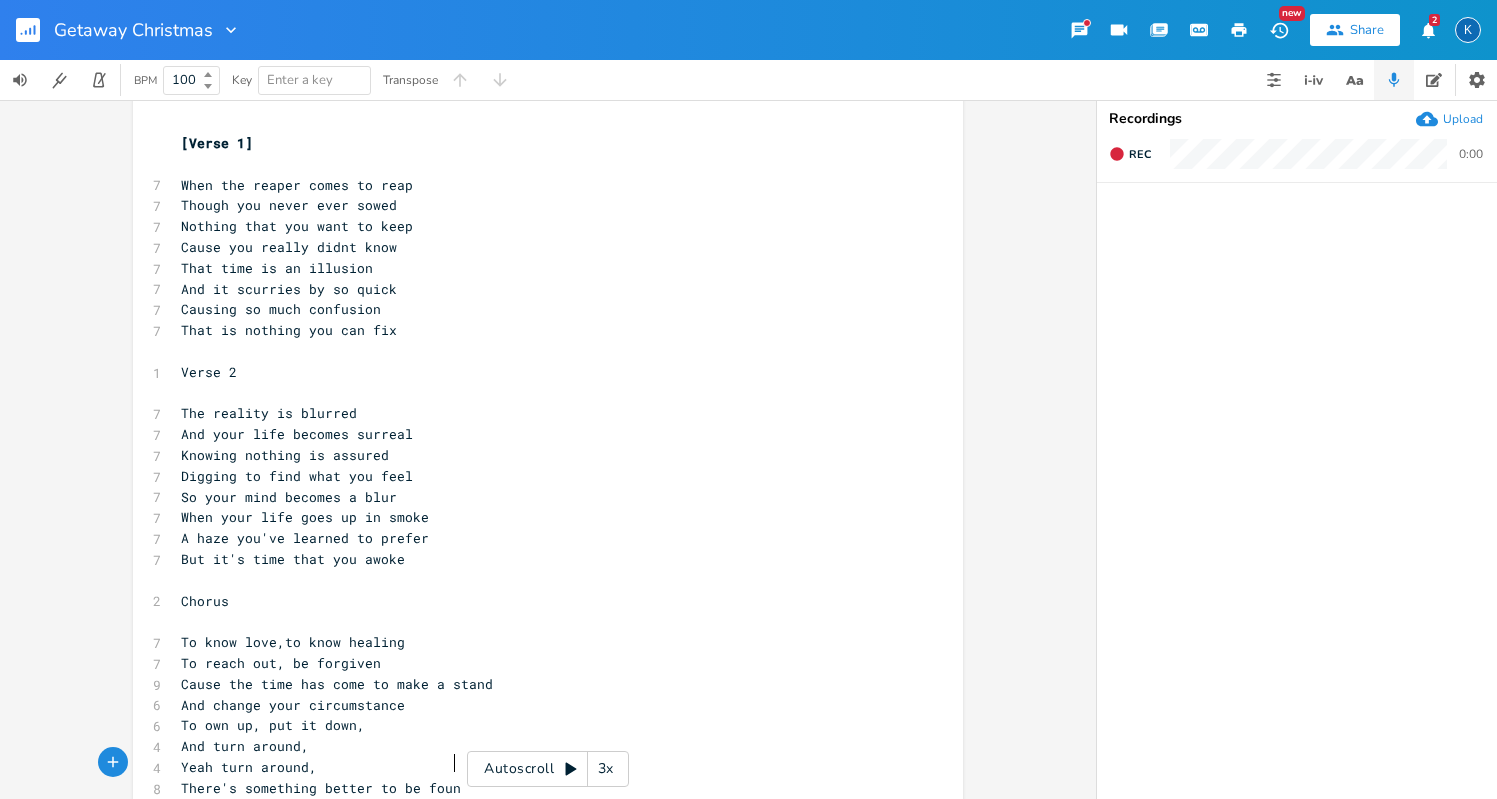 type on "There's something better to be found" 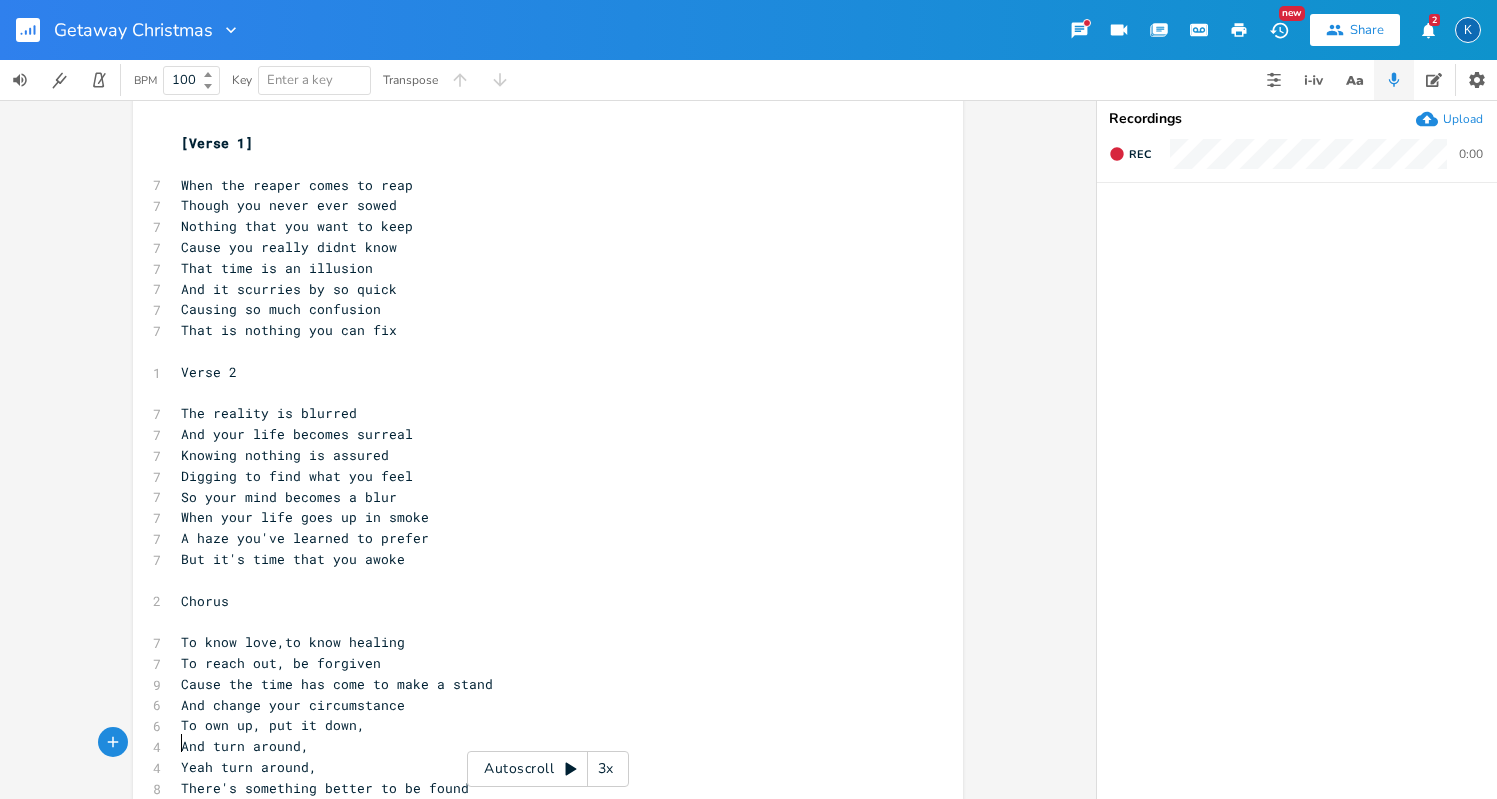 click on "Yeah turn around," at bounding box center [249, 767] 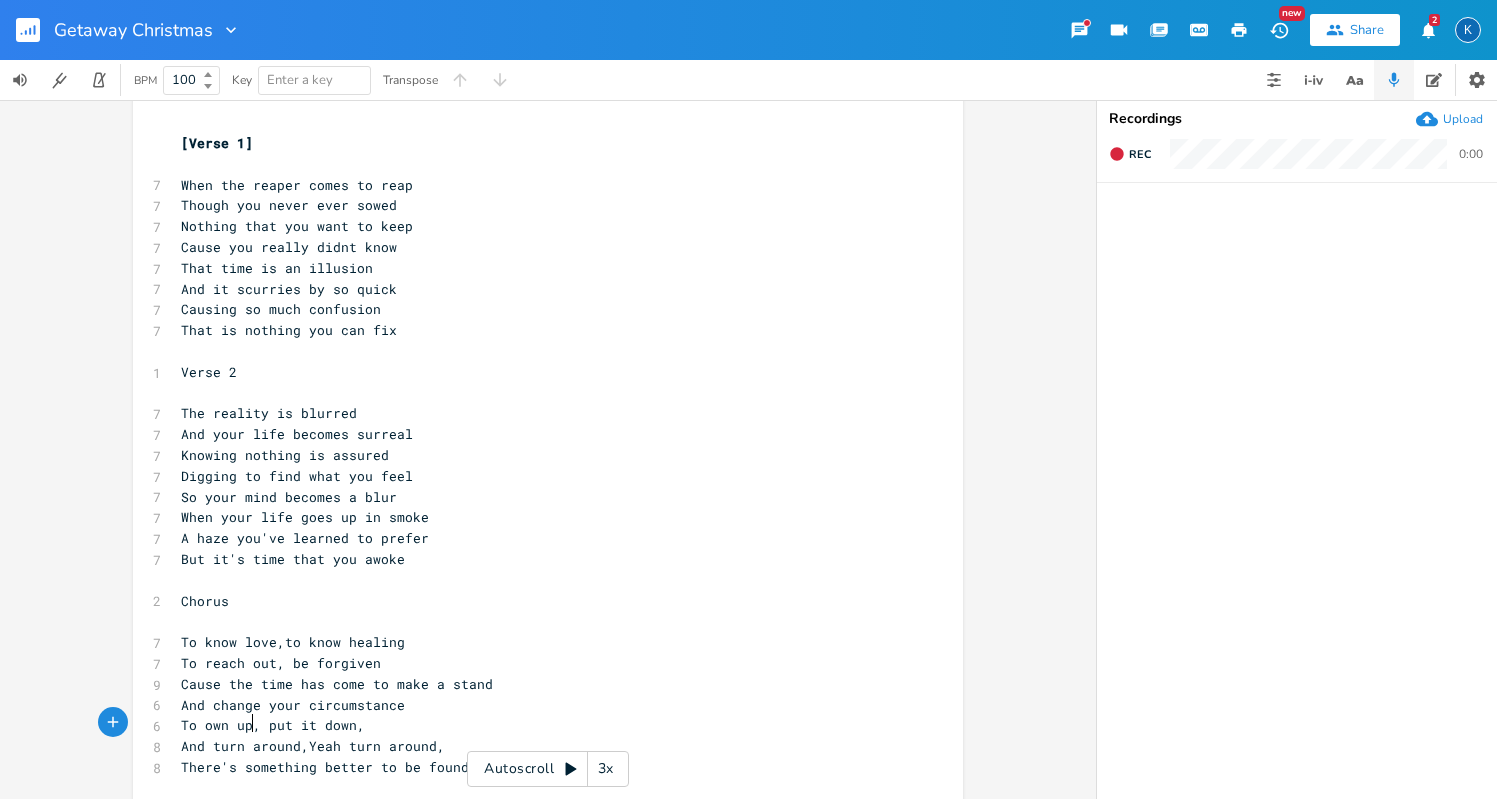 click on "And turn around,Yeah turn around," at bounding box center (313, 746) 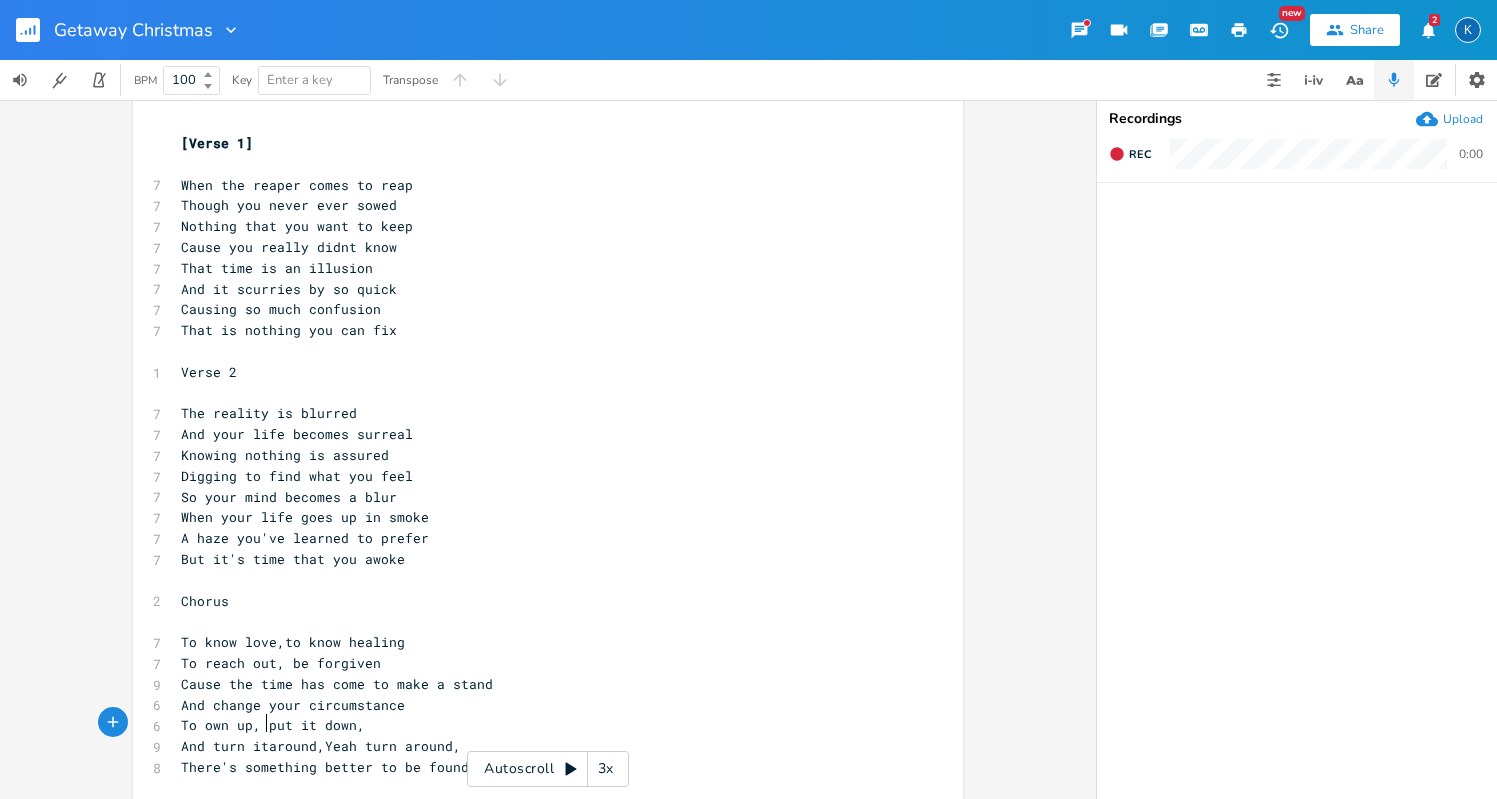 type on "it" 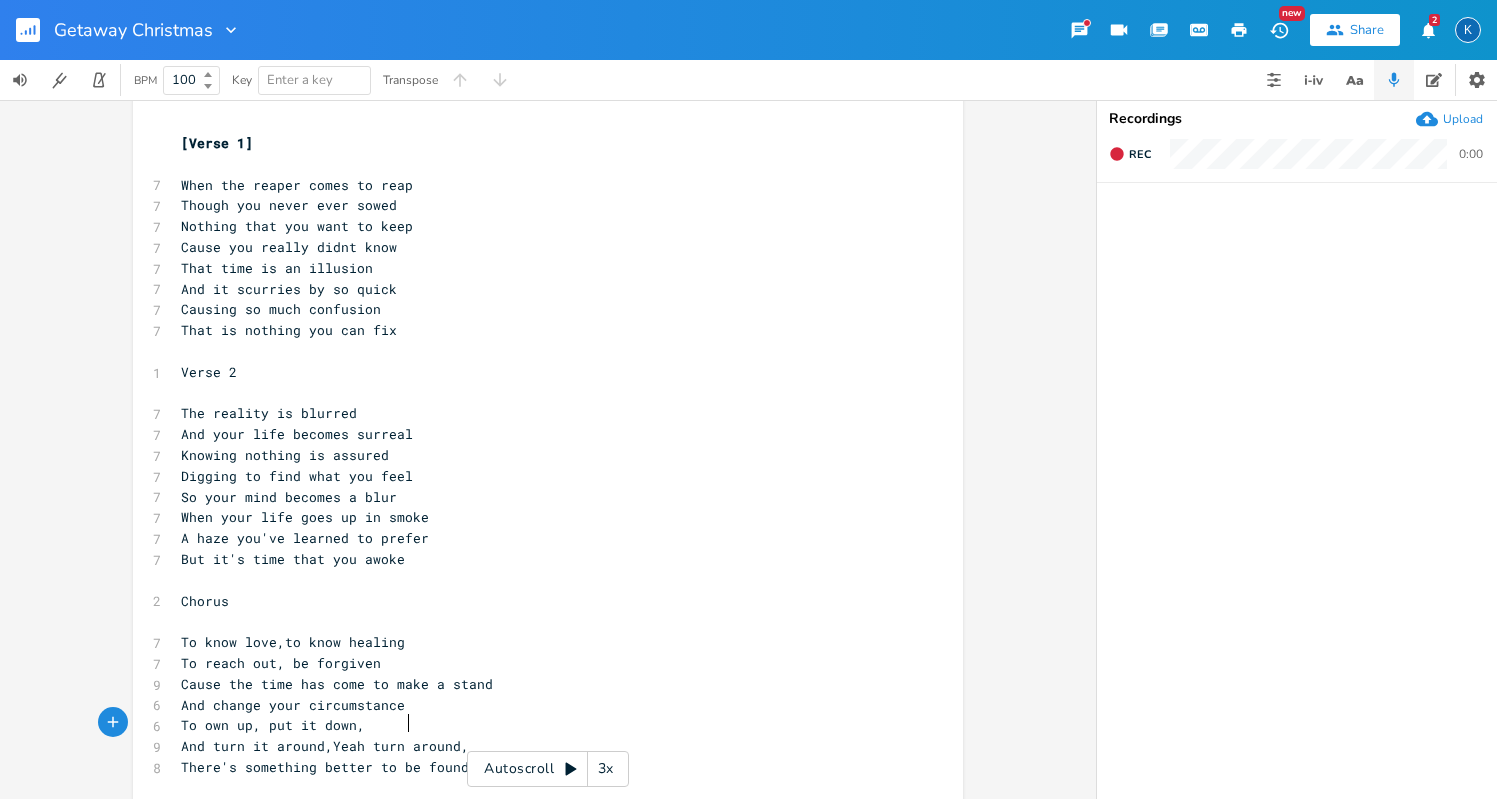 click on "And turn it around,Yeah turn around," at bounding box center [325, 746] 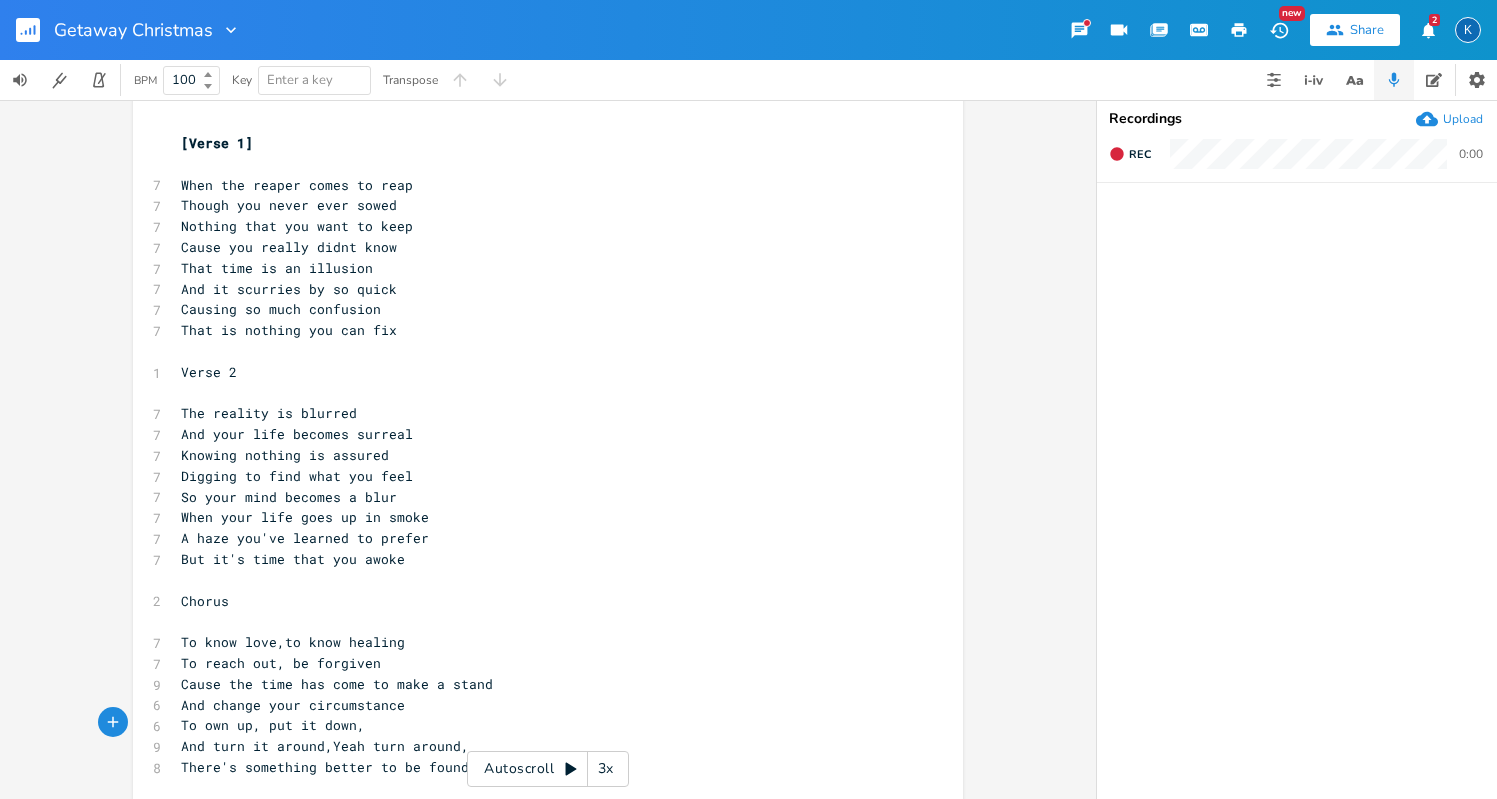 scroll, scrollTop: 0, scrollLeft: 2, axis: horizontal 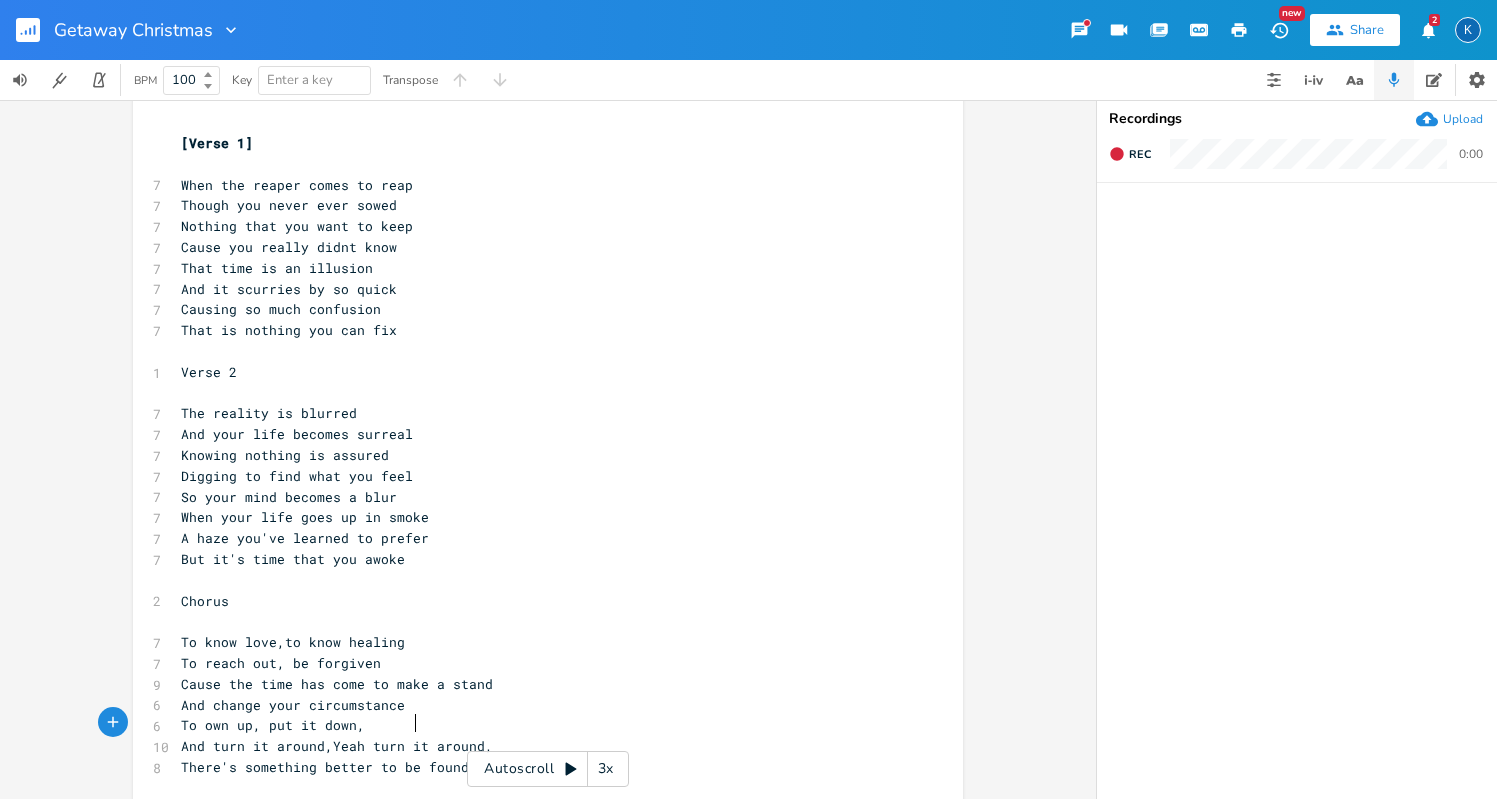type on "it" 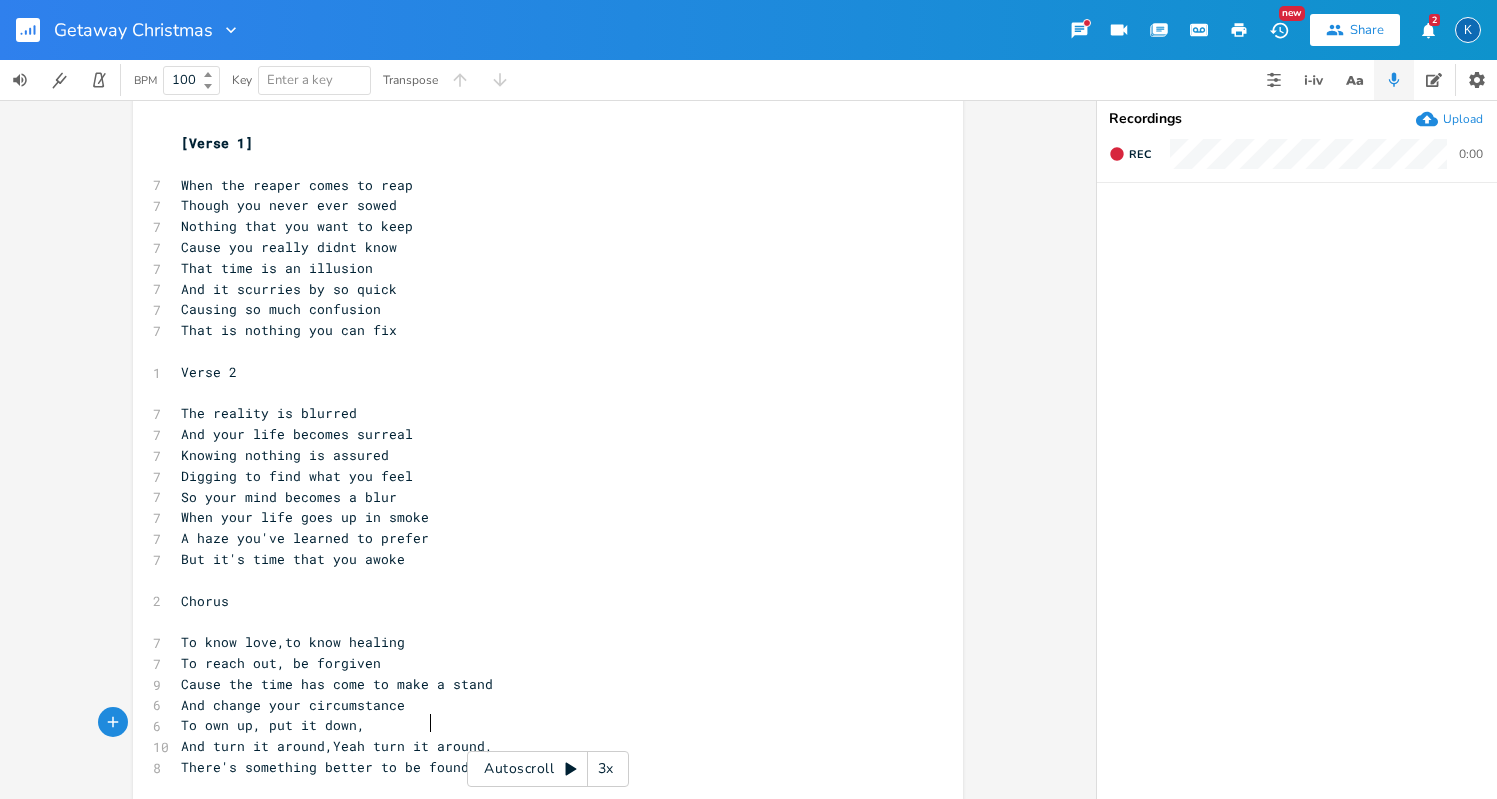 scroll, scrollTop: 0, scrollLeft: 10, axis: horizontal 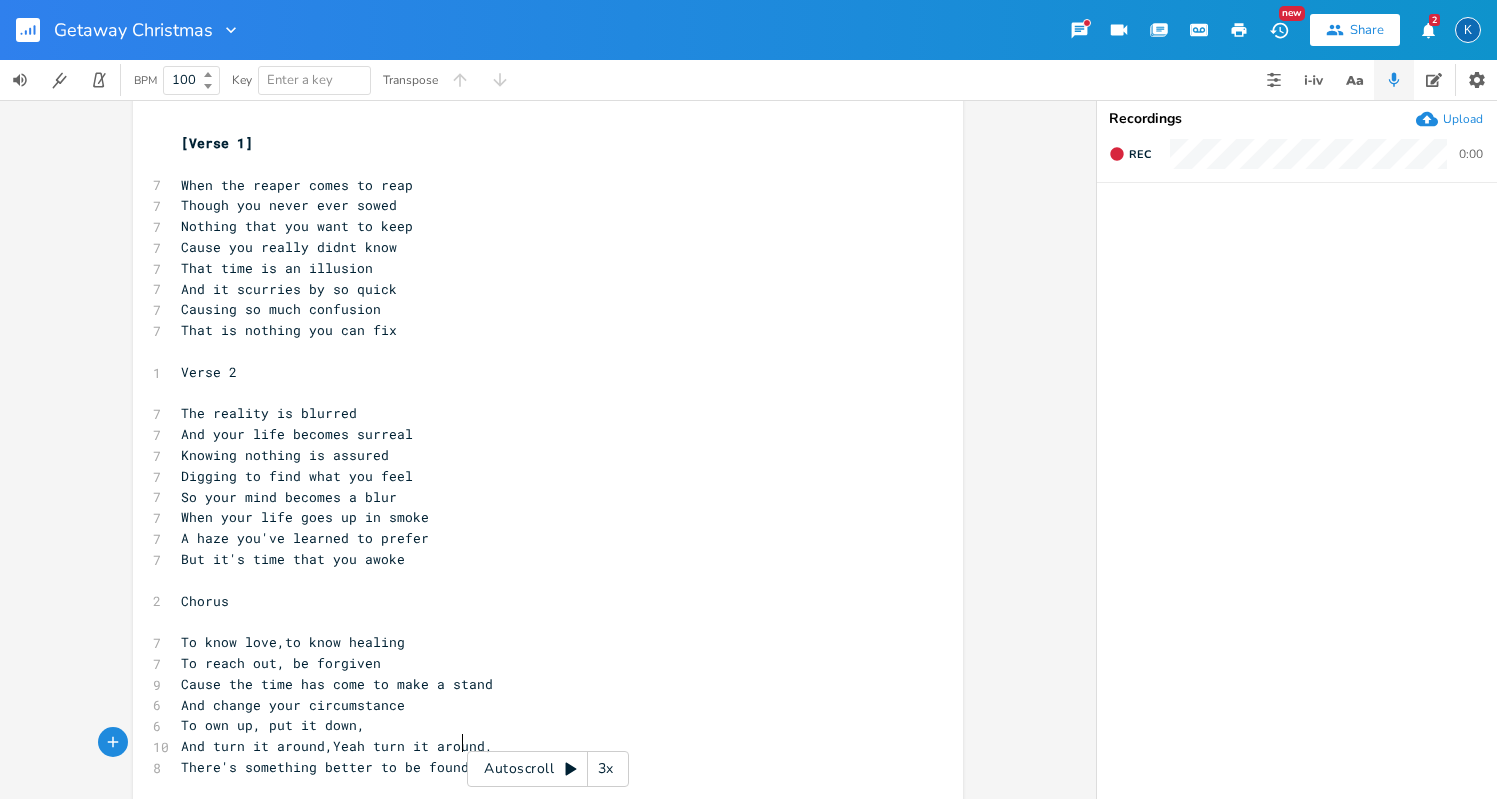click on "There's something better to be found" at bounding box center (538, 767) 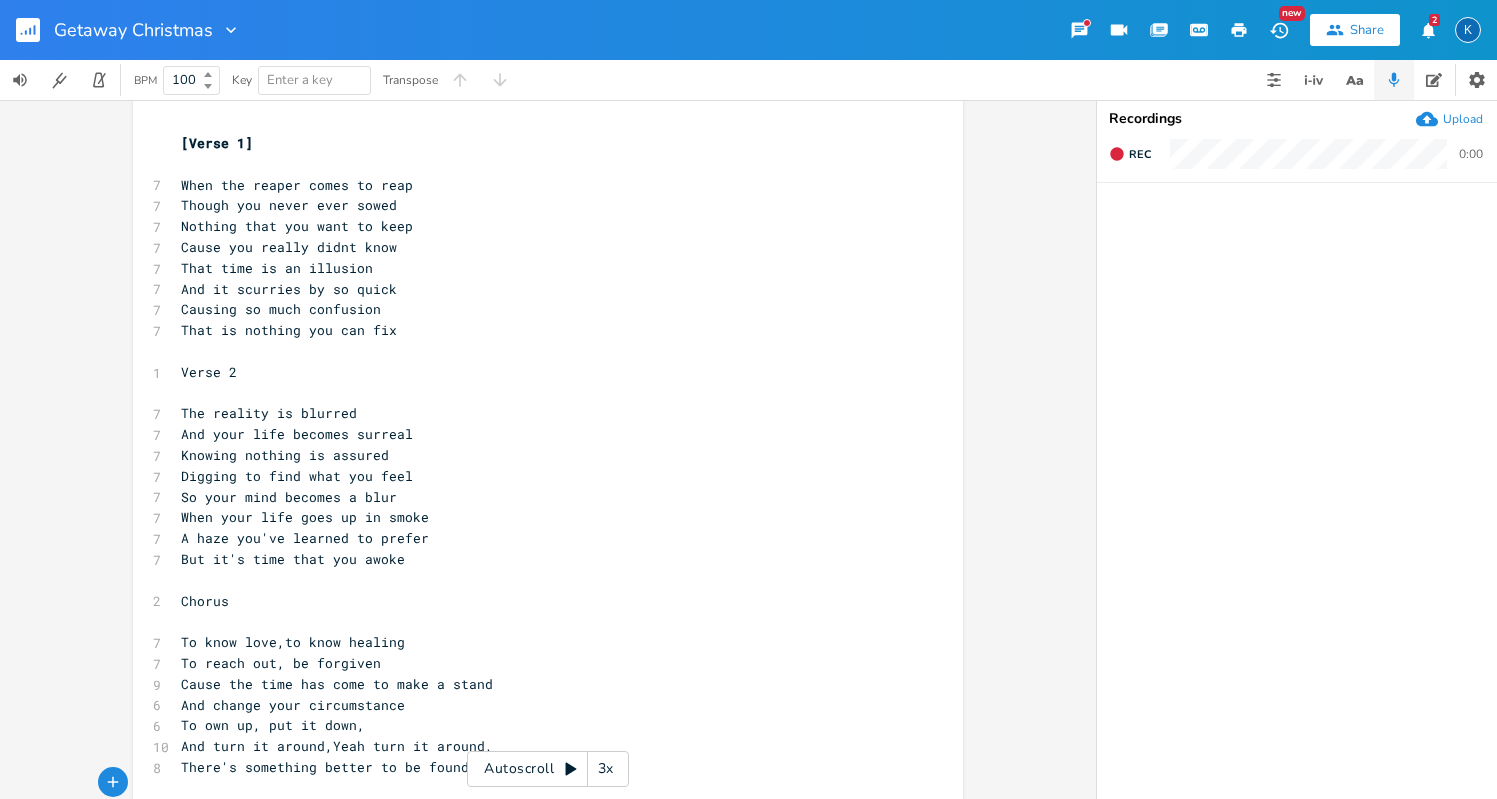 scroll, scrollTop: 0, scrollLeft: 11, axis: horizontal 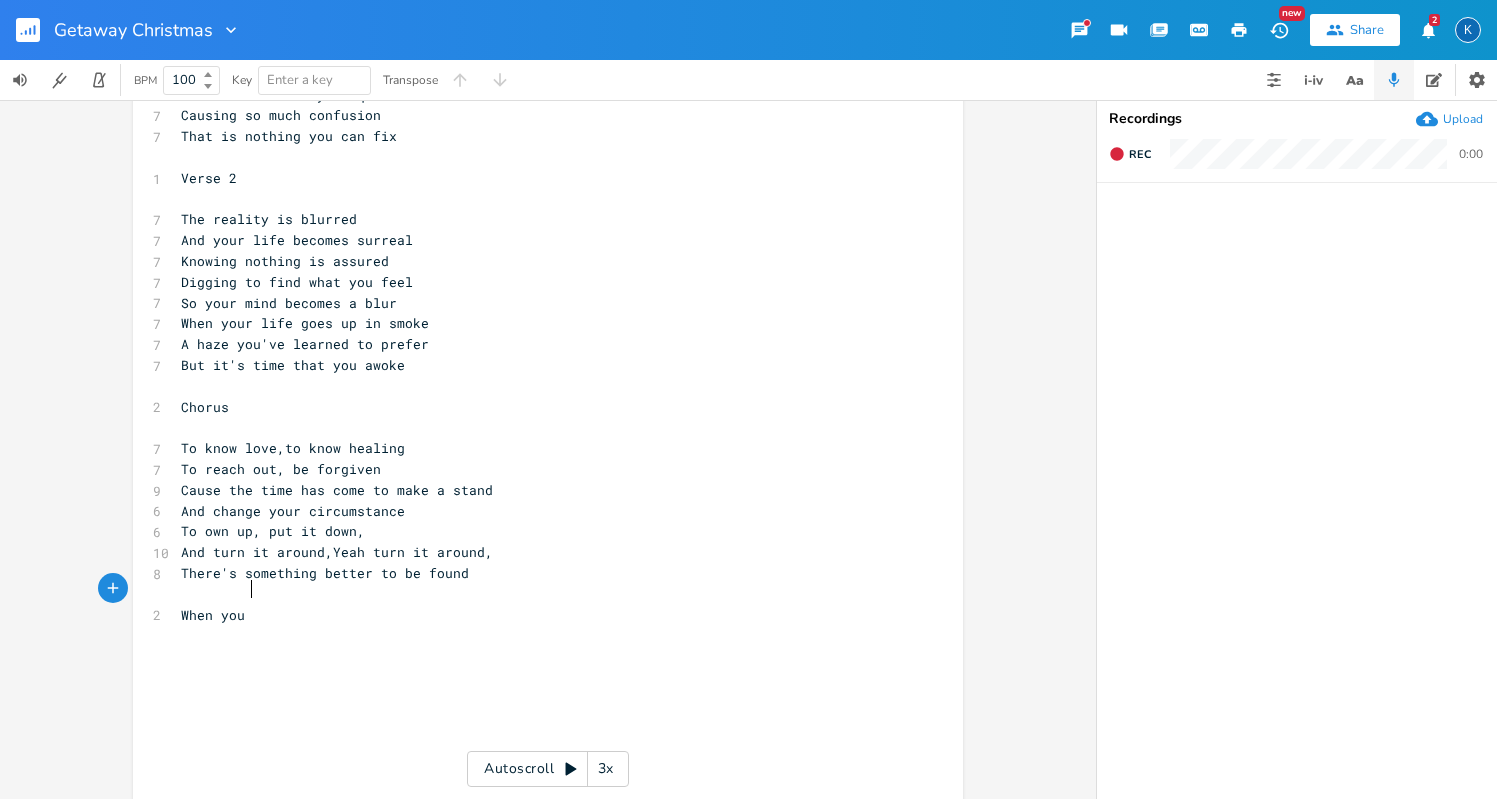type on "When you k" 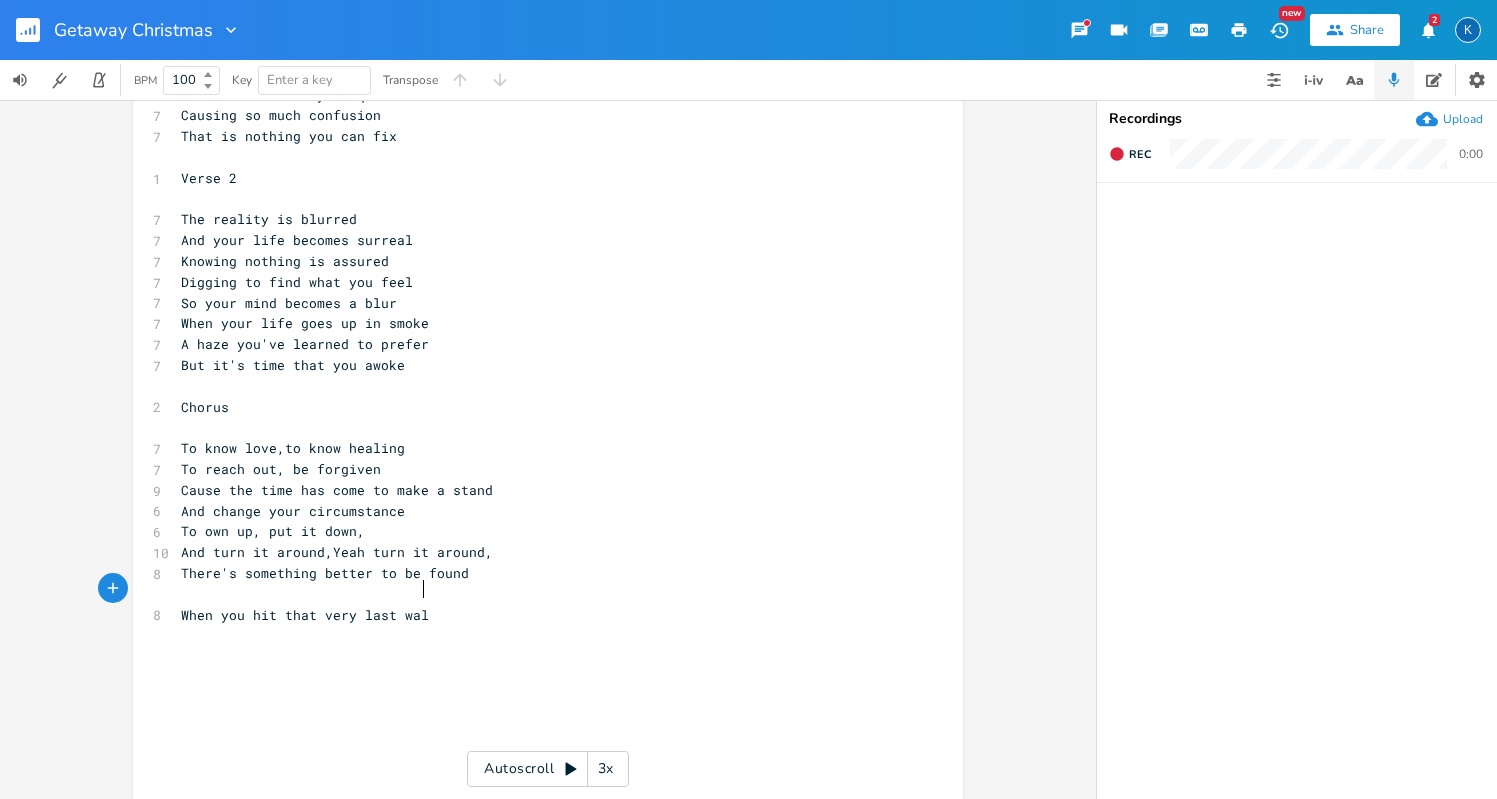 type on "hit that very last wall" 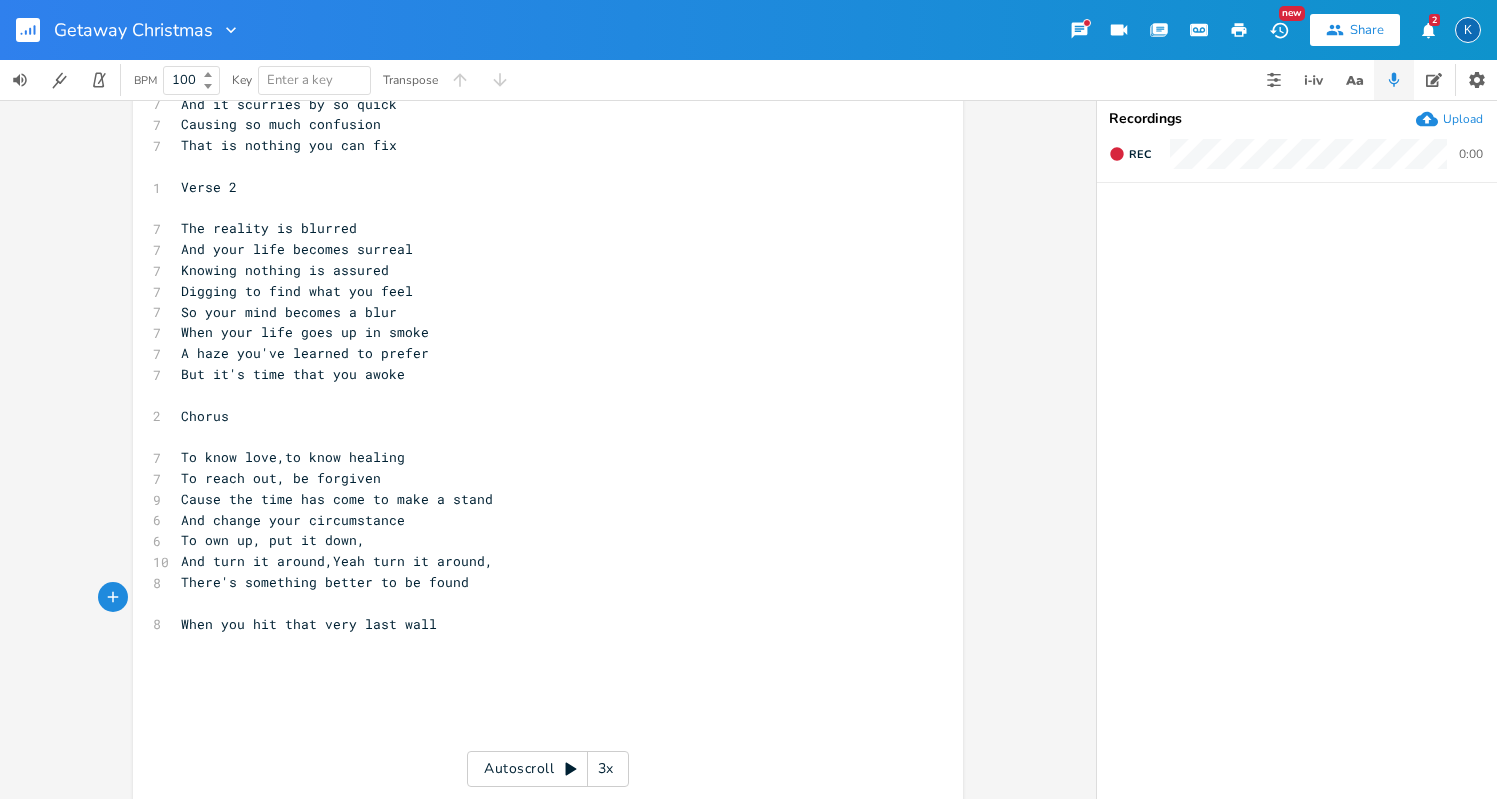 scroll, scrollTop: 201, scrollLeft: 0, axis: vertical 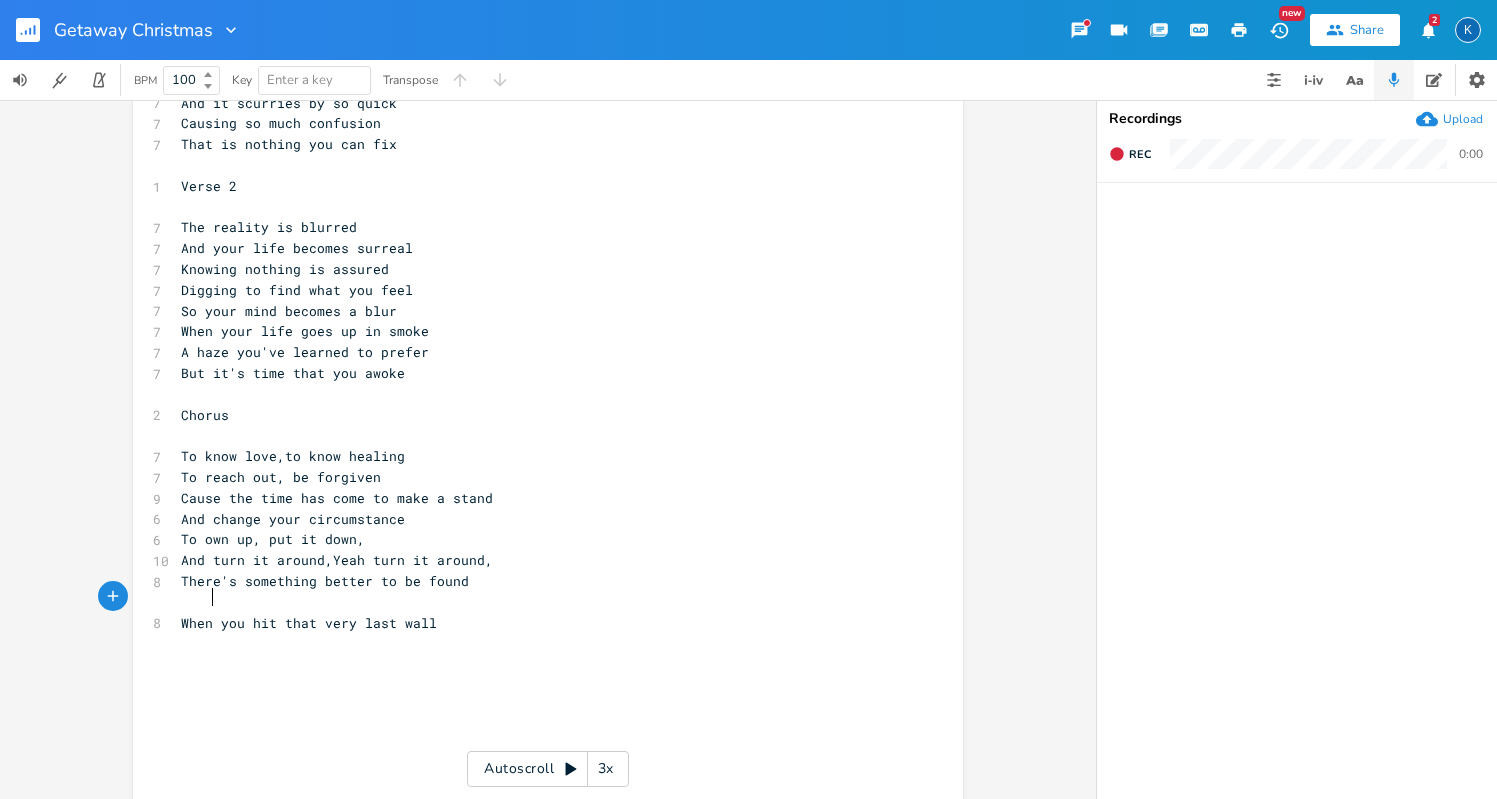 click on "When you hit that very last wall" at bounding box center [309, 623] 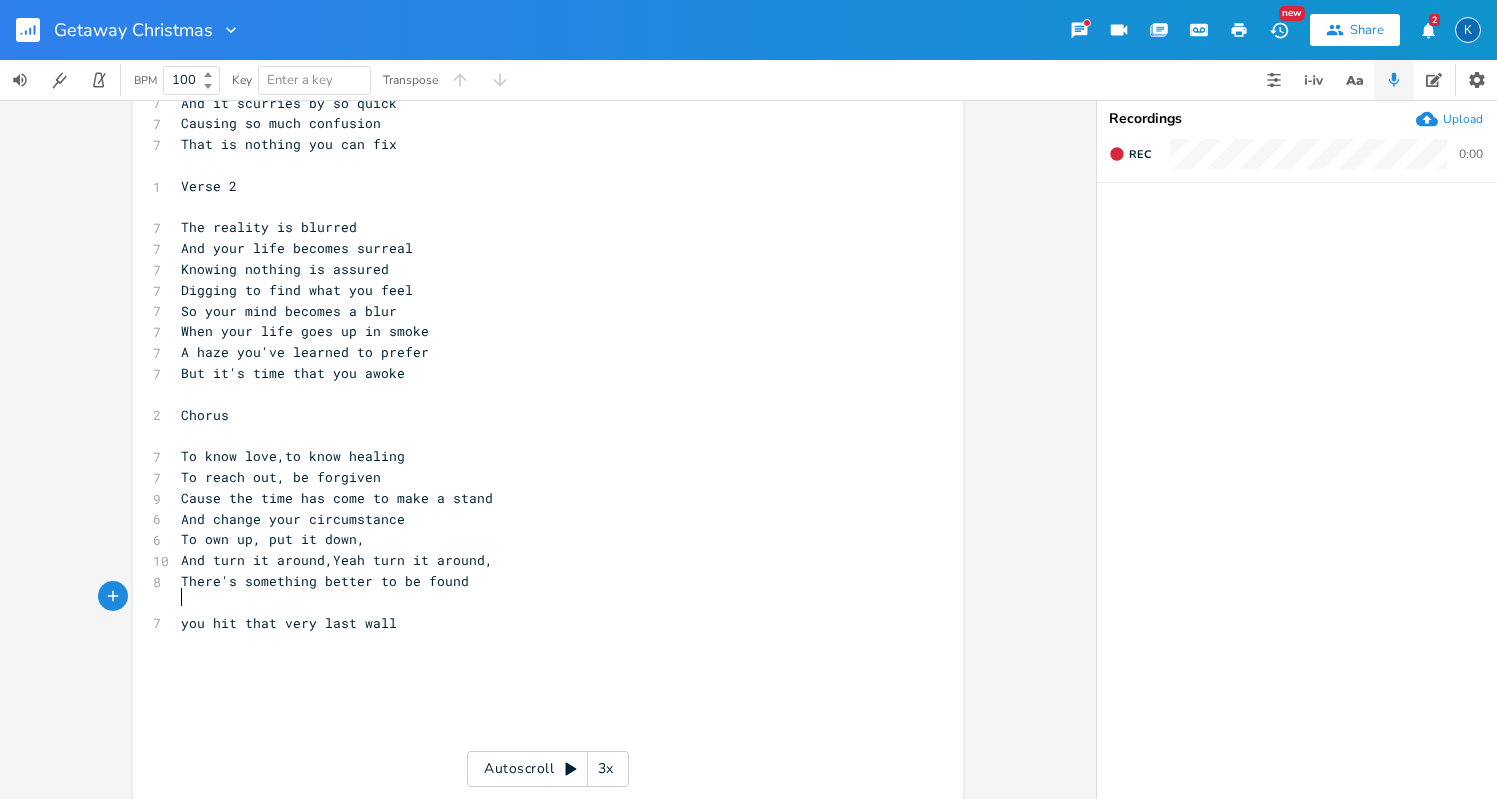 click on "you hit that very last wall" at bounding box center [289, 623] 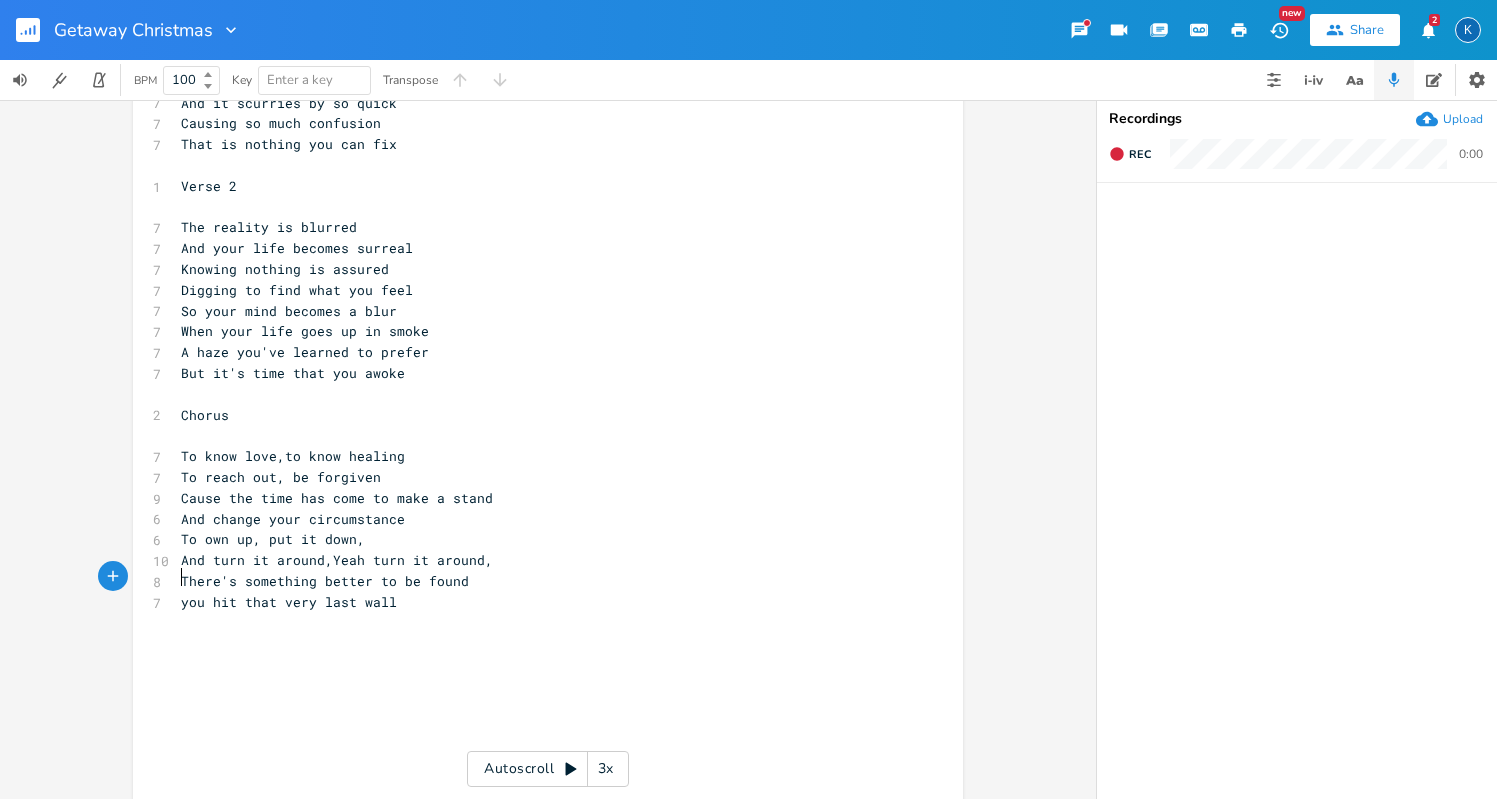 scroll, scrollTop: 189, scrollLeft: 0, axis: vertical 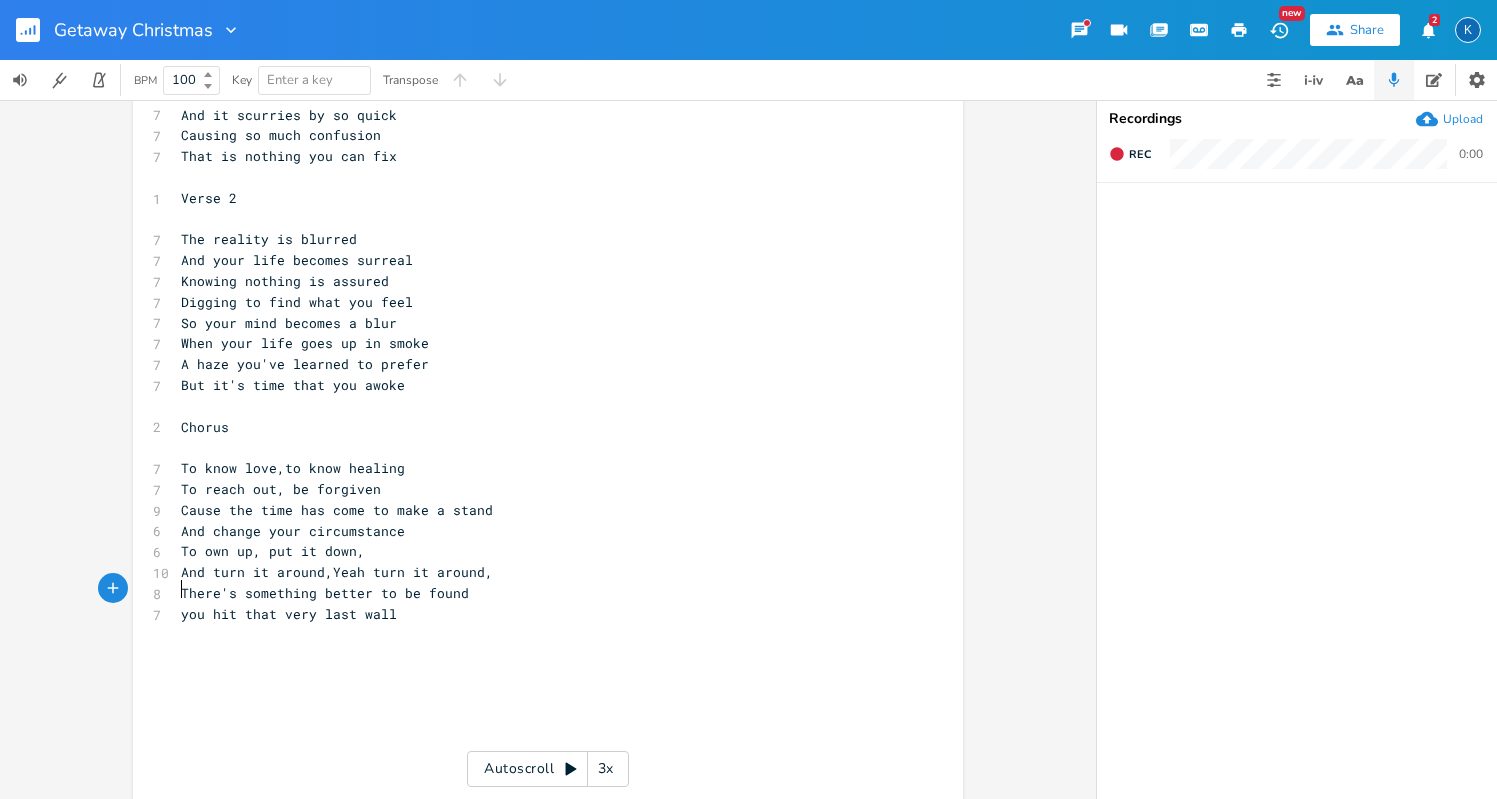 click on "There's something better to be found" at bounding box center [538, 593] 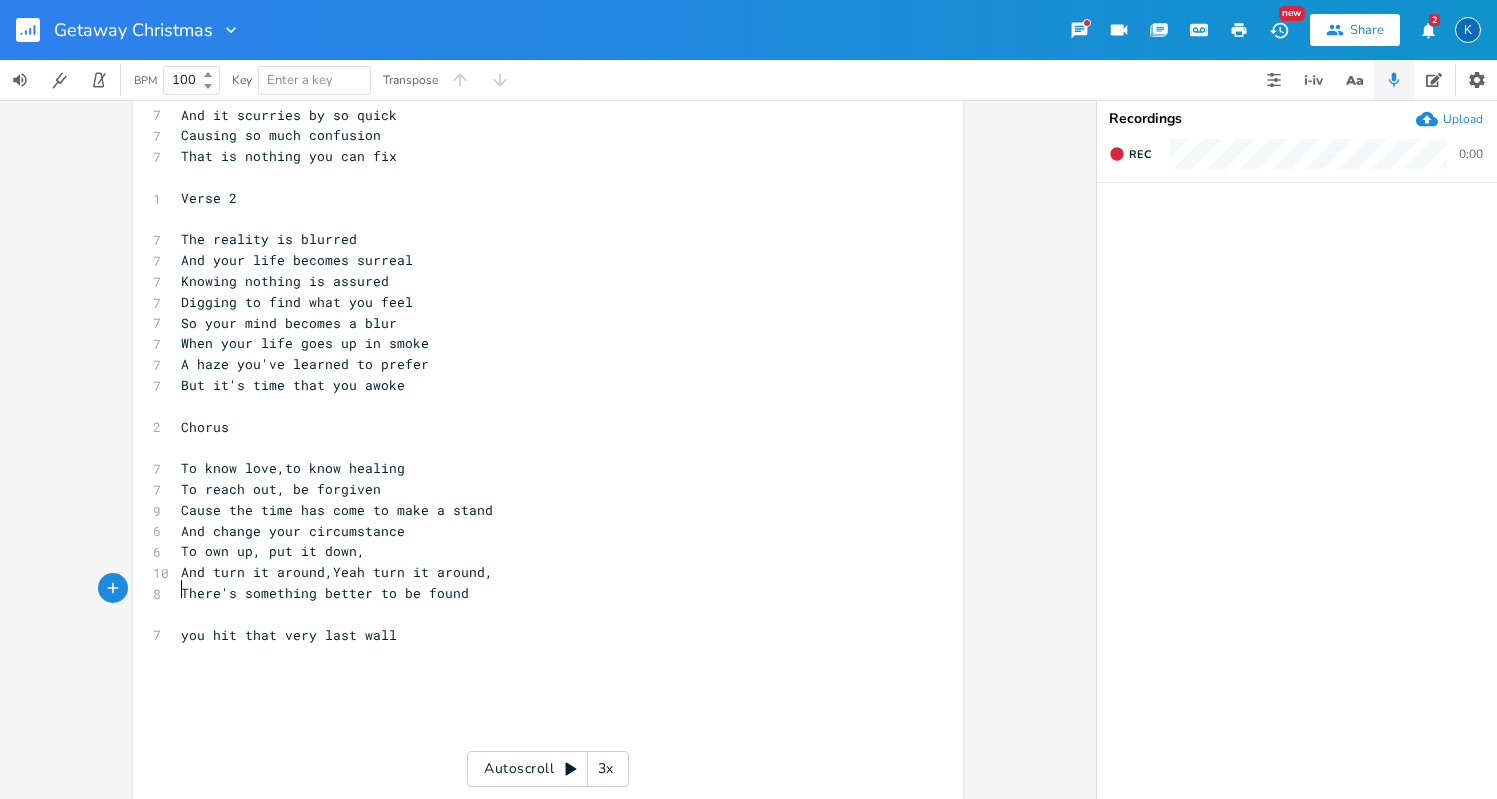 click on "you hit that very last wall" at bounding box center (538, 635) 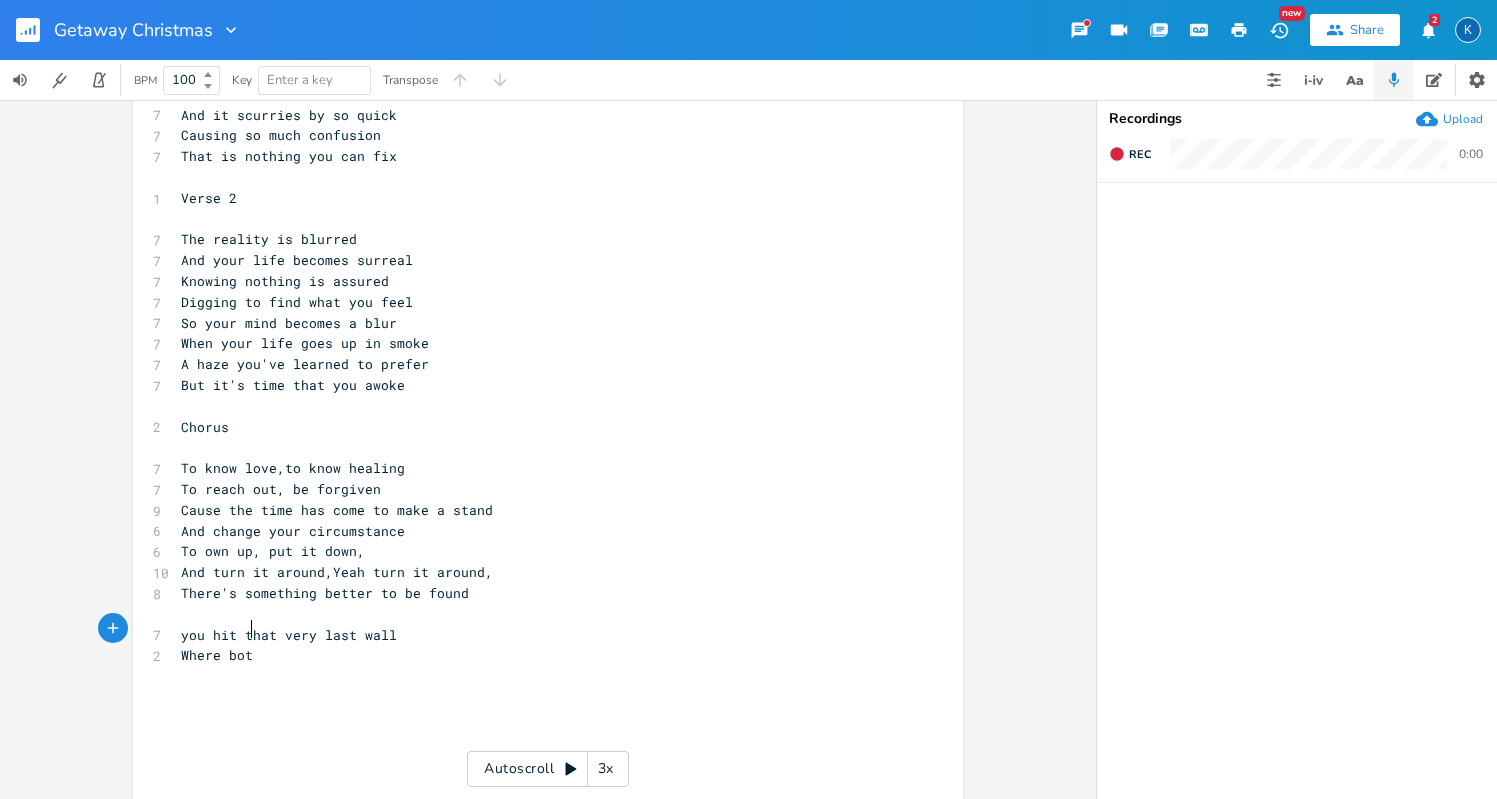 type on "Where both" 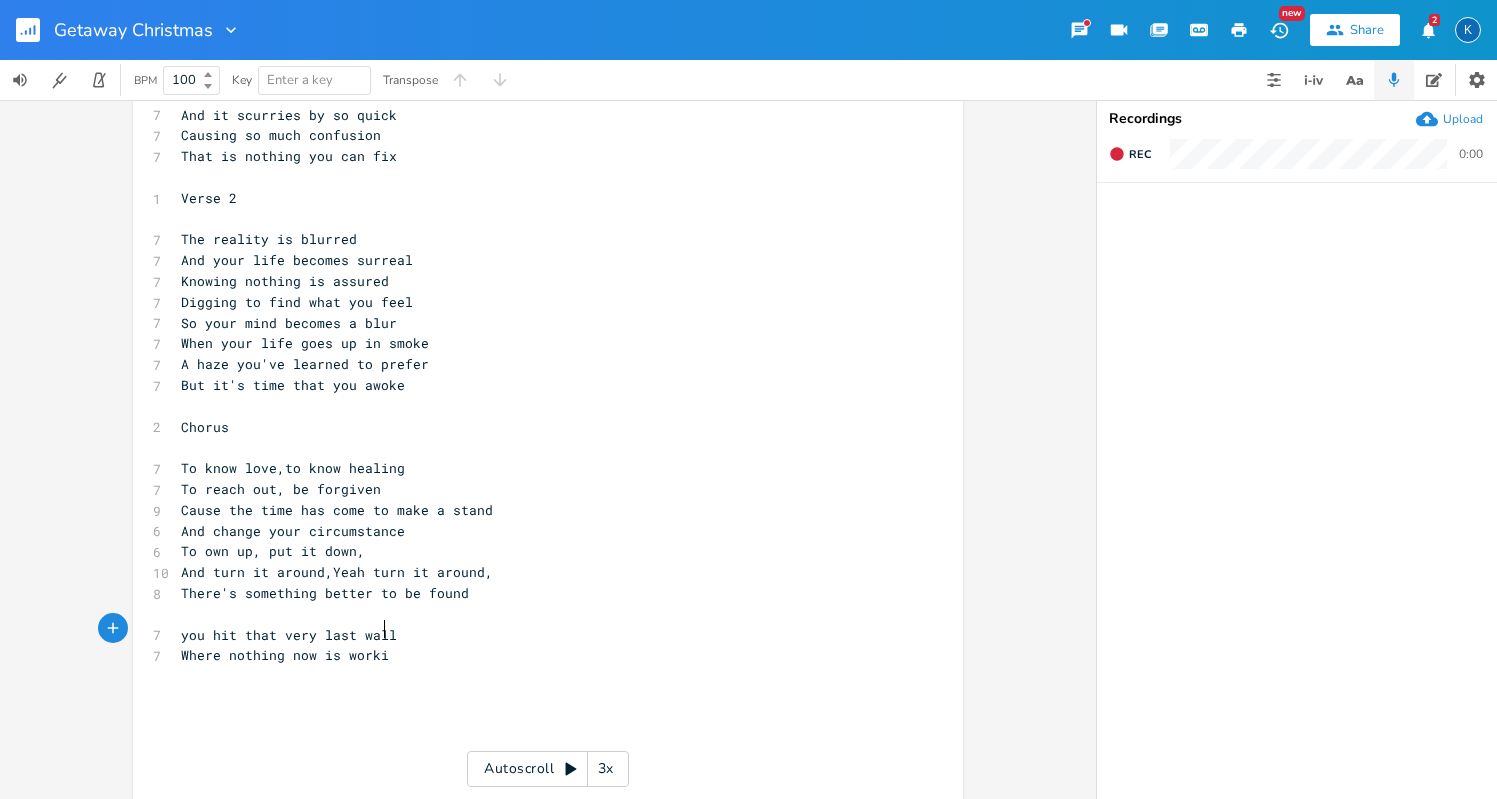 type on "nothing now is working" 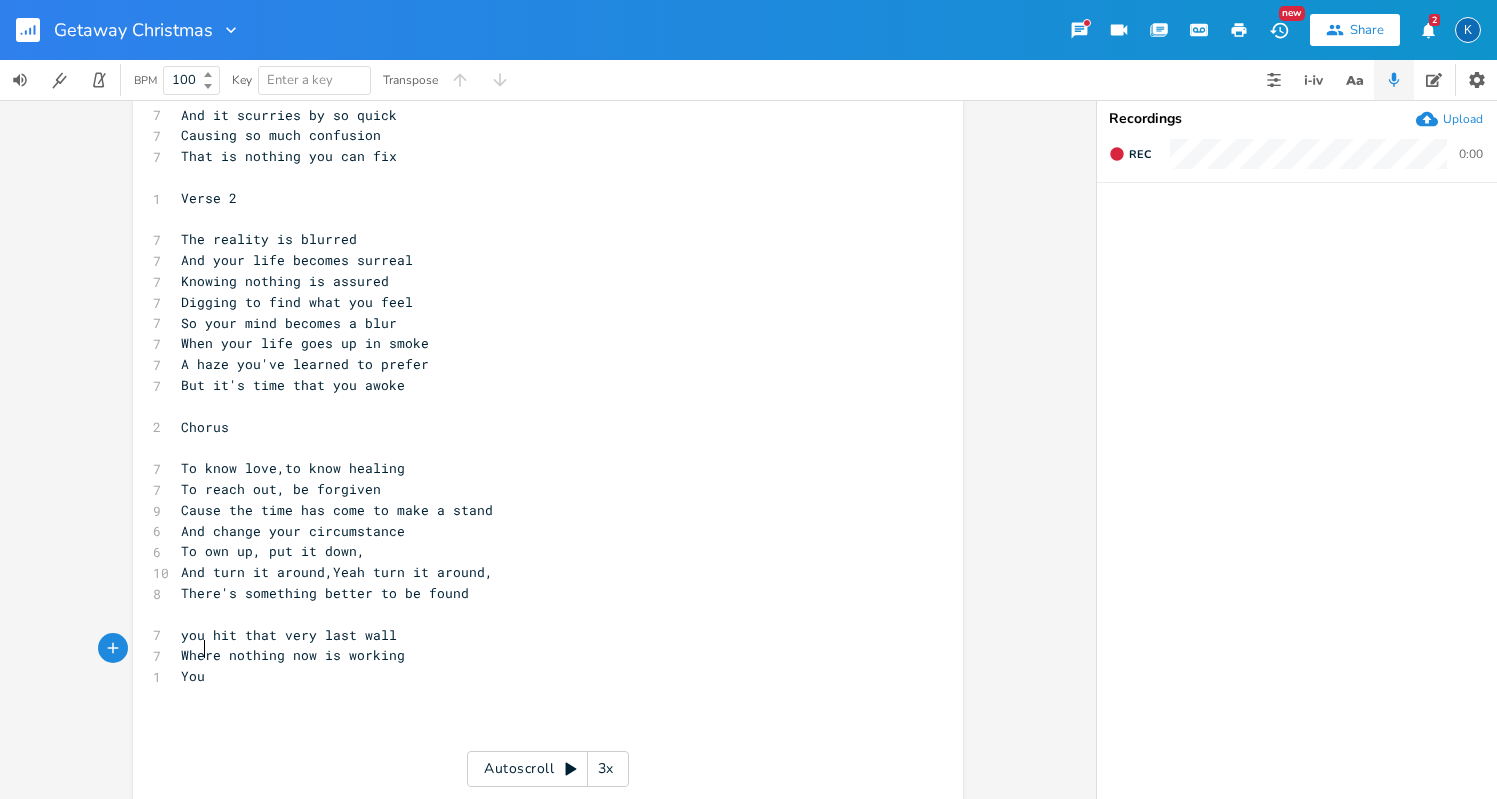 scroll, scrollTop: 0, scrollLeft: 18, axis: horizontal 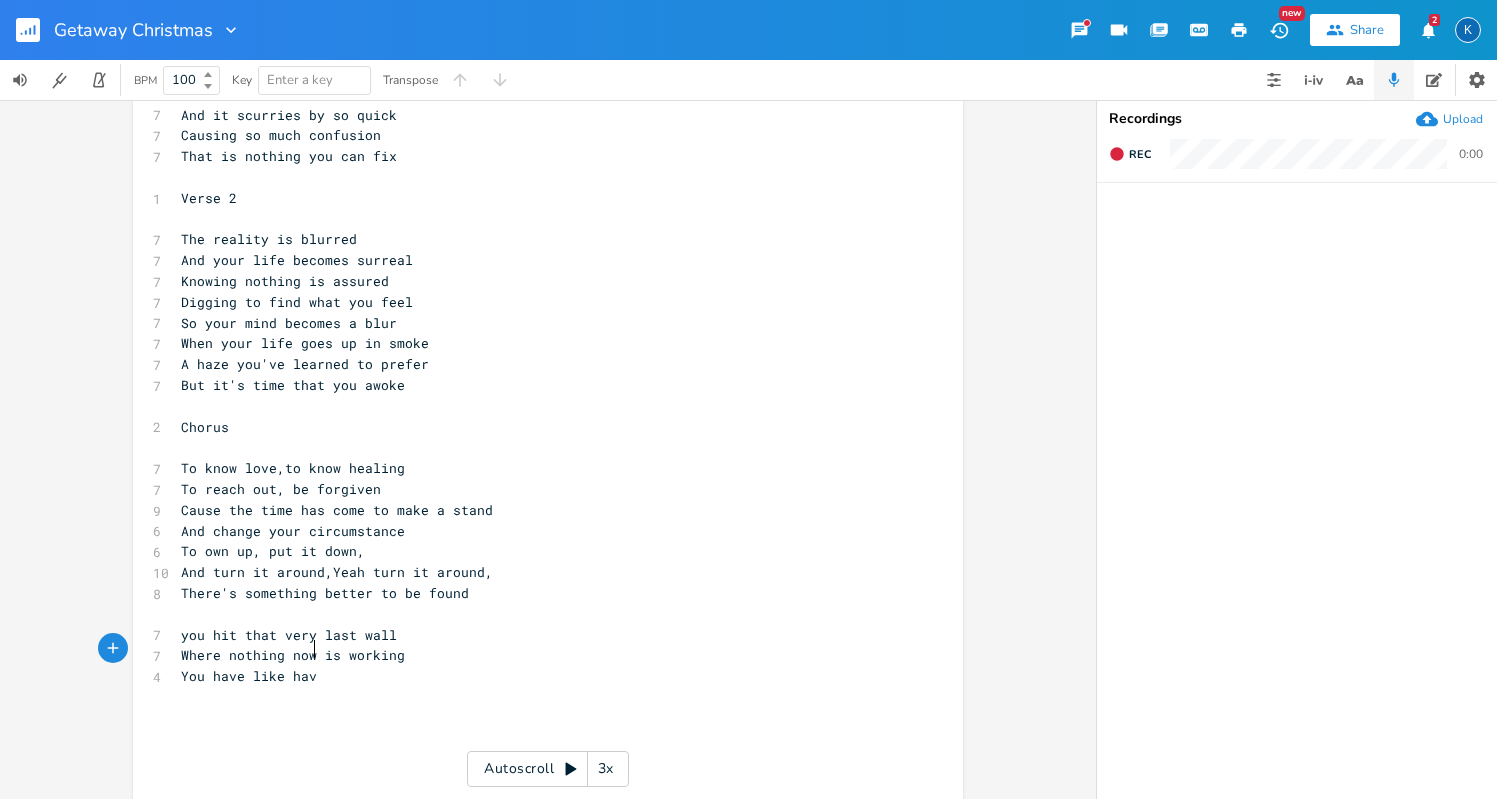 type on "You have like have" 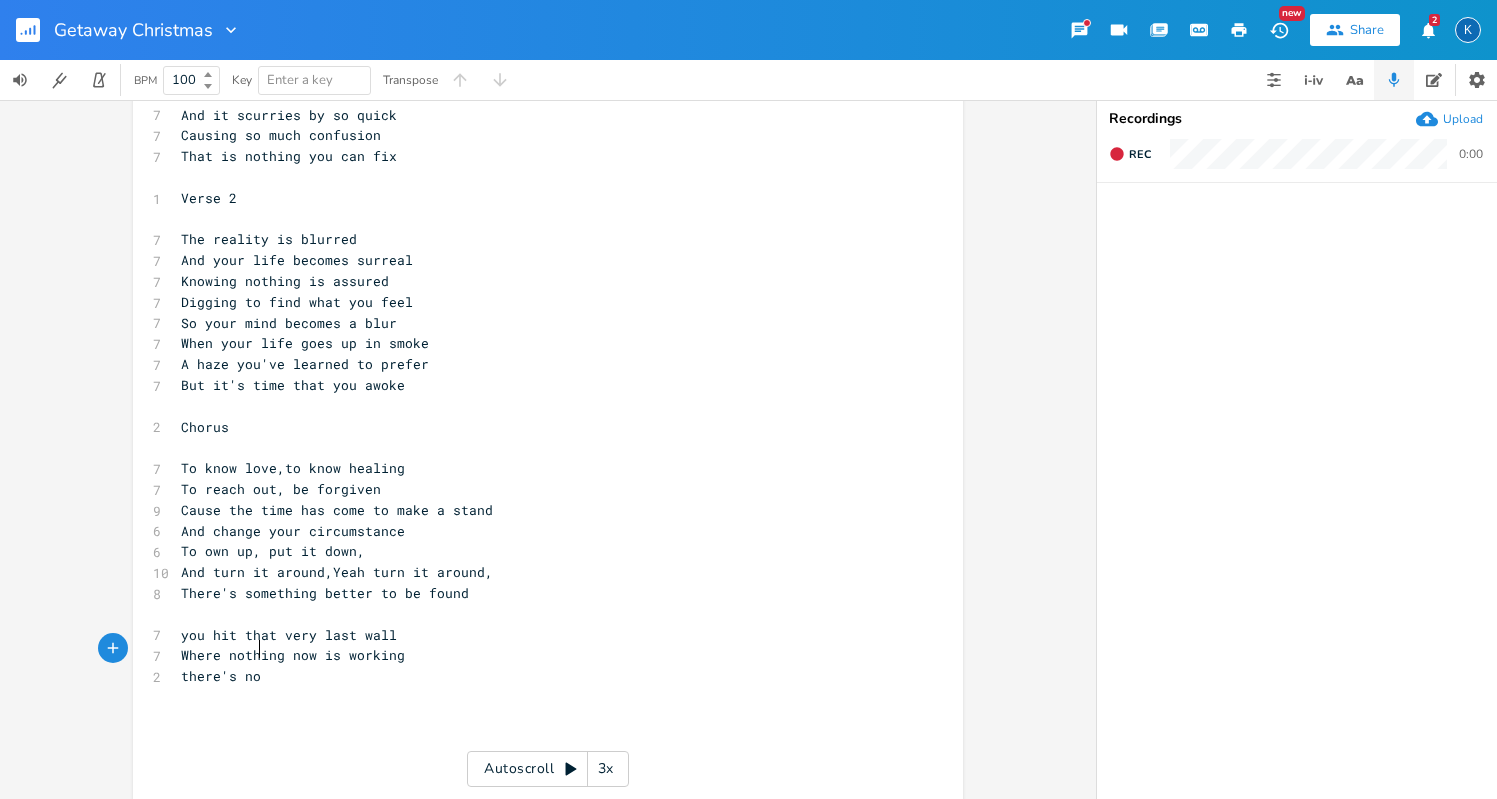 scroll, scrollTop: 0, scrollLeft: 49, axis: horizontal 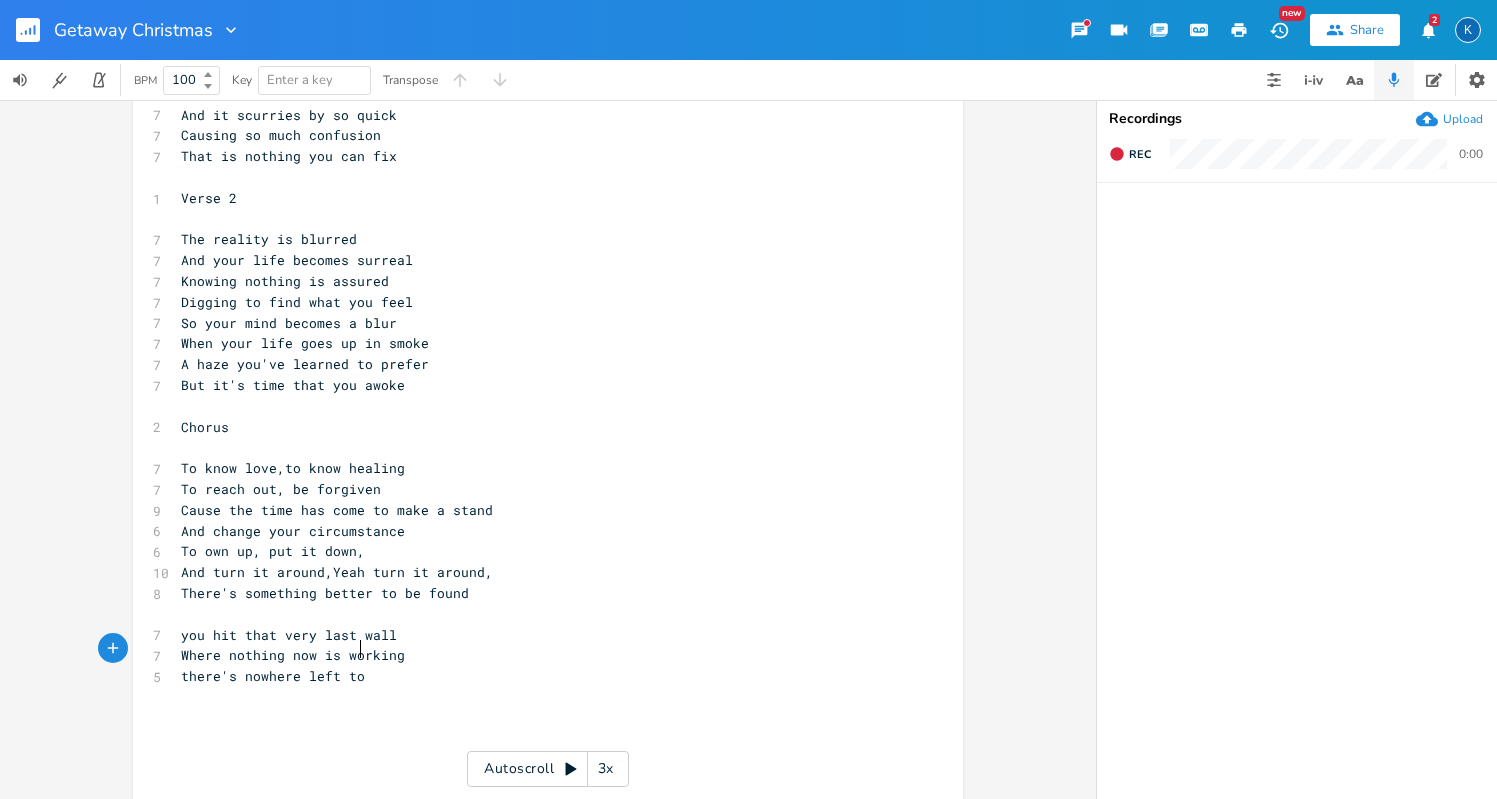 type on "there's nowhere left to" 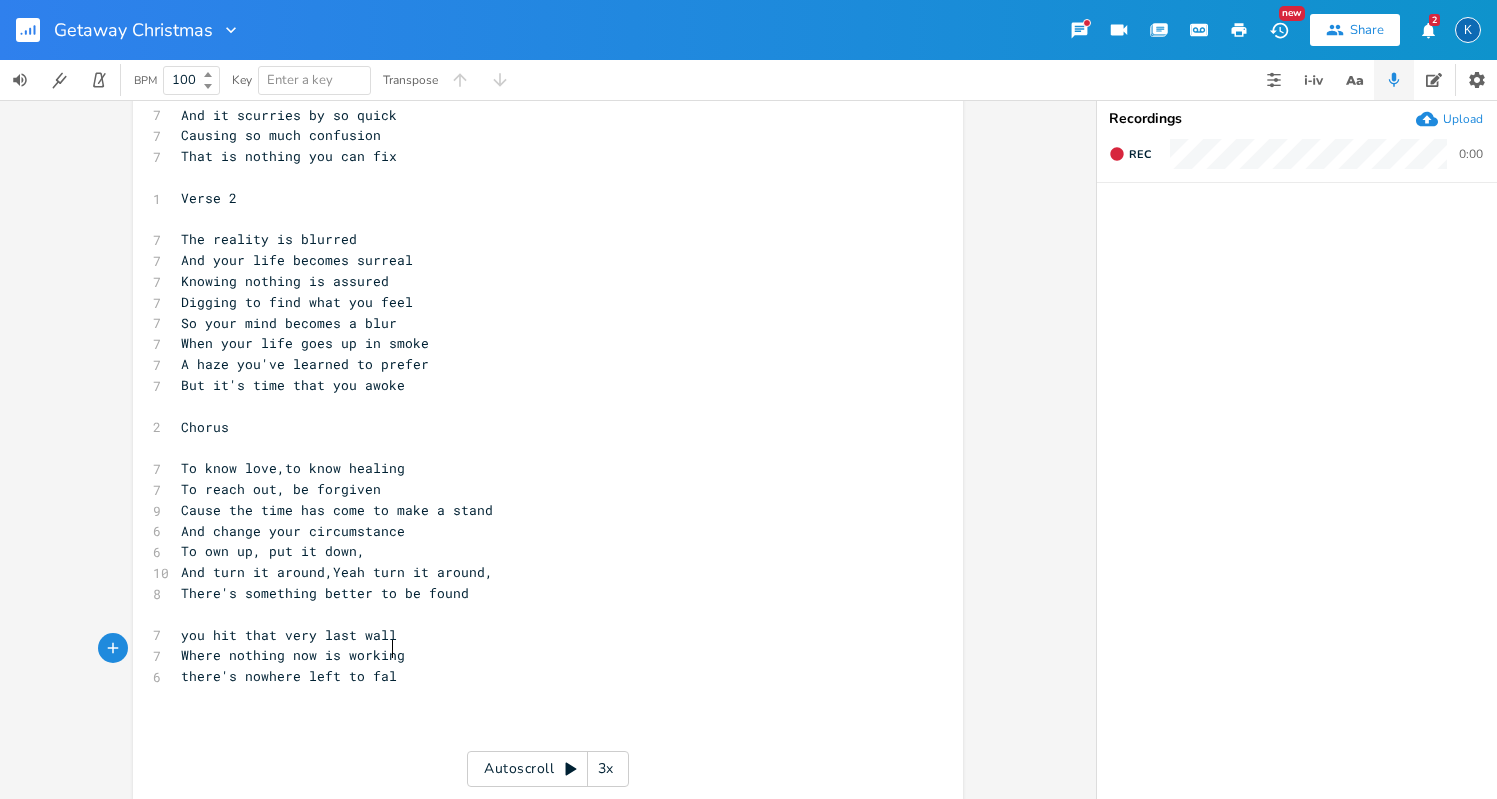 type on "to fall" 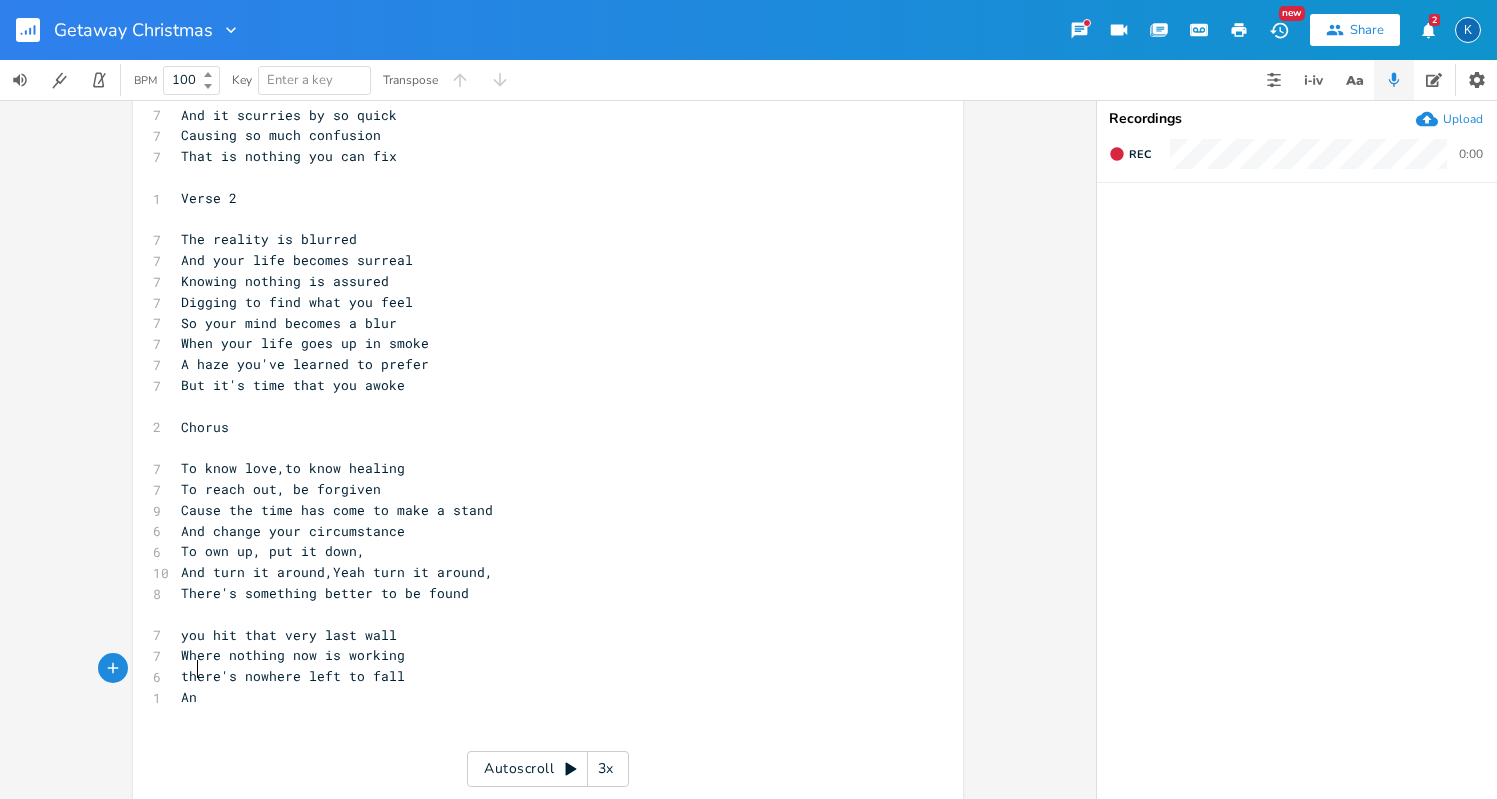 scroll, scrollTop: 0, scrollLeft: 21, axis: horizontal 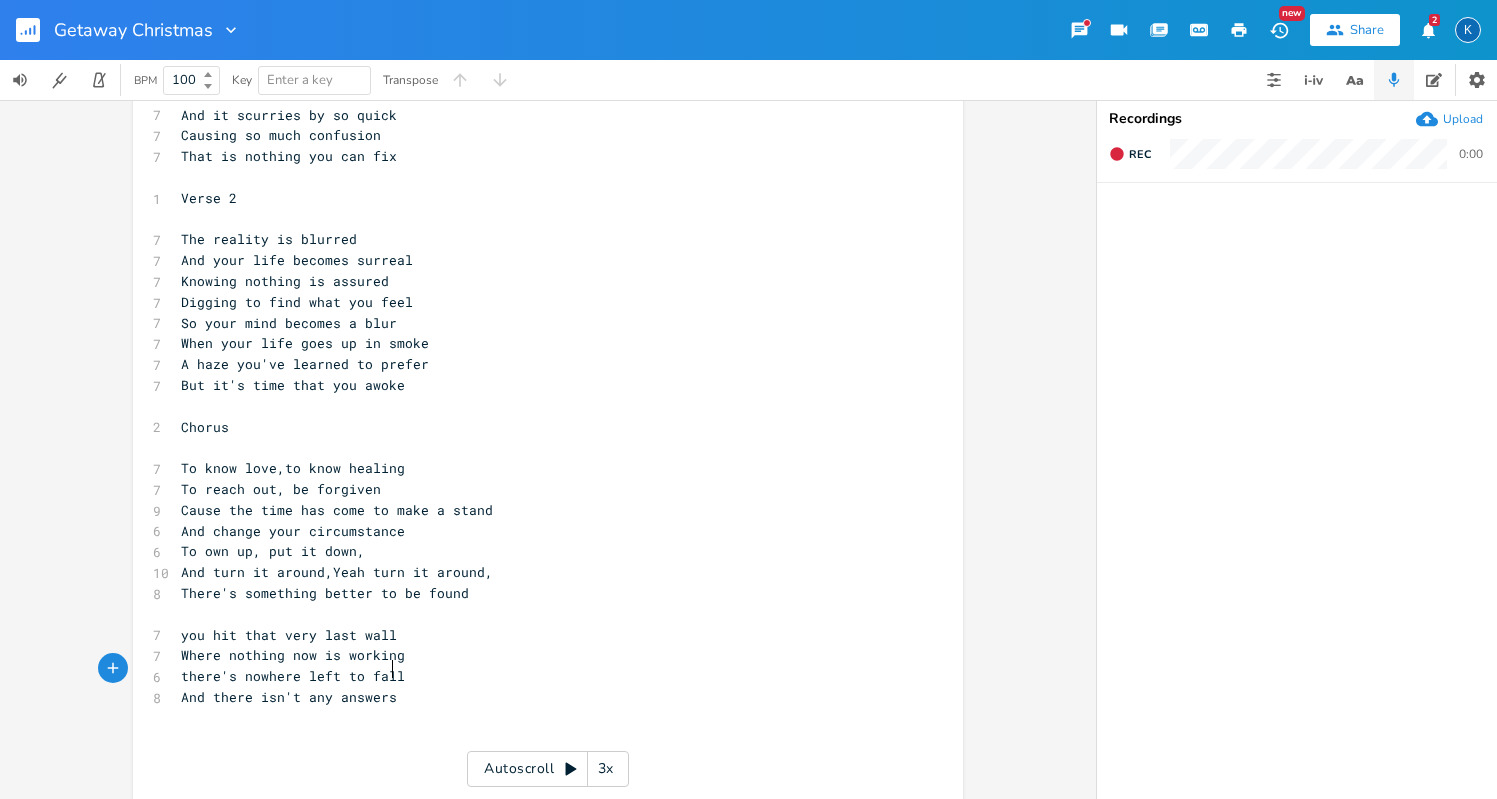 type on "And there isn't any answers" 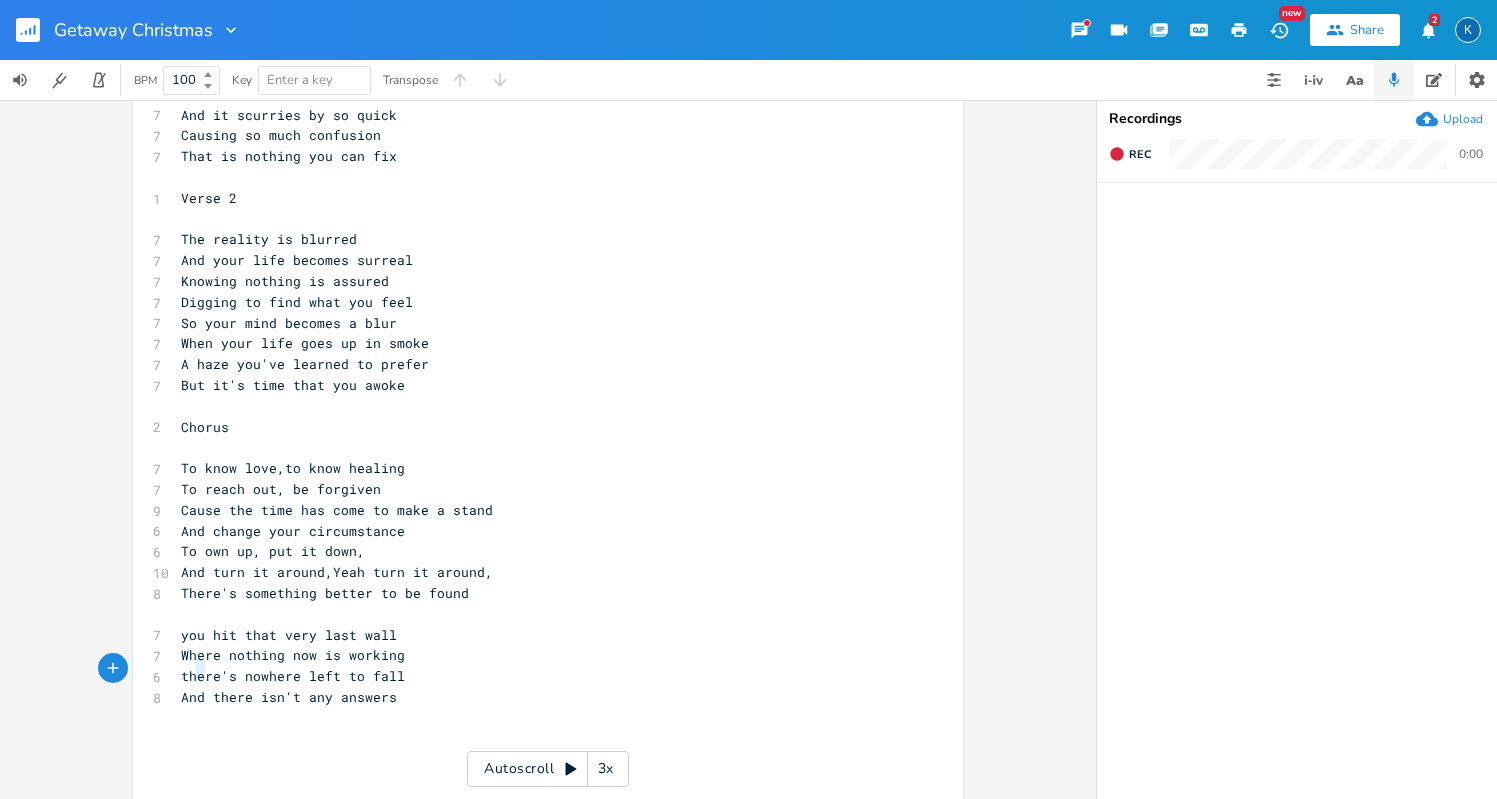 type on "And" 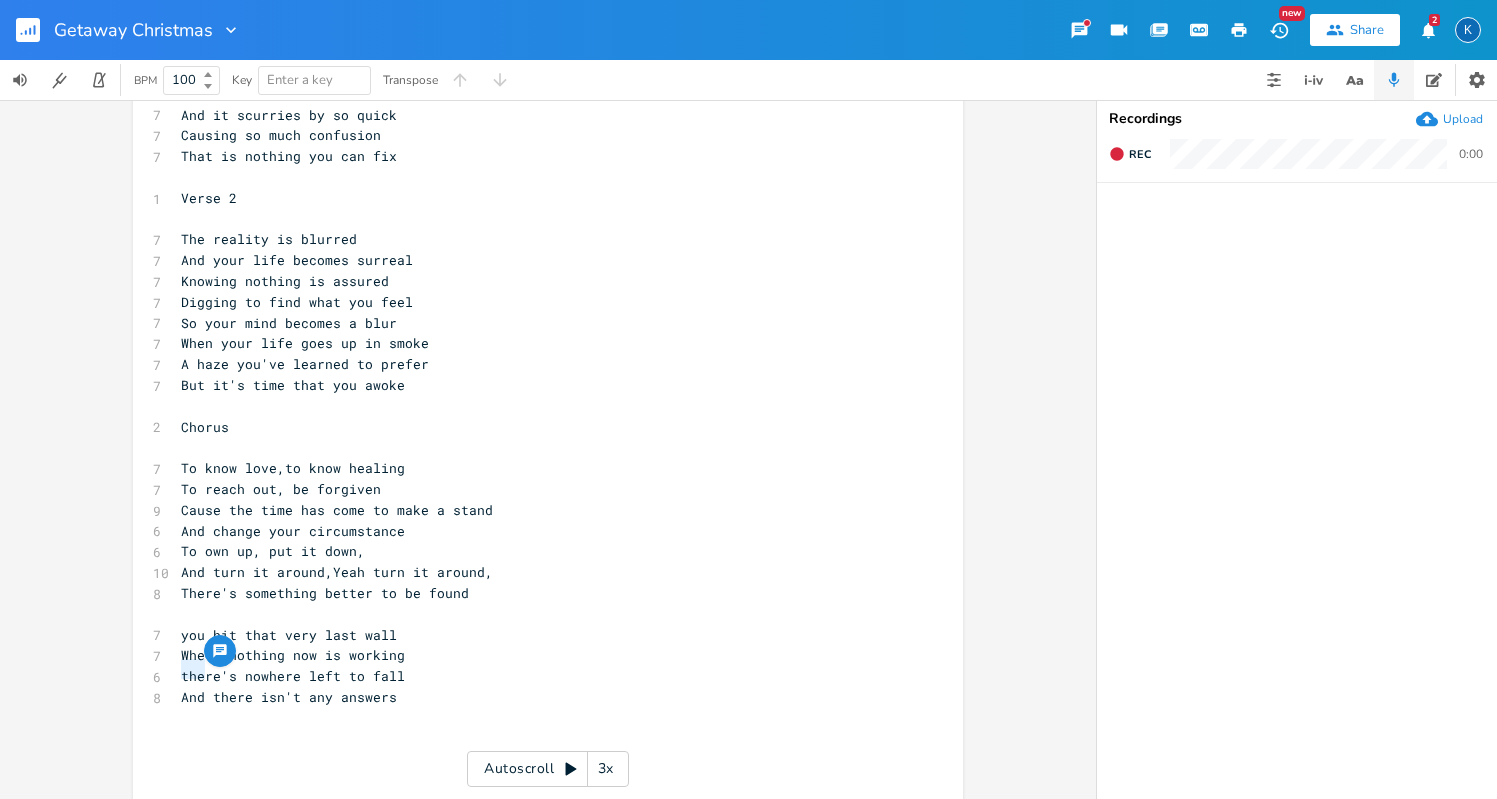 drag, startPoint x: 202, startPoint y: 671, endPoint x: 173, endPoint y: 669, distance: 29.068884 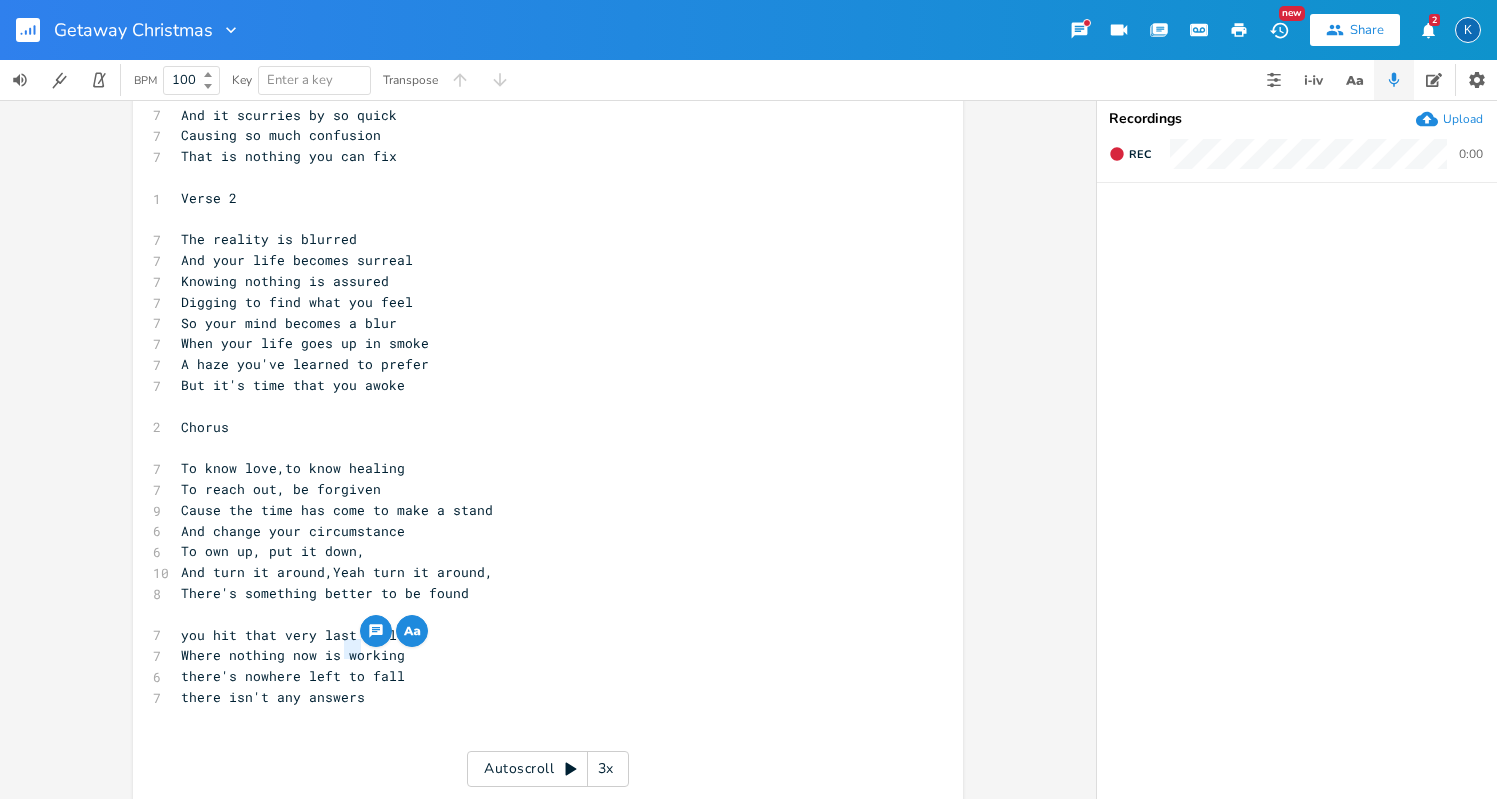 drag, startPoint x: 355, startPoint y: 654, endPoint x: 339, endPoint y: 653, distance: 16.03122 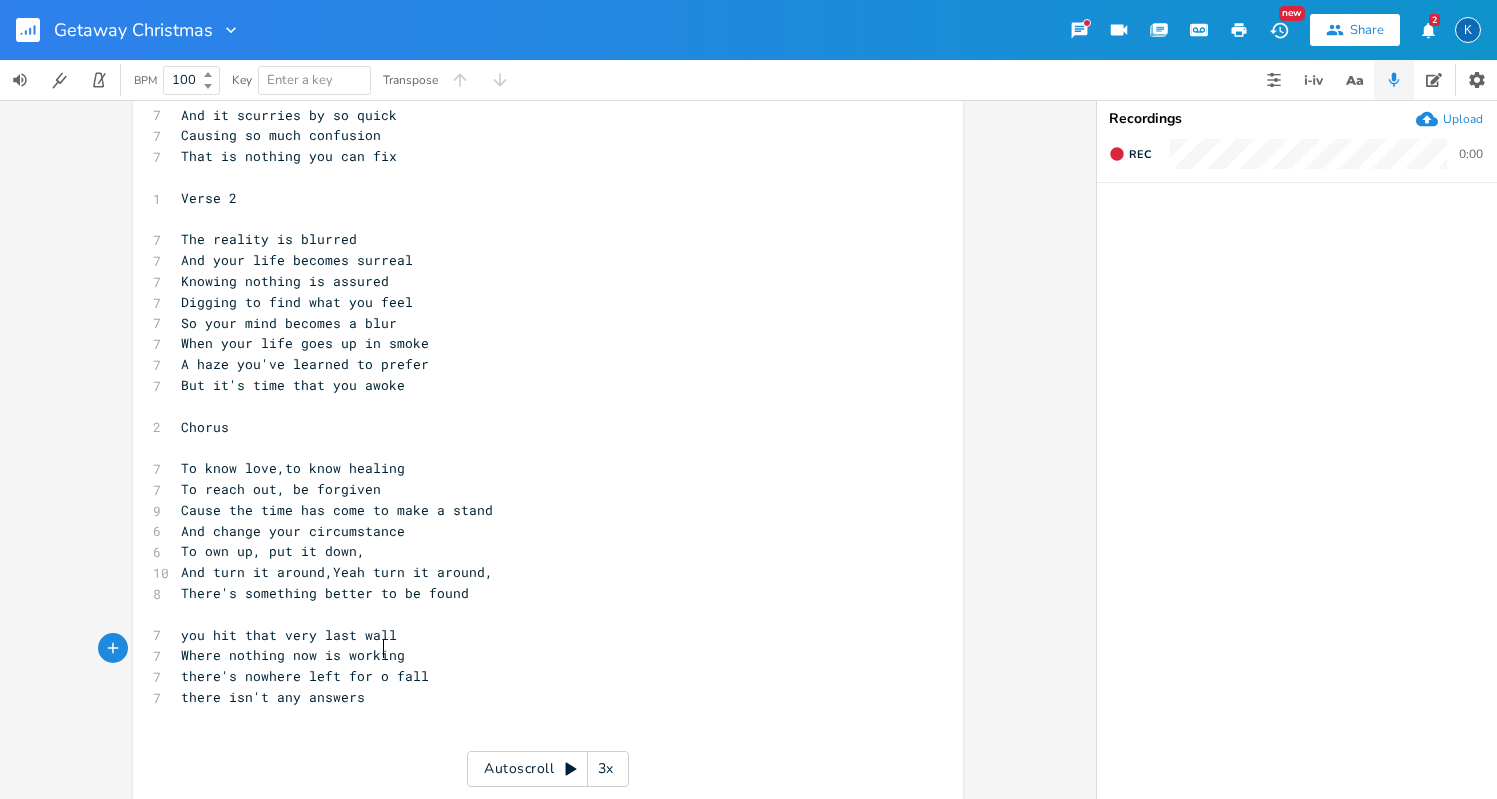 type on "for you" 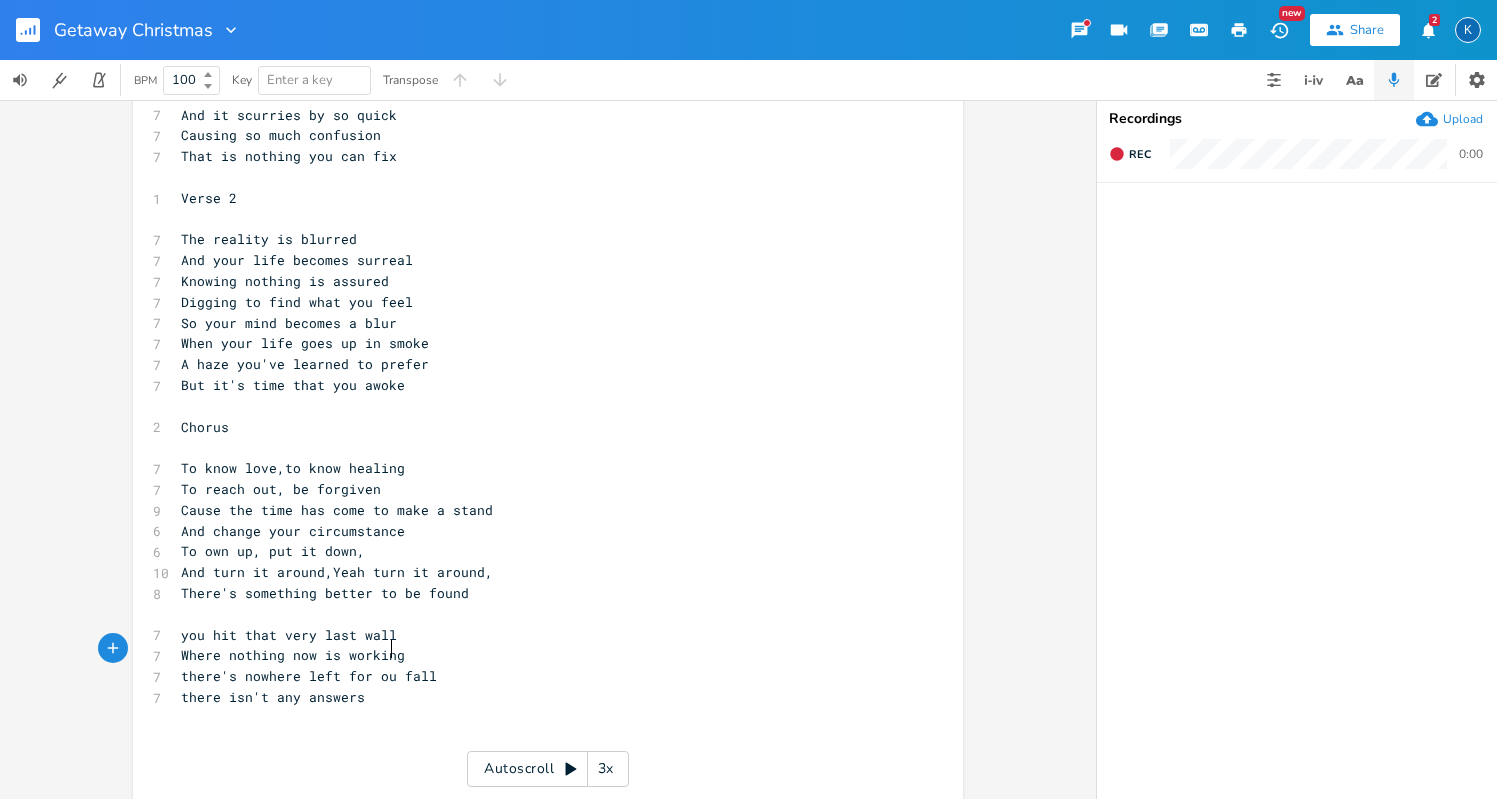 scroll, scrollTop: 0, scrollLeft: 29, axis: horizontal 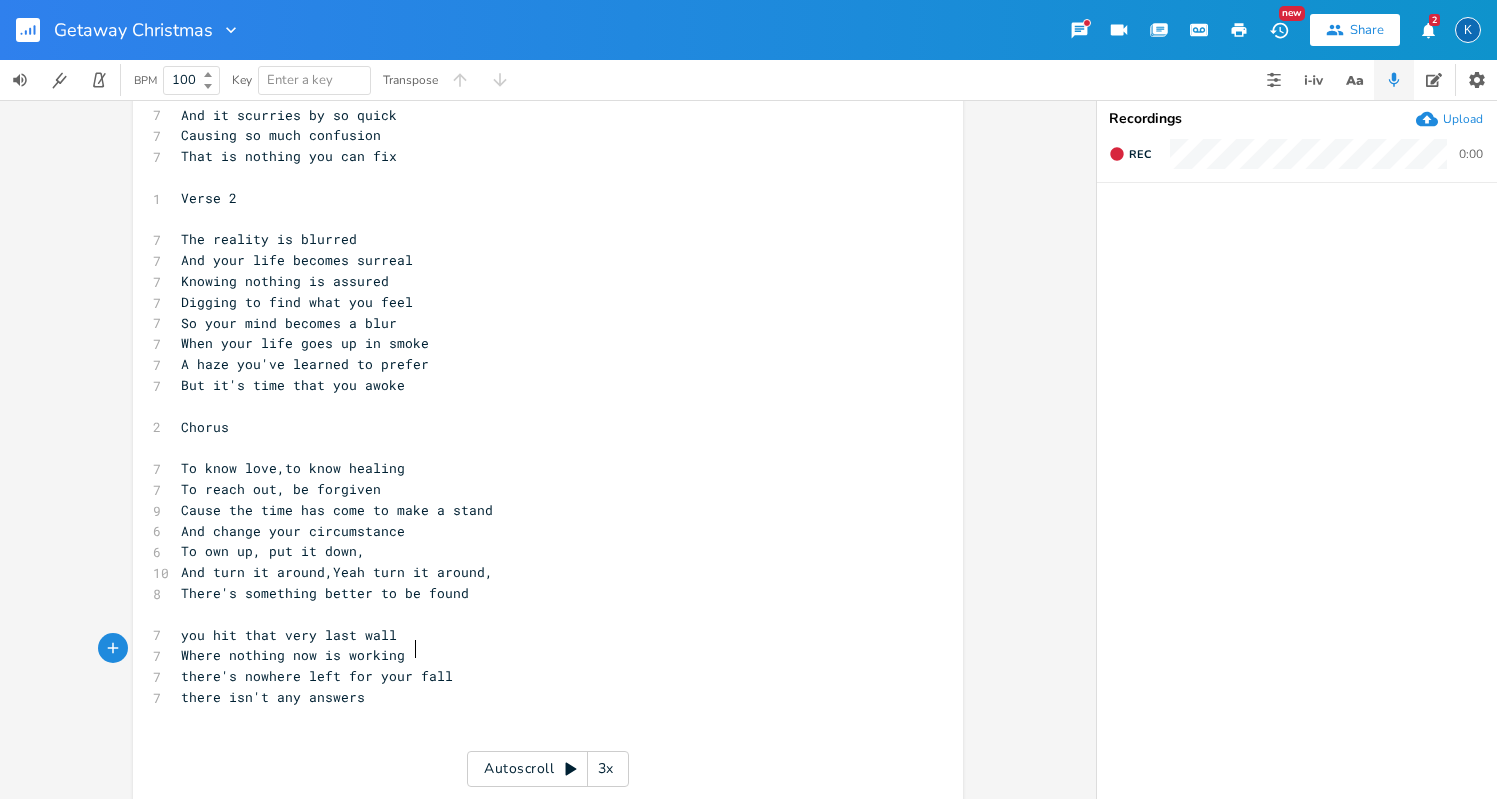 type on "your to" 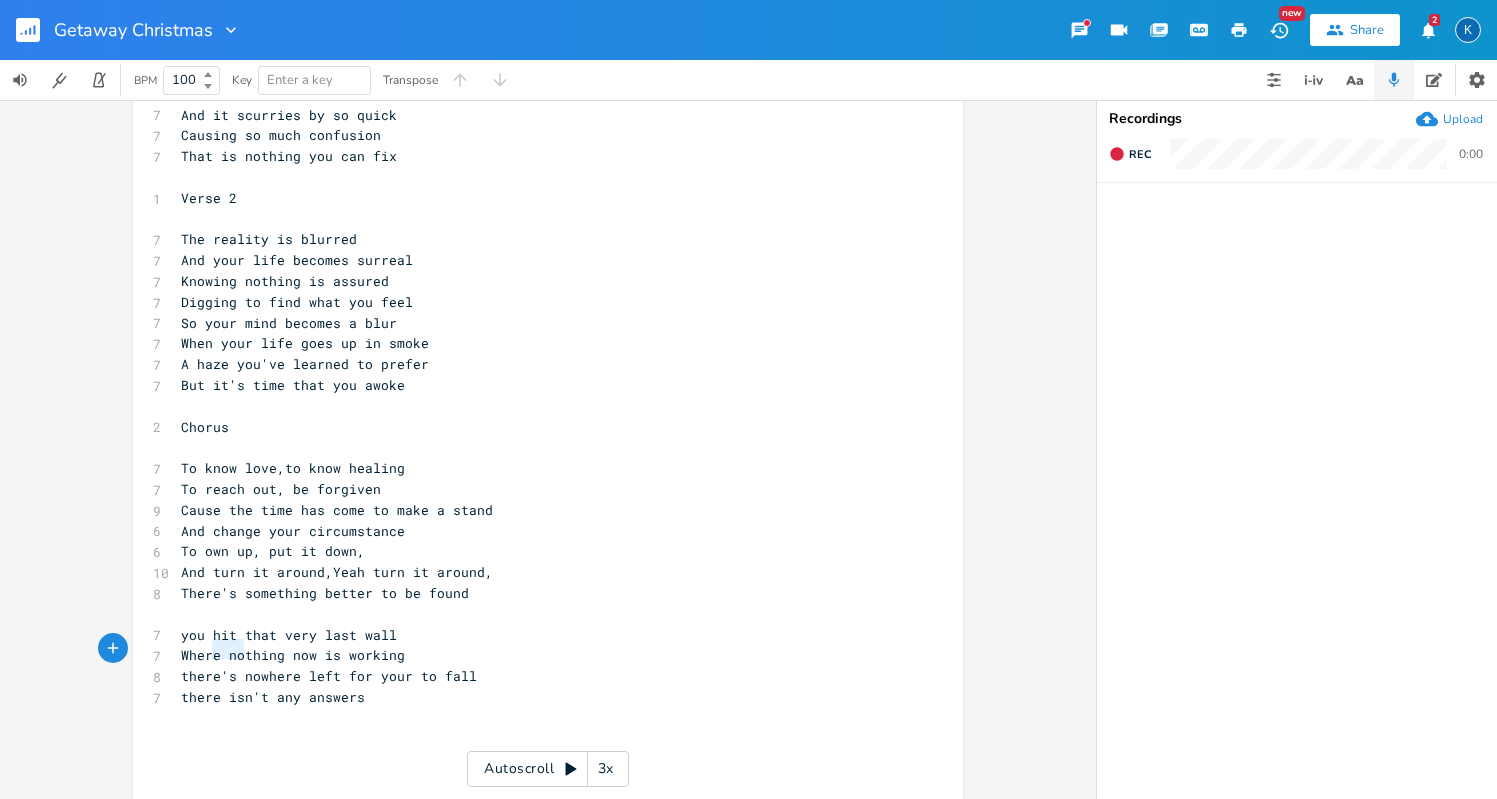 type on "there's" 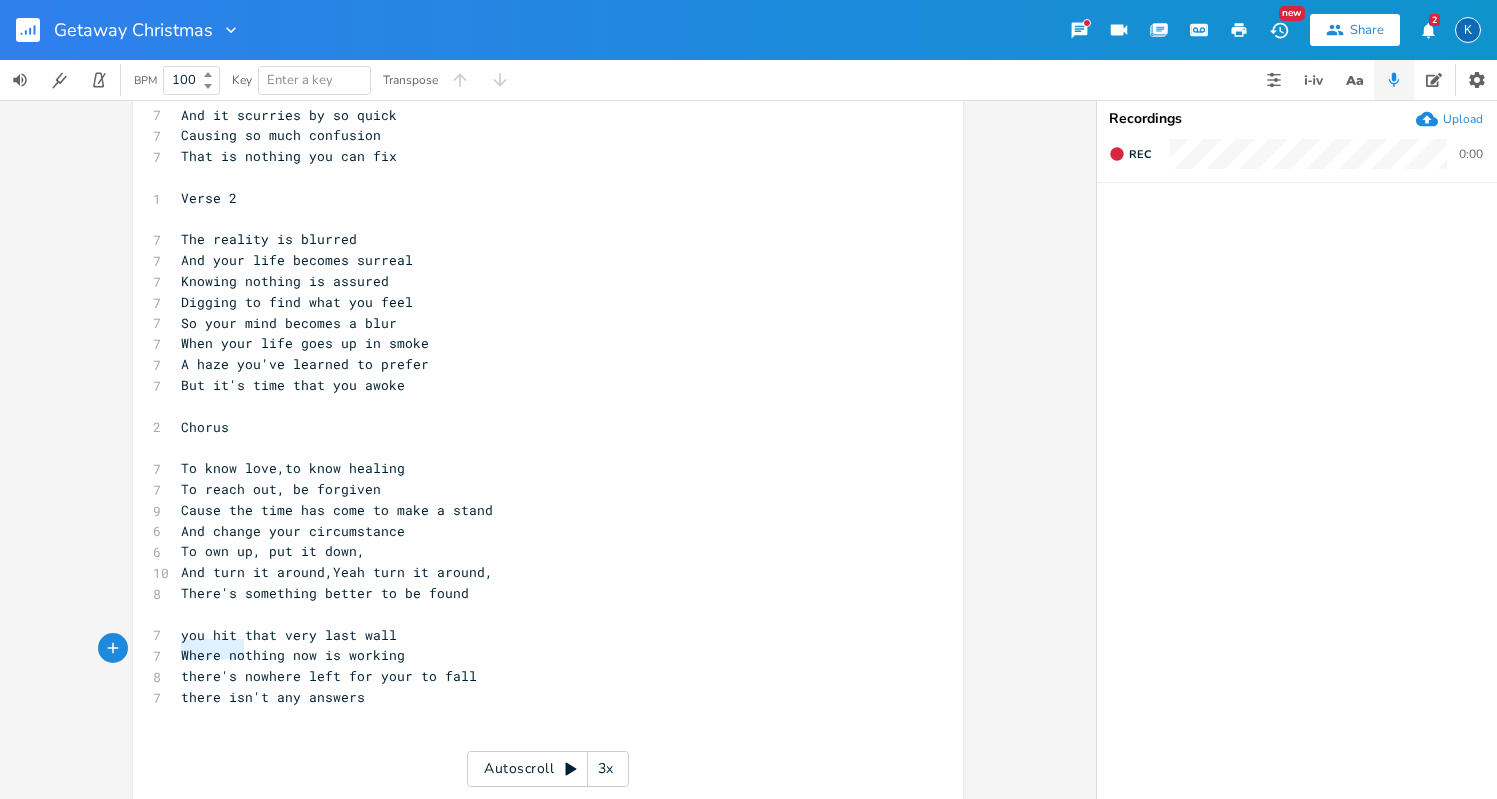 drag, startPoint x: 236, startPoint y: 650, endPoint x: 172, endPoint y: 650, distance: 64 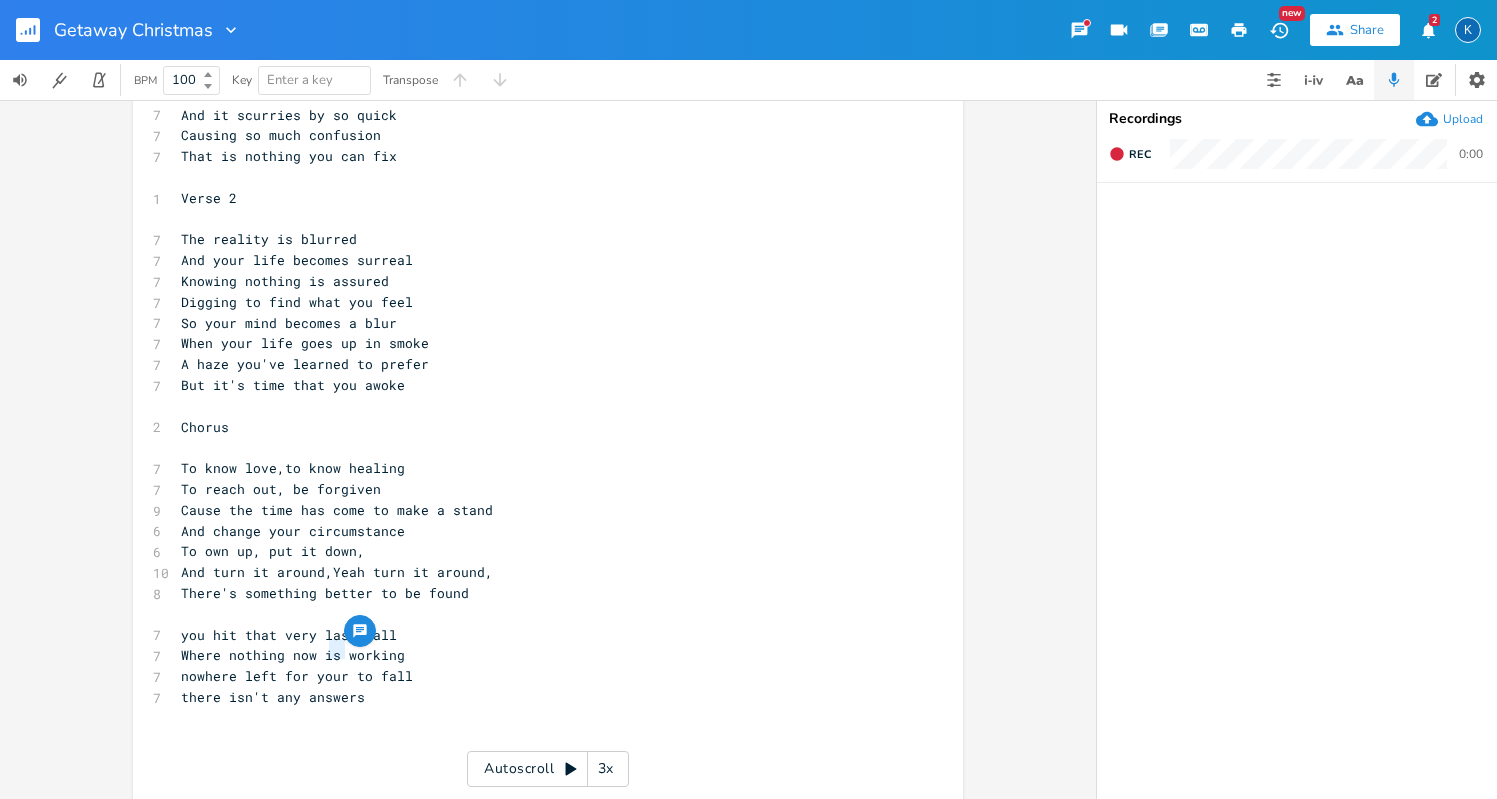 type on "r" 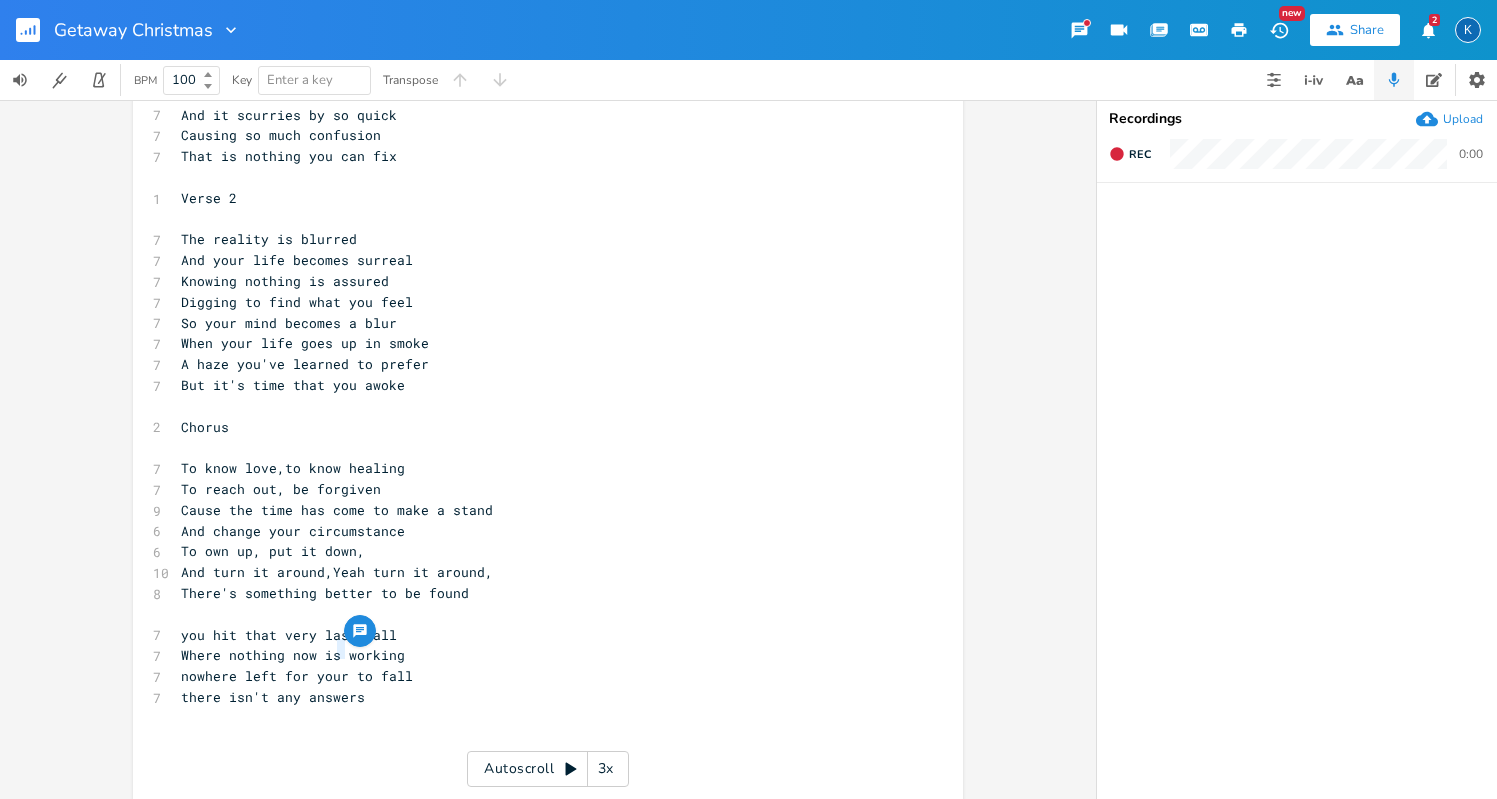 click on "nowhere left for your to fall" at bounding box center (297, 676) 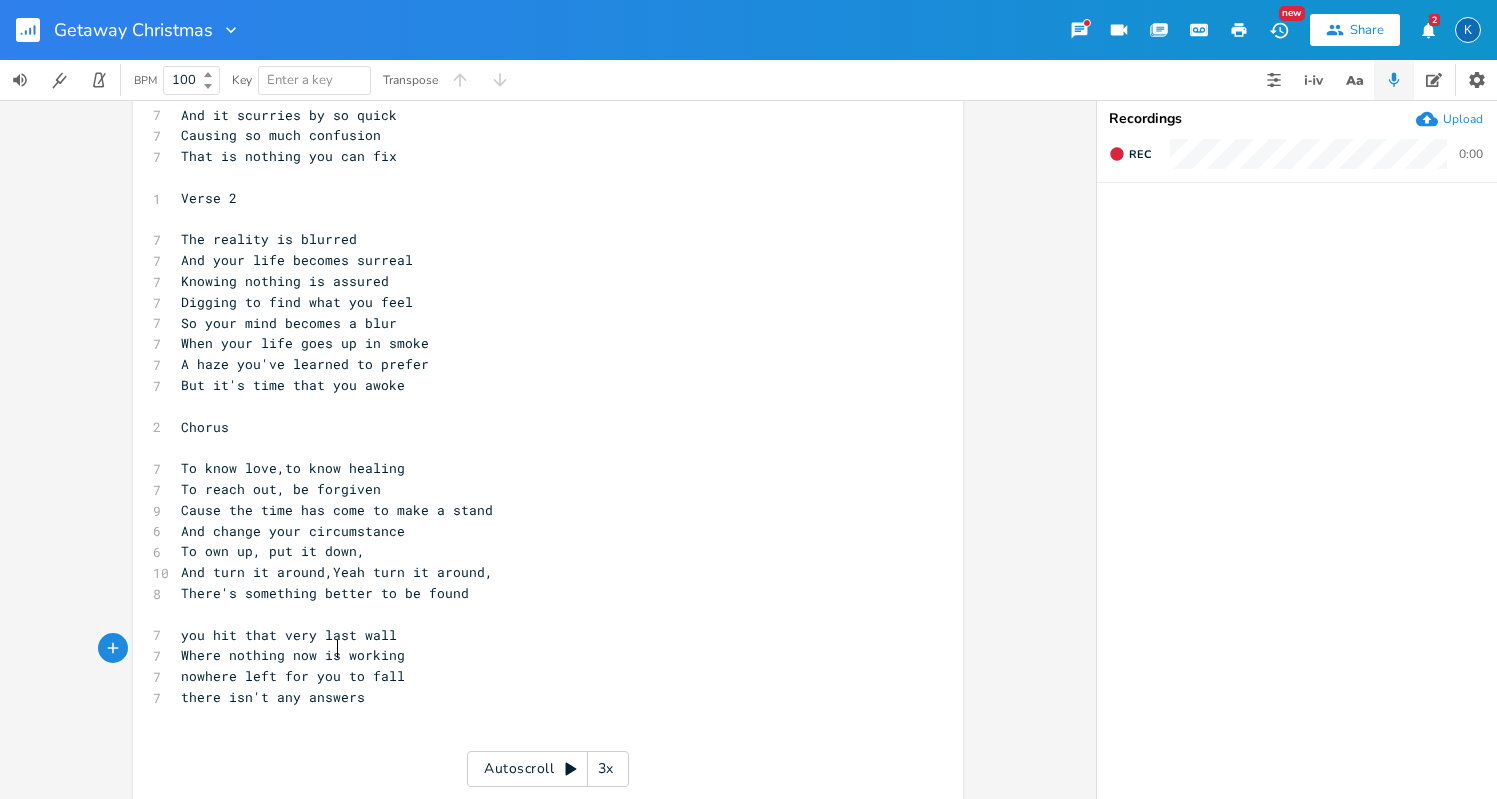 click on "there isn't any answers" at bounding box center [538, 697] 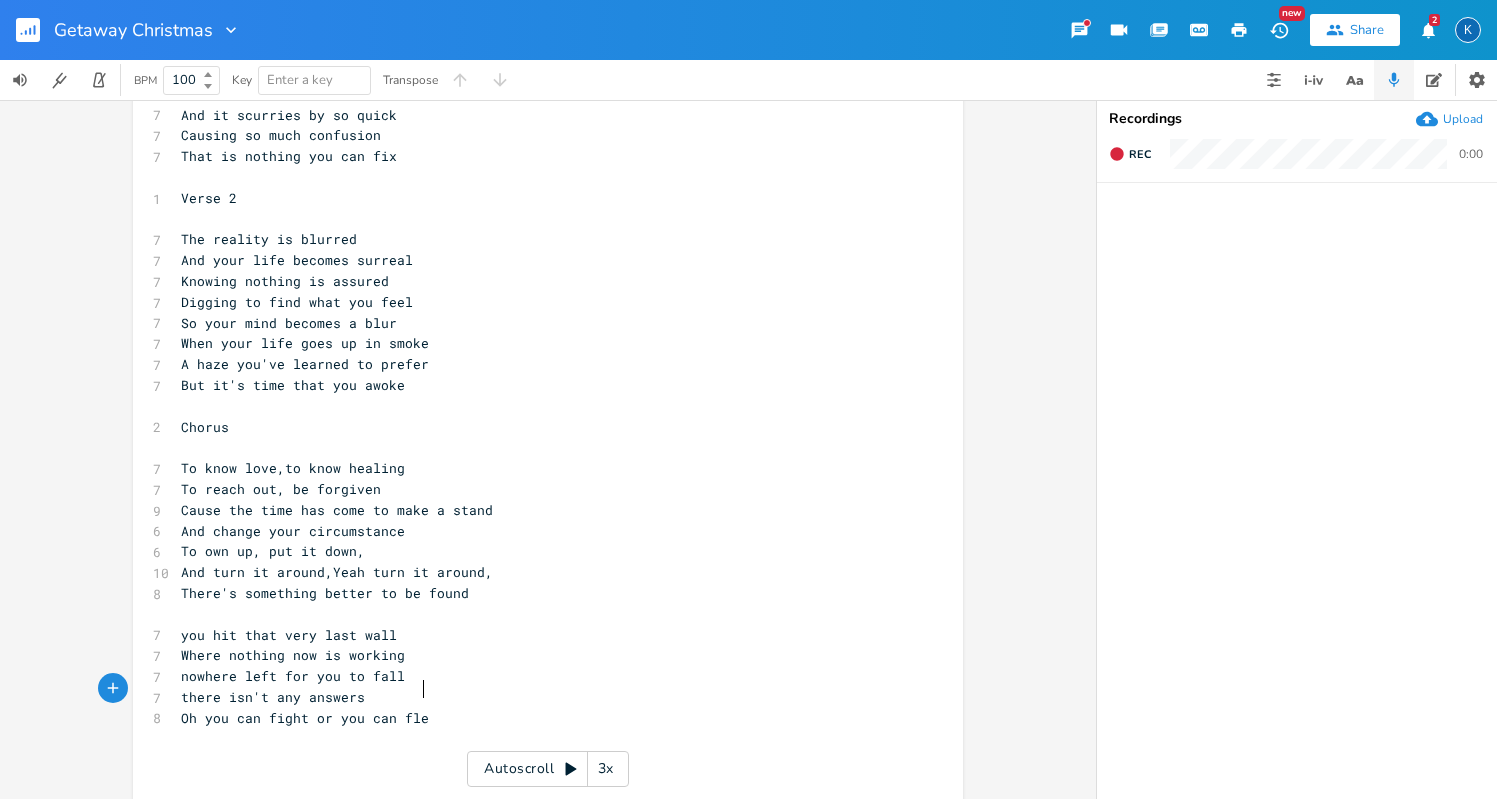 type on "Oh you can fight or you can flee" 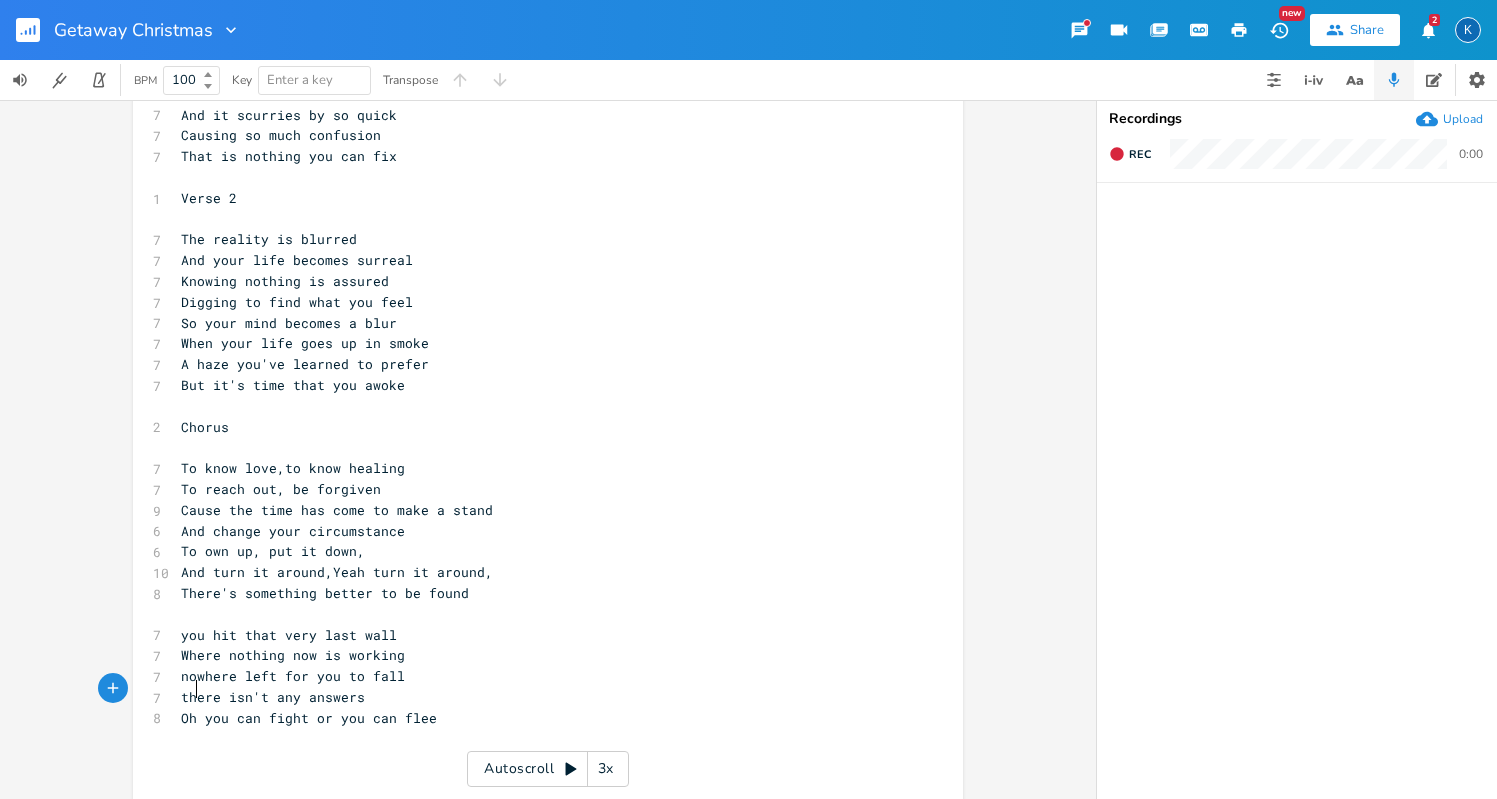 click on "Oh you can fight or you can flee" at bounding box center (309, 718) 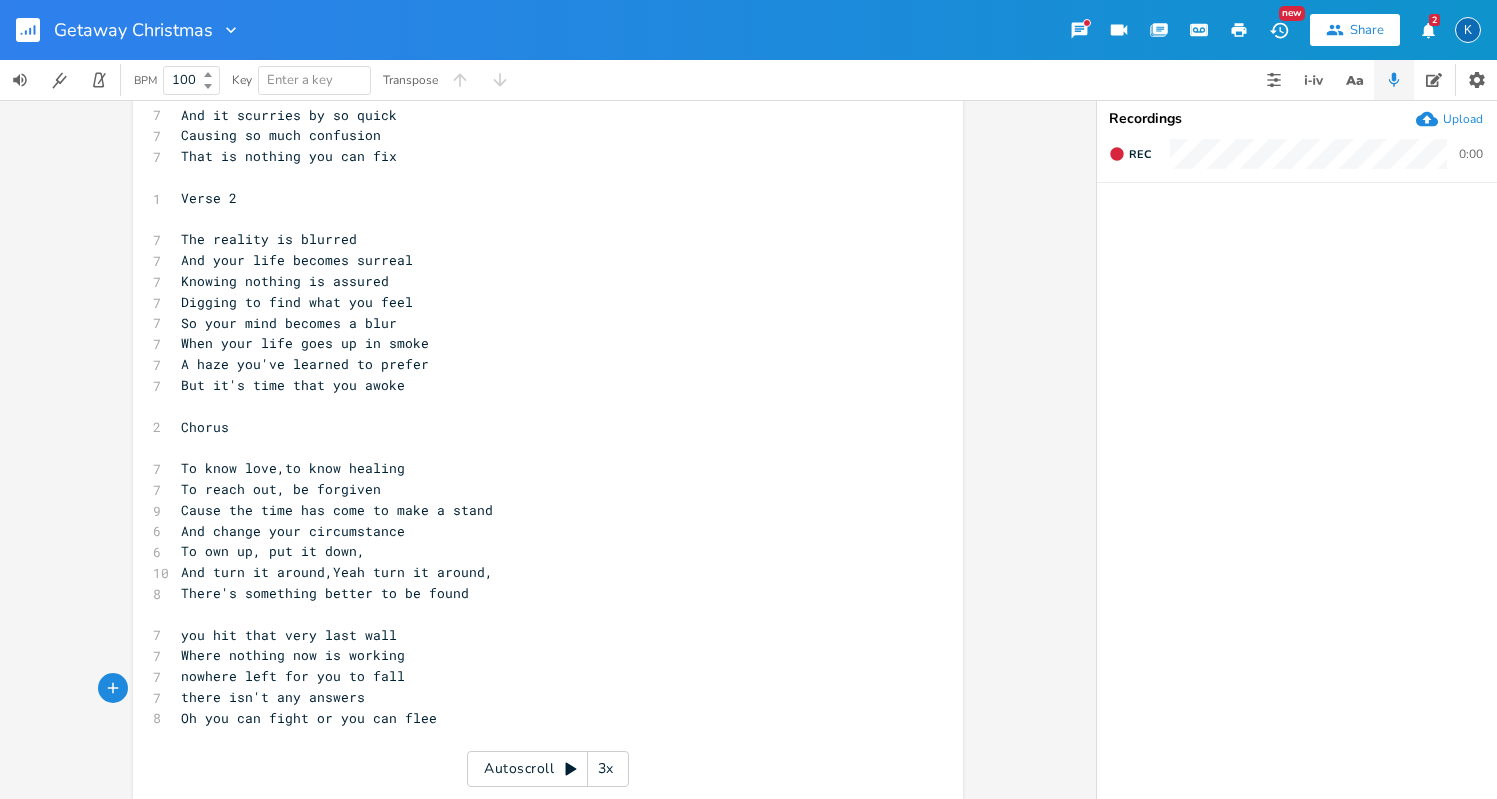 type on "Oh" 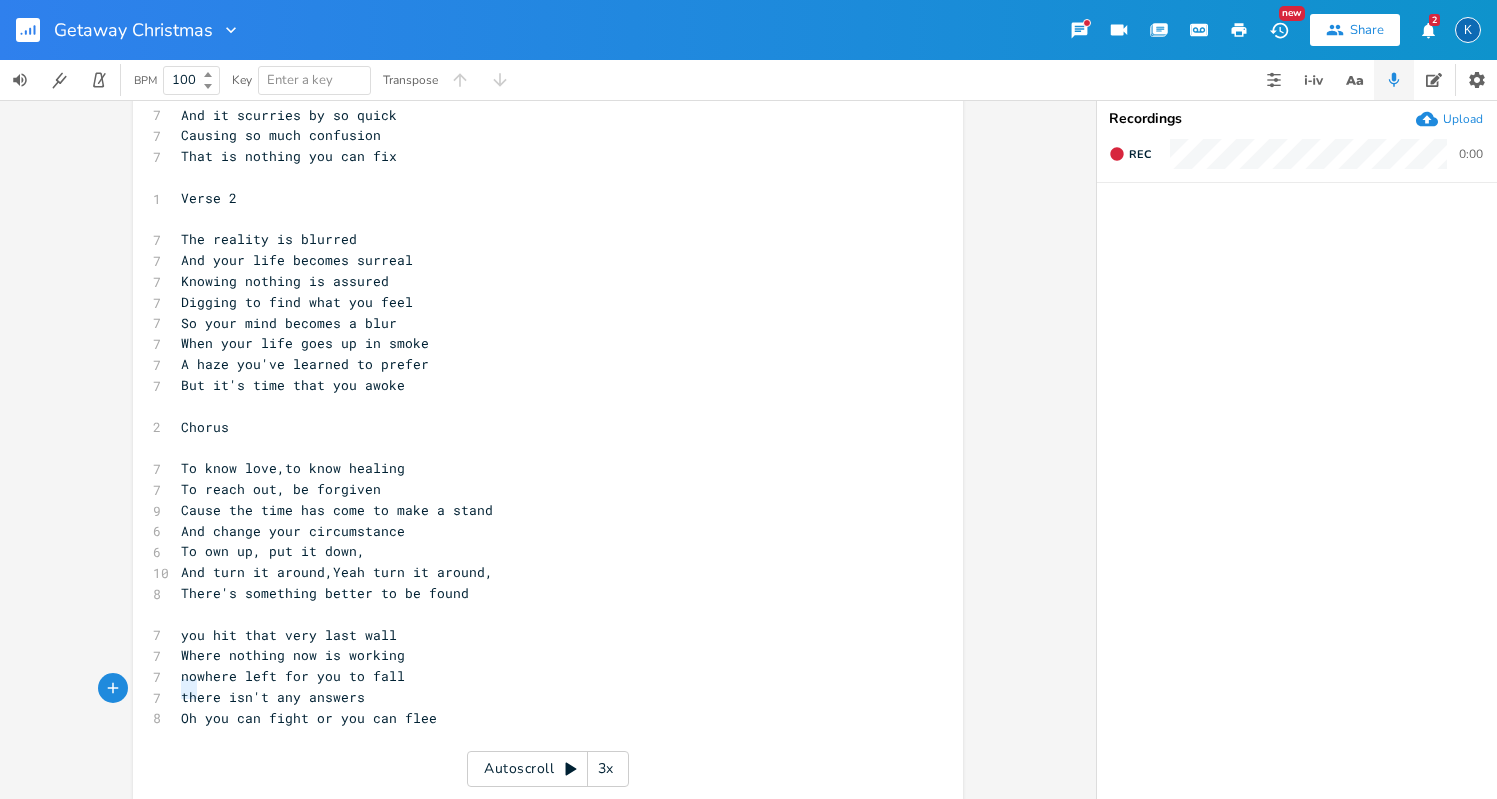 drag, startPoint x: 194, startPoint y: 690, endPoint x: 155, endPoint y: 690, distance: 39 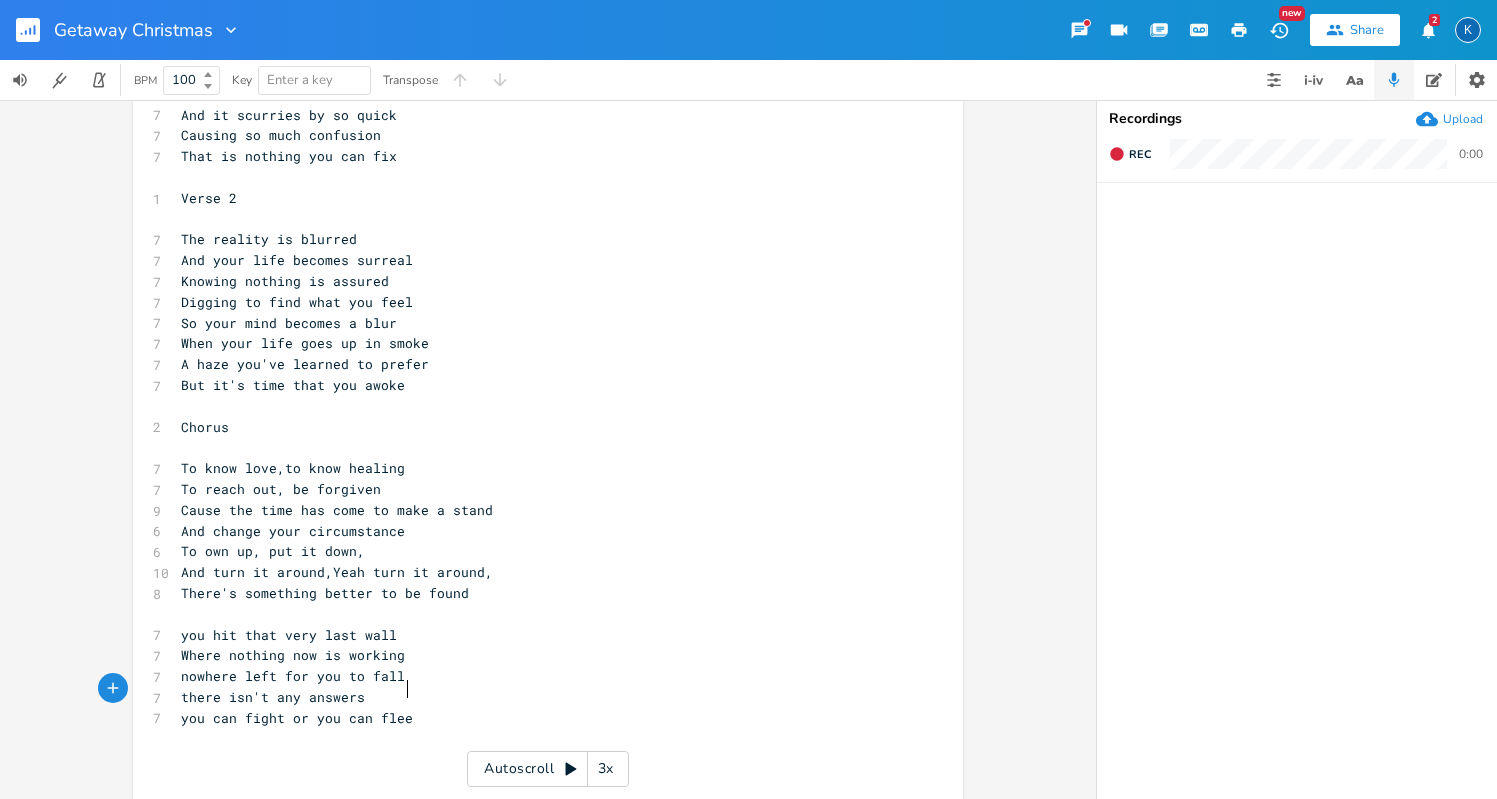 click on "you can fight or you can flee" at bounding box center [538, 718] 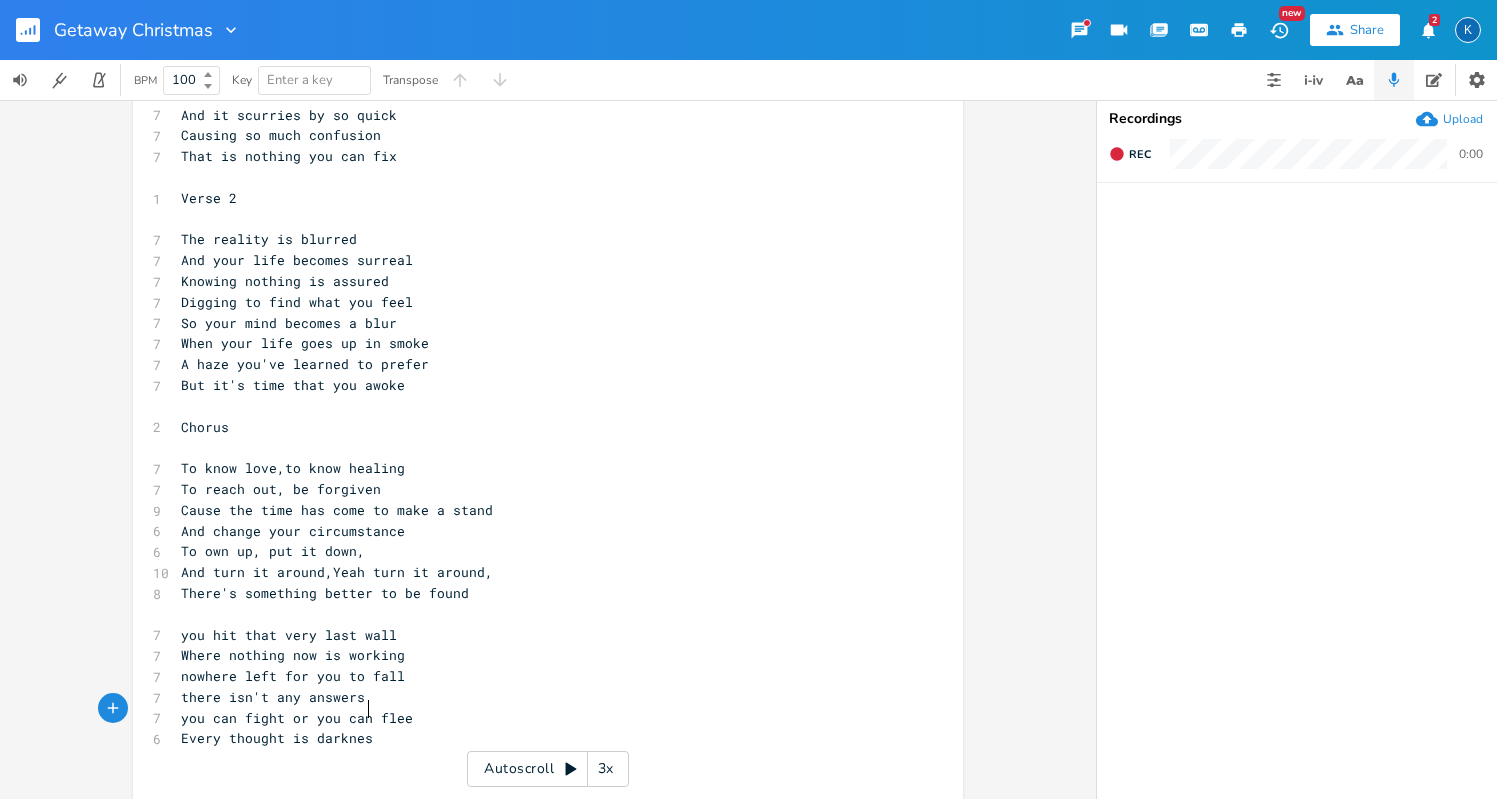 type on "Every thought is darkness" 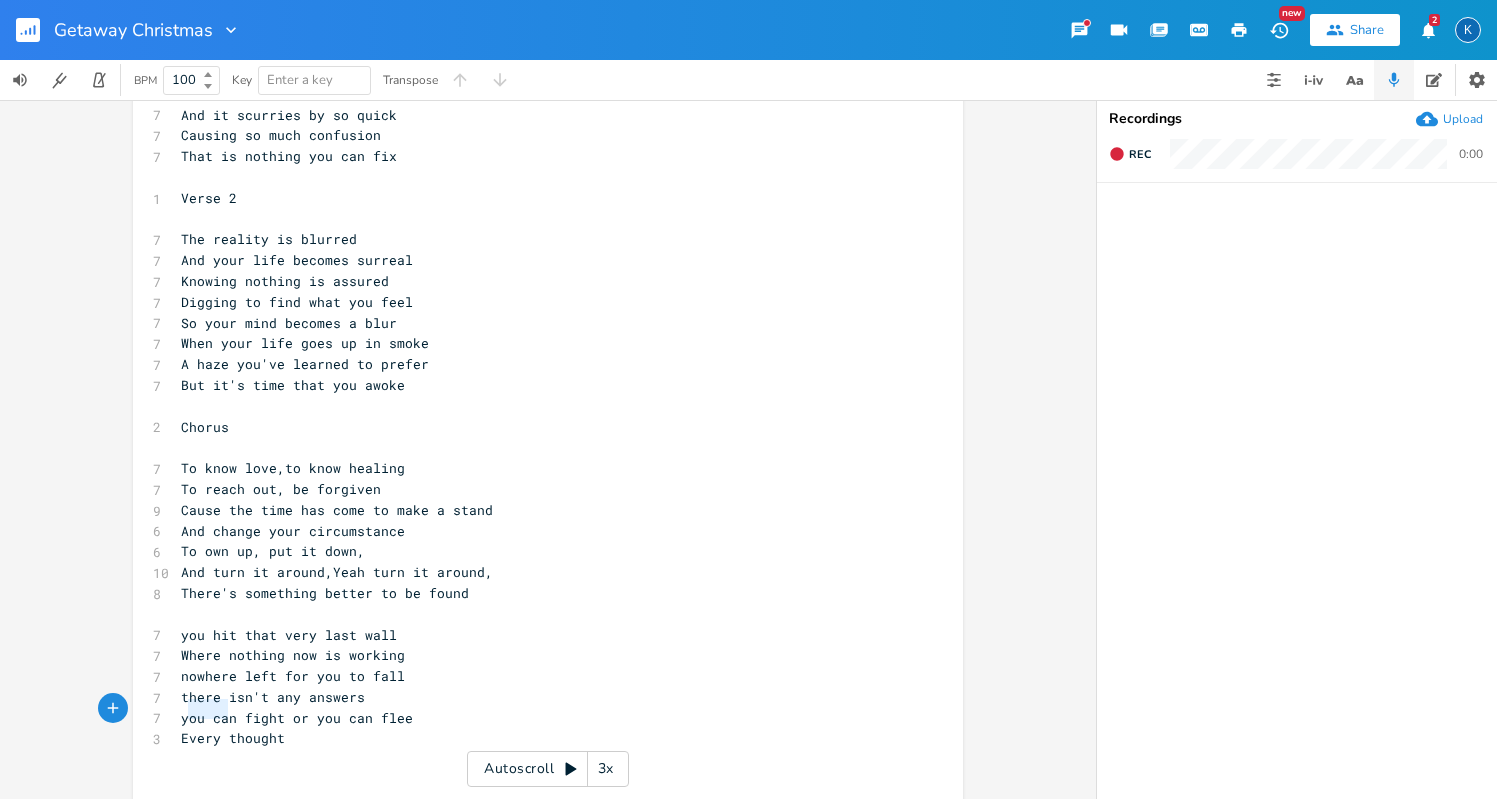 type on "Every" 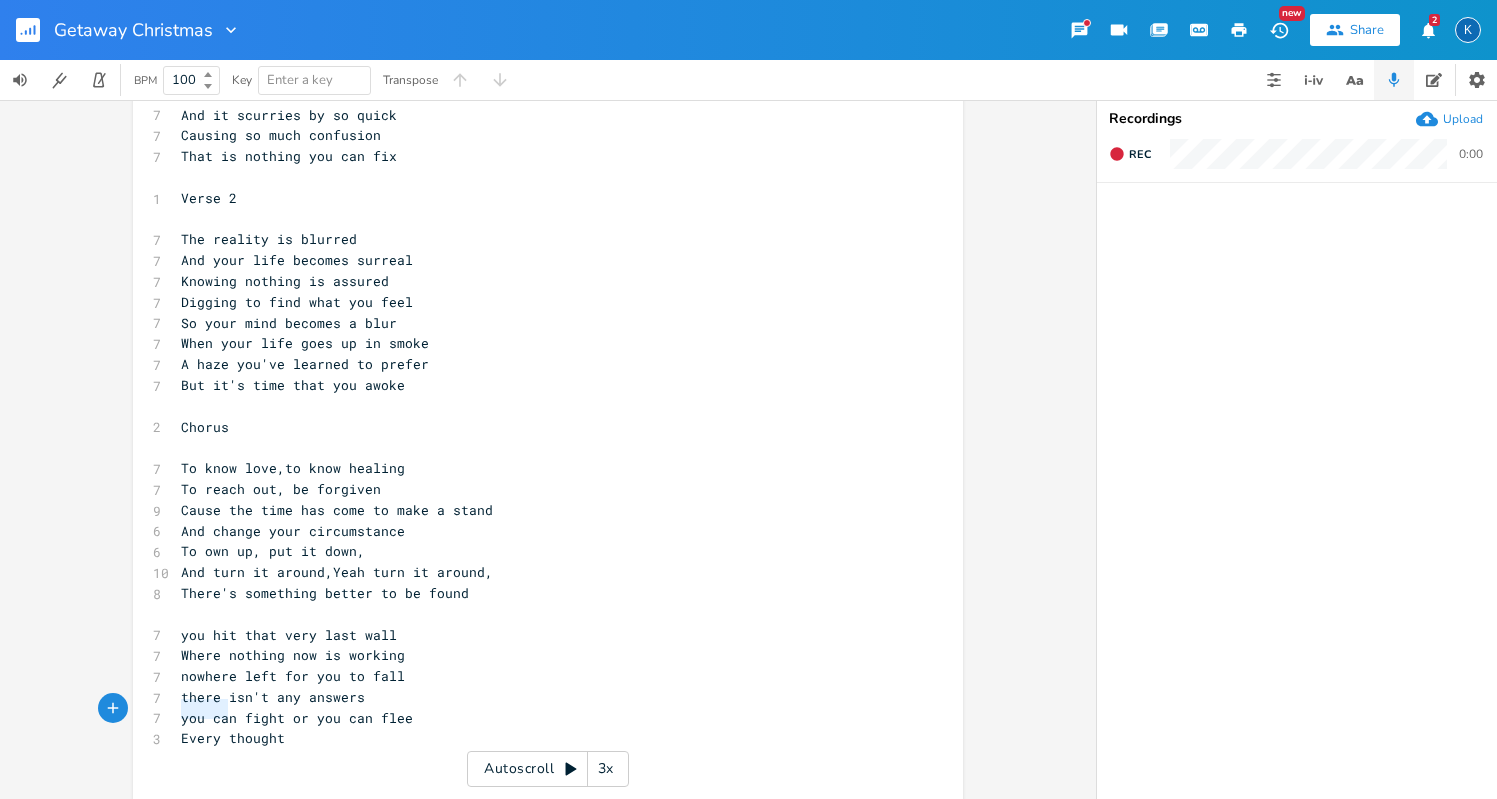 drag, startPoint x: 222, startPoint y: 713, endPoint x: 171, endPoint y: 714, distance: 51.009804 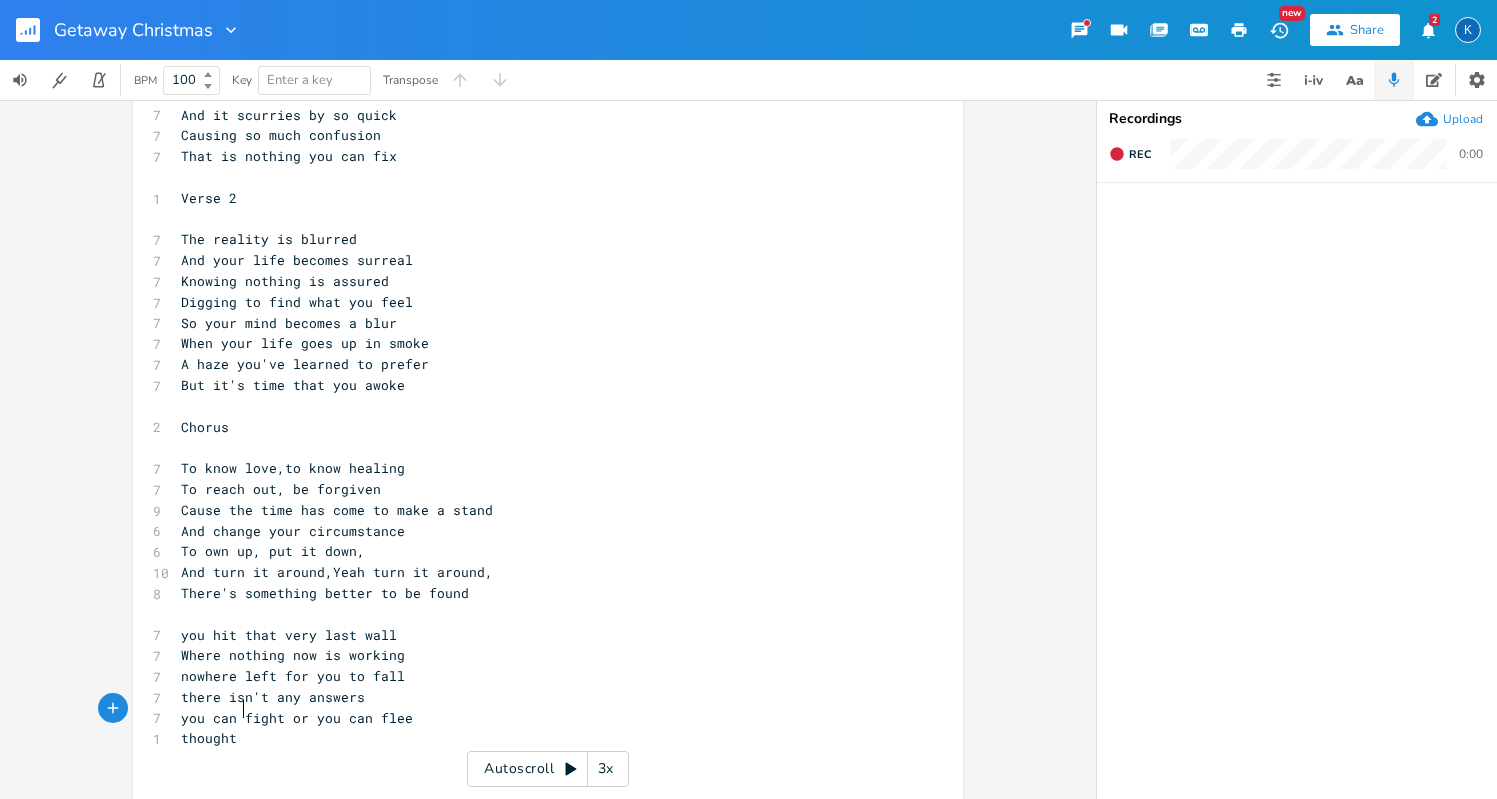 click on "thought" at bounding box center (209, 738) 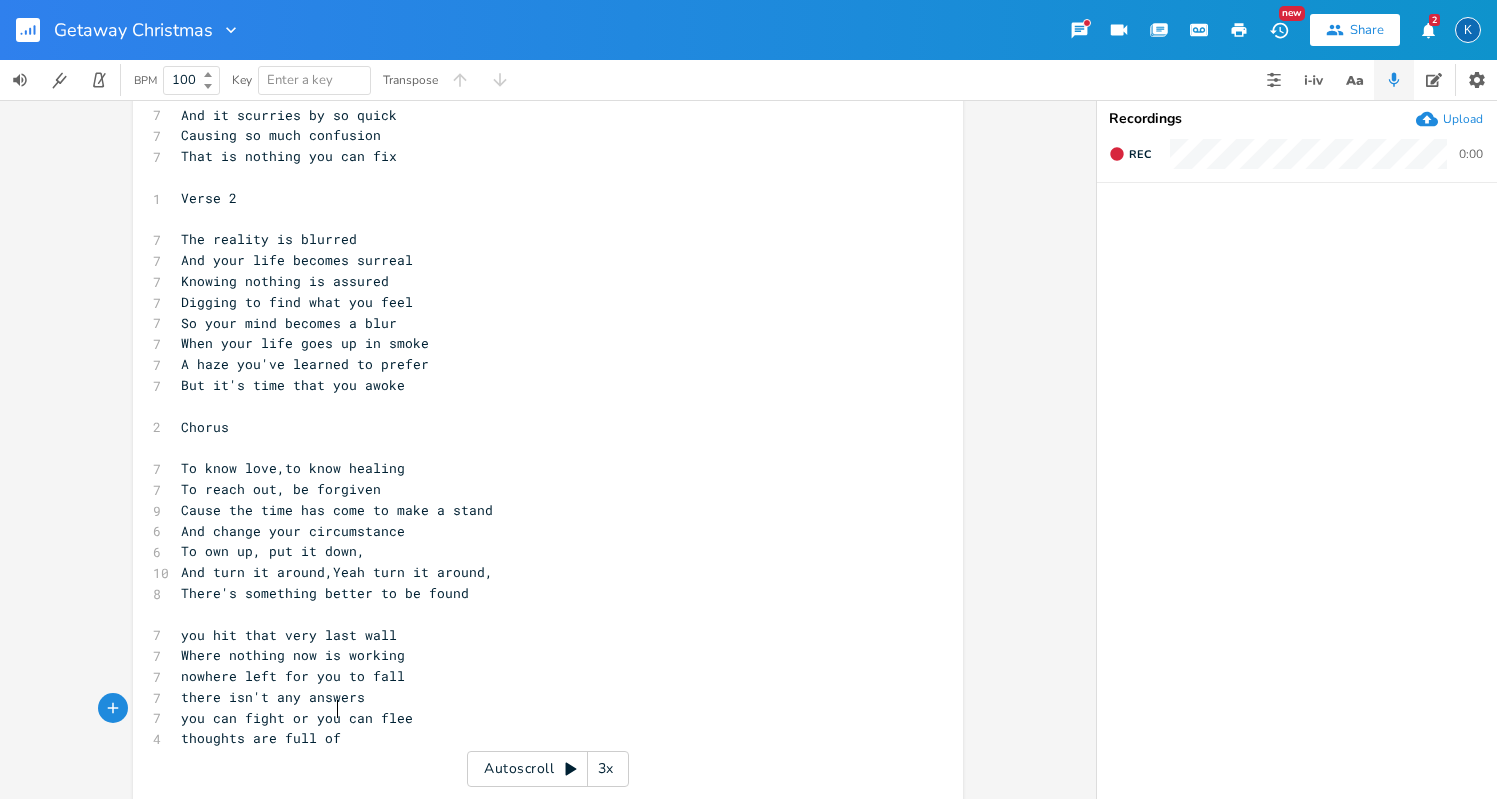scroll, scrollTop: 0, scrollLeft: 58, axis: horizontal 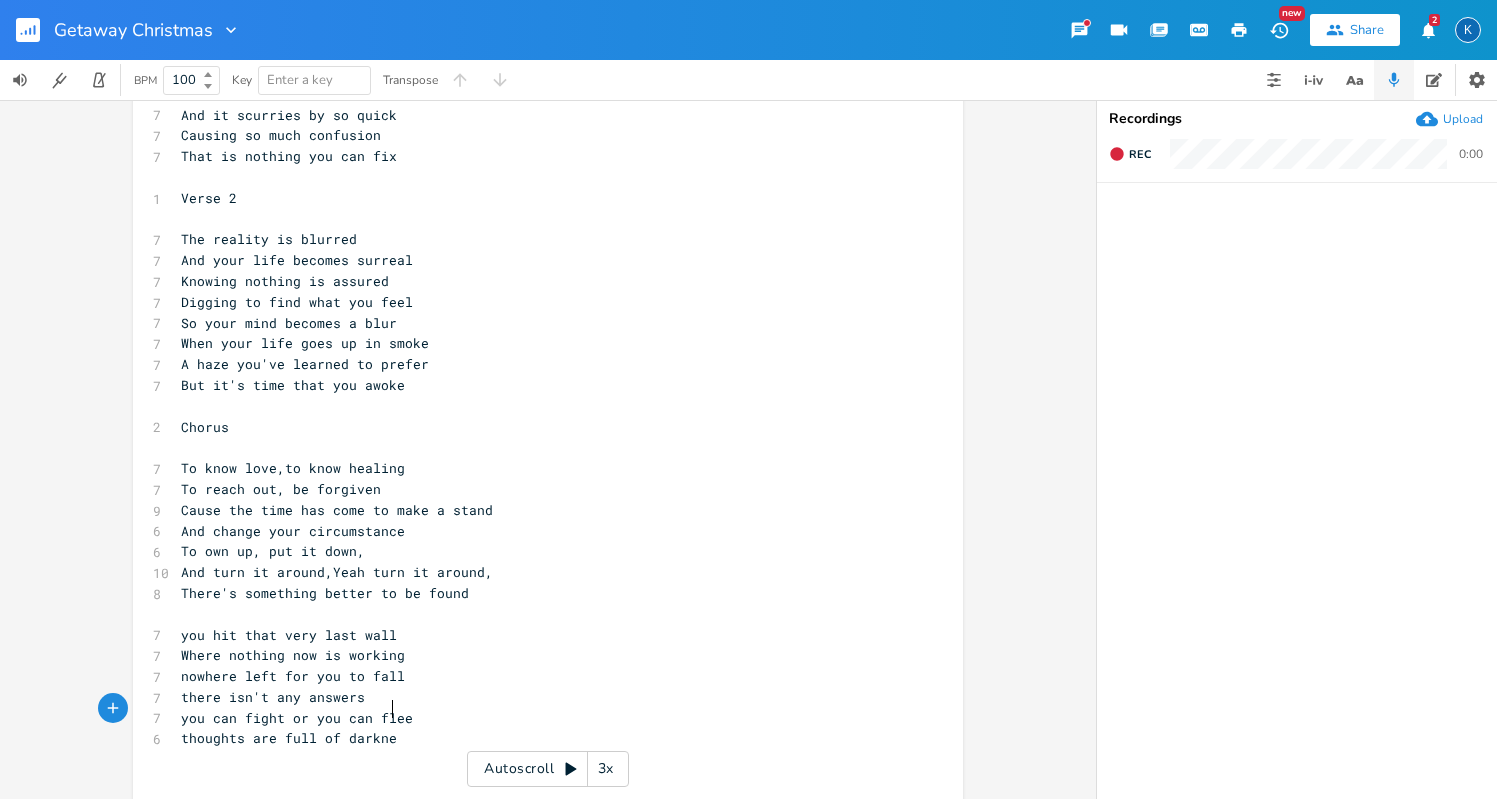 type on "s are full of darkness" 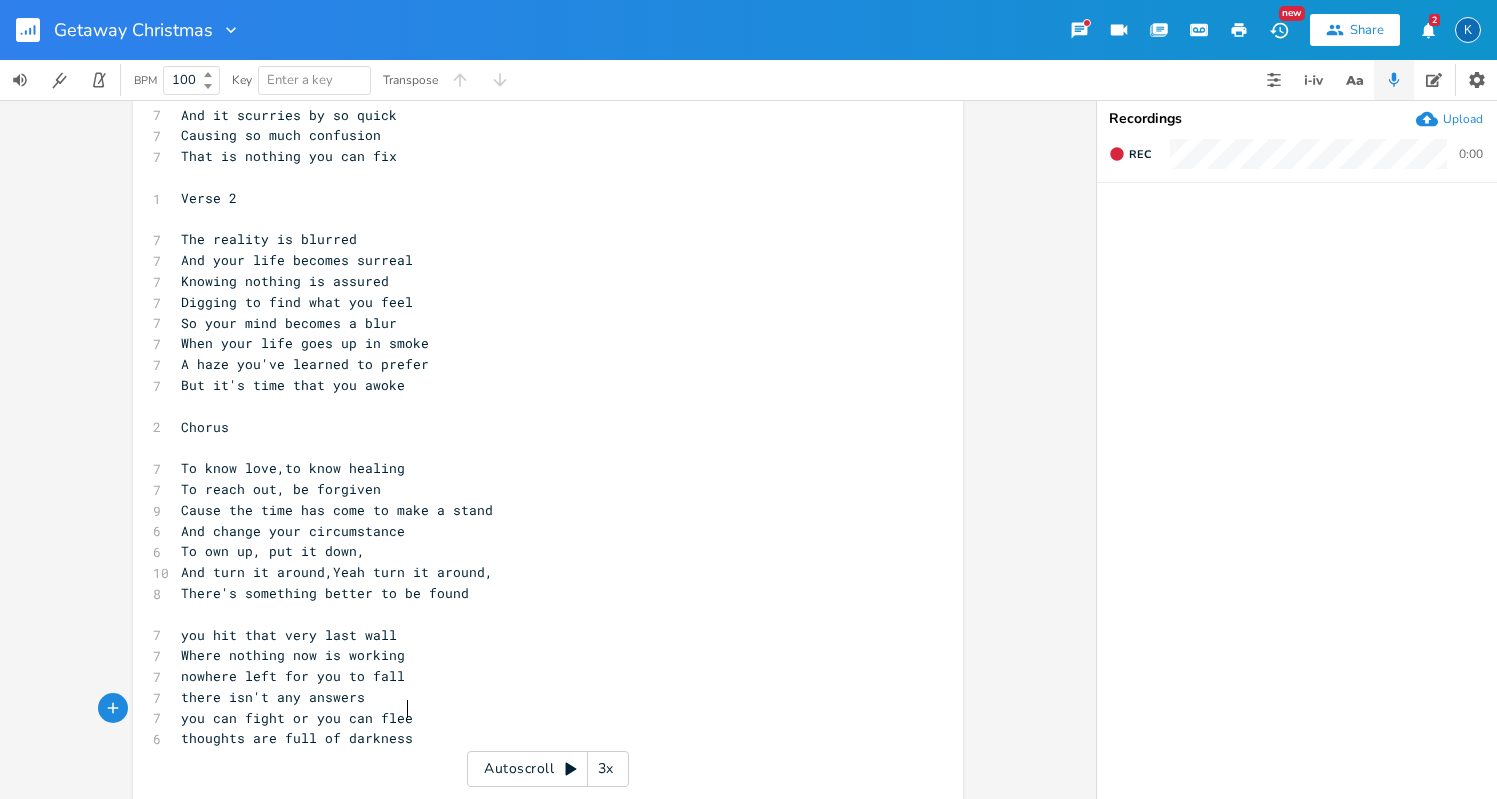 scroll, scrollTop: 0, scrollLeft: 103, axis: horizontal 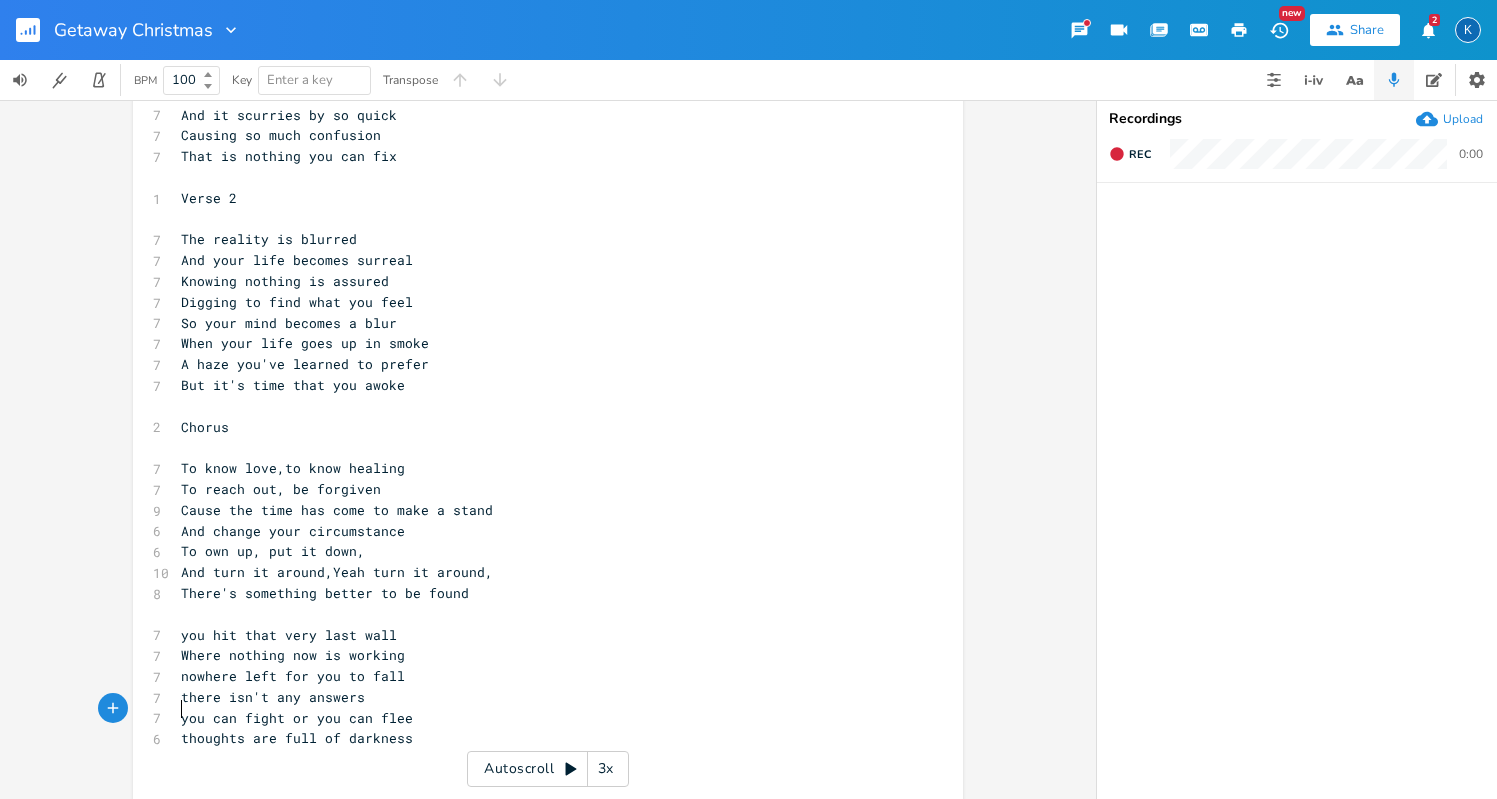 click on "thoughts are full of darkness" at bounding box center (297, 738) 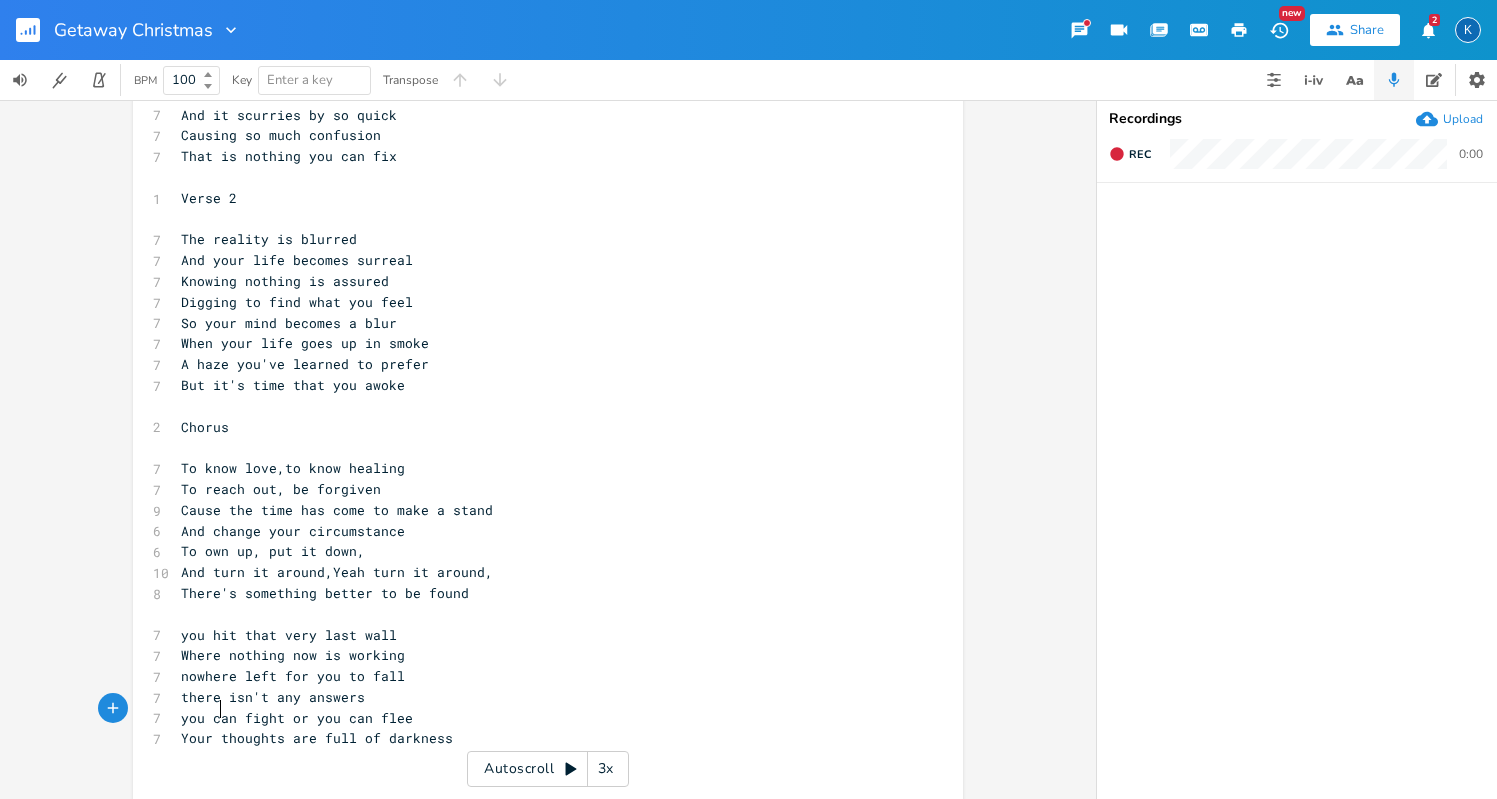 type on "Your" 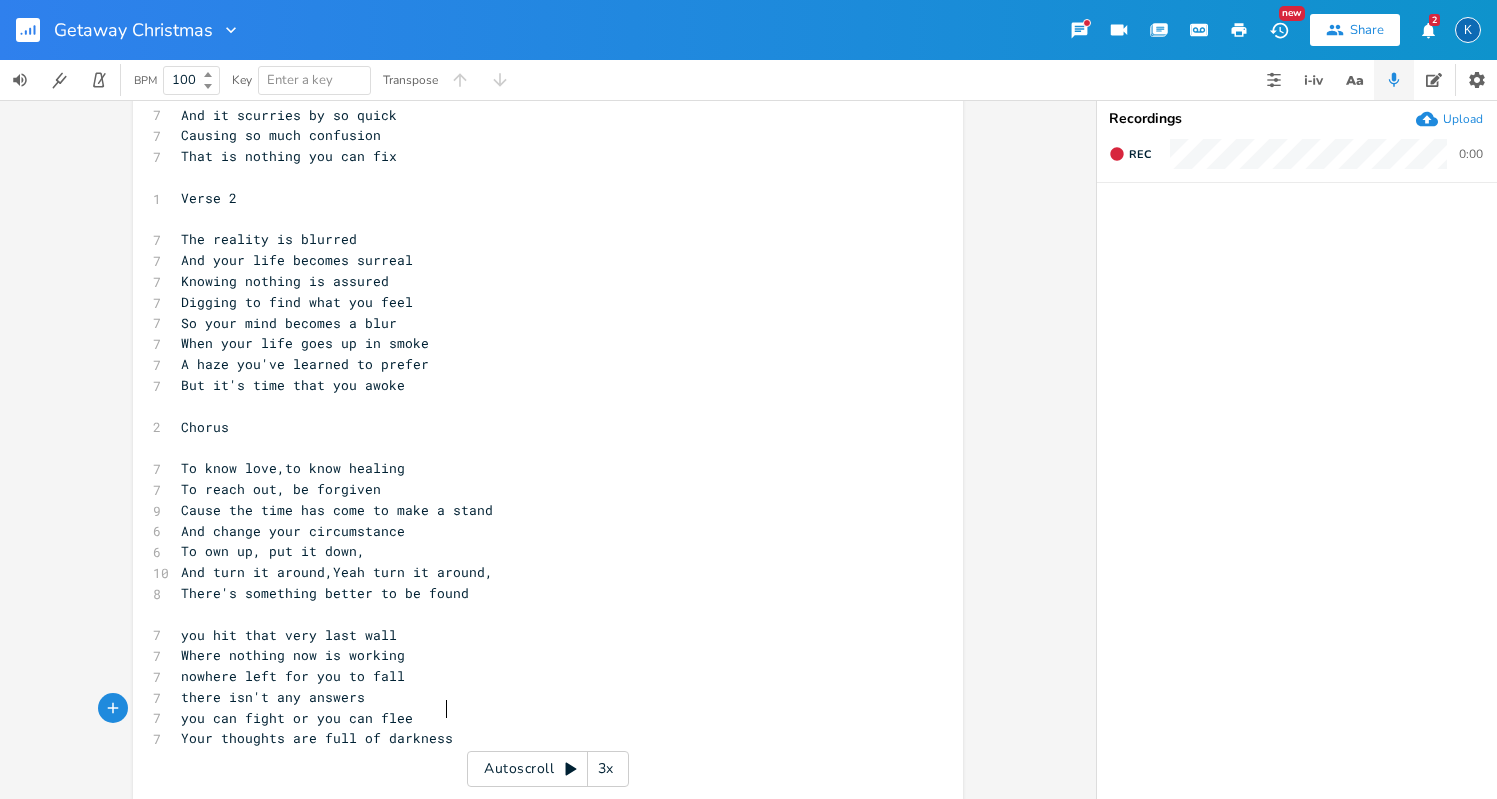 click on "Your thoughts are full of darkness" at bounding box center [538, 738] 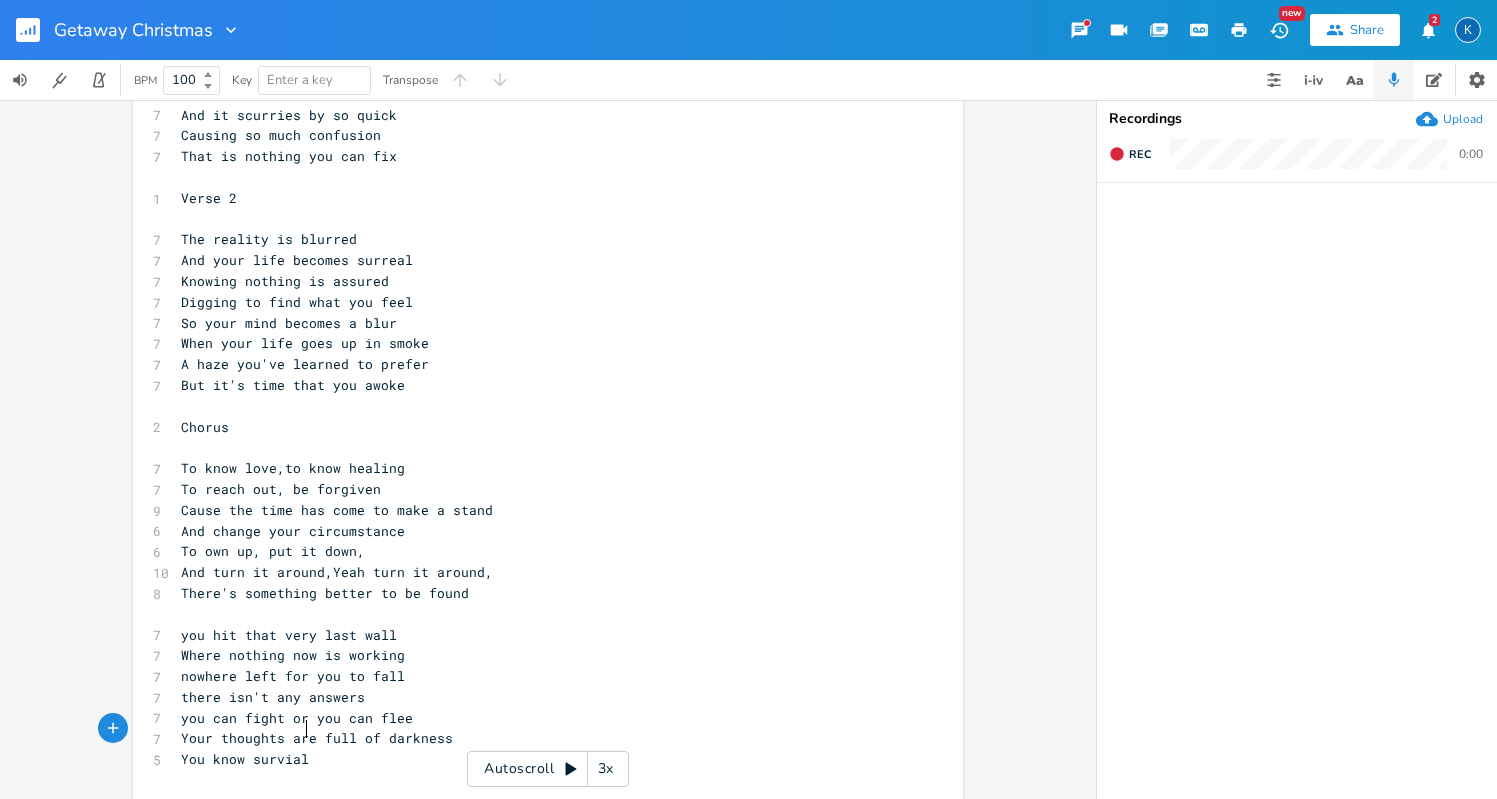 scroll, scrollTop: 0, scrollLeft: 83, axis: horizontal 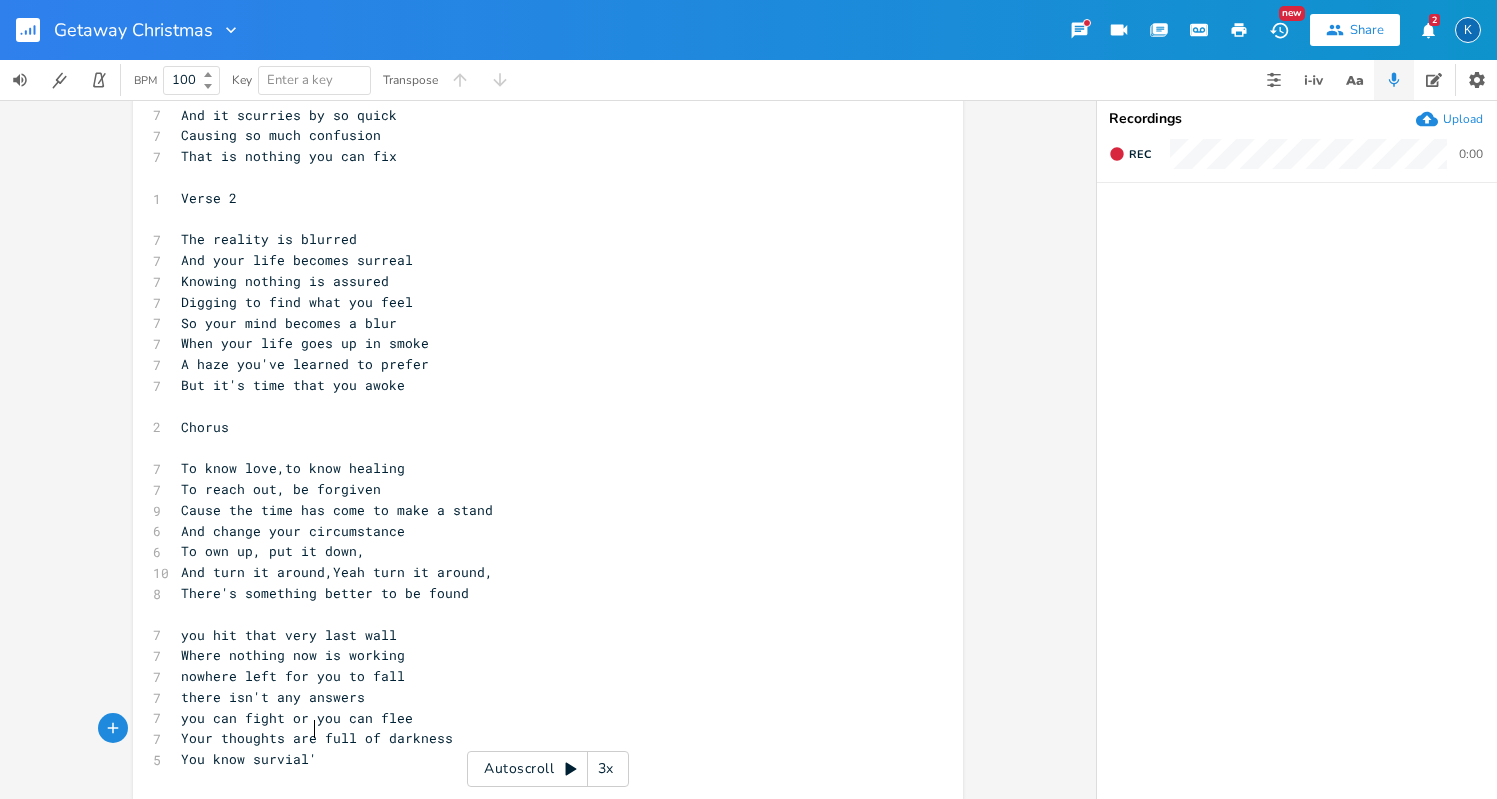 type on "You know survial's" 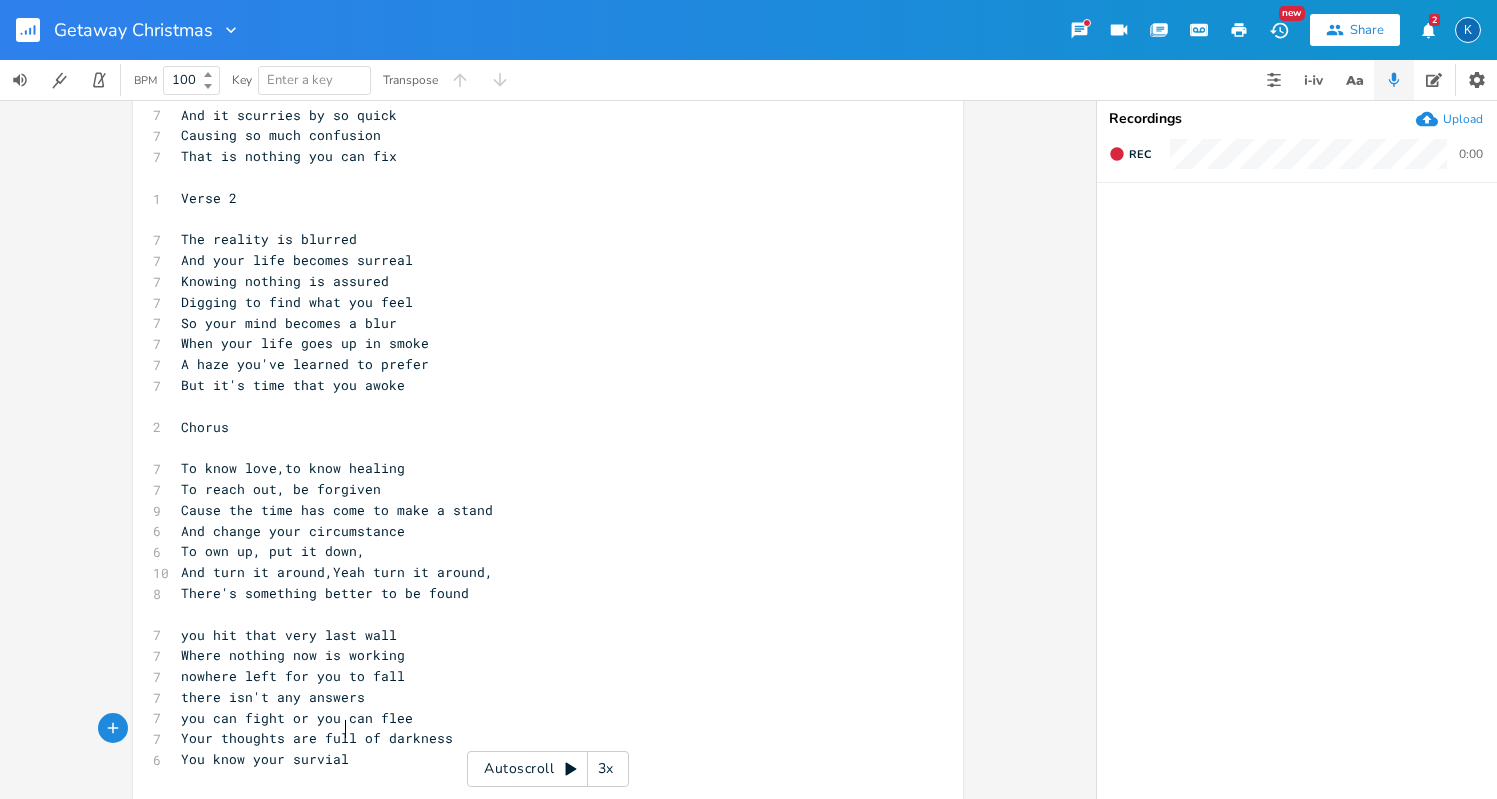 scroll, scrollTop: 0, scrollLeft: 57, axis: horizontal 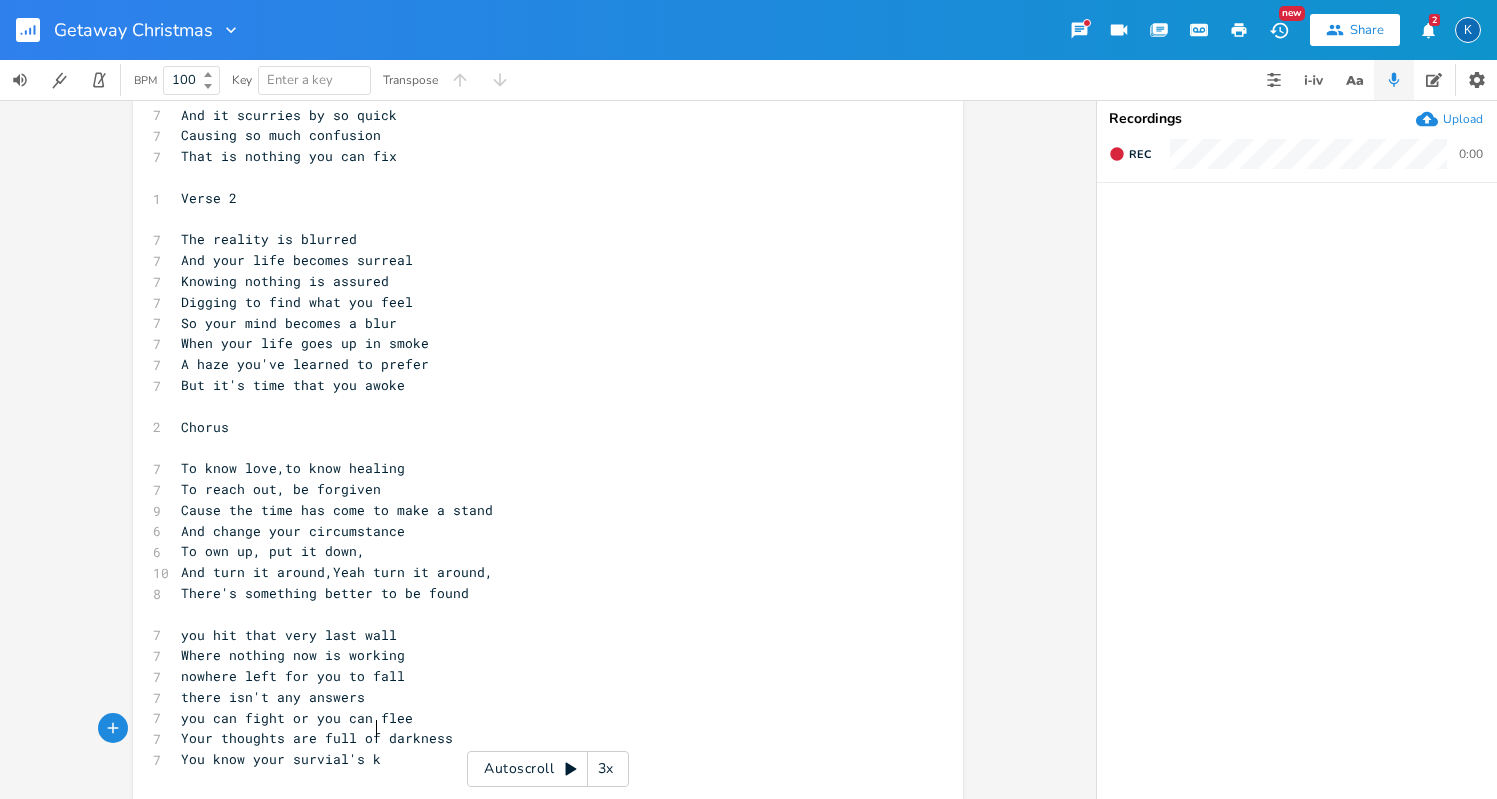 type on "your survial's key" 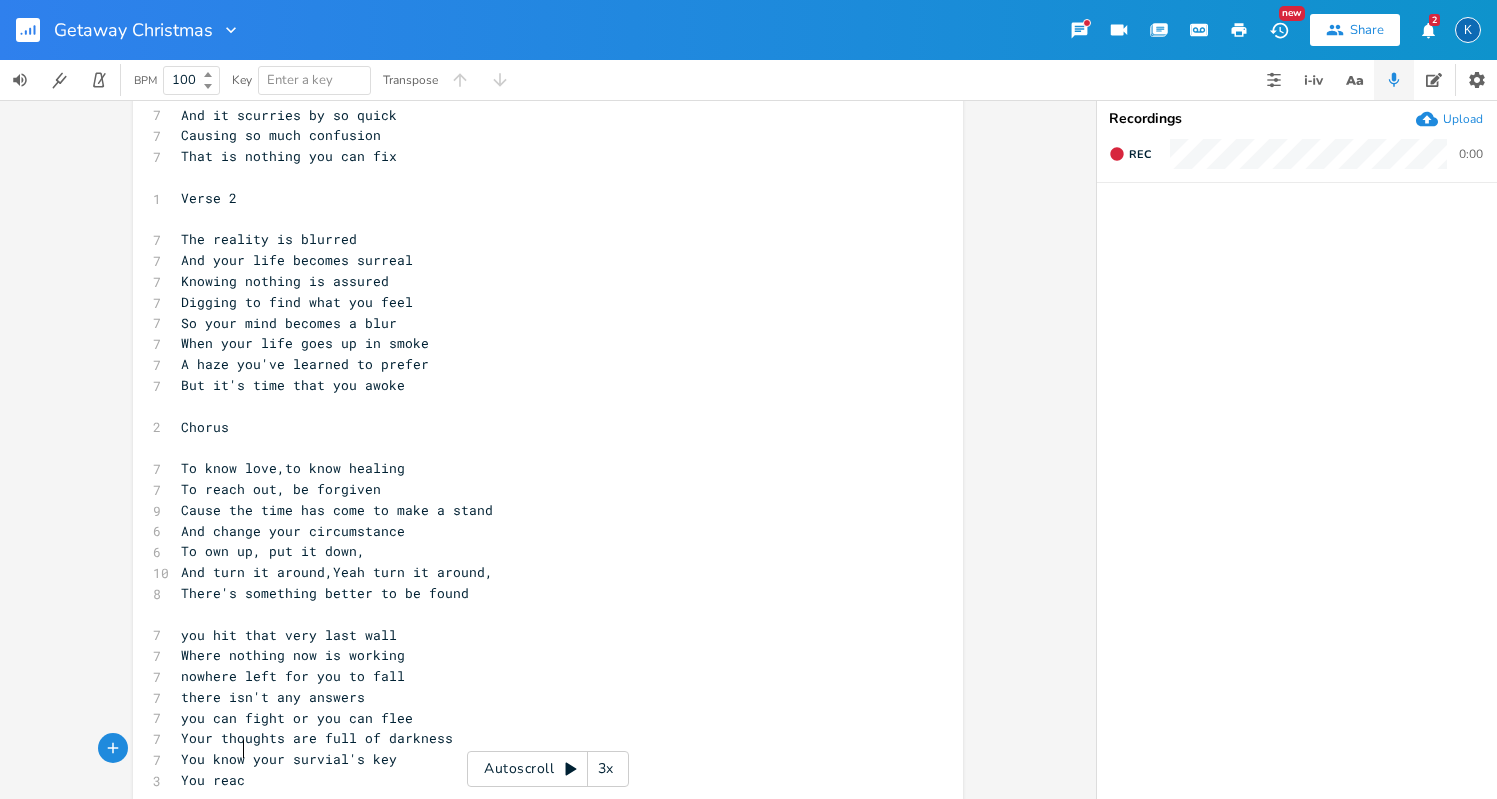 scroll, scrollTop: 0, scrollLeft: 48, axis: horizontal 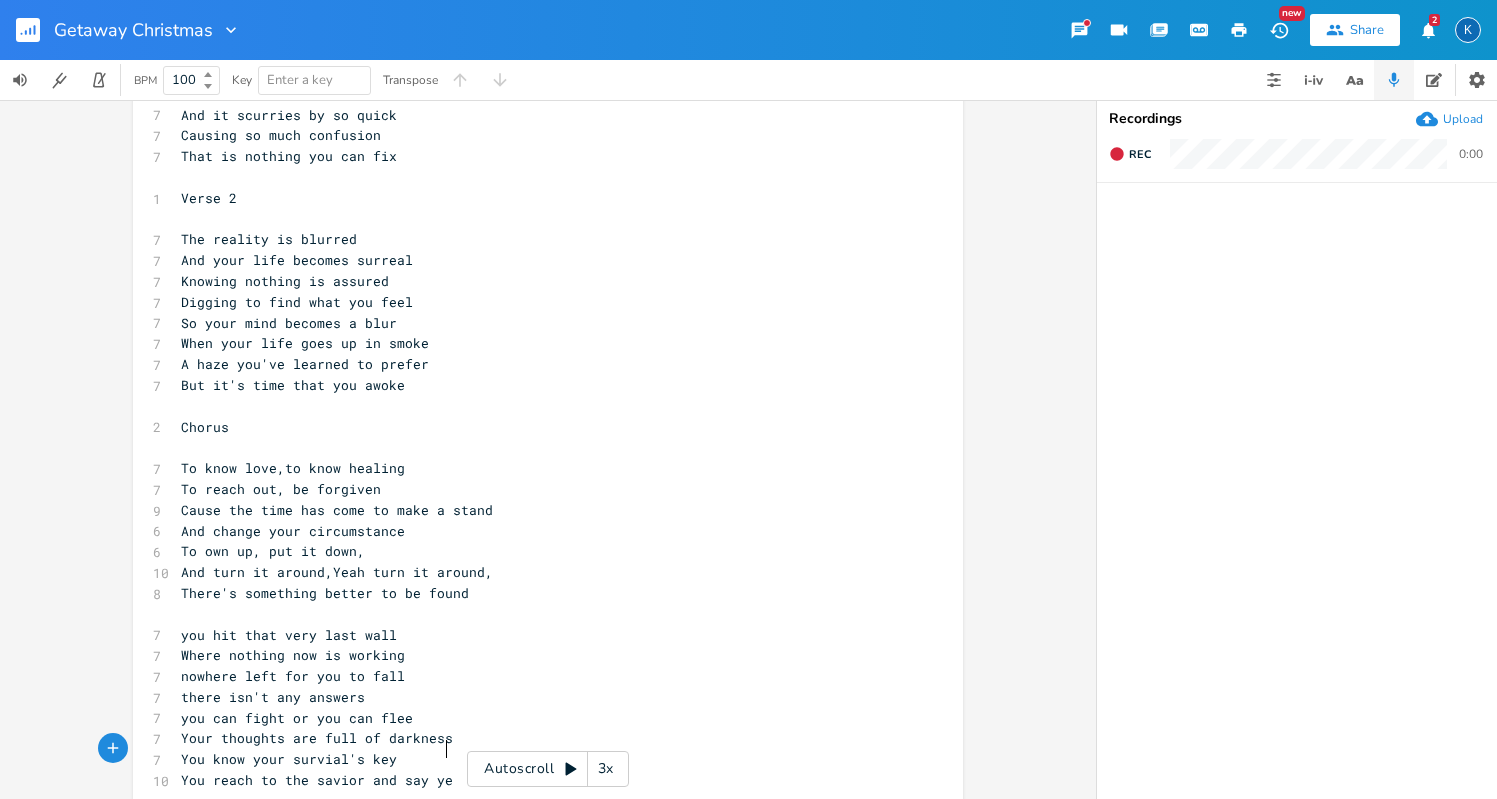 type on "You reach to the savior and say yes" 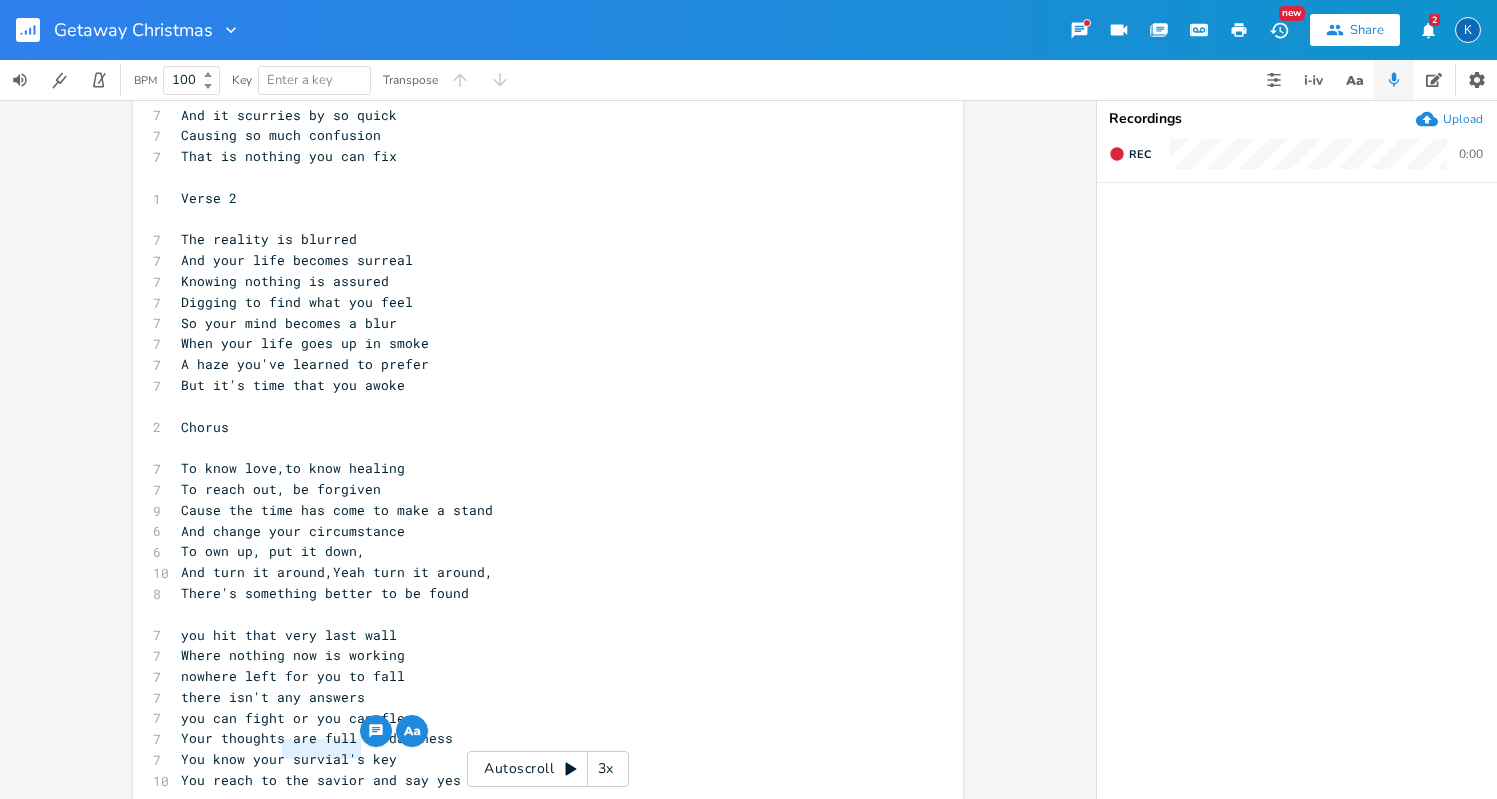 drag, startPoint x: 354, startPoint y: 755, endPoint x: 279, endPoint y: 752, distance: 75.059975 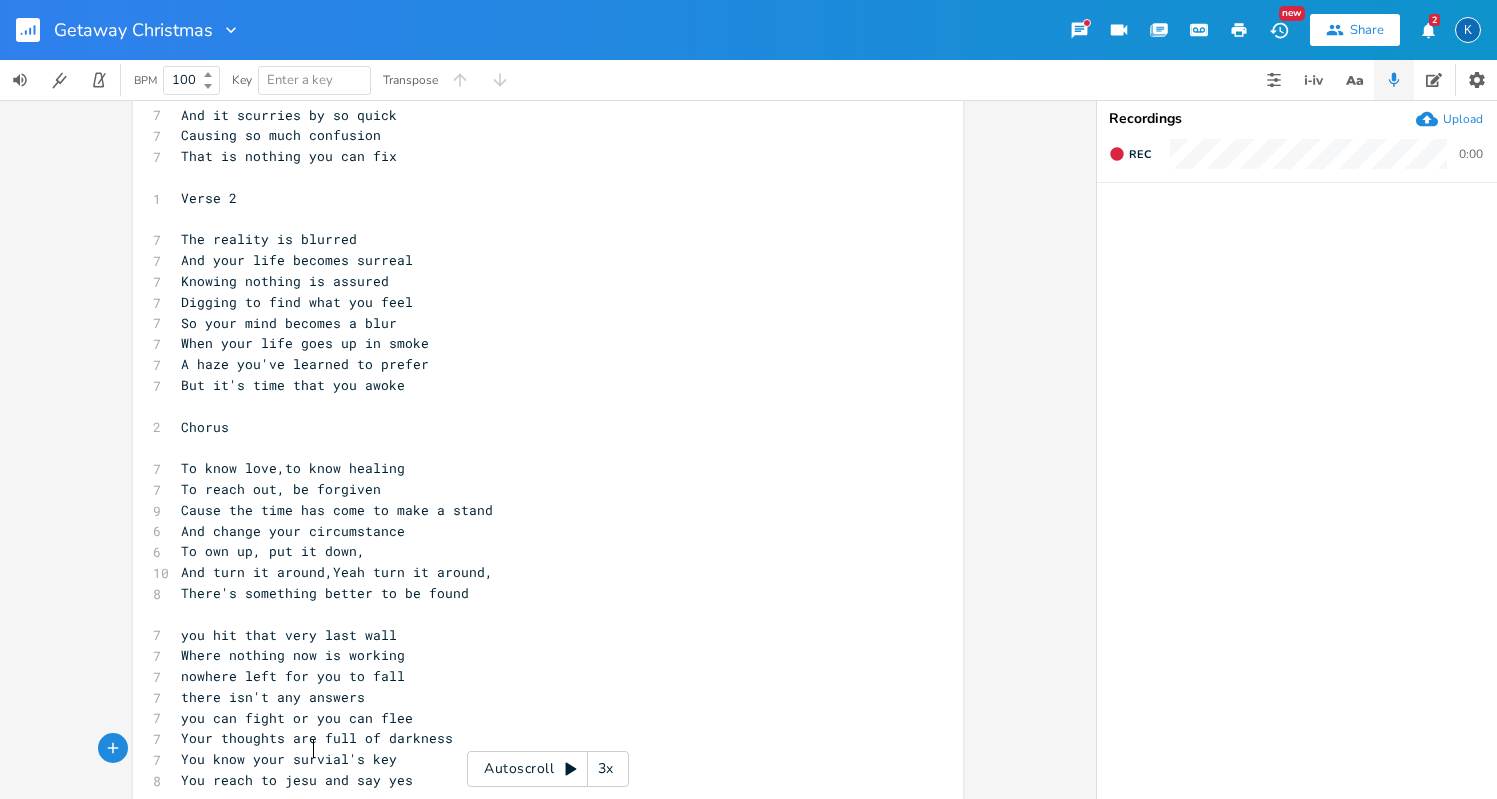 type on "jesus" 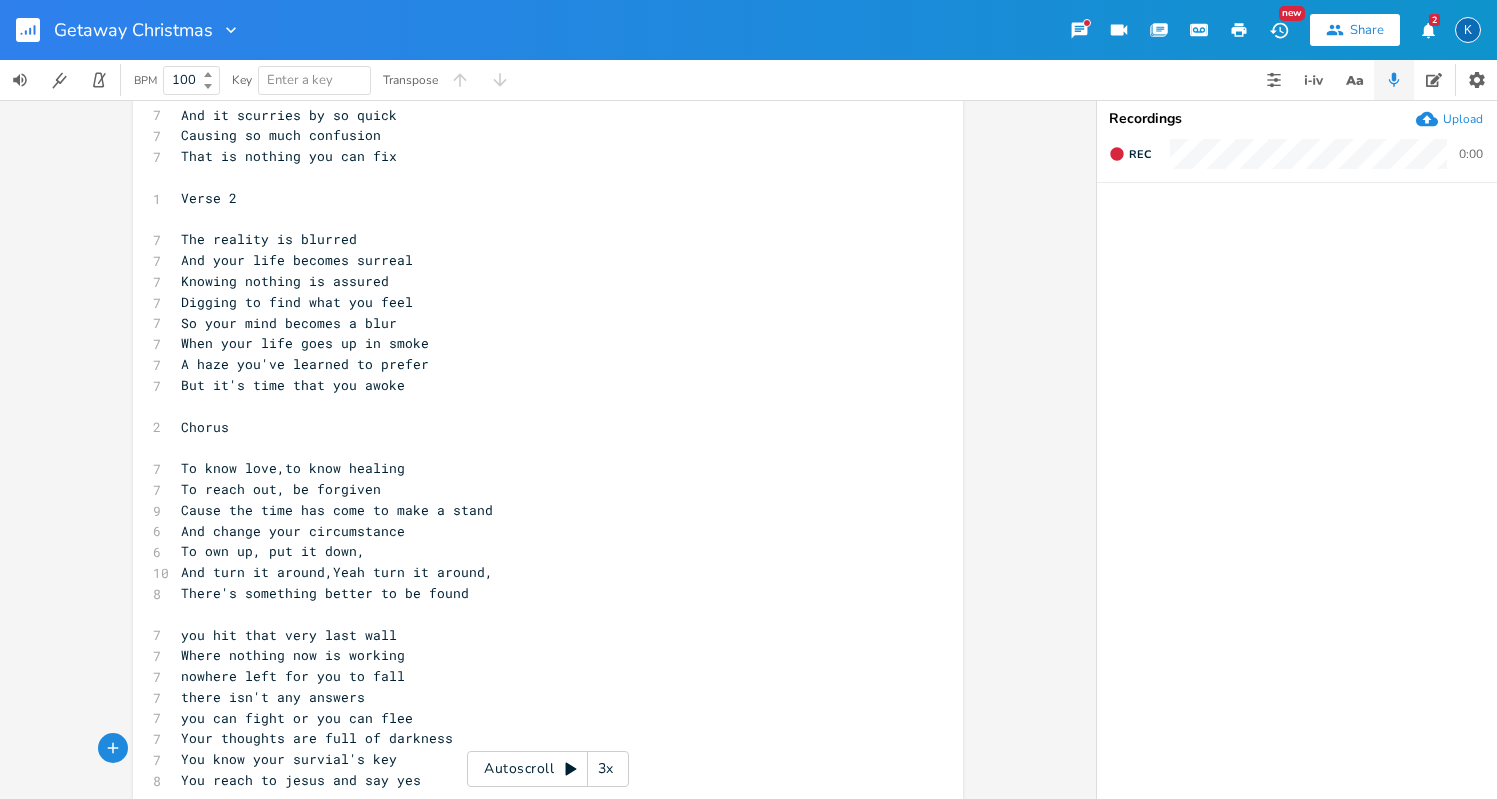 click on "You reach to jesus and say yes" at bounding box center (301, 780) 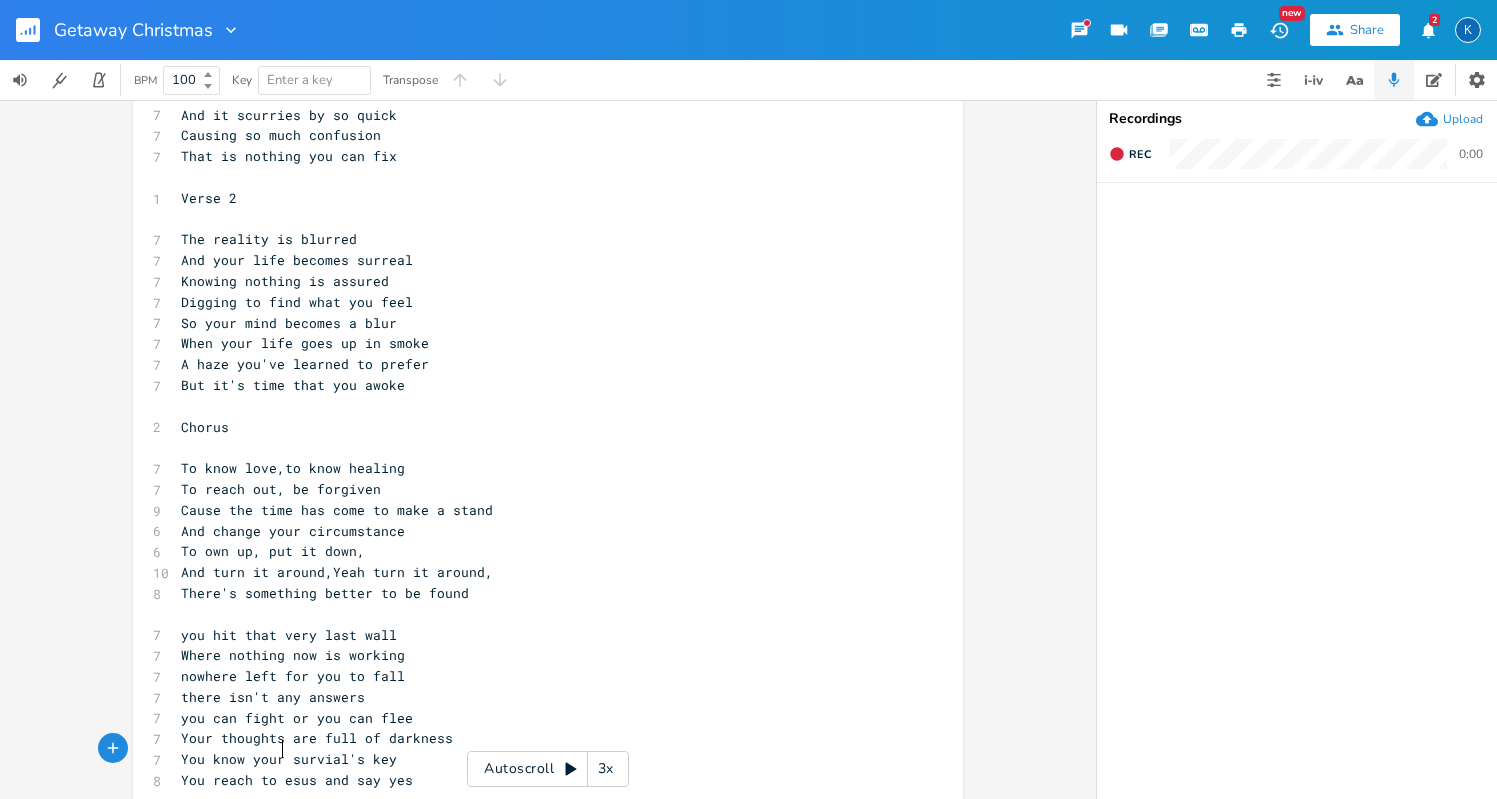 type on "J" 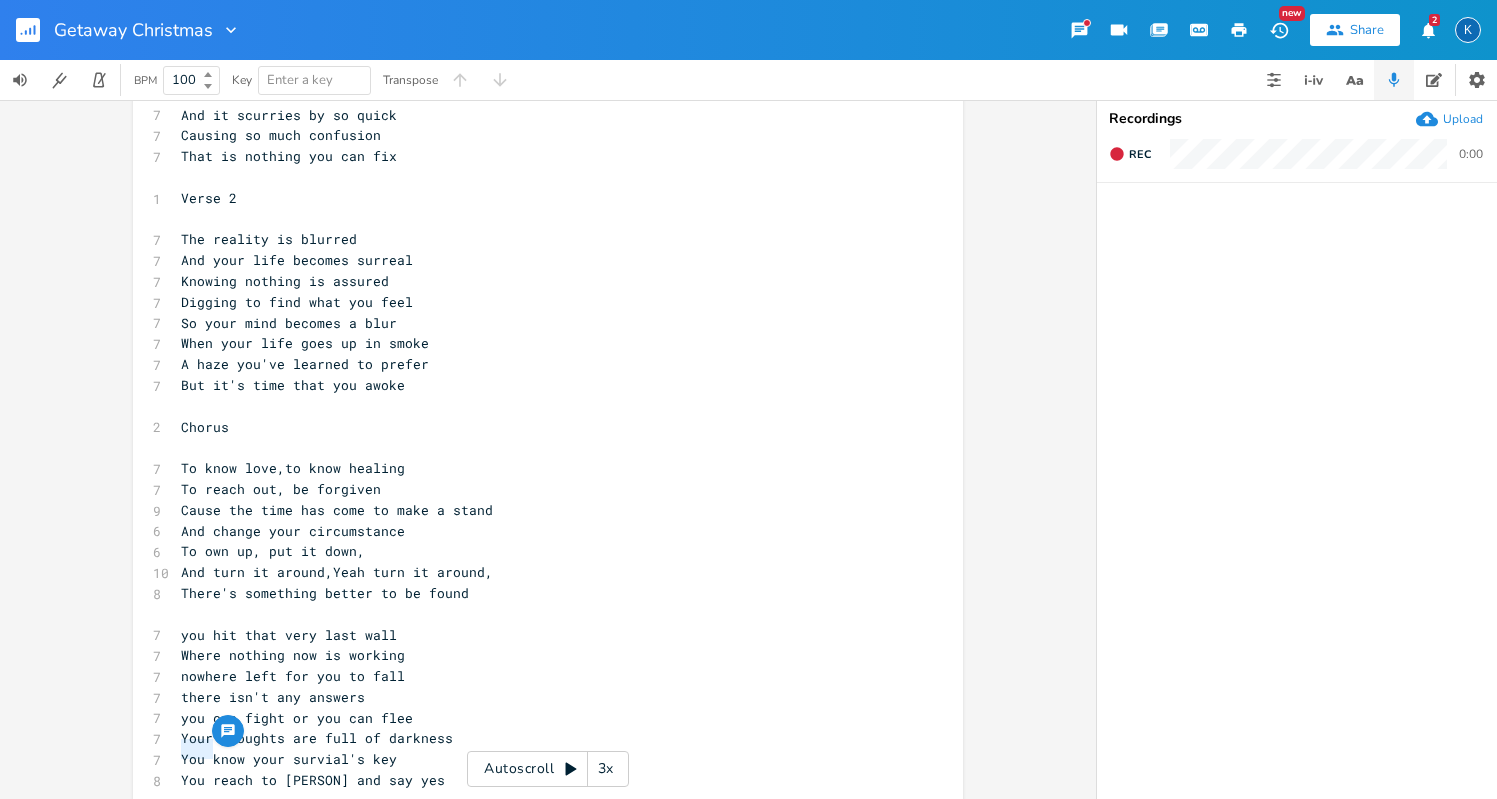 drag, startPoint x: 205, startPoint y: 753, endPoint x: 168, endPoint y: 753, distance: 37 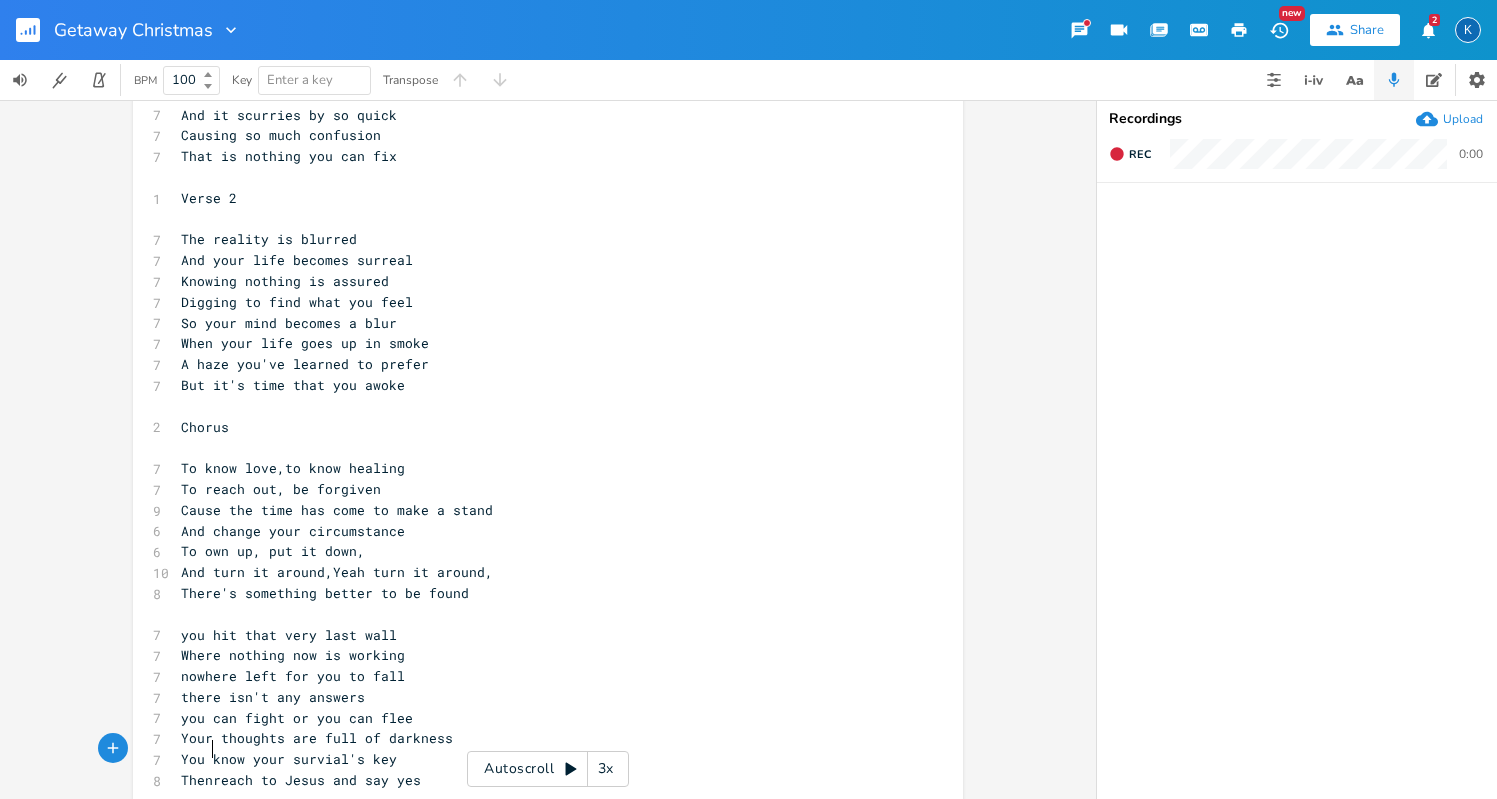 scroll, scrollTop: 0, scrollLeft: 27, axis: horizontal 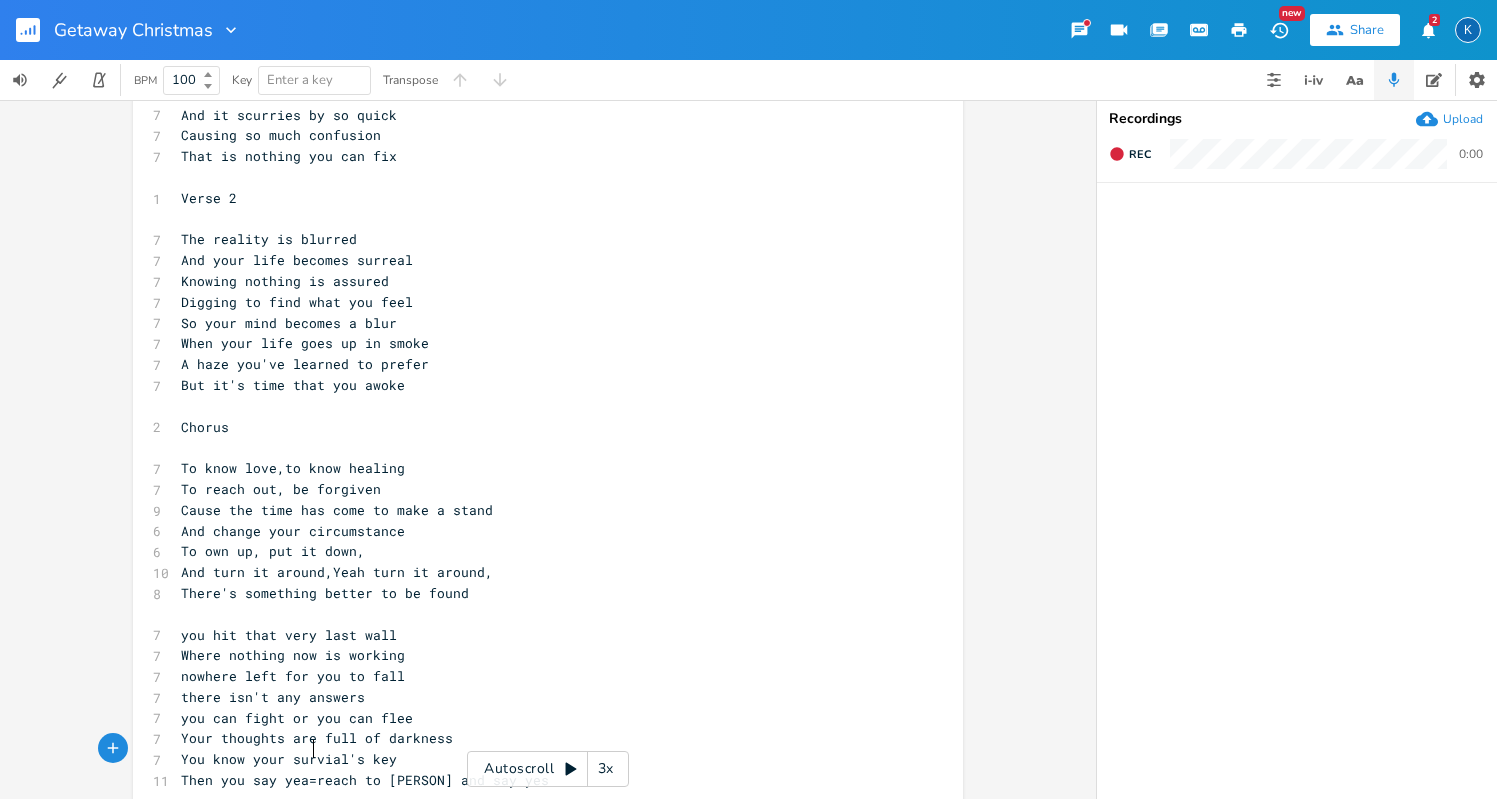 type on "Then you say yea=s" 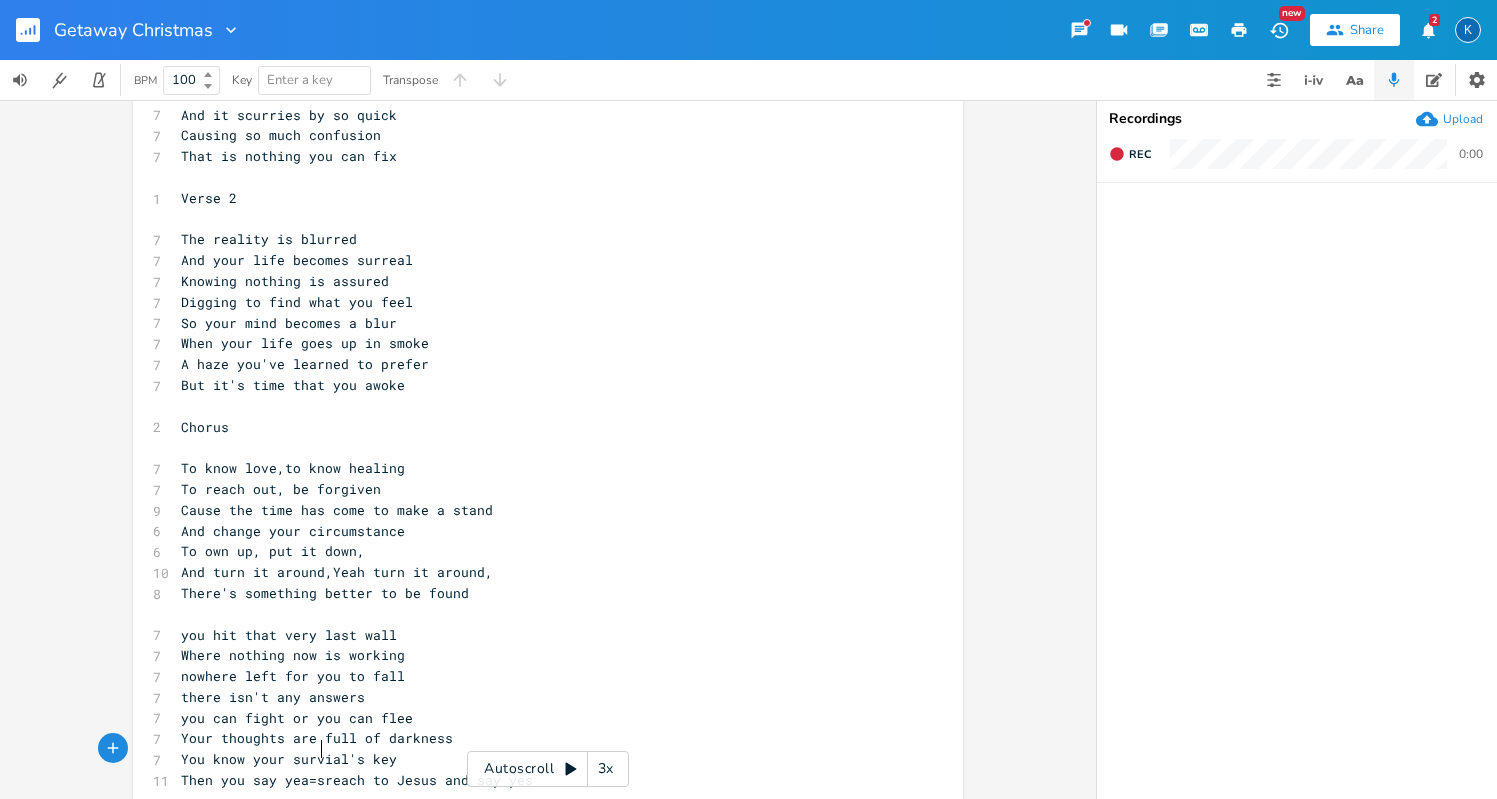 scroll, scrollTop: 0, scrollLeft: 98, axis: horizontal 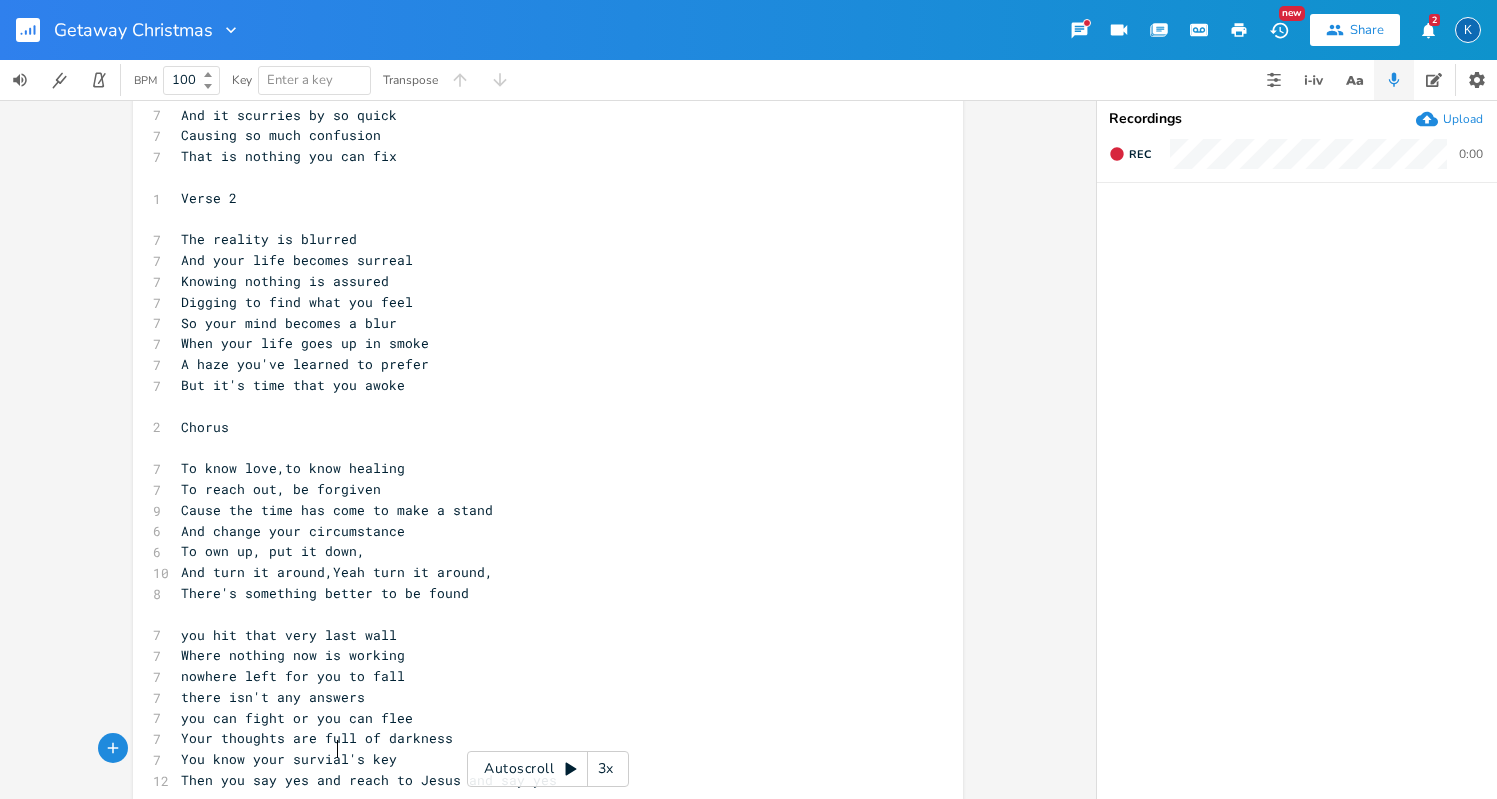 type on "s and" 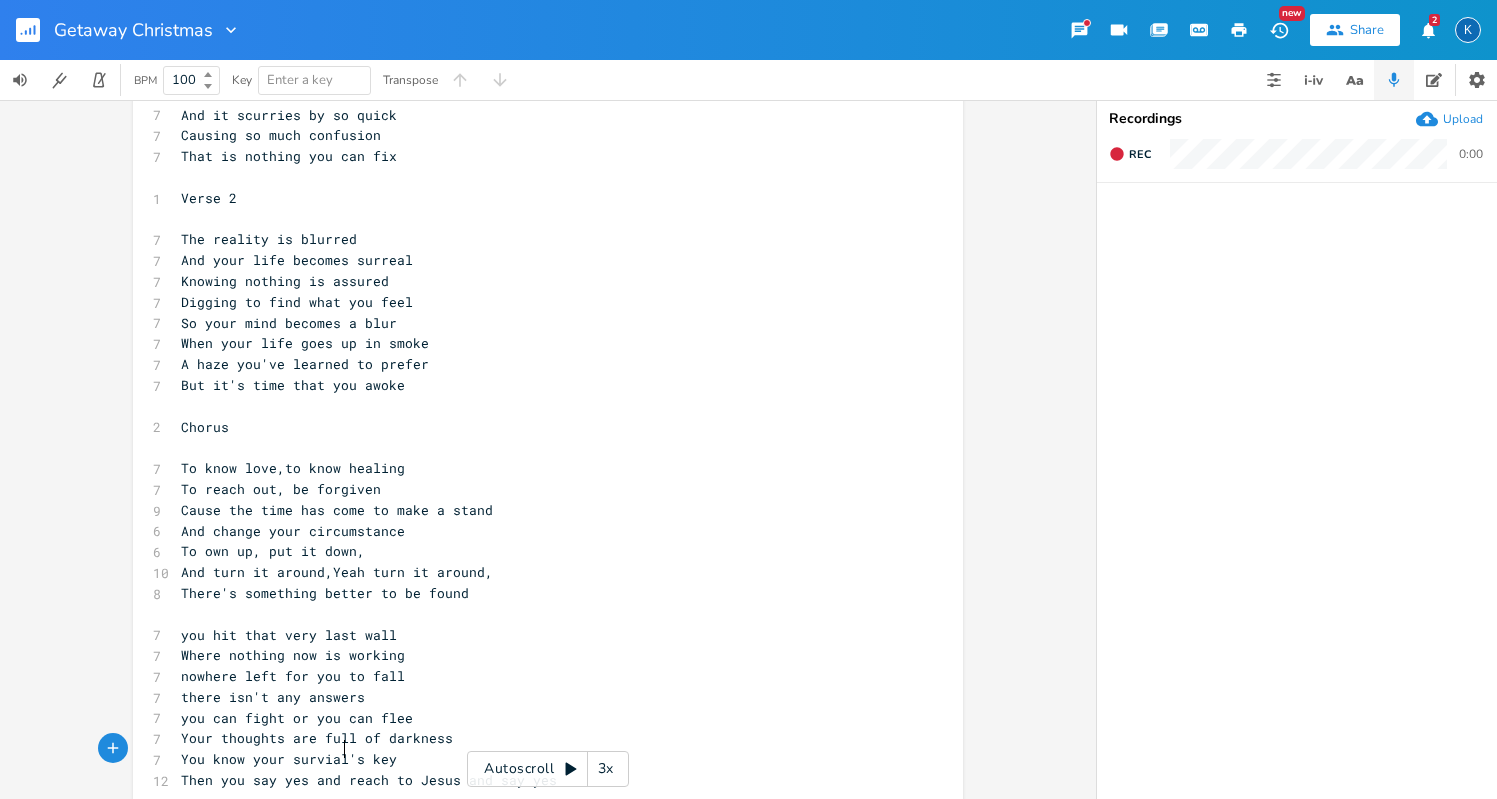 scroll, scrollTop: 0, scrollLeft: 30, axis: horizontal 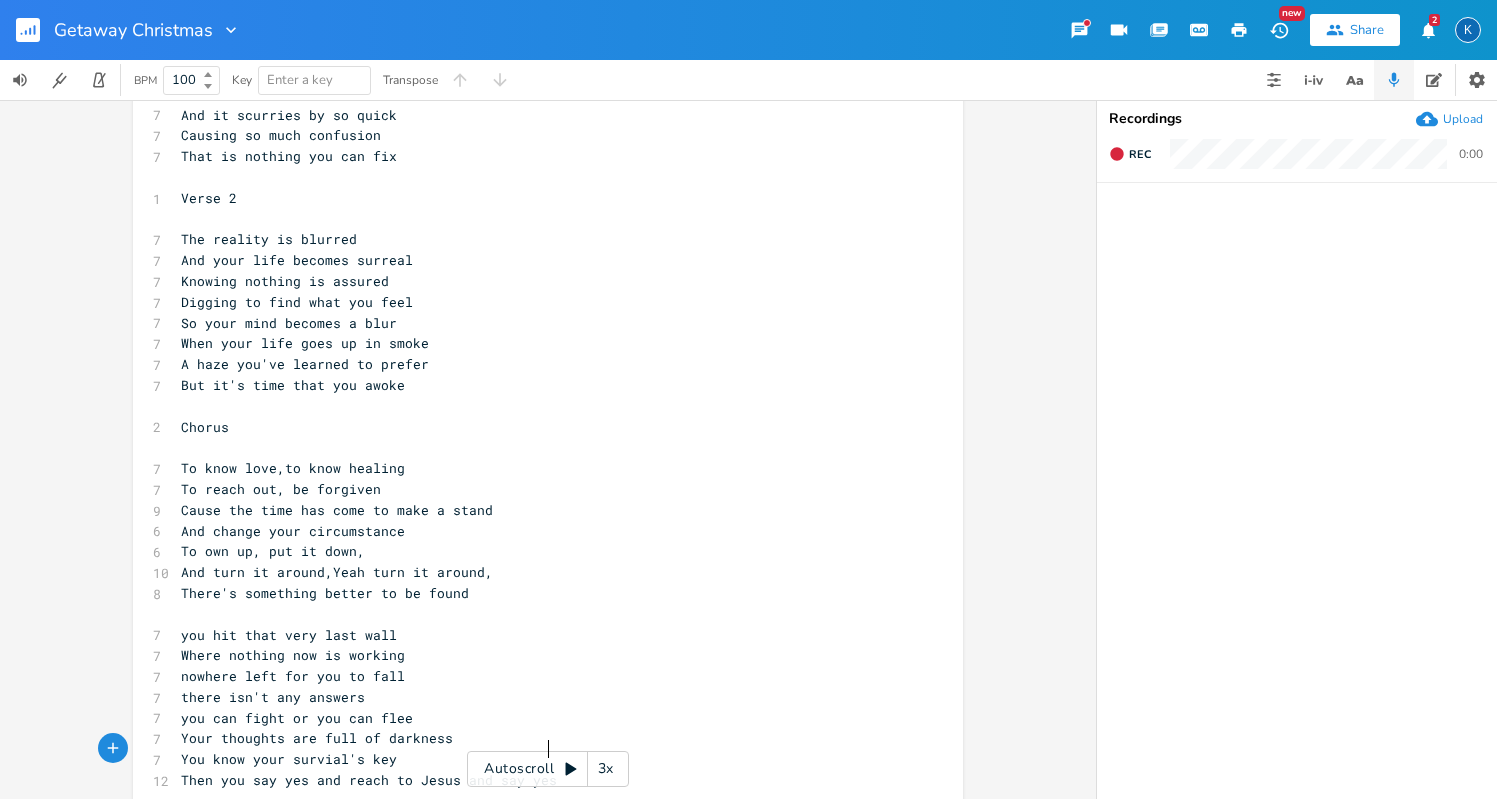 click on "Then you say yes and reach to Jesus and say yes" at bounding box center [538, 780] 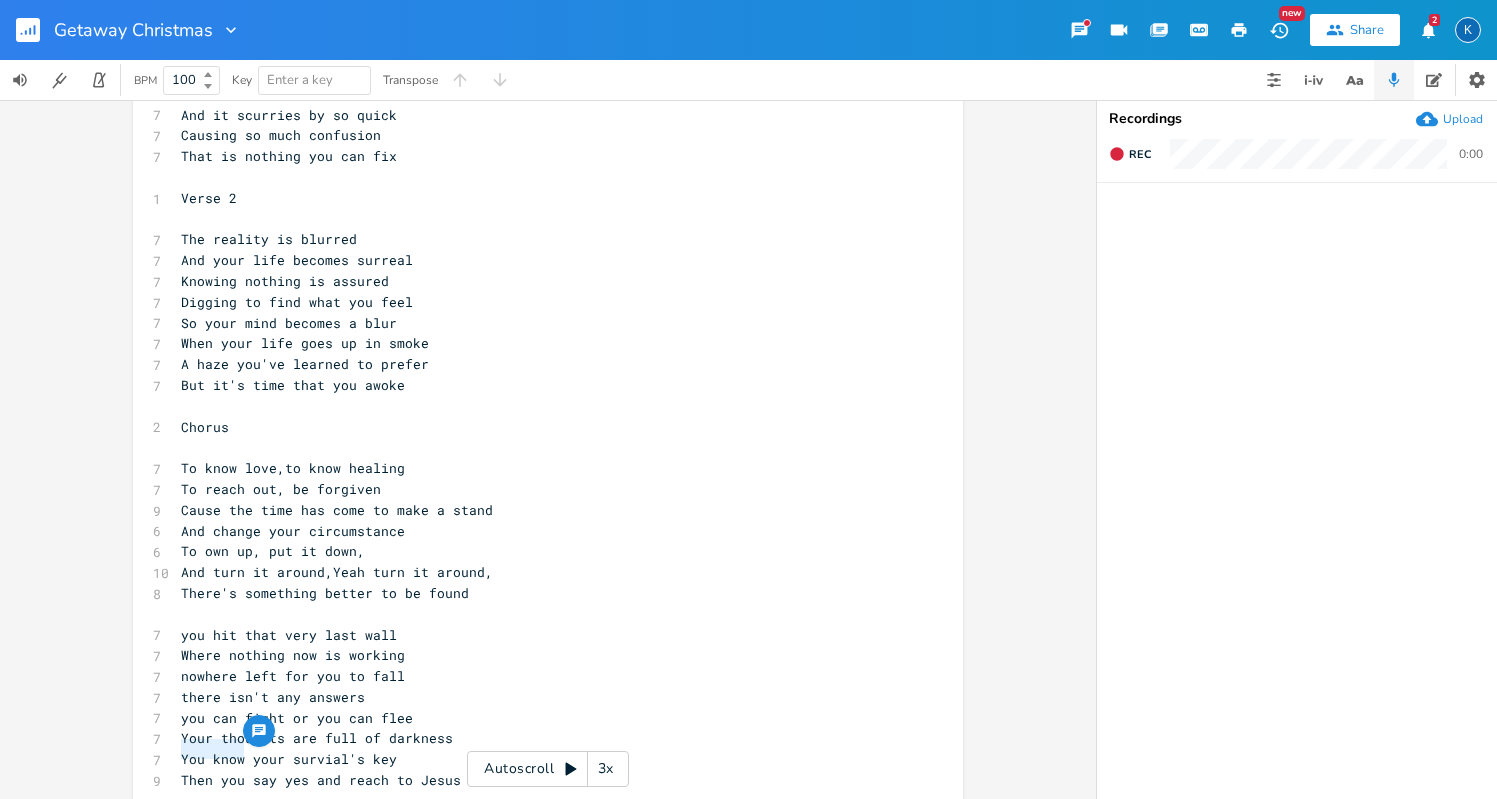 drag, startPoint x: 240, startPoint y: 753, endPoint x: 175, endPoint y: 752, distance: 65.00769 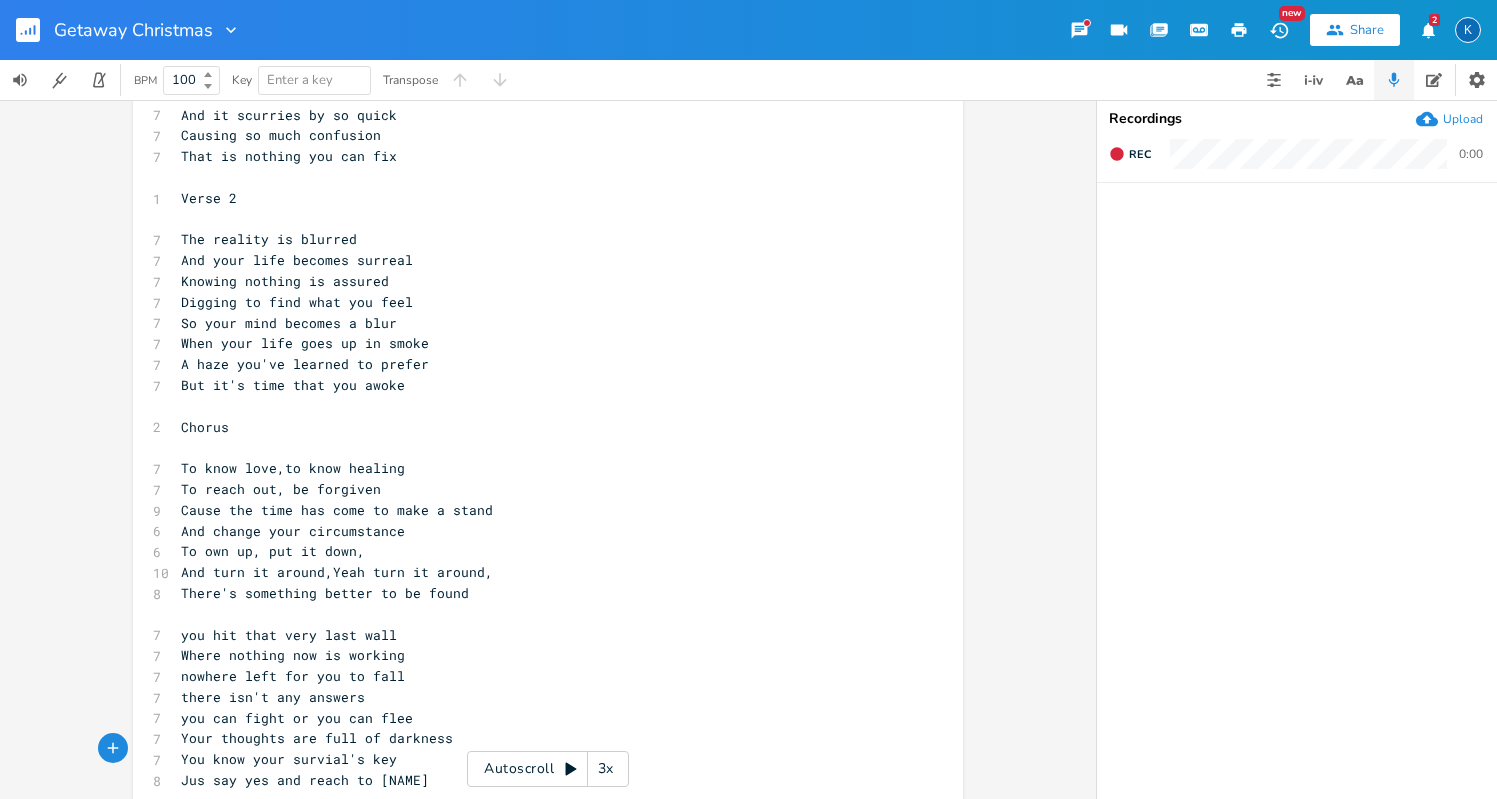 type on "Just" 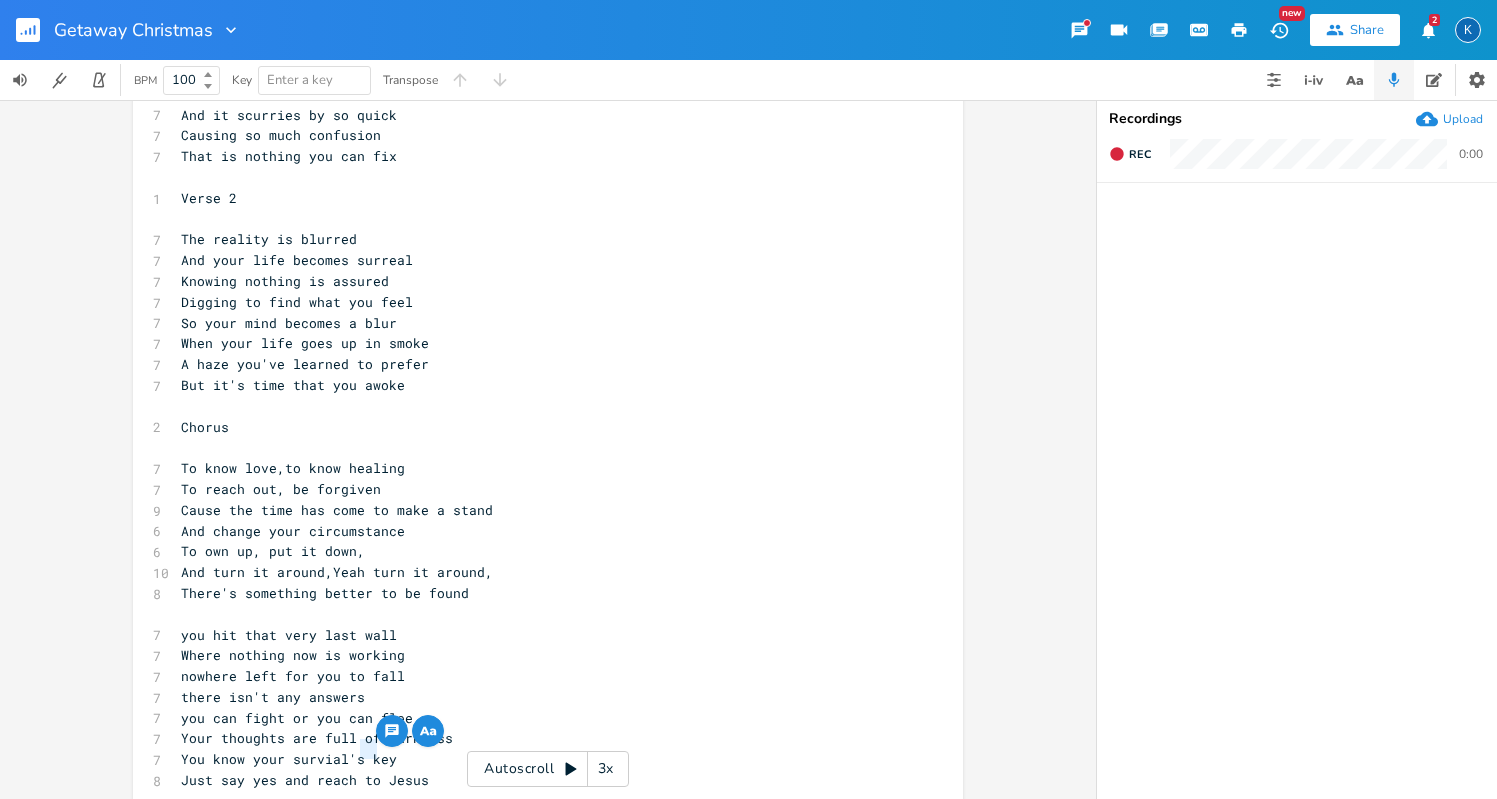 drag, startPoint x: 370, startPoint y: 753, endPoint x: 355, endPoint y: 754, distance: 15.033297 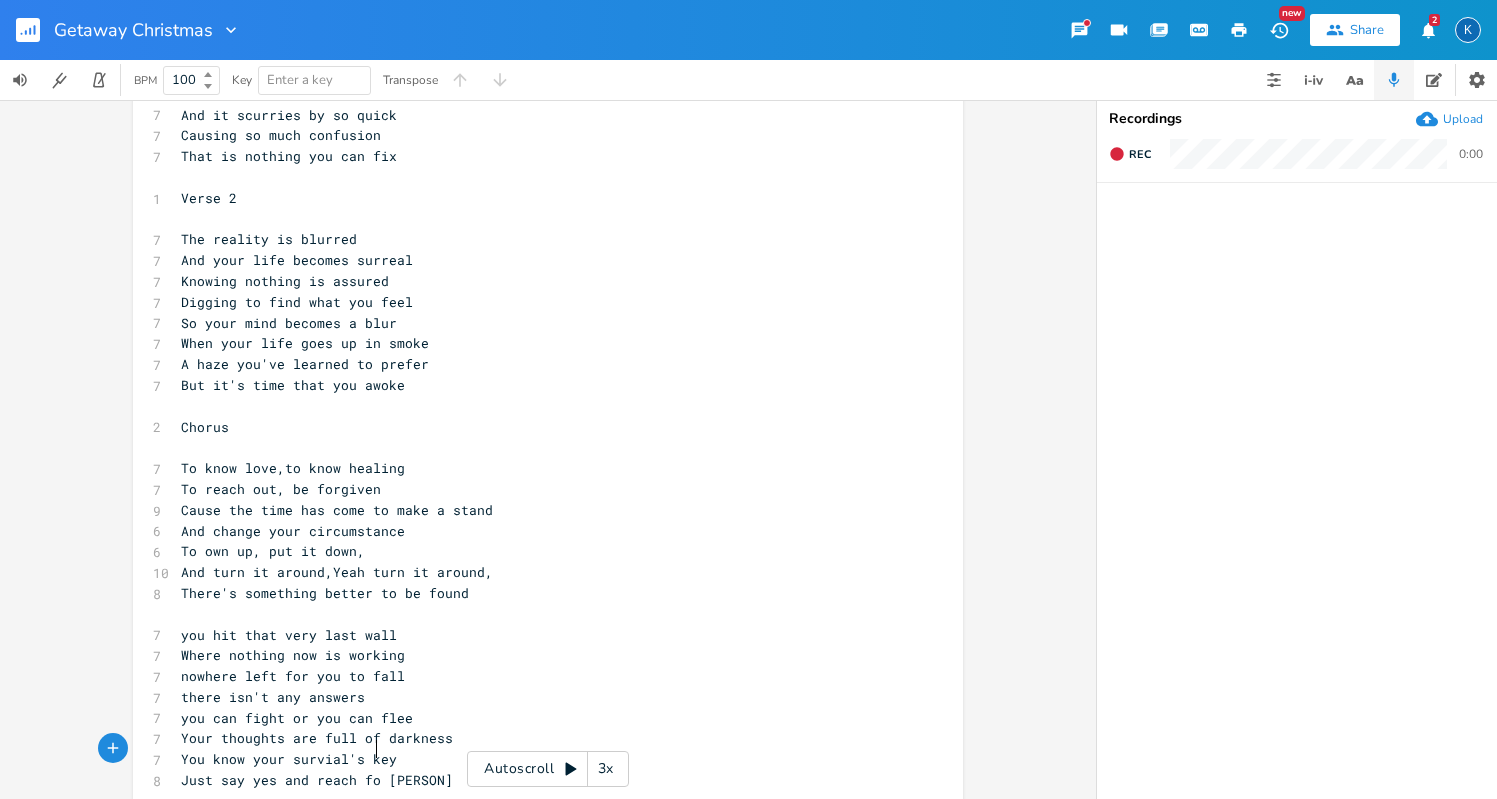 type on "for" 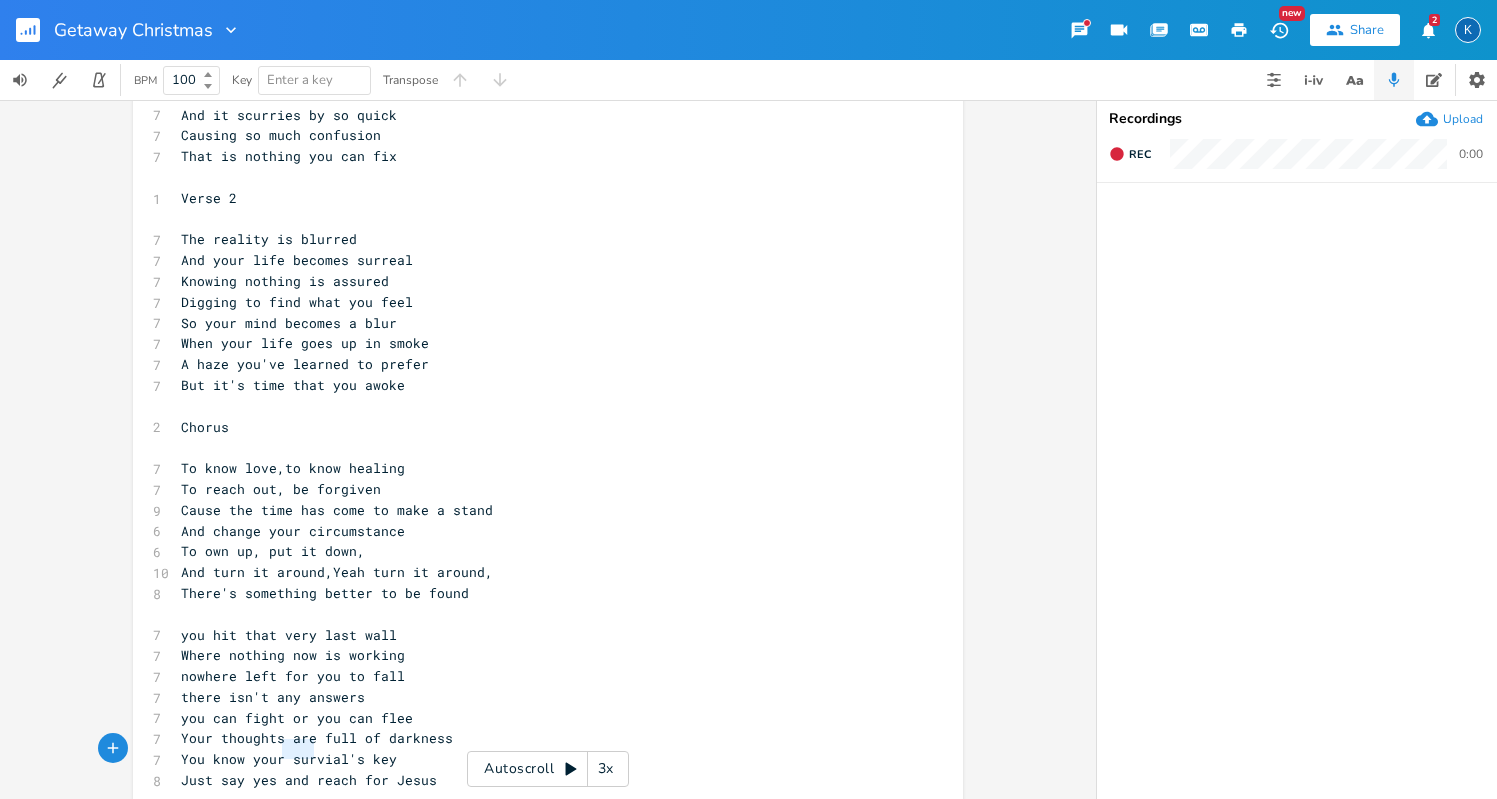 type on "and" 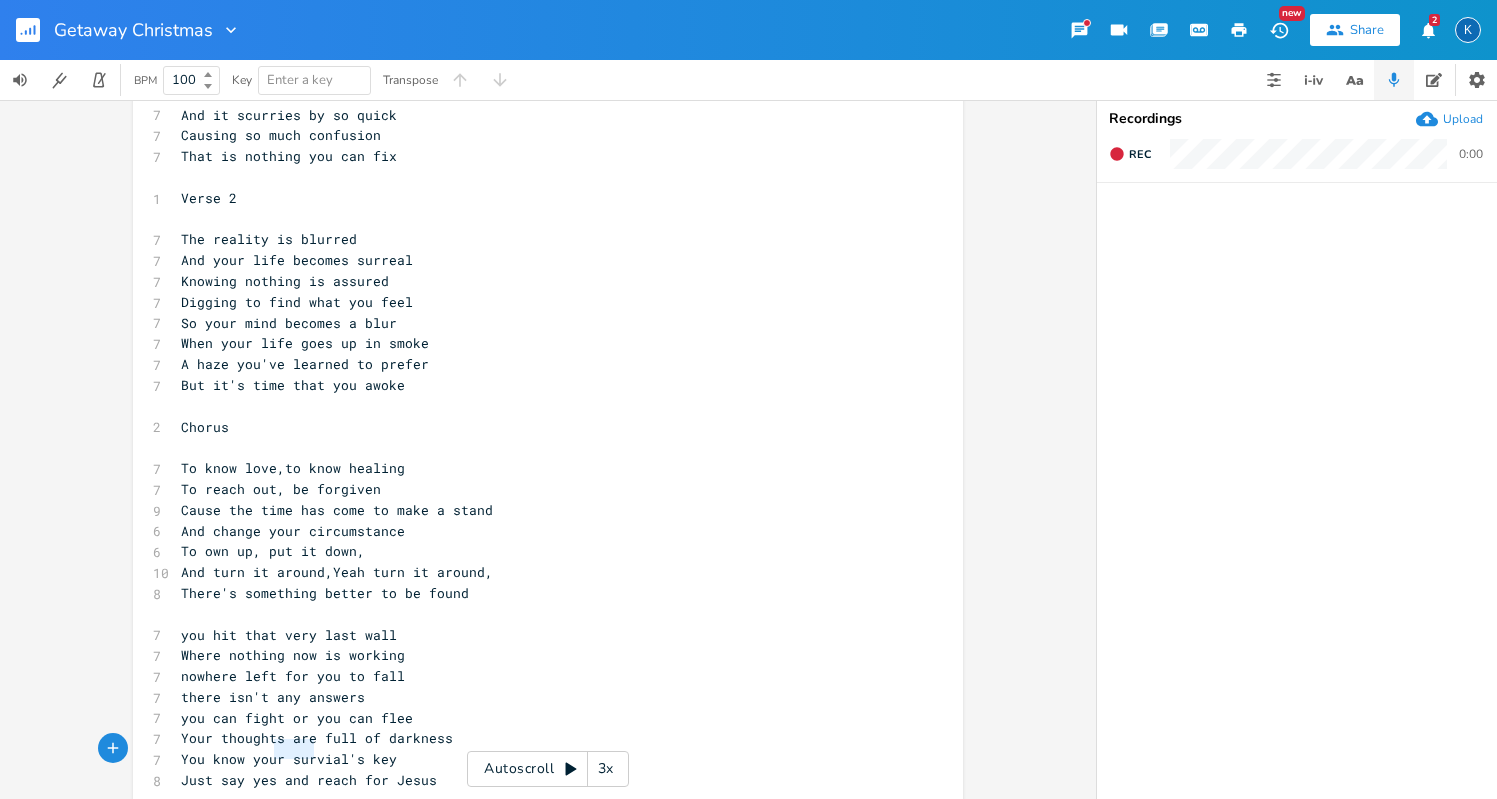 drag, startPoint x: 304, startPoint y: 756, endPoint x: 272, endPoint y: 755, distance: 32.01562 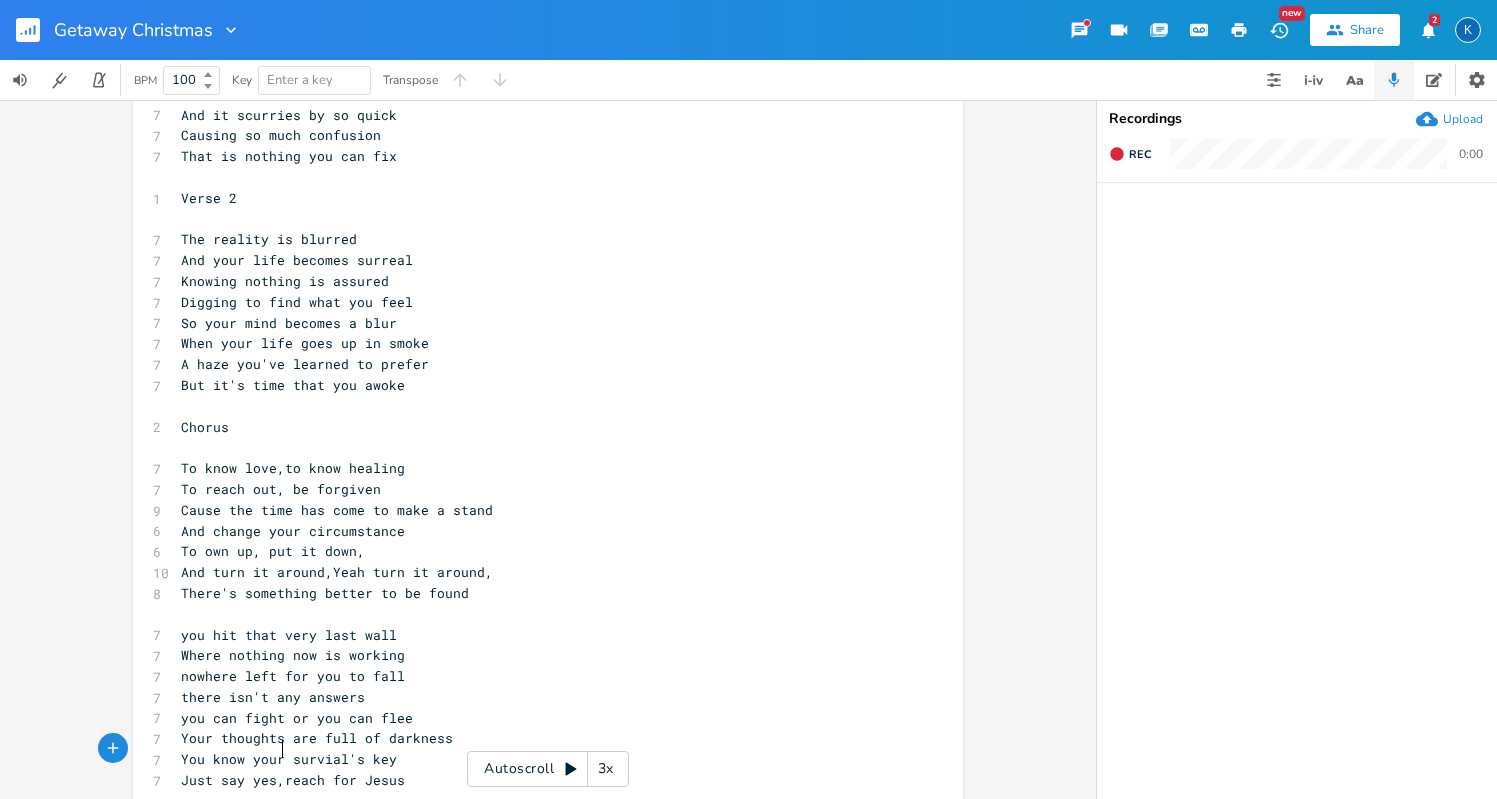 type on "," 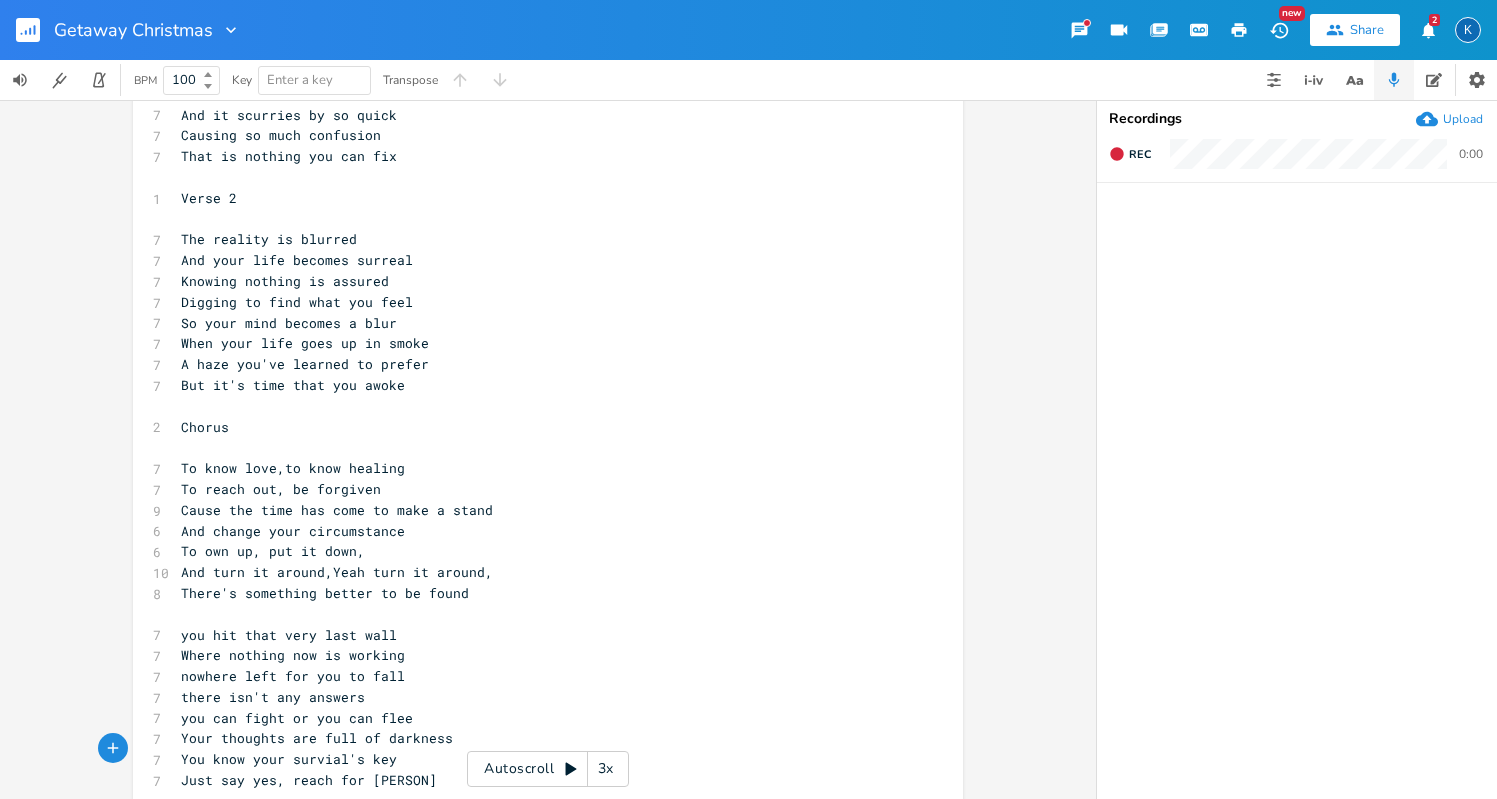 scroll, scrollTop: 238, scrollLeft: 0, axis: vertical 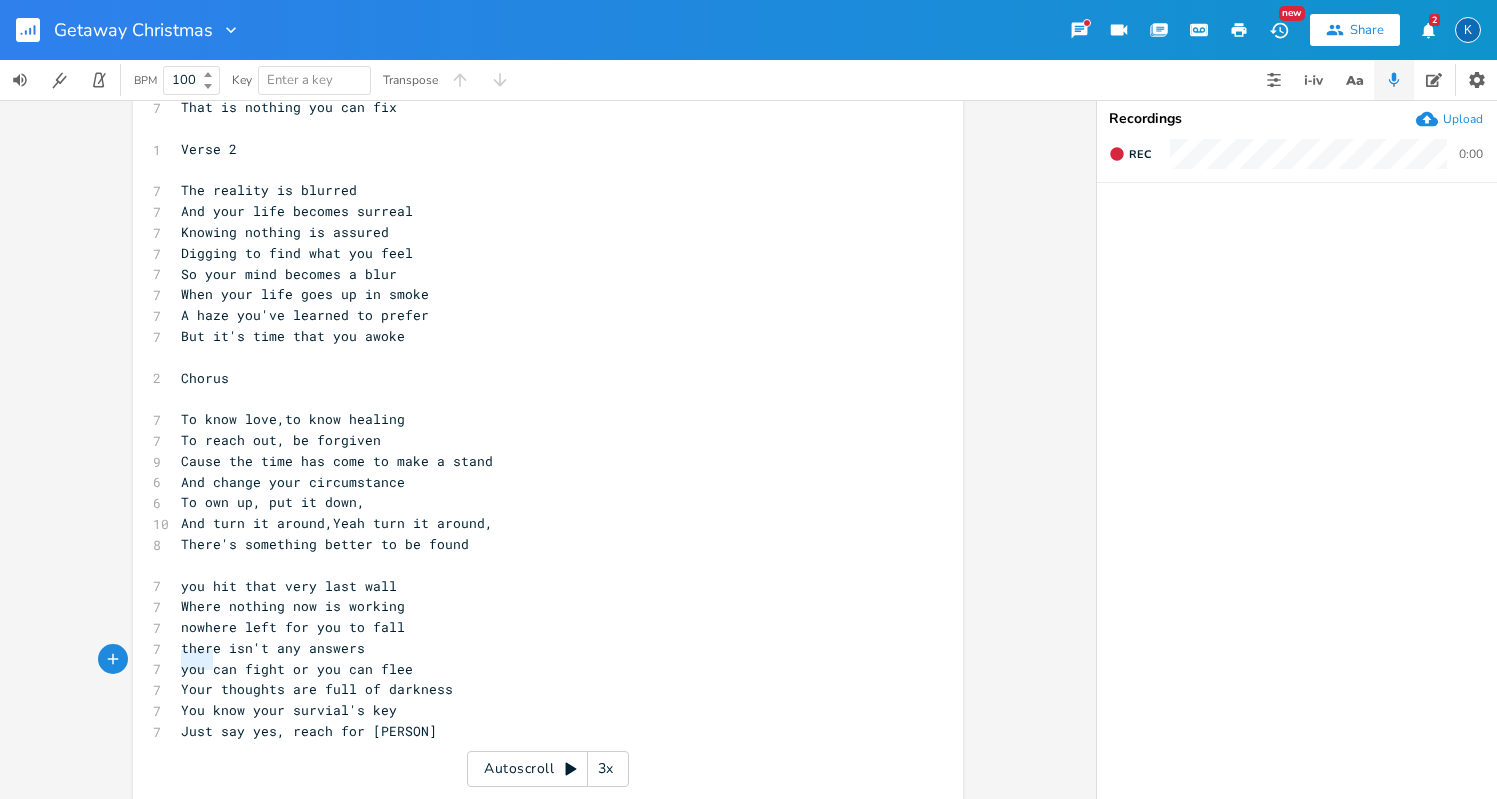 drag, startPoint x: 208, startPoint y: 658, endPoint x: 178, endPoint y: 657, distance: 30.016663 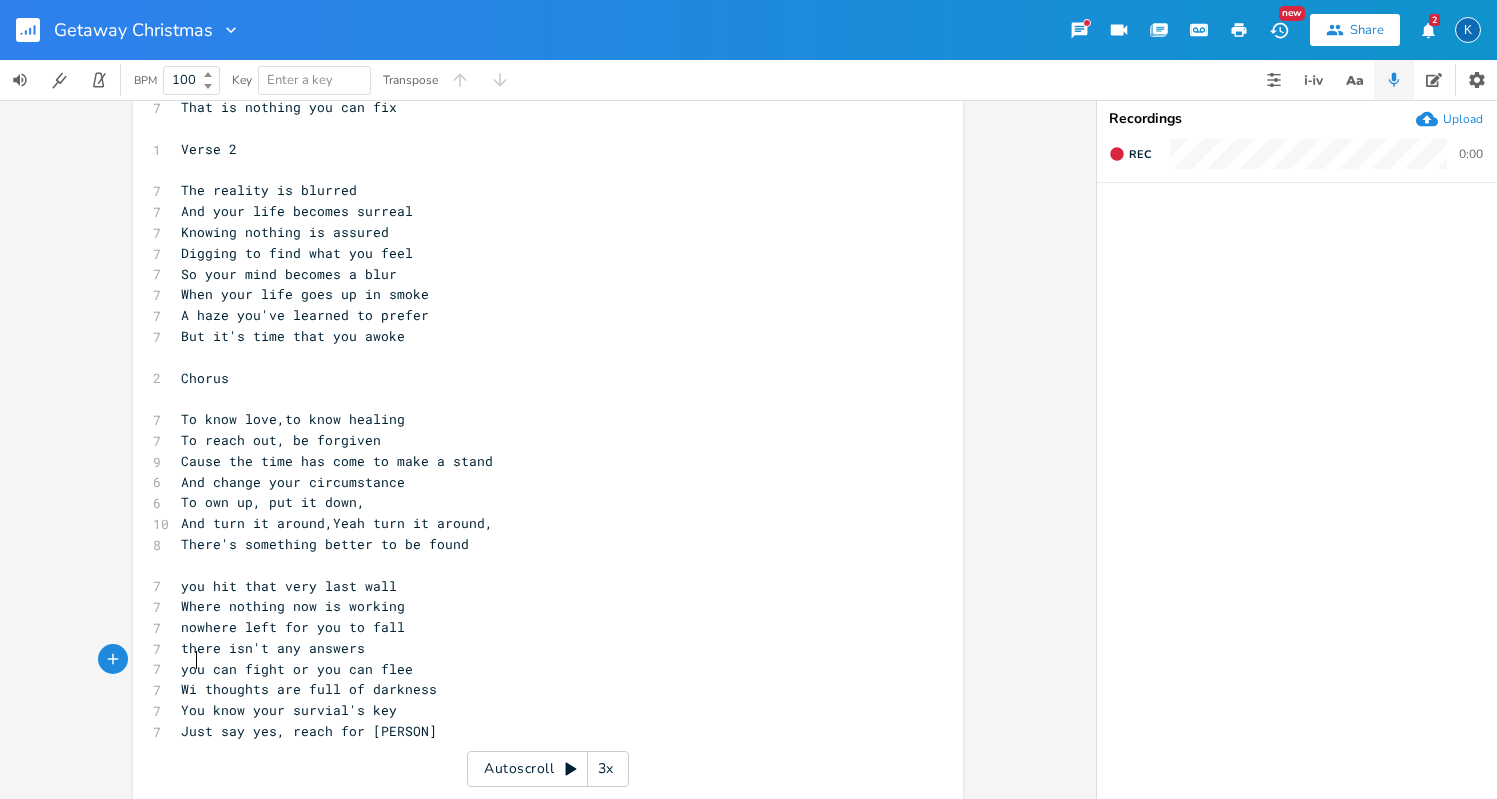 scroll, scrollTop: 0, scrollLeft: 19, axis: horizontal 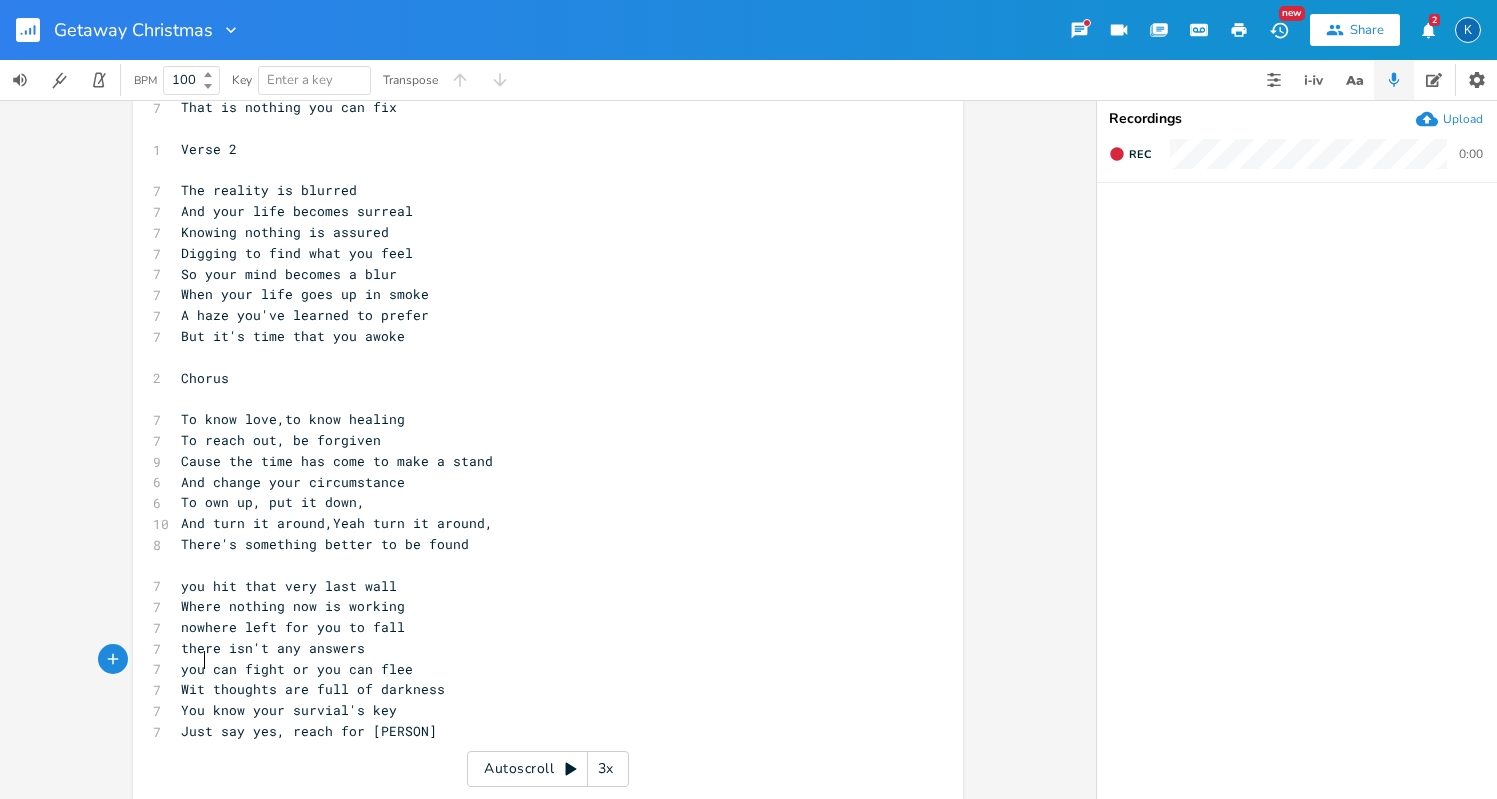 type on "With" 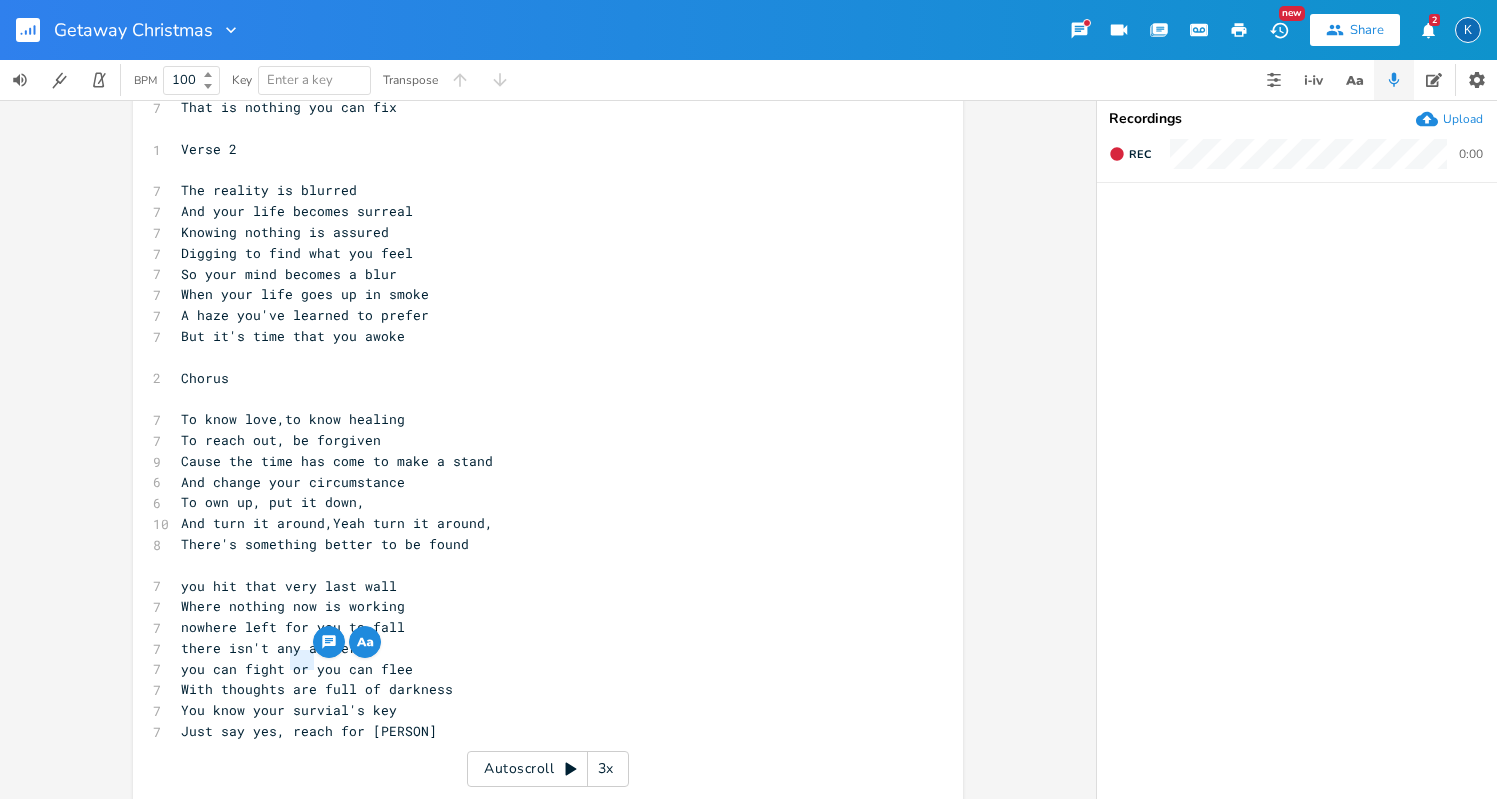 drag, startPoint x: 309, startPoint y: 663, endPoint x: 284, endPoint y: 663, distance: 25 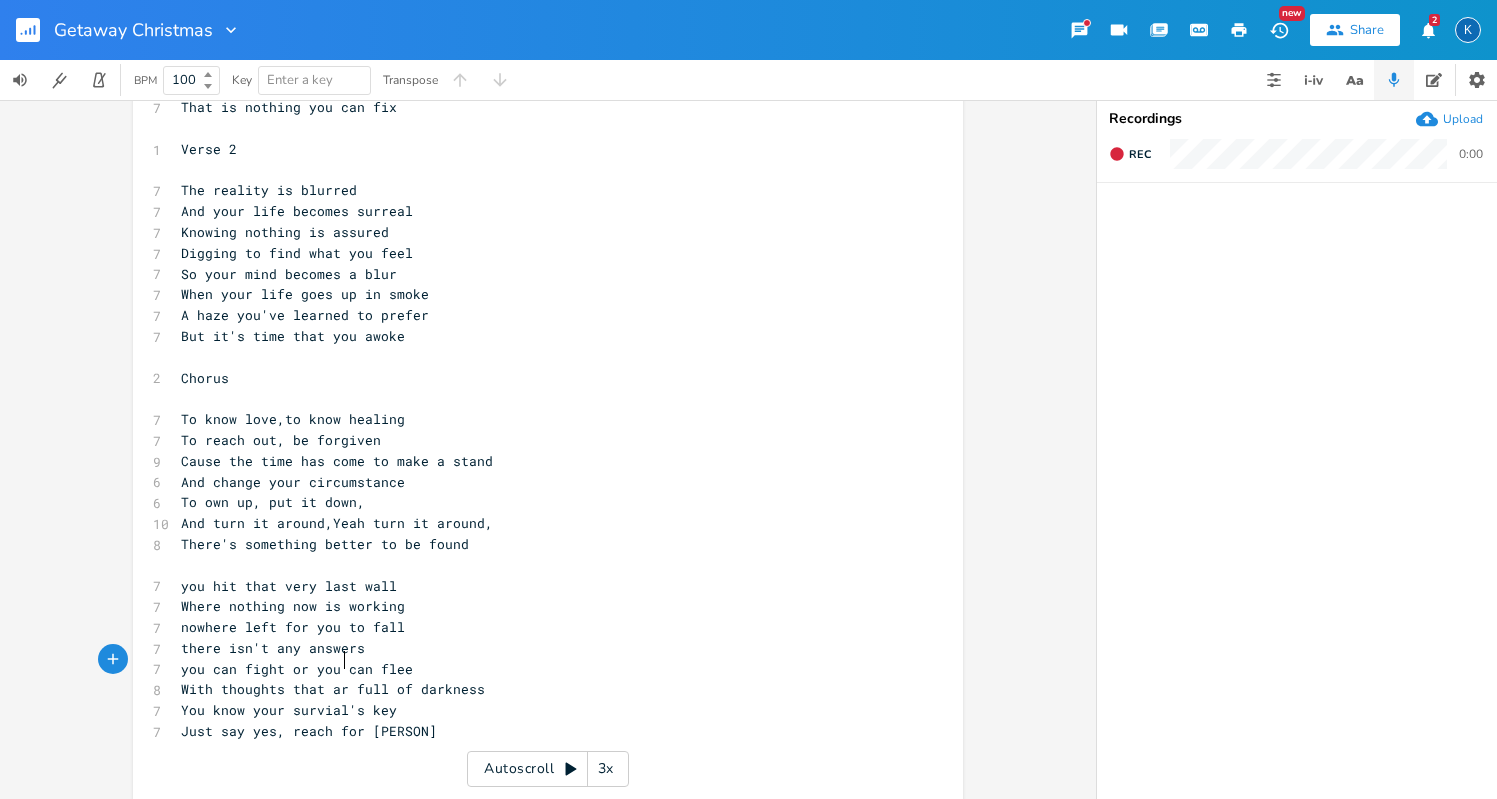 type on "that are" 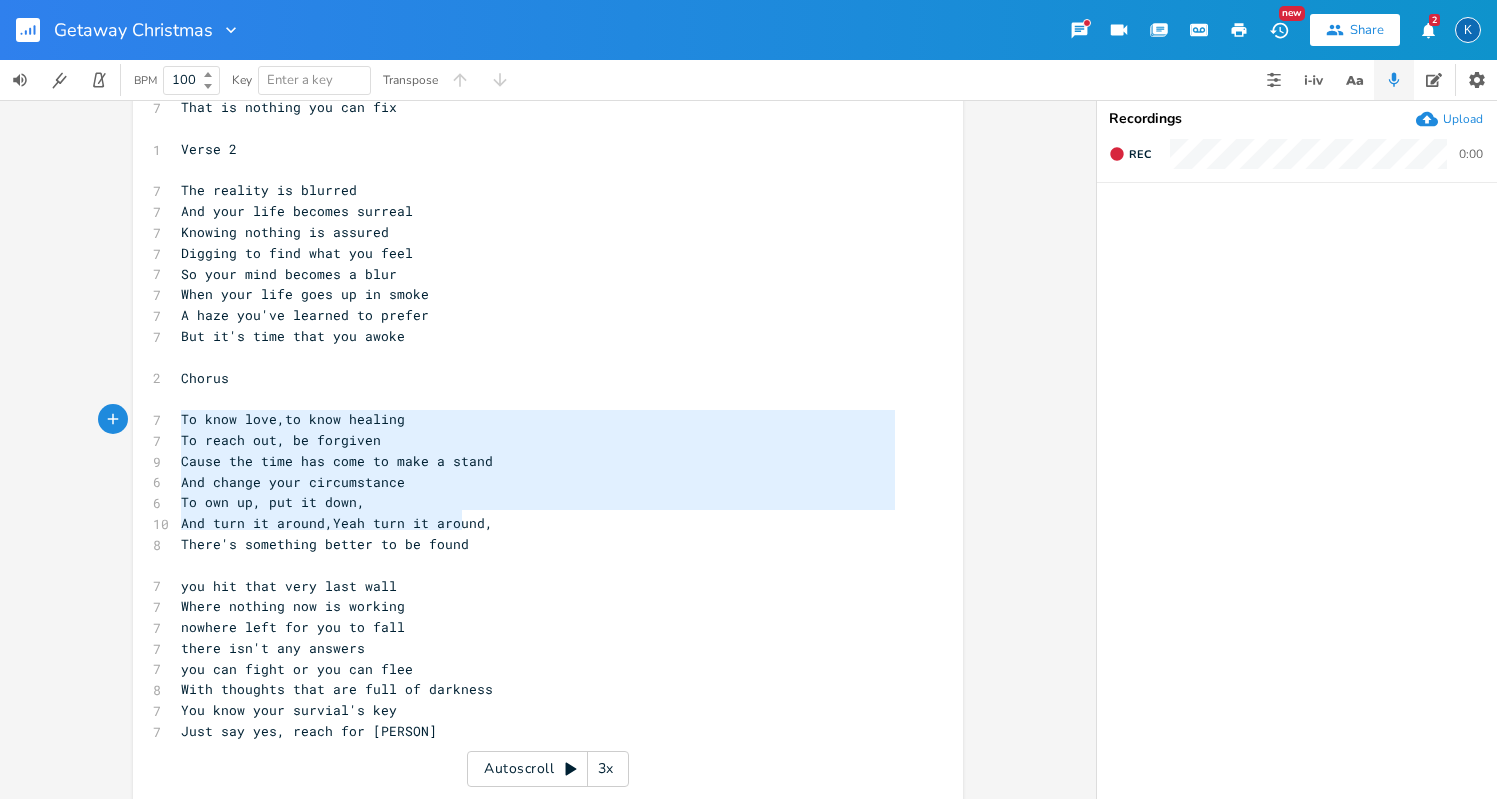 type on "Chorus
To know love,to know healing
To reach out, be forgiven
Cause the time has come to make a stand
And change your circumstance
To own up, put it down,
And turn it around,Yeah turn it around,
There's something better to be found" 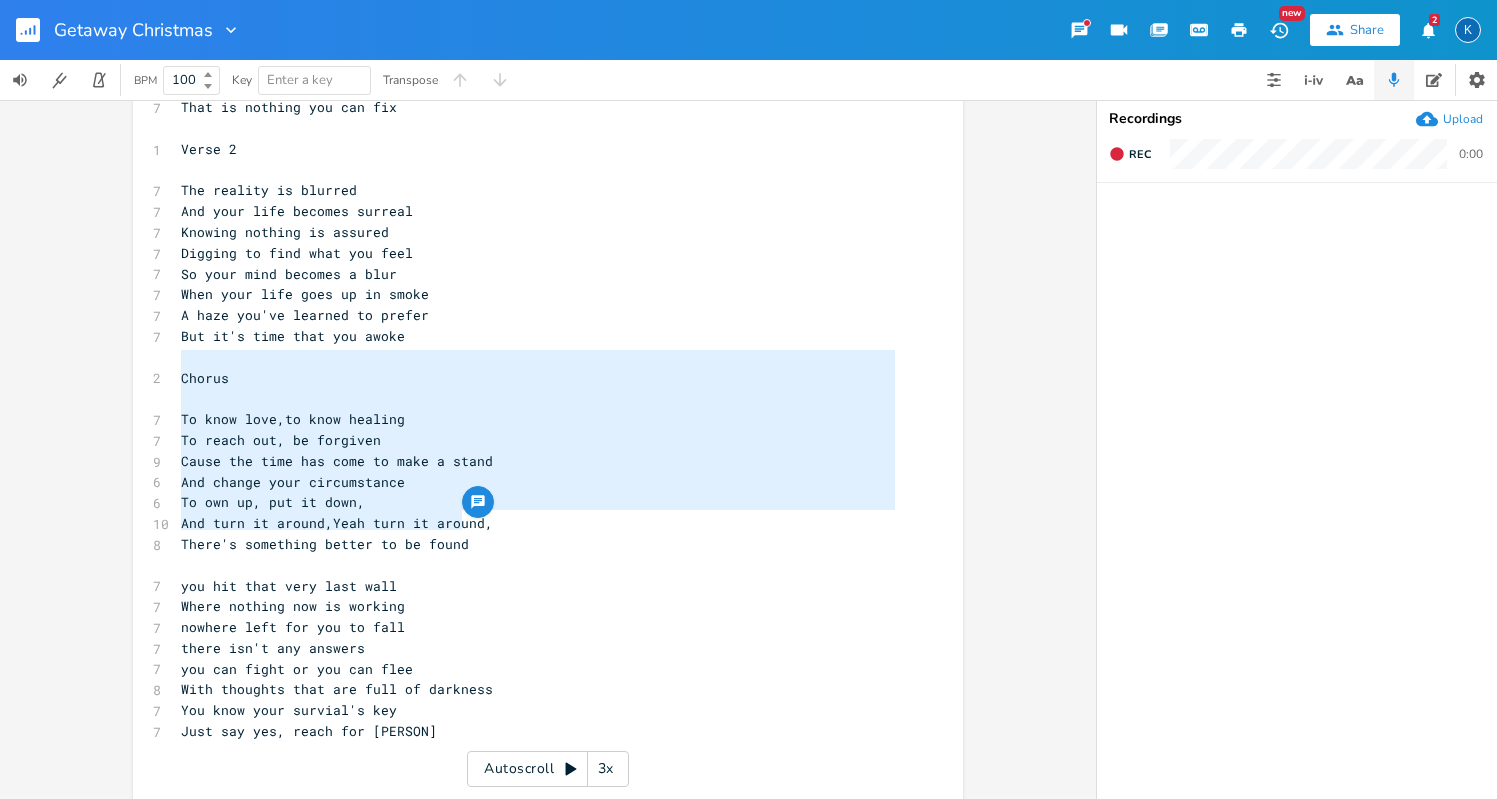 drag, startPoint x: 478, startPoint y: 519, endPoint x: 123, endPoint y: 355, distance: 391.05115 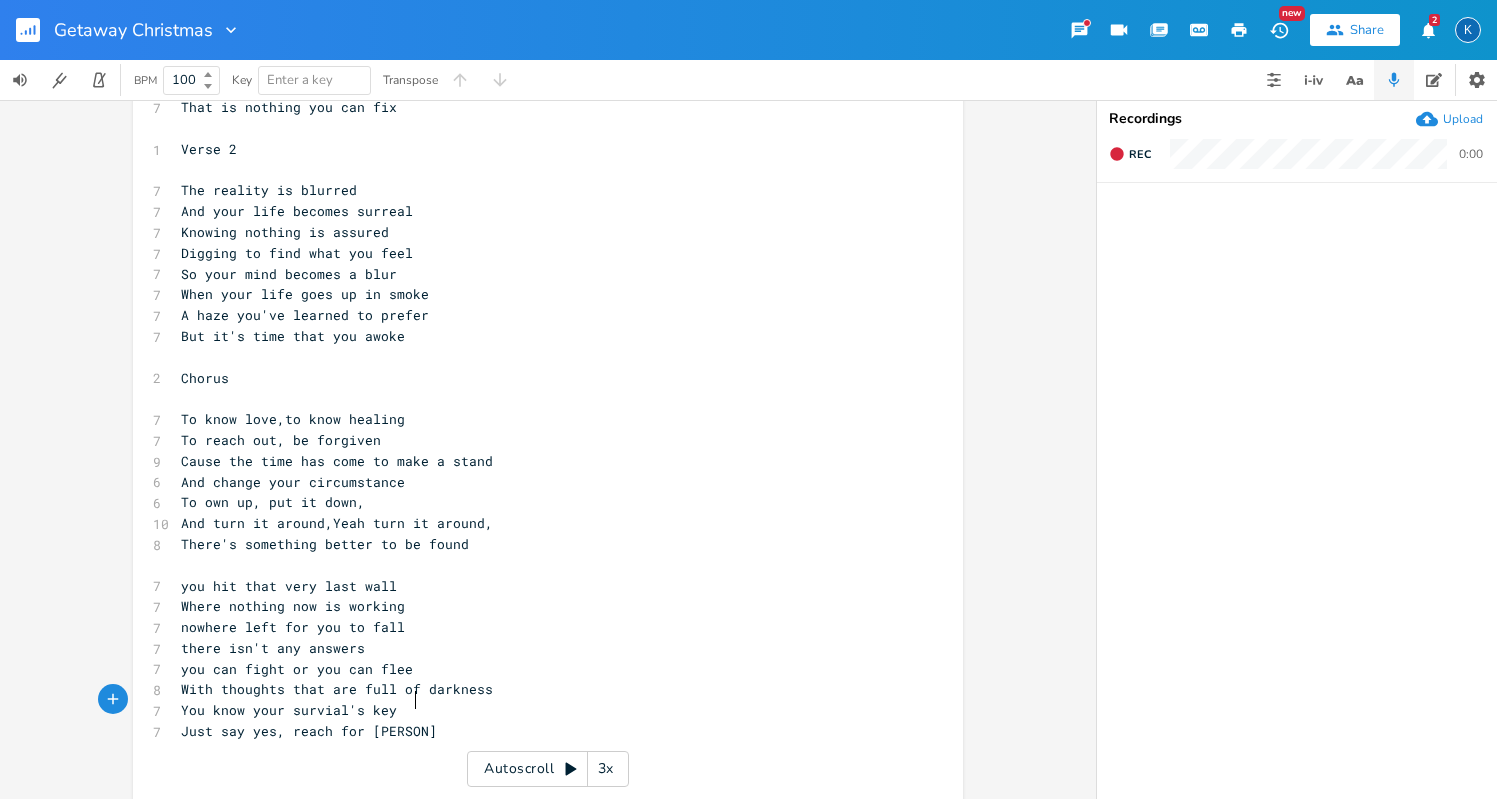 click on "Just say yes, reach for [PERSON]" at bounding box center (538, 731) 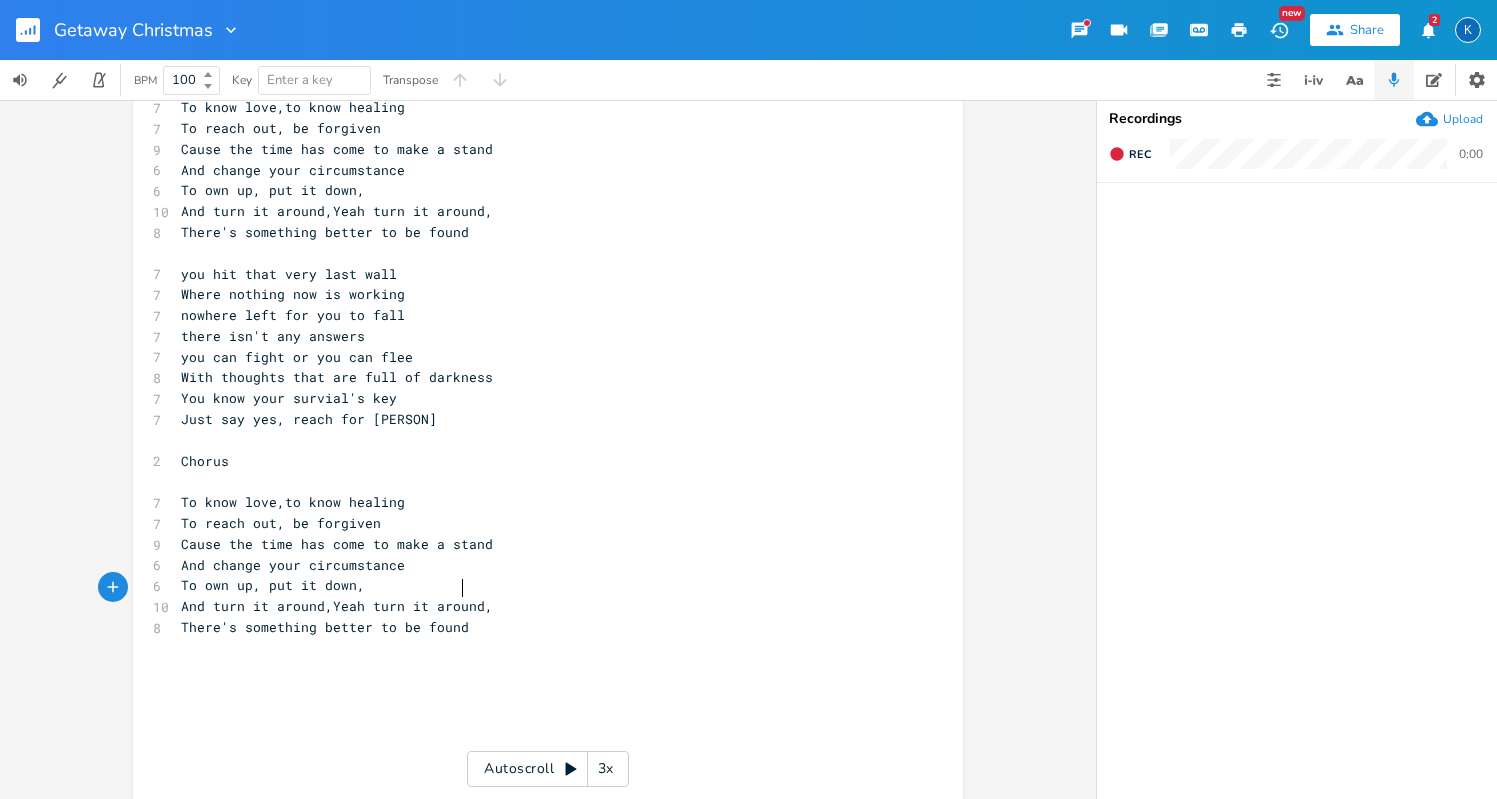scroll, scrollTop: 549, scrollLeft: 0, axis: vertical 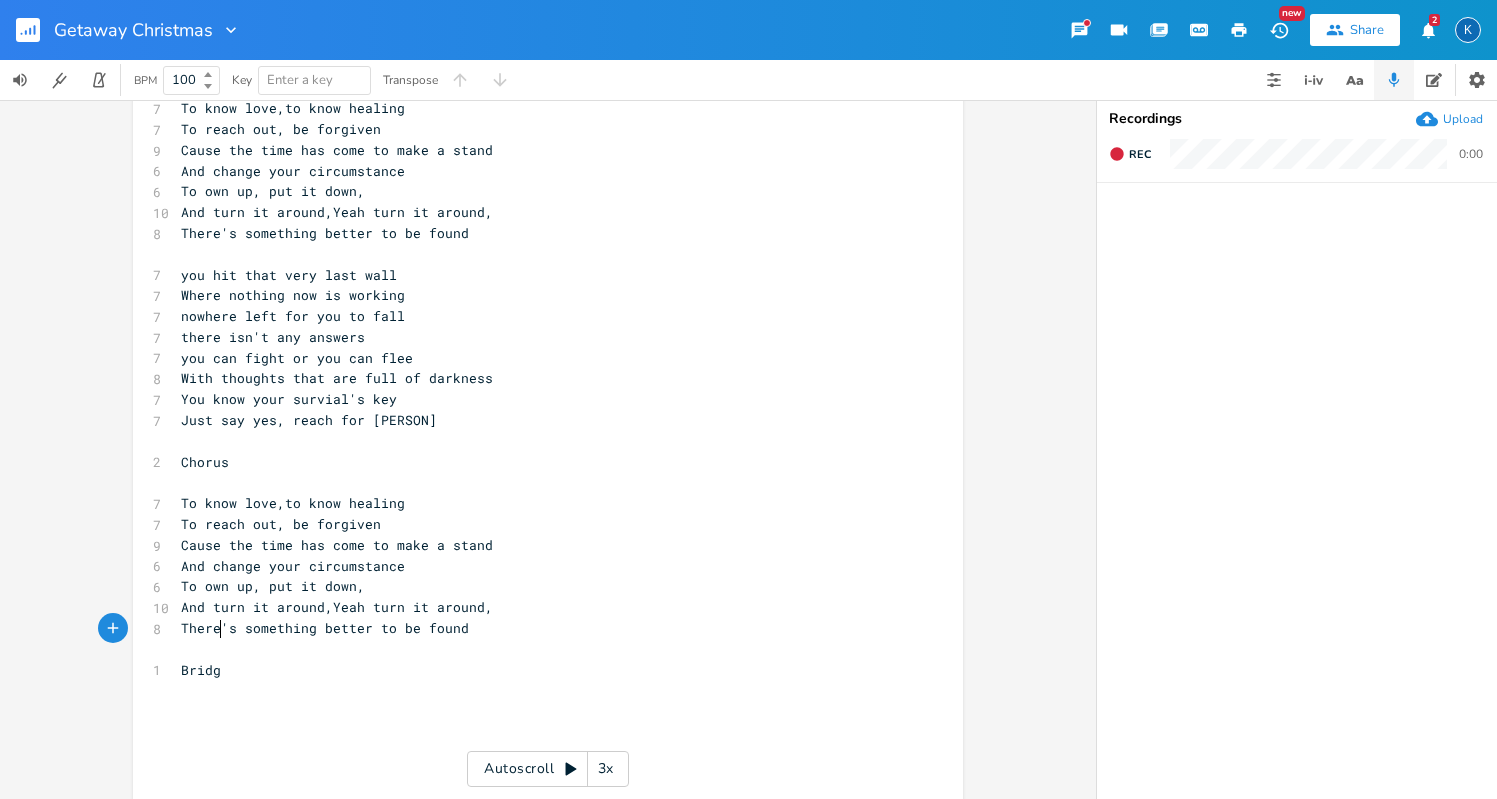 type on "Bridge" 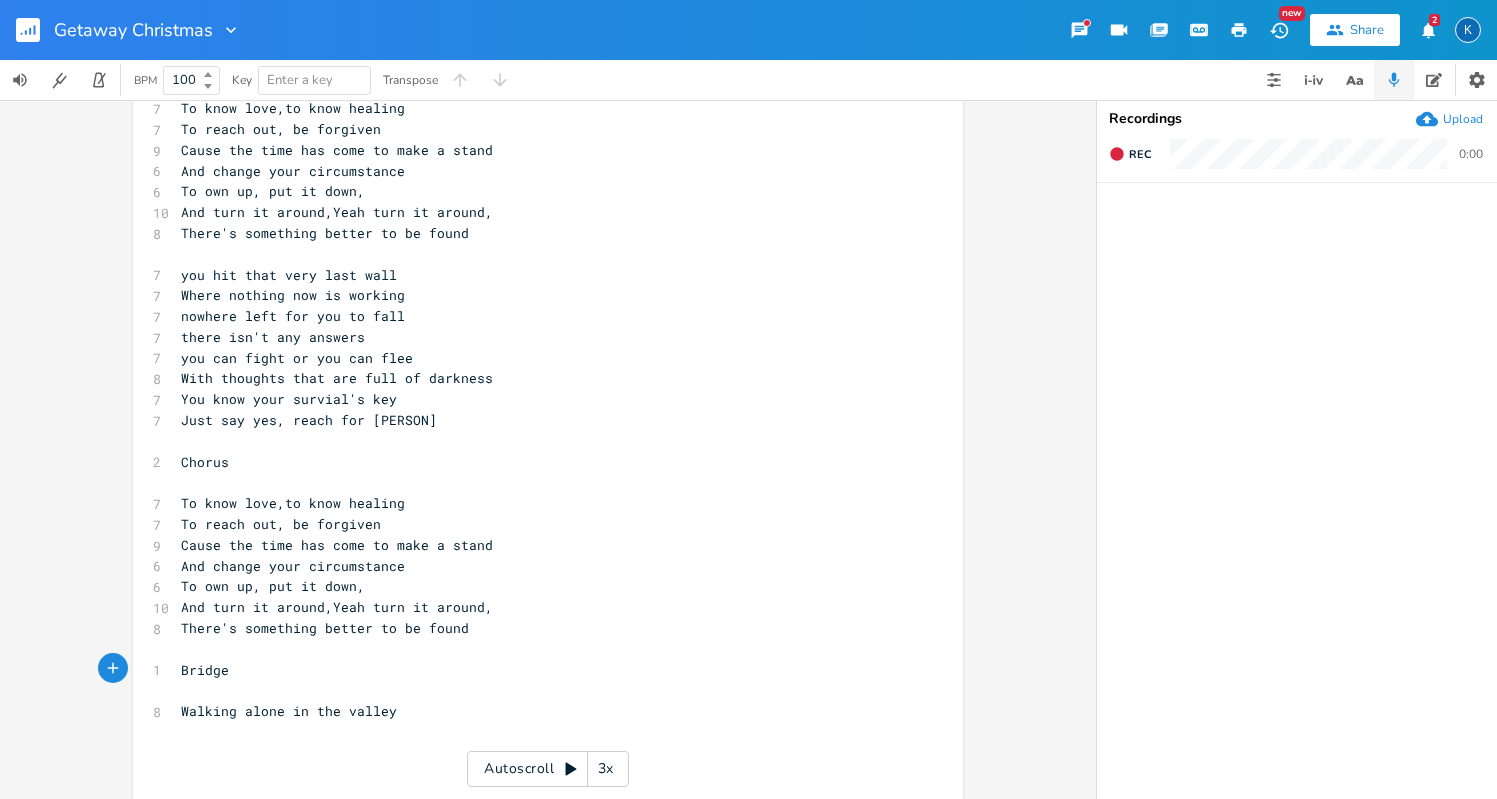type on "Walking alone in the valley," 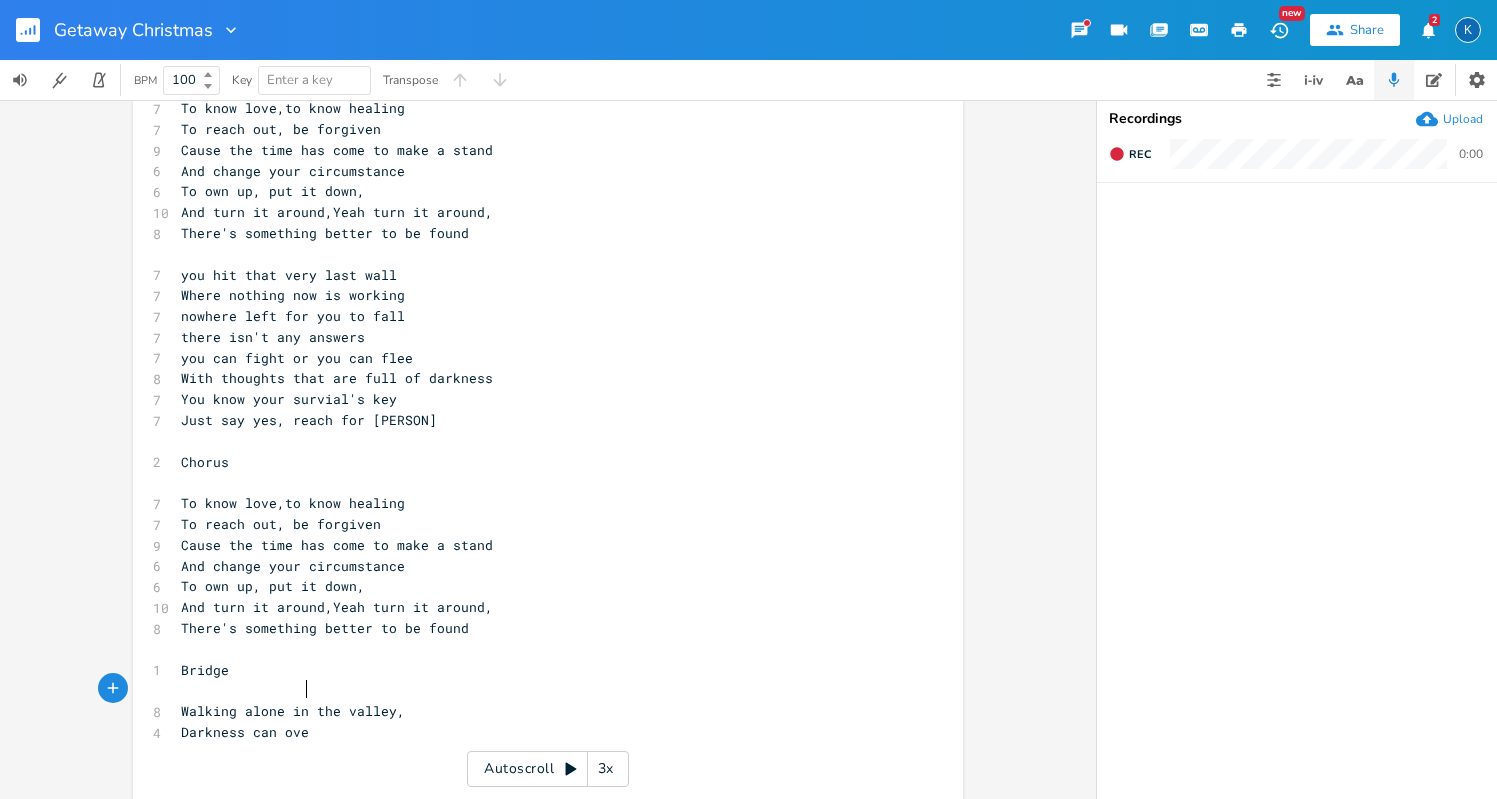 scroll, scrollTop: 0, scrollLeft: 90, axis: horizontal 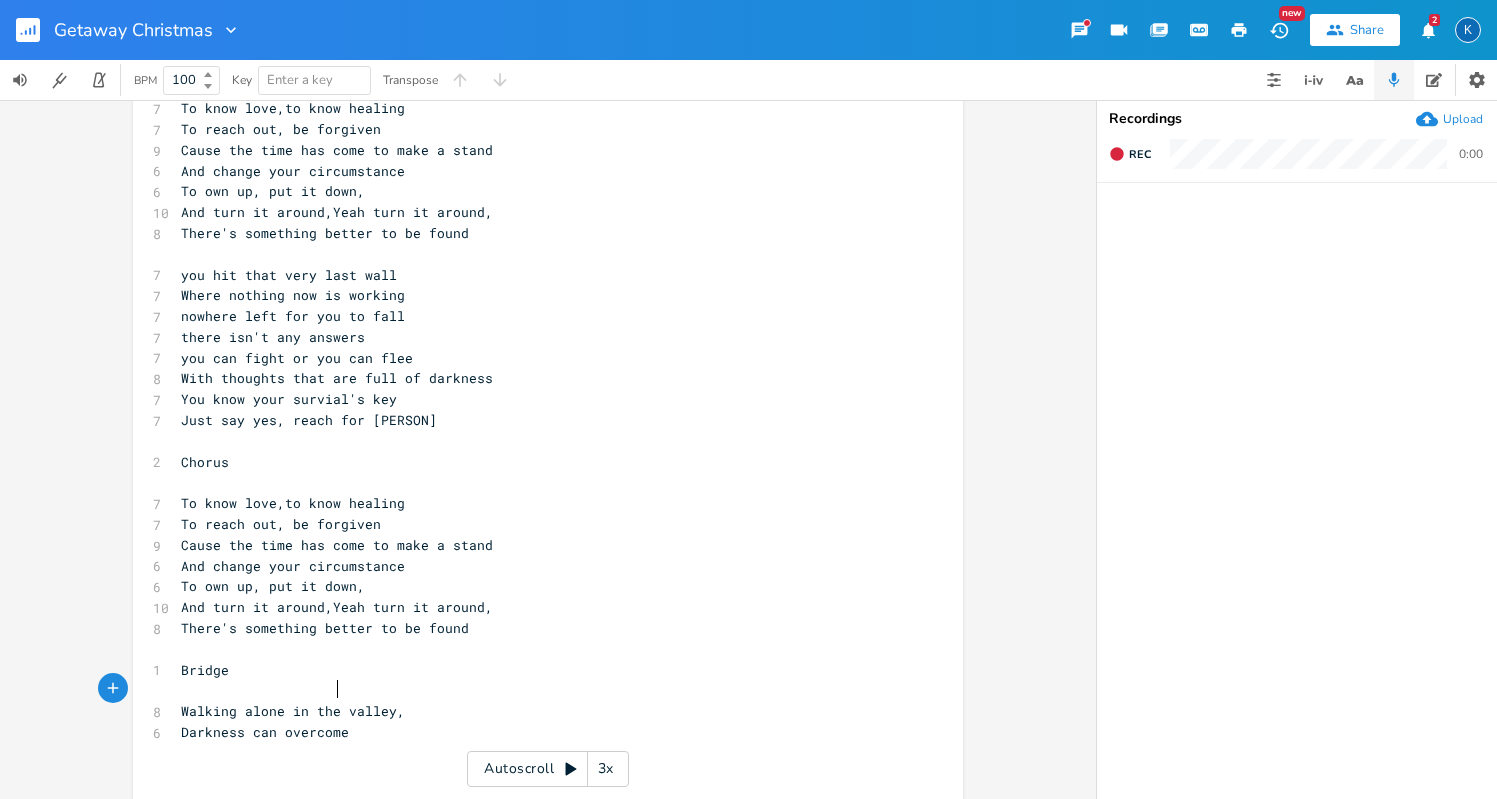 type on "Darkness can overcome" 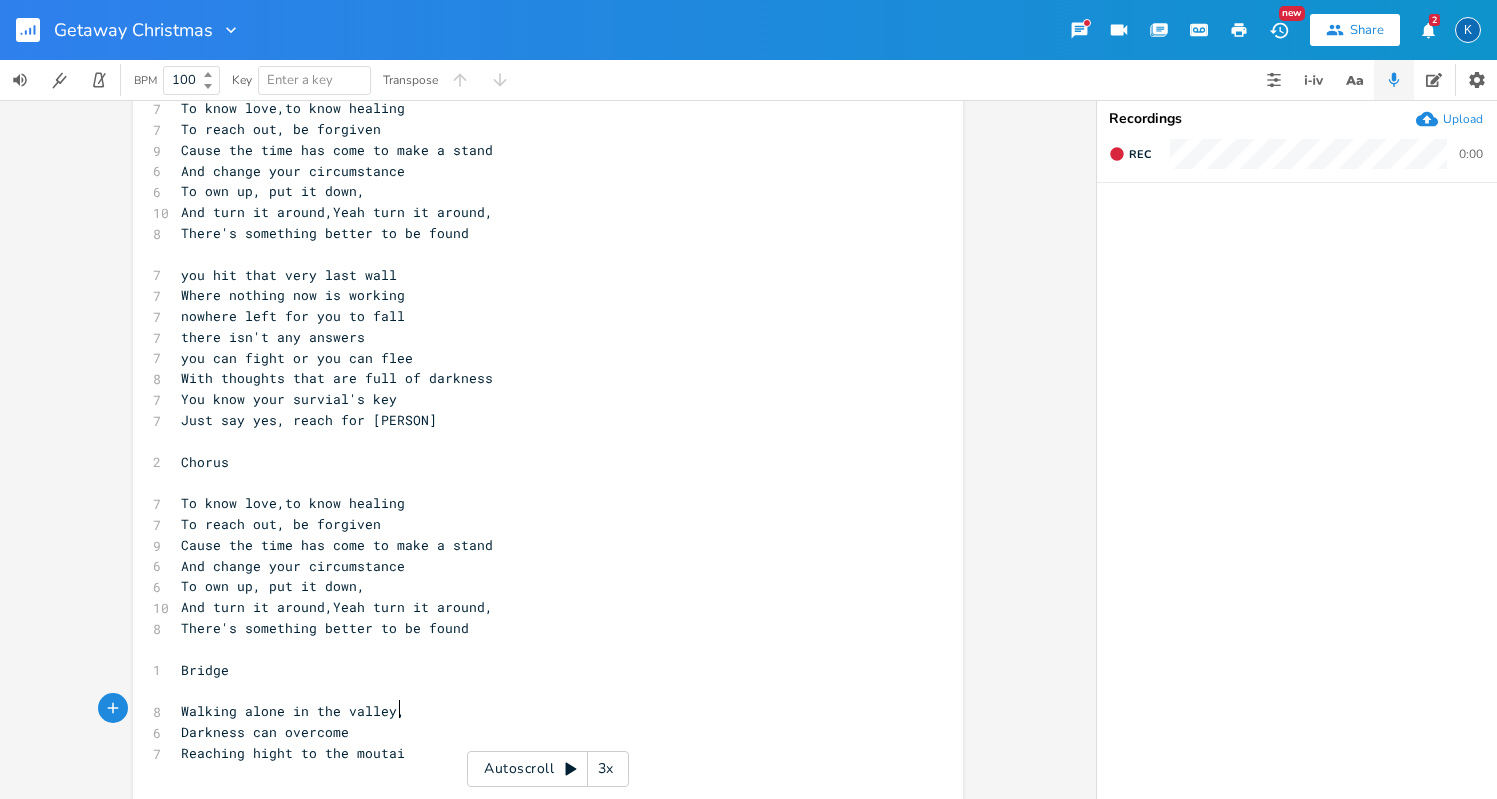 type on "Reaching hight to the moutain" 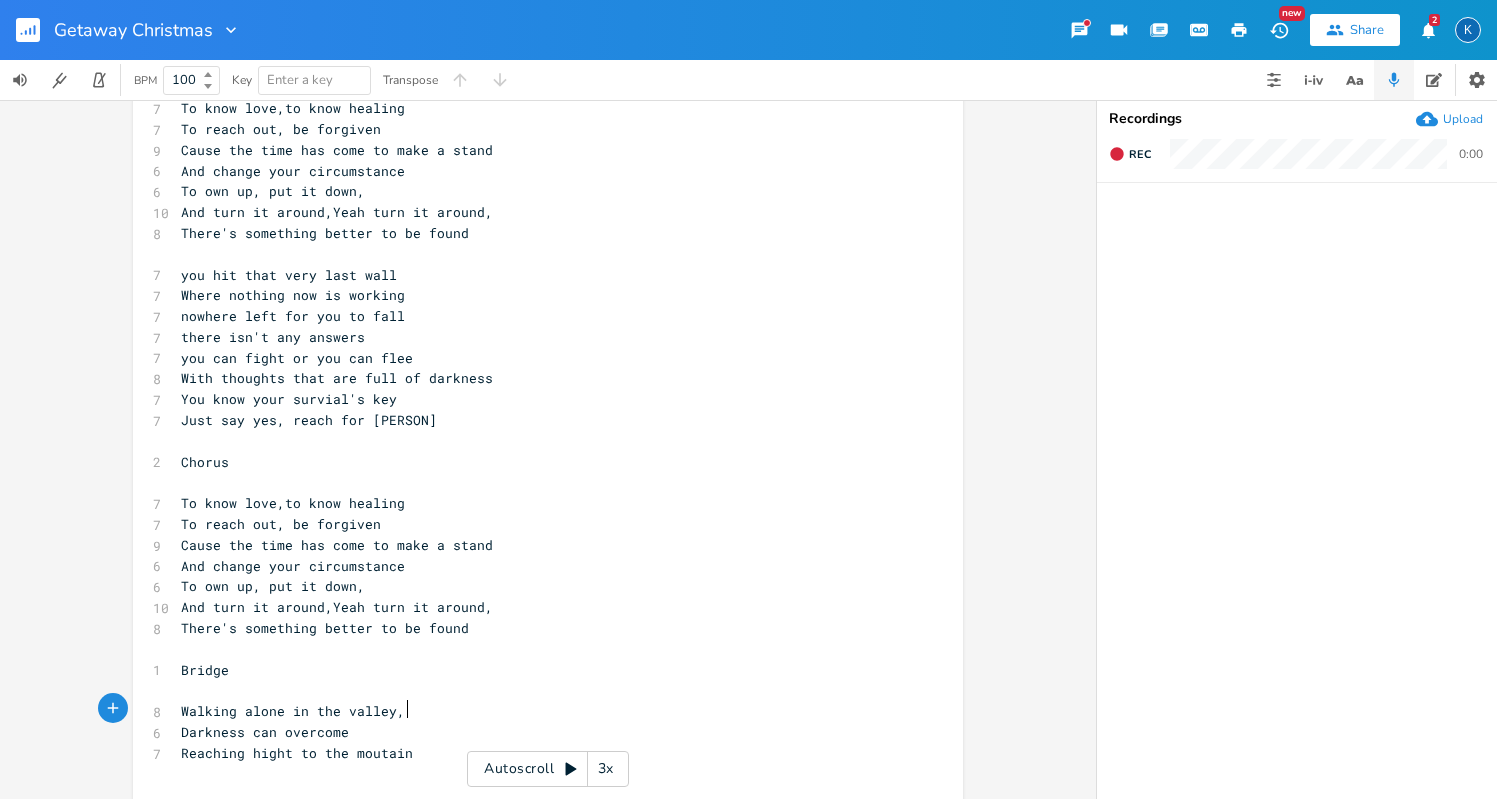 scroll, scrollTop: 0, scrollLeft: 149, axis: horizontal 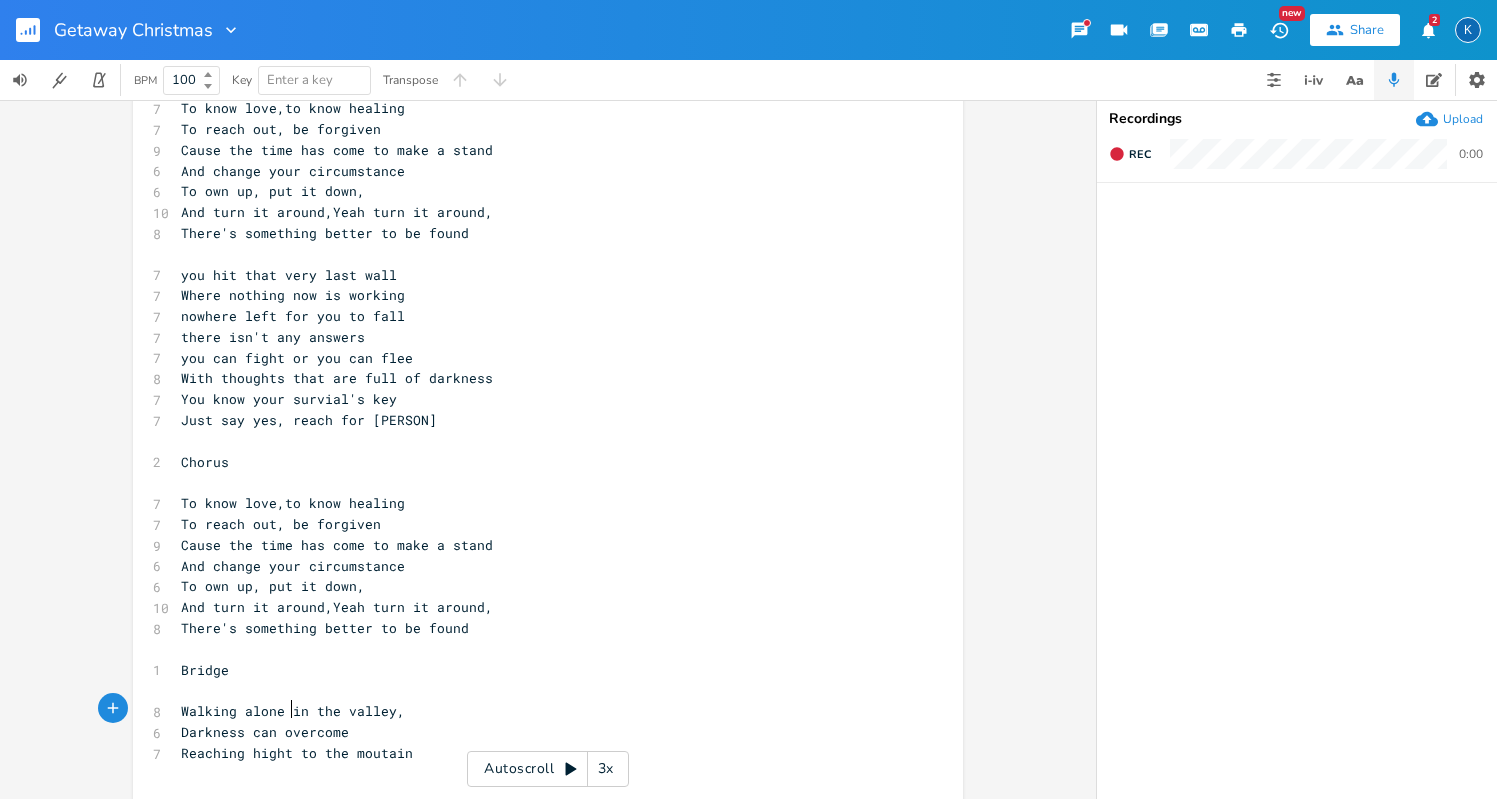 click on "Reaching hight to the moutain" at bounding box center [297, 753] 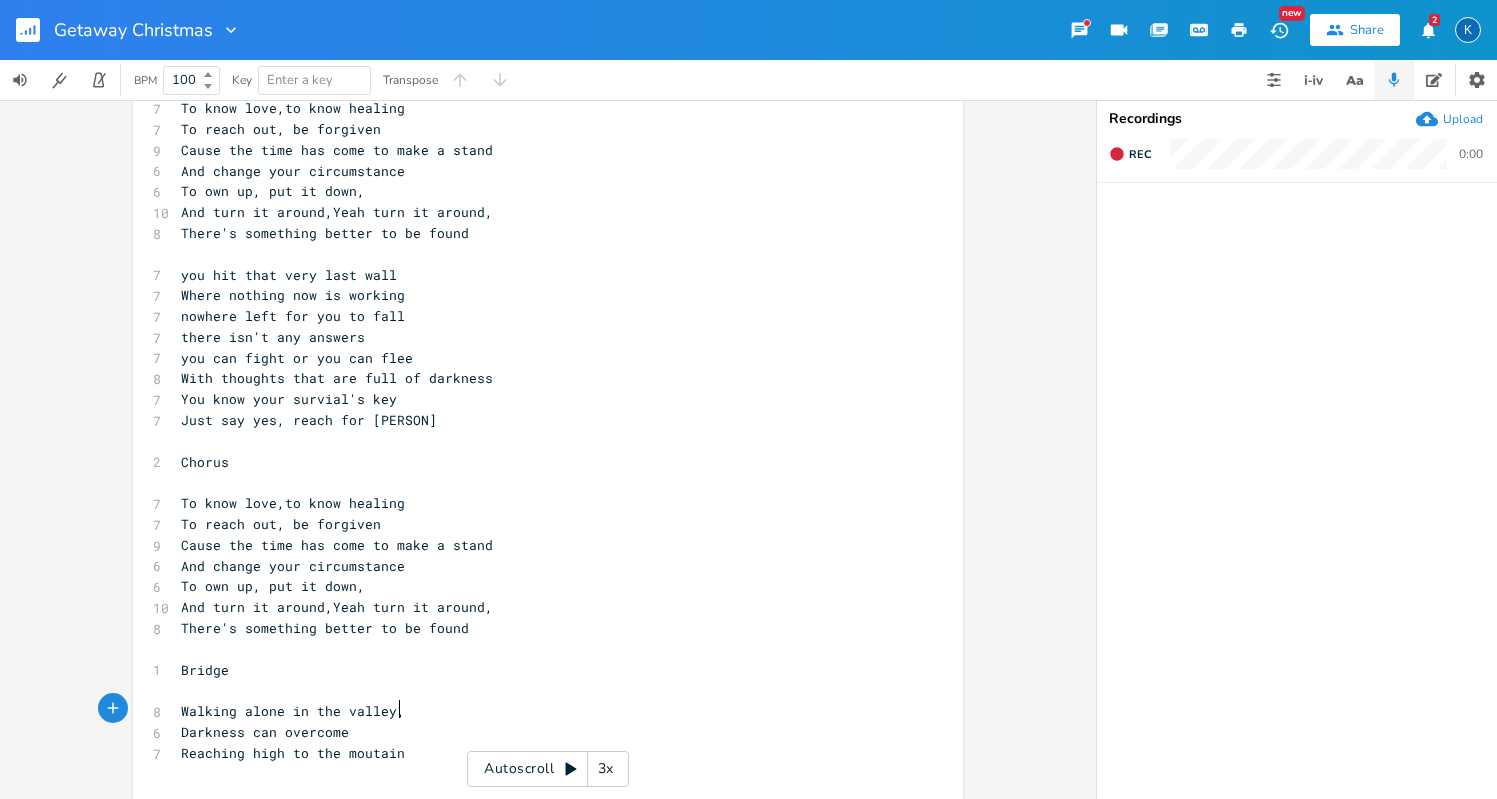 click on "Reaching high to the moutain" at bounding box center [538, 753] 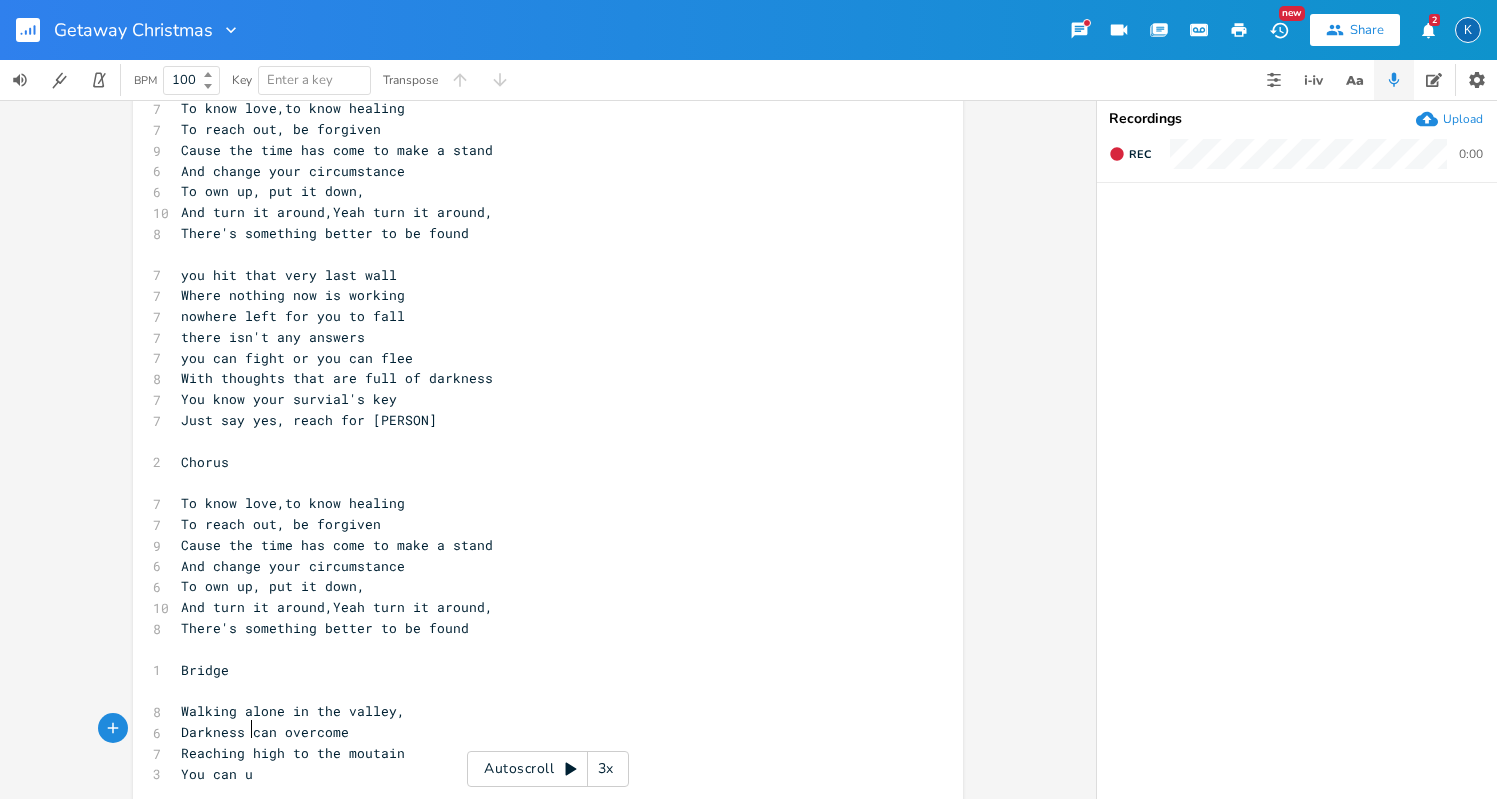 type on "You can ur" 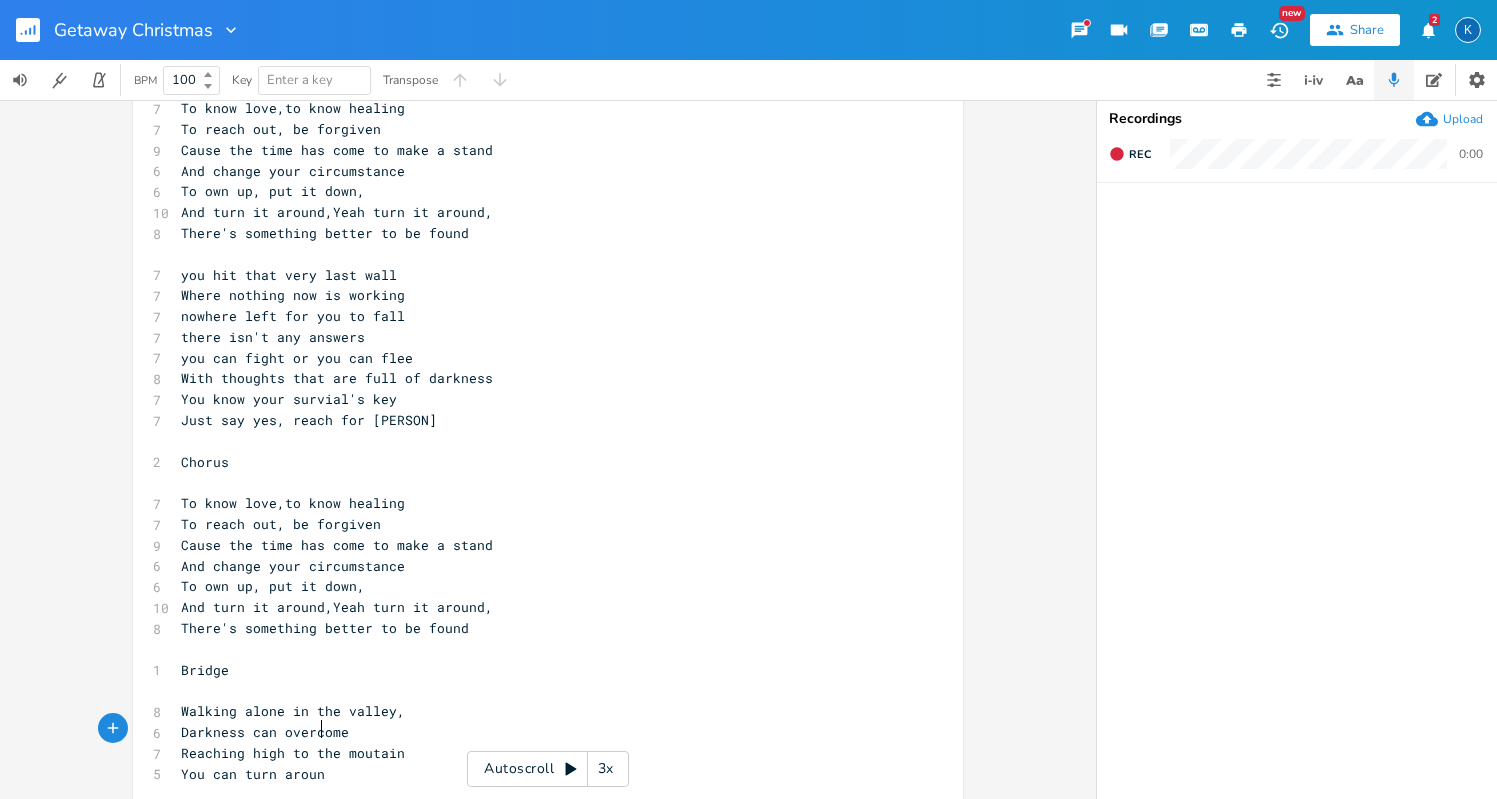 type on "turn around" 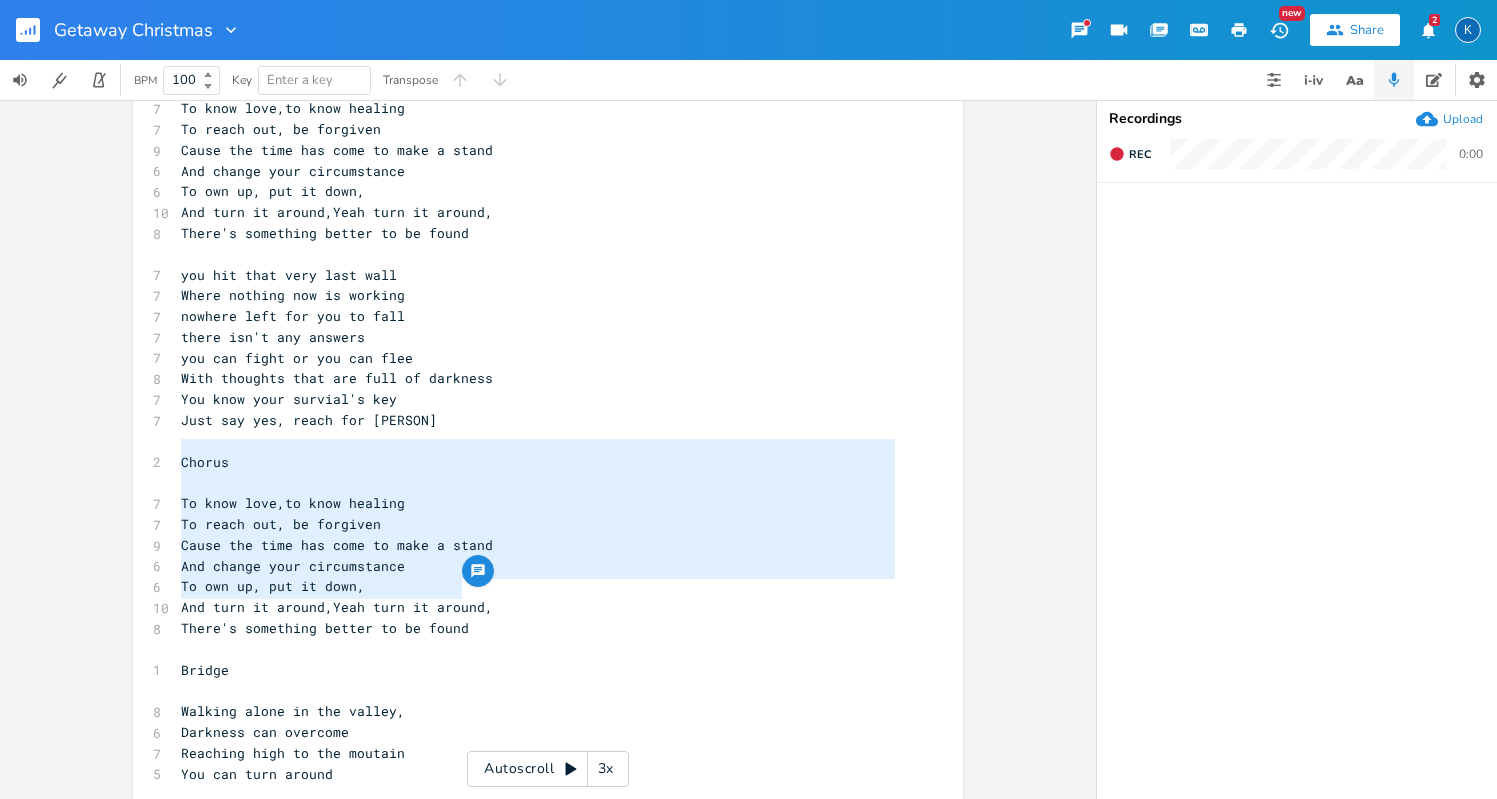 type on "Chorus
To know love,to know healing
To reach out, be forgiven
Cause the time has come to make a stand
And change your circumstance
To own up, put it down,
And turn it around,Yeah turn it around,
There's something better to be found" 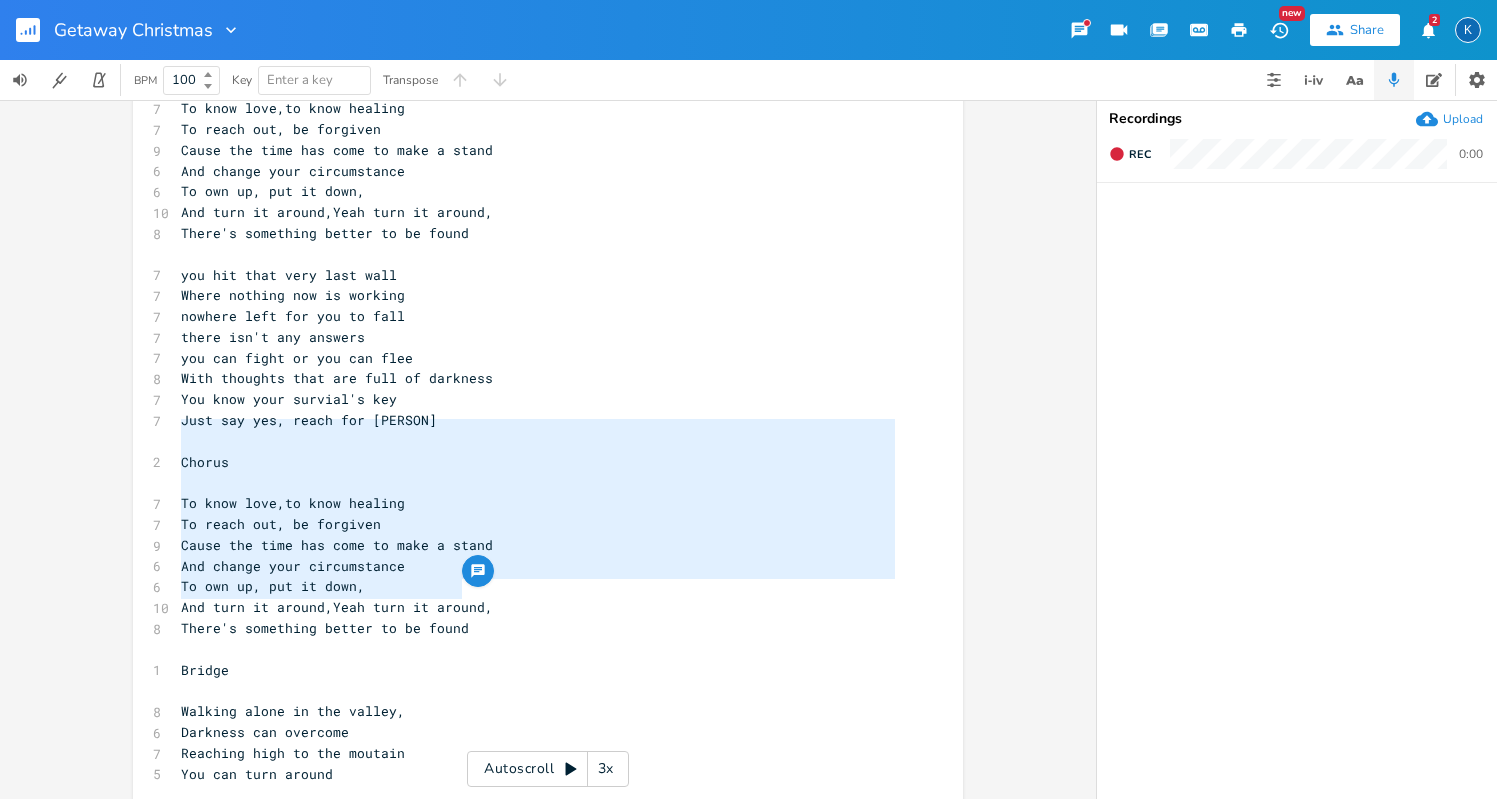 drag, startPoint x: 471, startPoint y: 591, endPoint x: 158, endPoint y: 427, distance: 353.36243 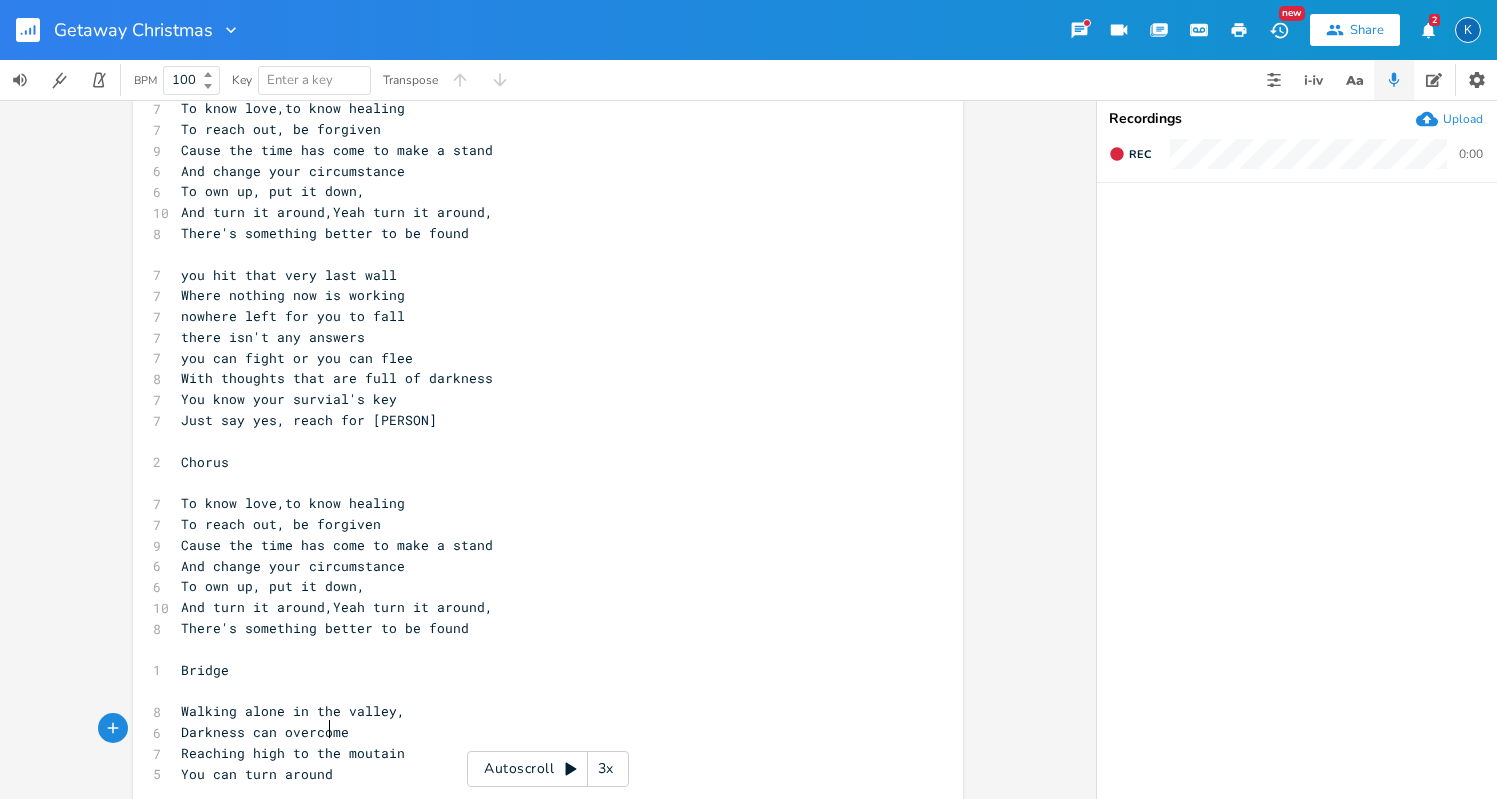 click on "You can turn around" at bounding box center [538, 774] 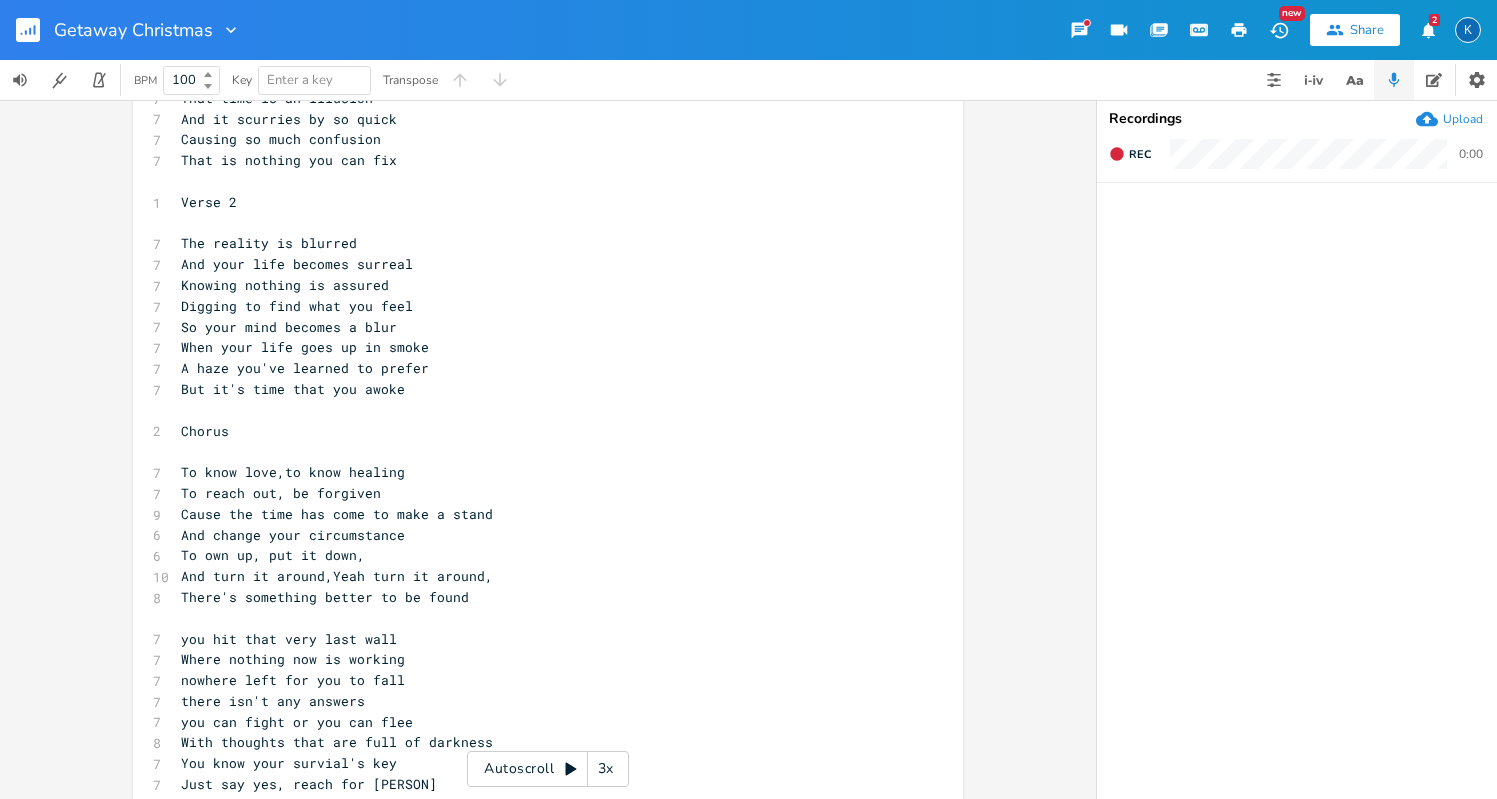 scroll, scrollTop: 189, scrollLeft: 0, axis: vertical 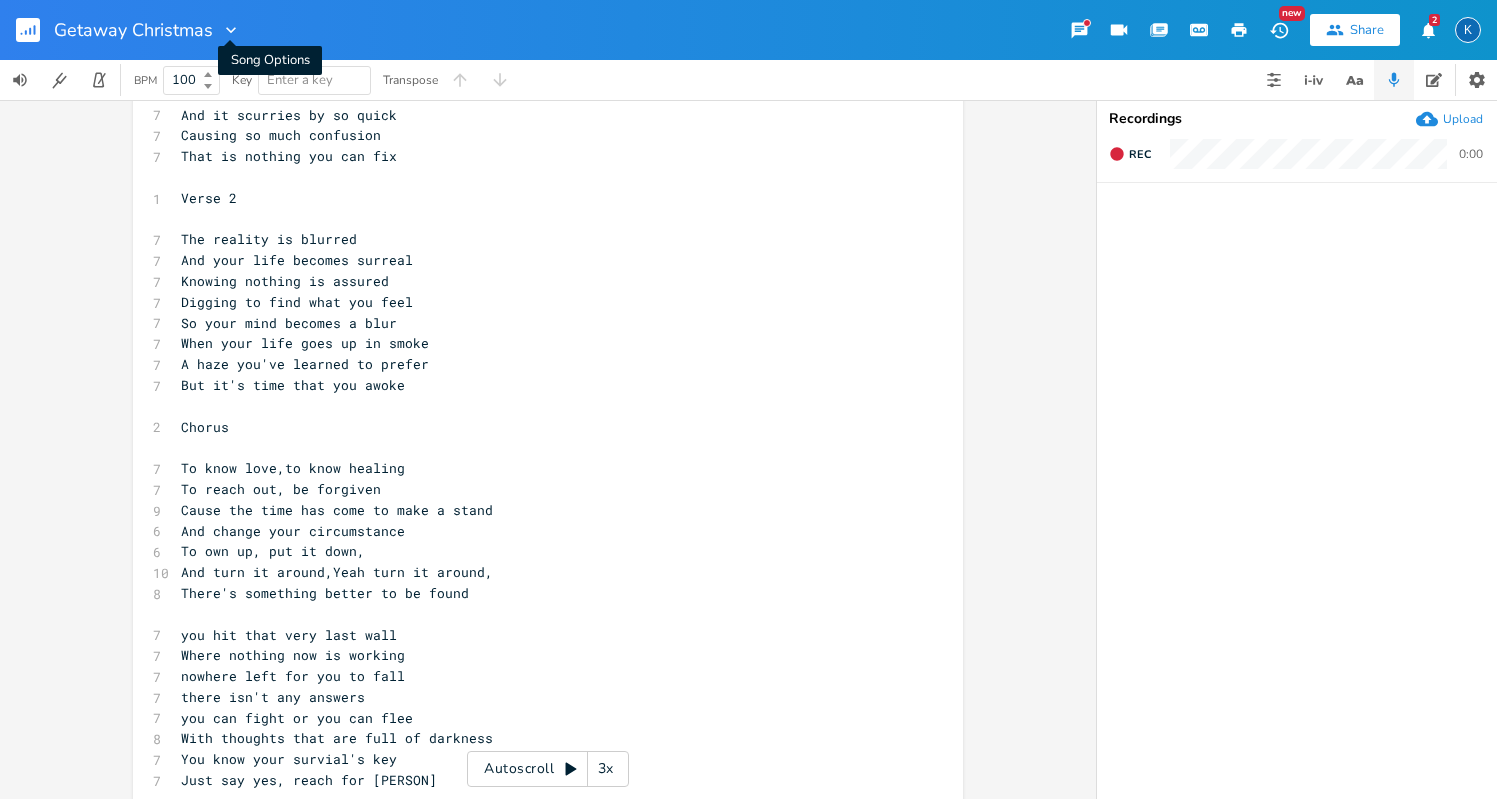 click 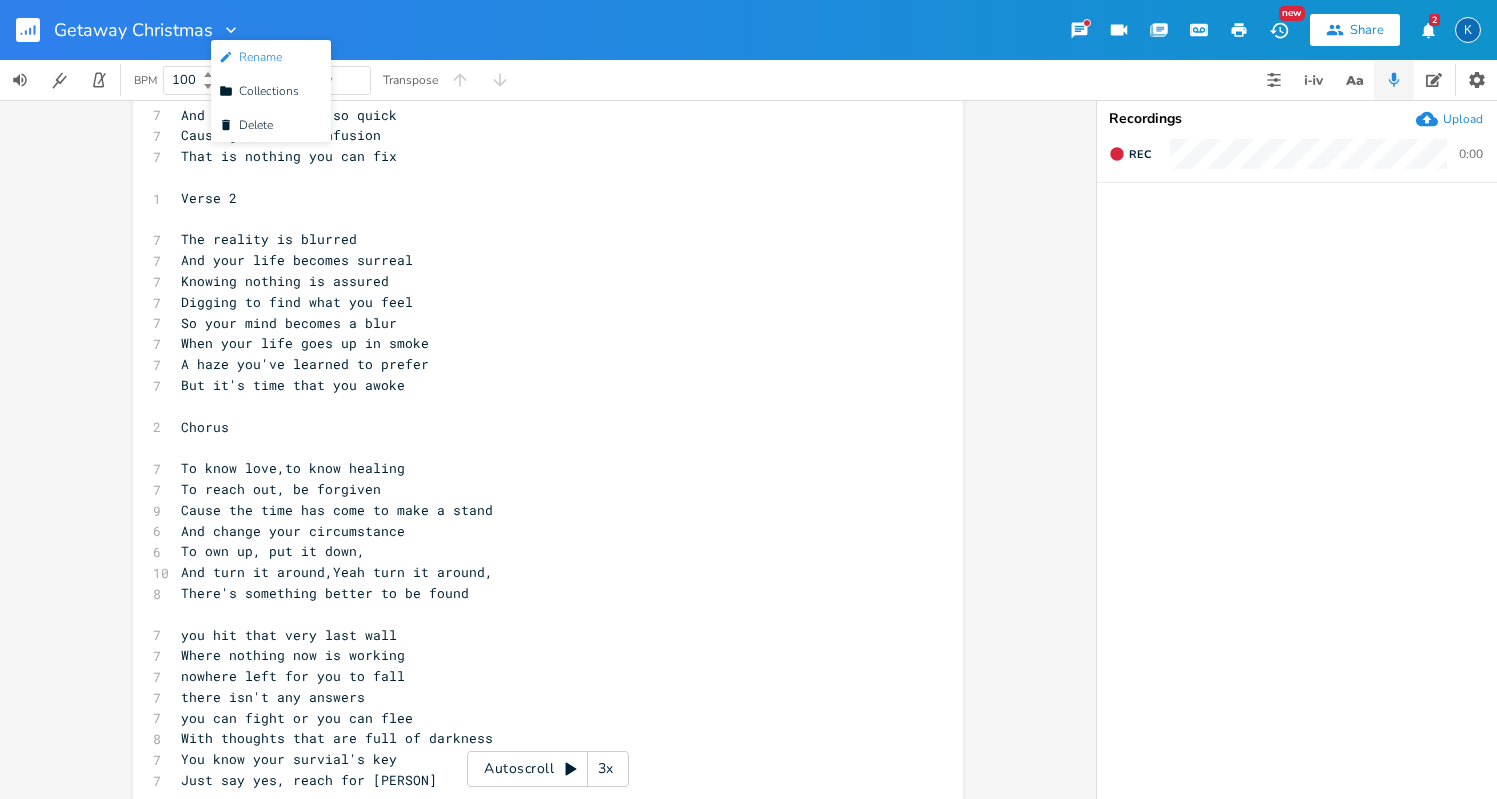 click on "Edit Rename" at bounding box center [250, 57] 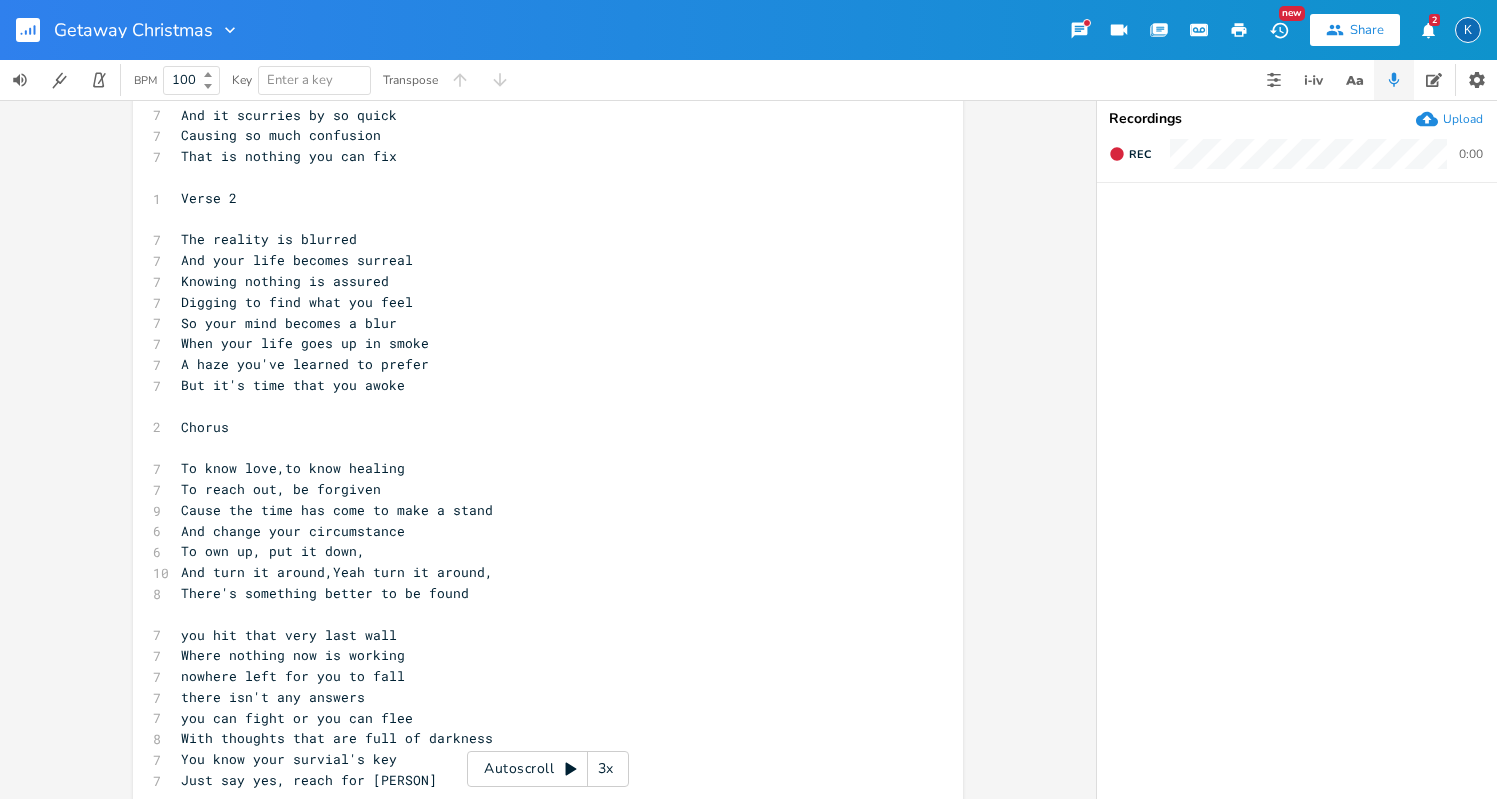scroll, scrollTop: 0, scrollLeft: 1, axis: horizontal 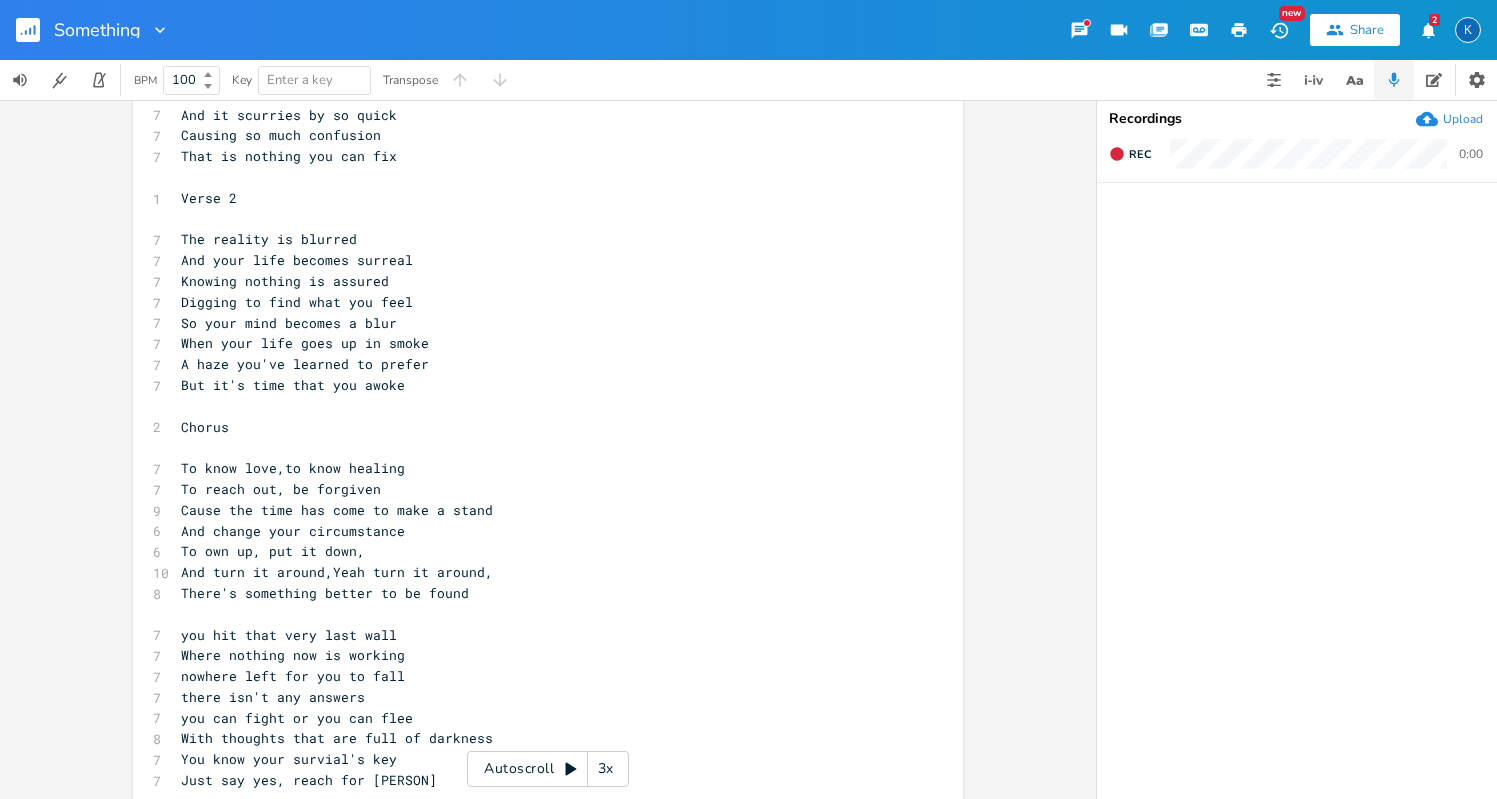 type on "Something" 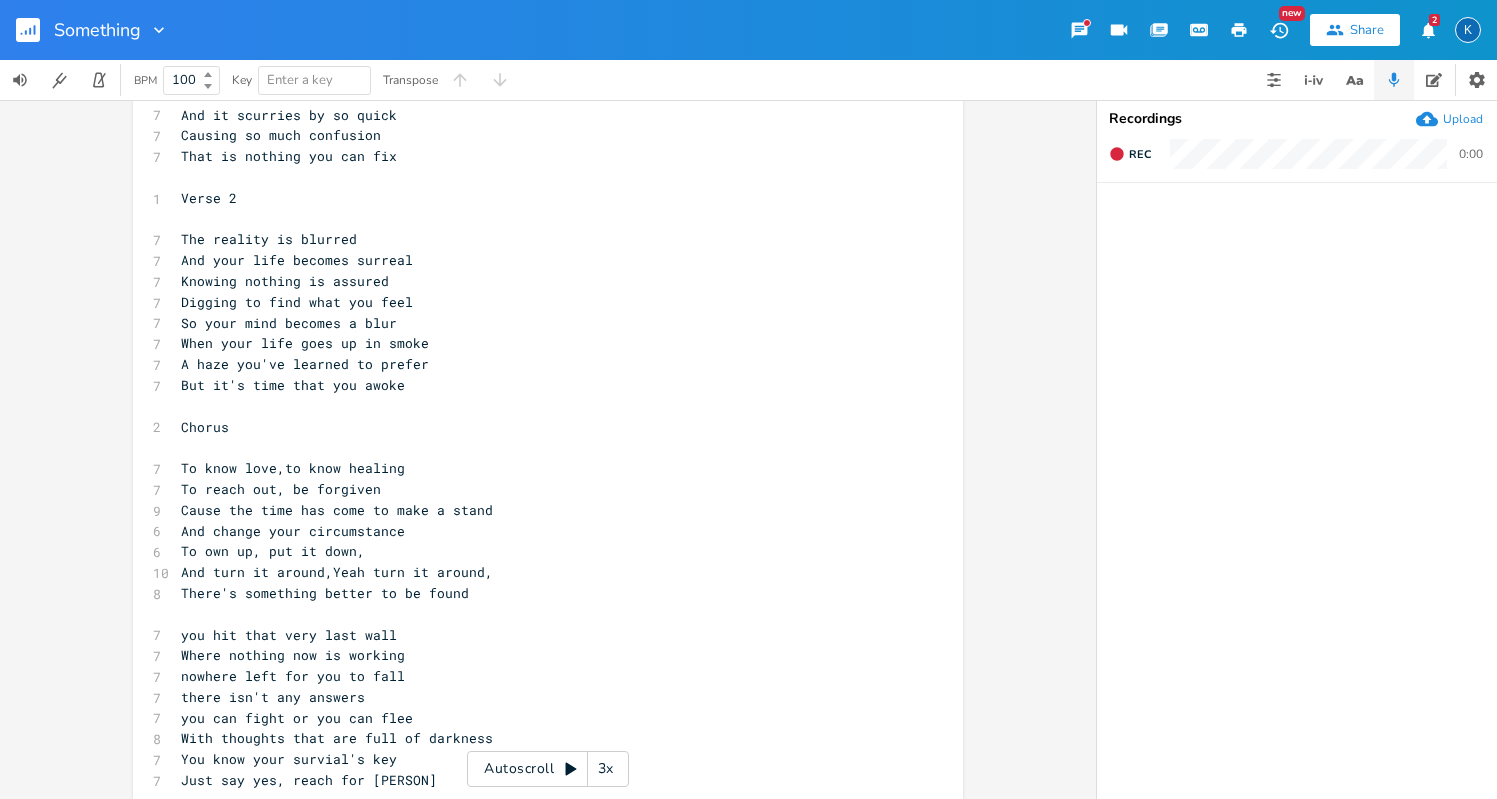 click at bounding box center [155, 30] 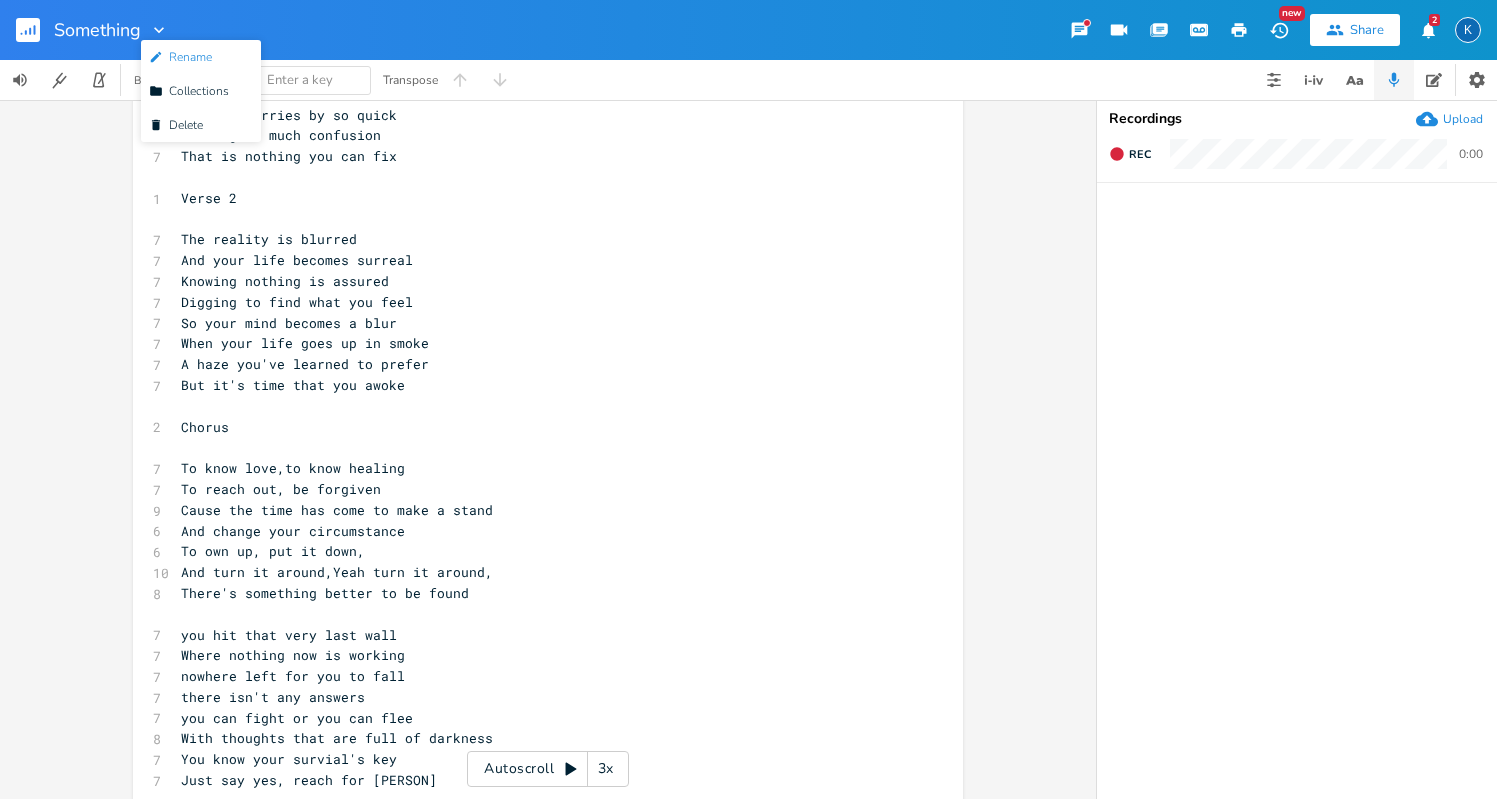 click on "Edit Rename" at bounding box center (180, 57) 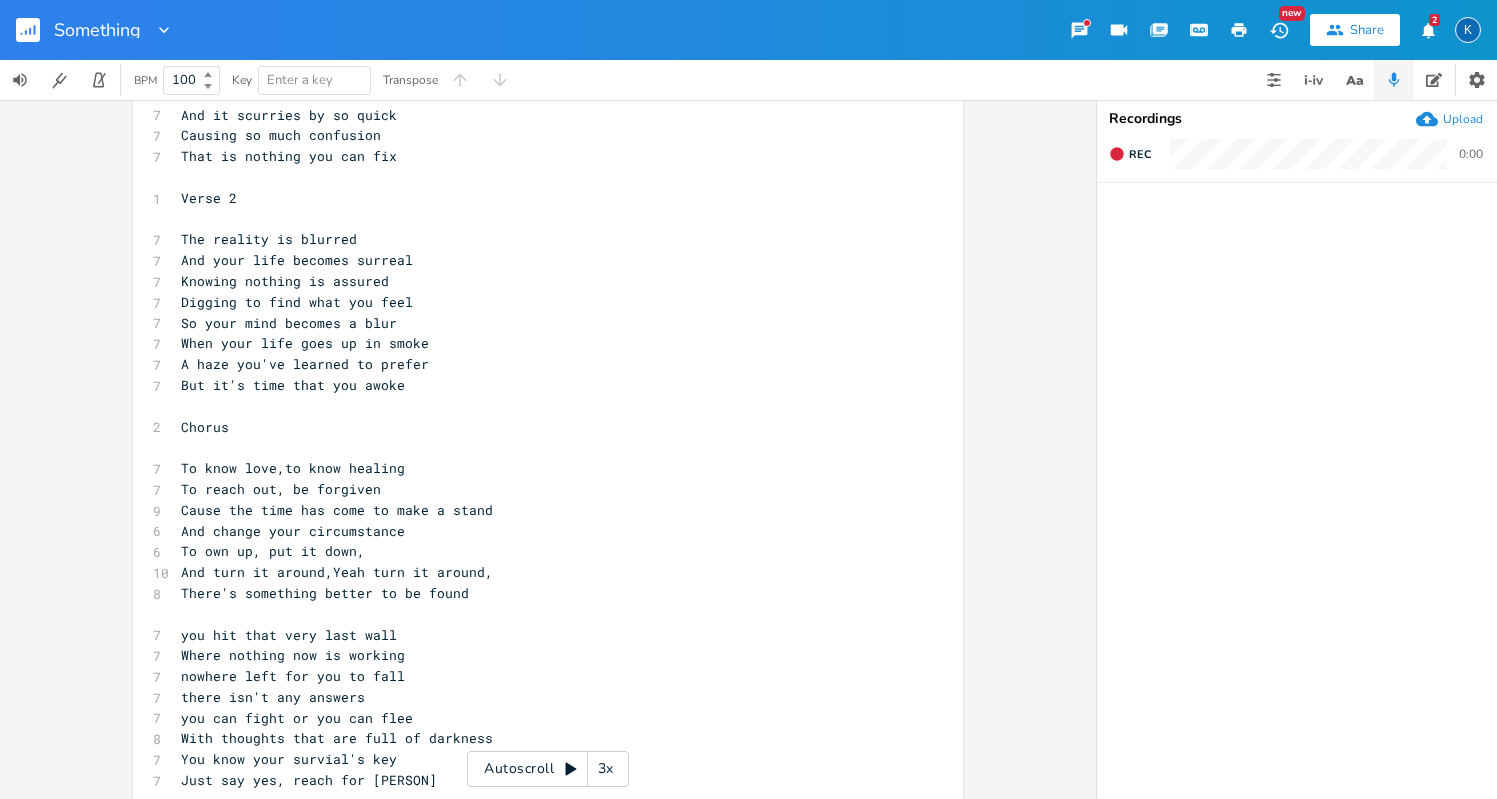 click at bounding box center (160, 30) 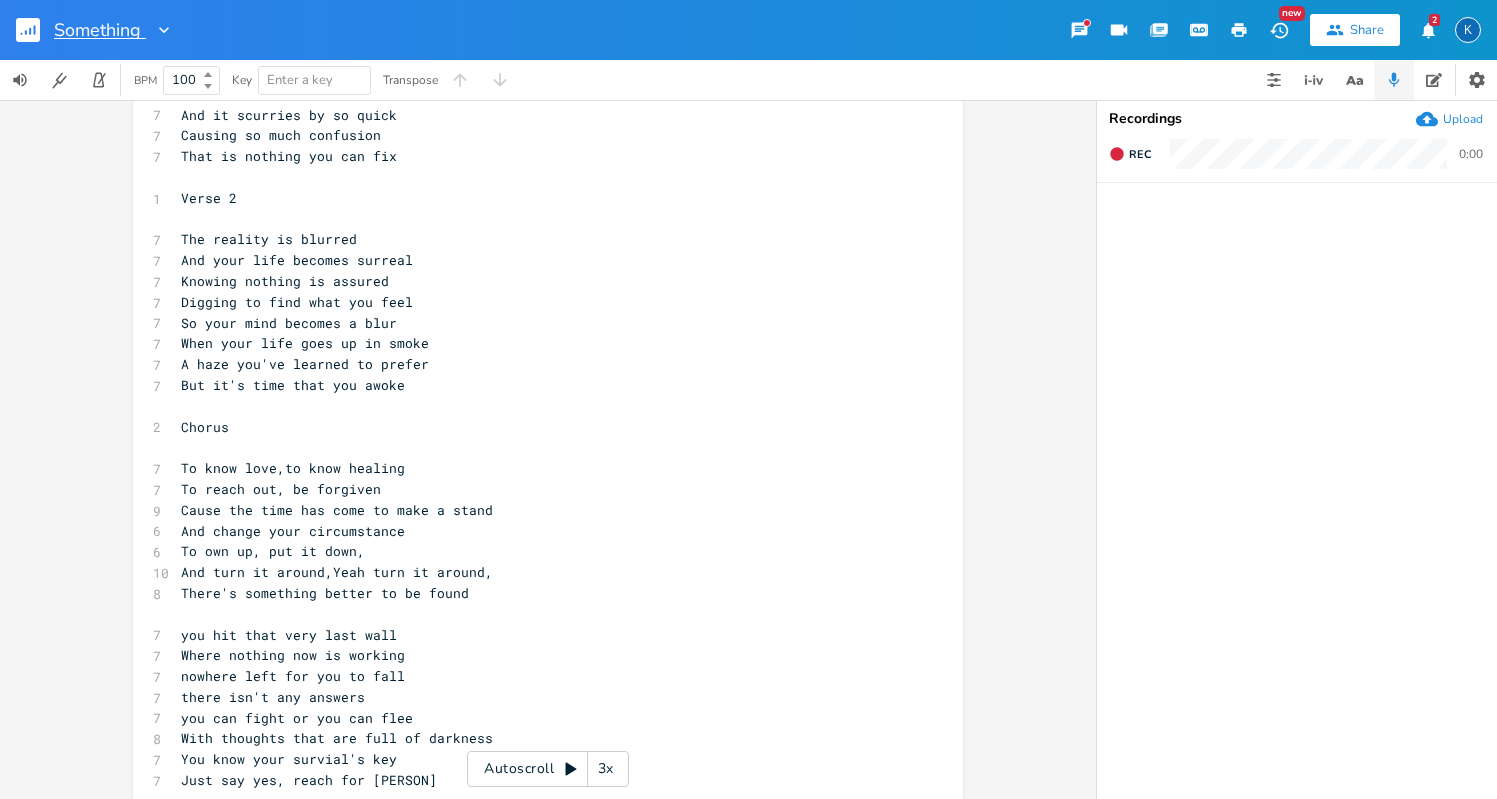 click on "Something" at bounding box center (100, 30) 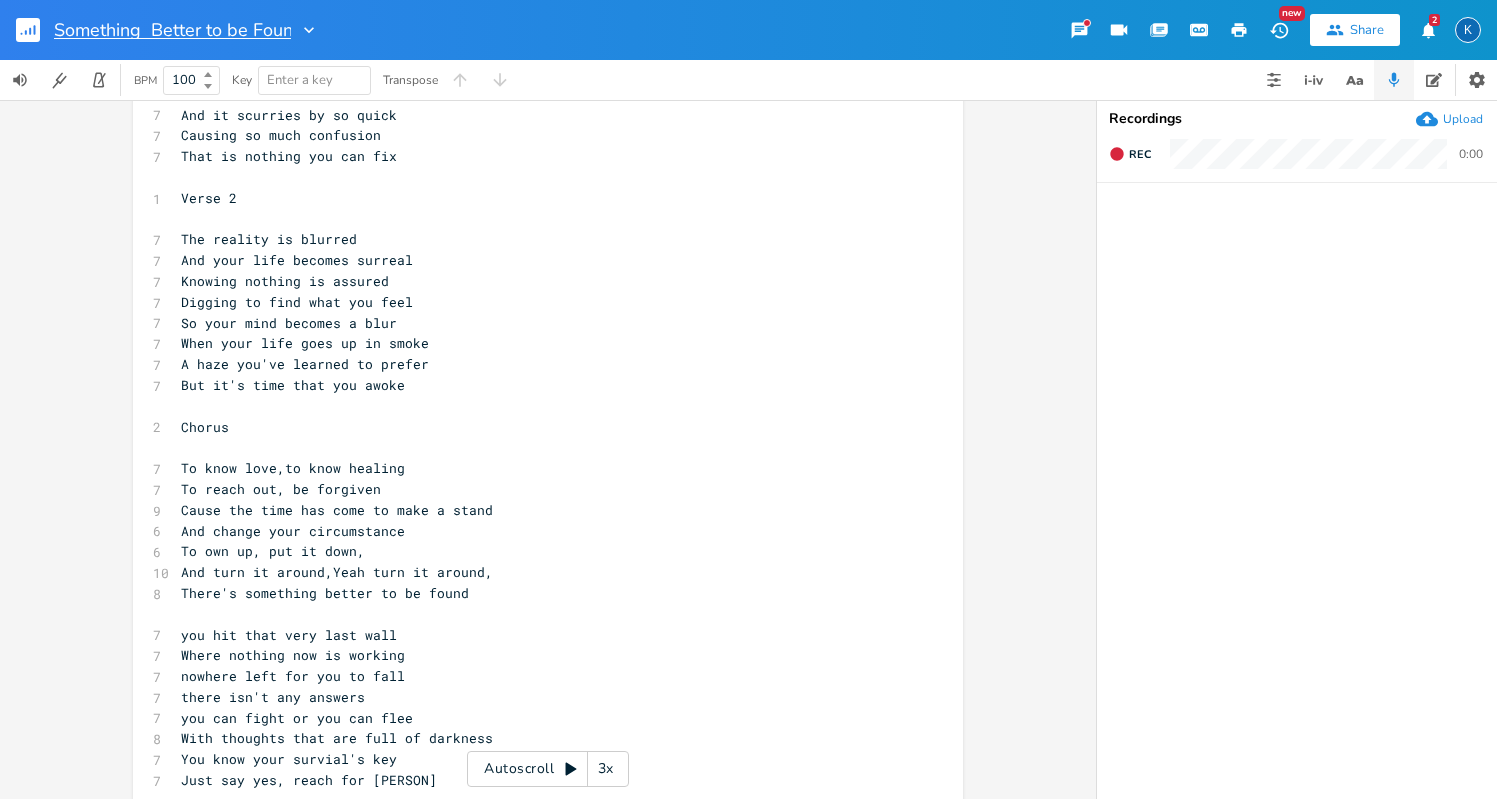 type on "Something  Better to be Found" 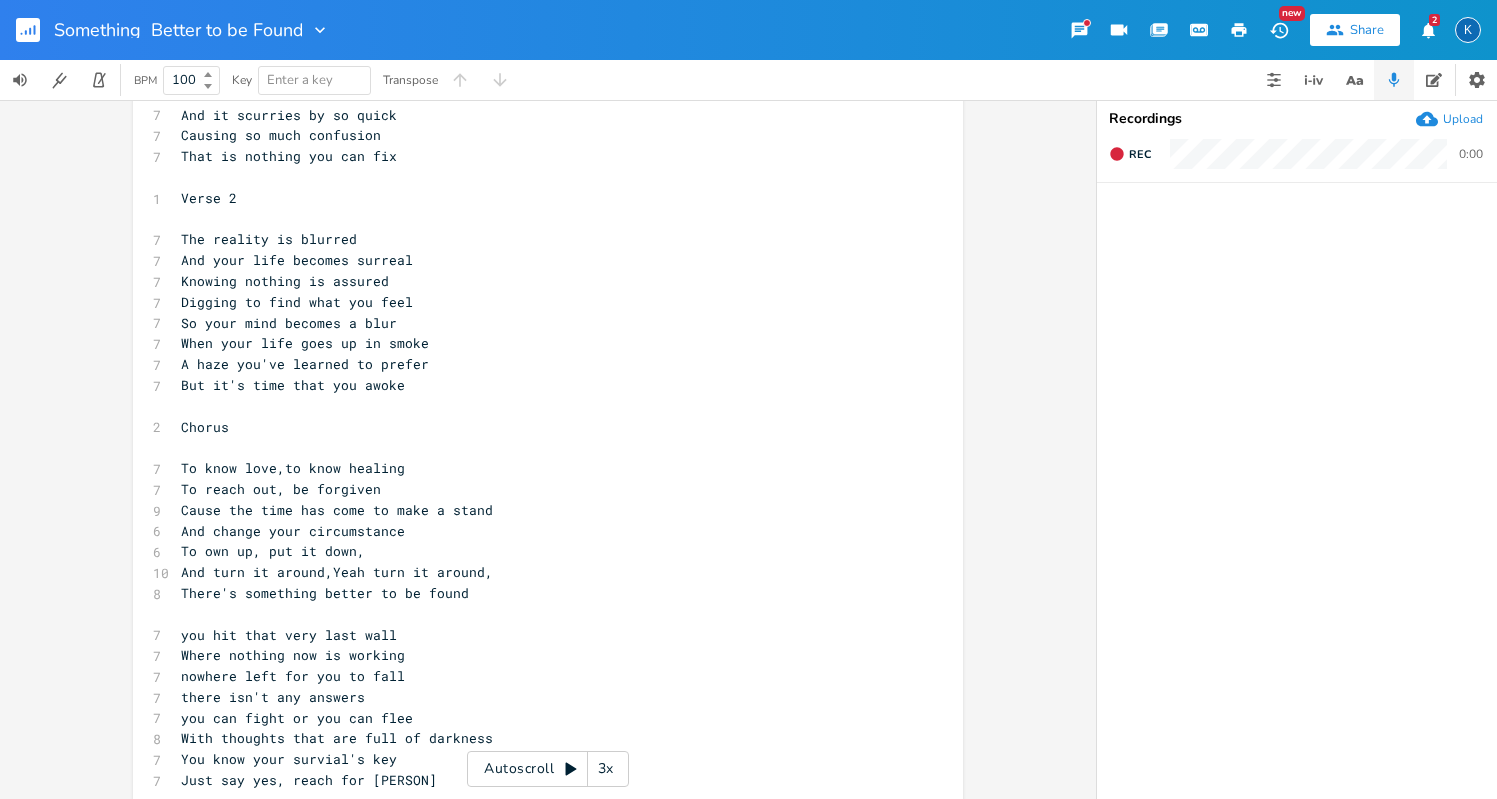scroll, scrollTop: 0, scrollLeft: 0, axis: both 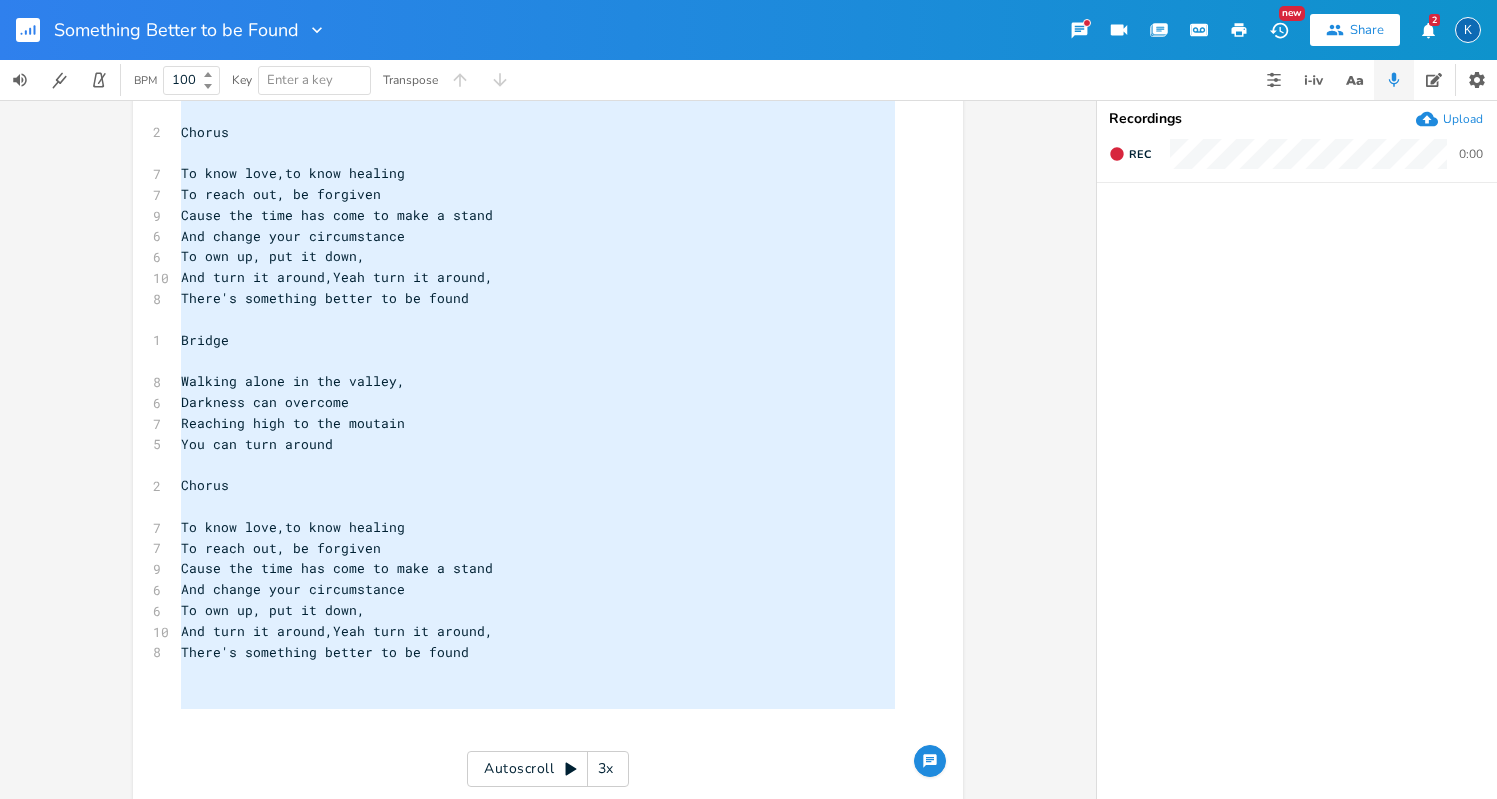 type on "[Verse 1]
When the reaper comes to reap
Though you never ever sowed
Nothing that you want to keep
Cause you really didnt know
That time is an illusion
And it scurries by so quick
Causing so much confusion
That is nothing you can fix
Verse 2
The reality is blurred
And your life becomes surreal
Knowing nothing is assured
Digging to find what you feel
So your mind becomes a blur
When your life goes up in smoke
A haze you've learned to prefer
But it's time that you awoke
Chorus
To know love,to know healing
To reach out, be forgiven
Cause the time has come to make a stand
And change your circumstance
To own up, put it down,
And turn it around,Yeah turn it around,
There's something better to be found
you hit that very last wall
Where nothing now is working
nowhere left for you to fall
there isn't any answers
you can fight or you can flee
With thoughts that are full of darkness
You know your survival's key
Just say yes, reach for Jesus
Chorus
To know love,to know healing
To reach out, be forgiven
Cause th..." 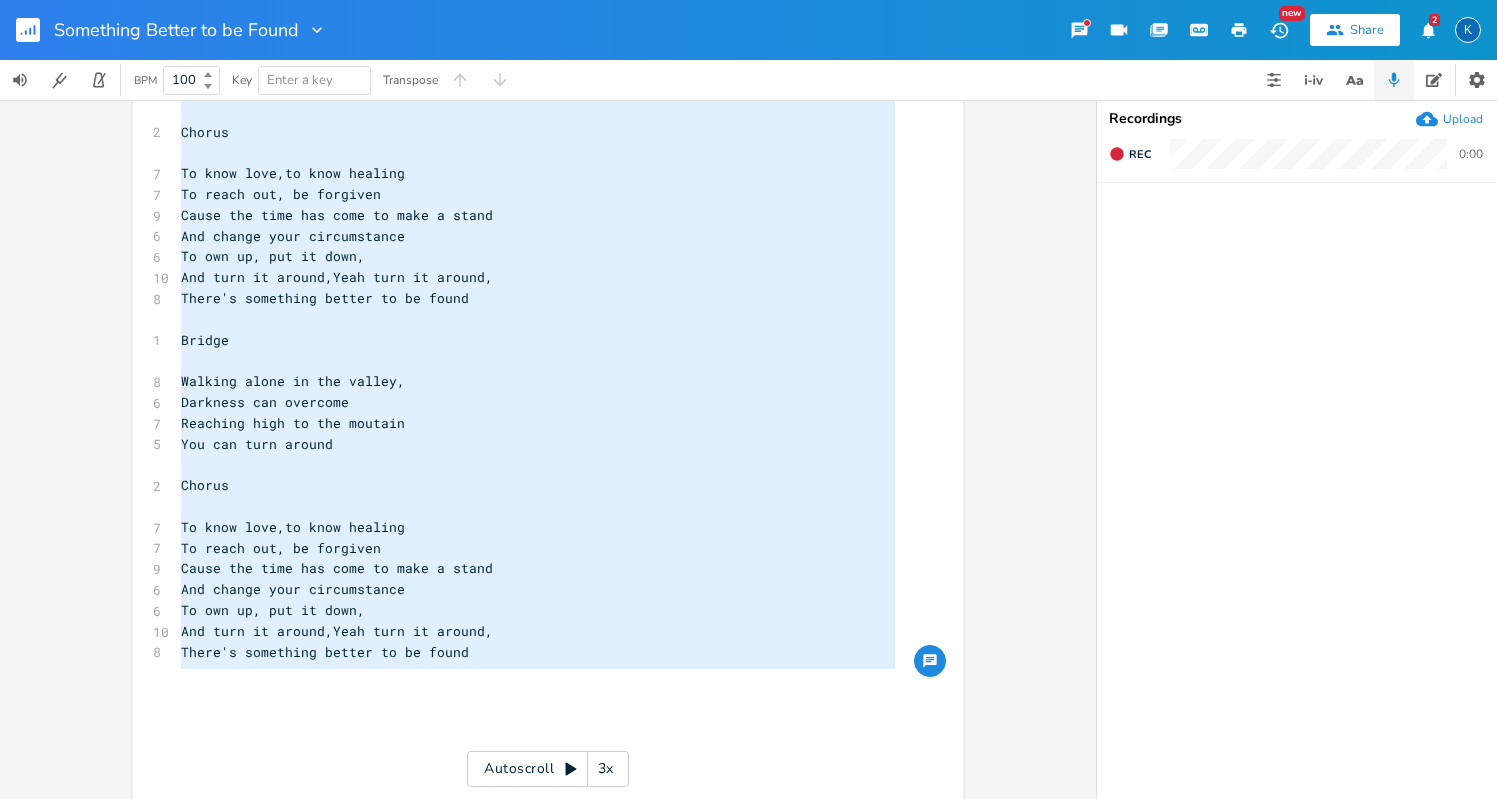 drag, startPoint x: 178, startPoint y: 153, endPoint x: 472, endPoint y: 677, distance: 600.8427 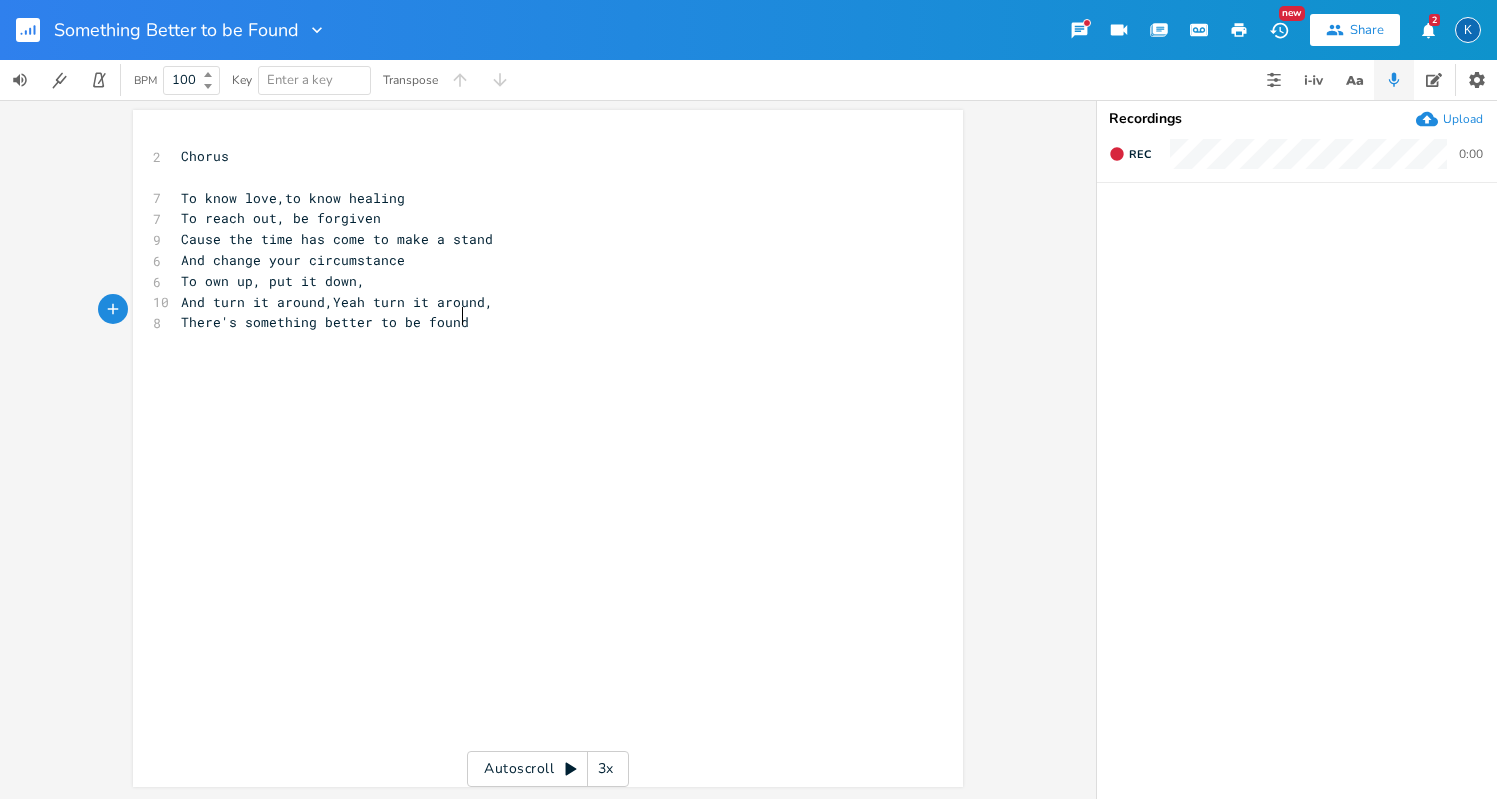 scroll, scrollTop: 2, scrollLeft: 0, axis: vertical 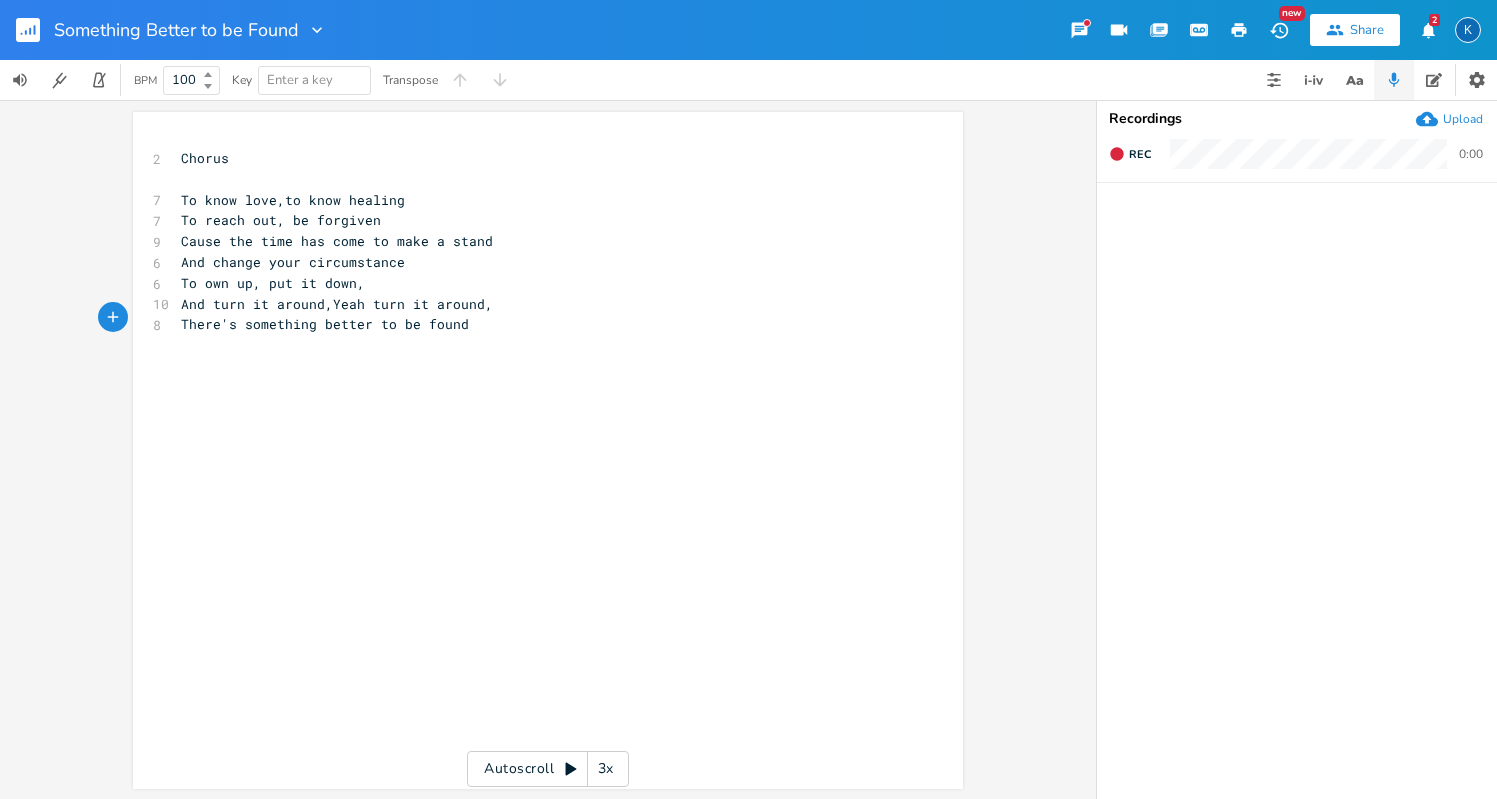 click 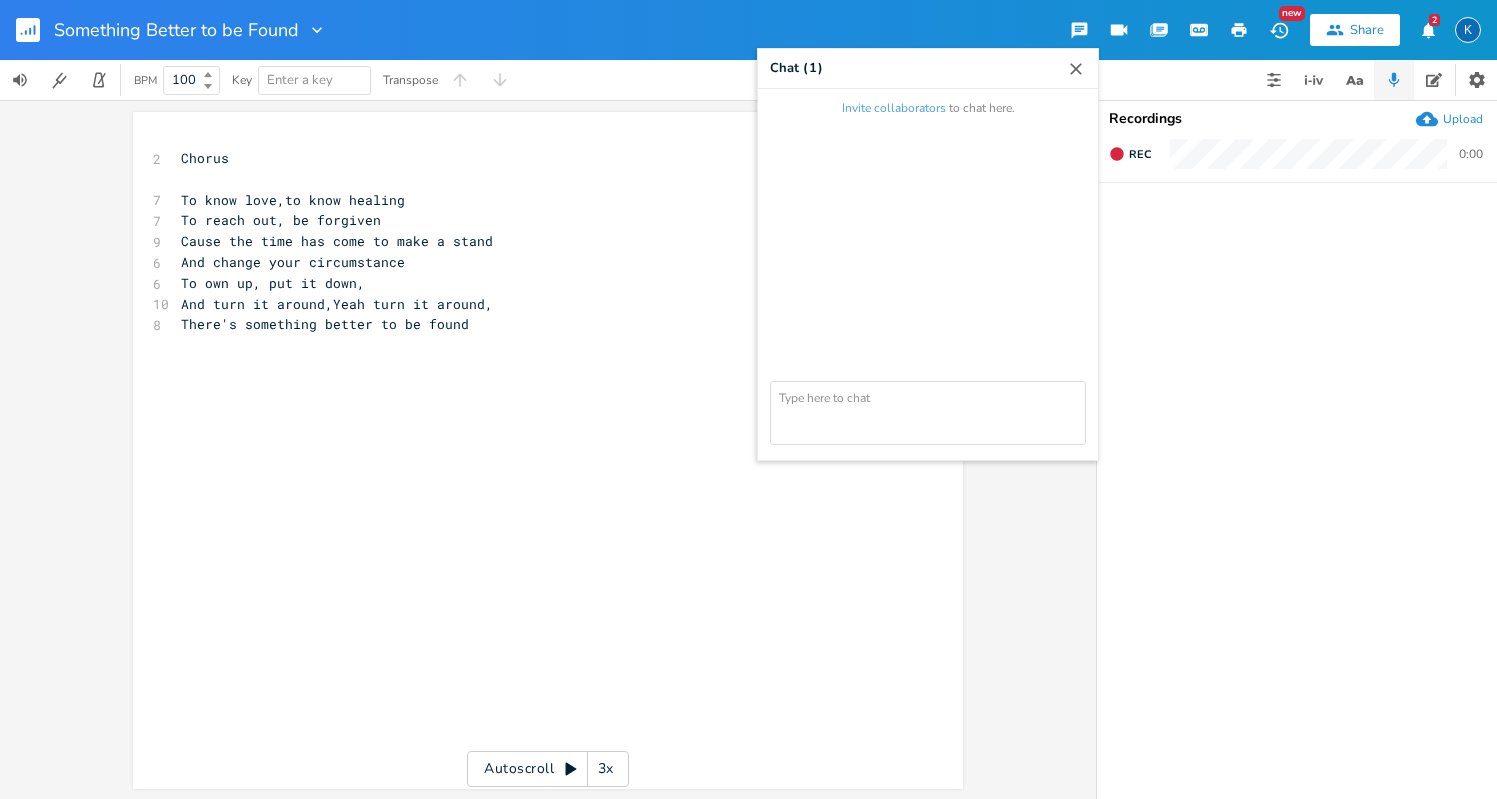 click on "x   2 Chorus ​ 7 To know love,to know healing 7 To reach out, be forgiven 9 Cause the time has come to make a stand 6 And change your circumstance 6 To own up, put it down, 10 And turn it around,Yeah turn it around, 8 There's something better to be found 7 But it's time that you awoke ​ ​ ​ ​ ​" at bounding box center [548, 450] 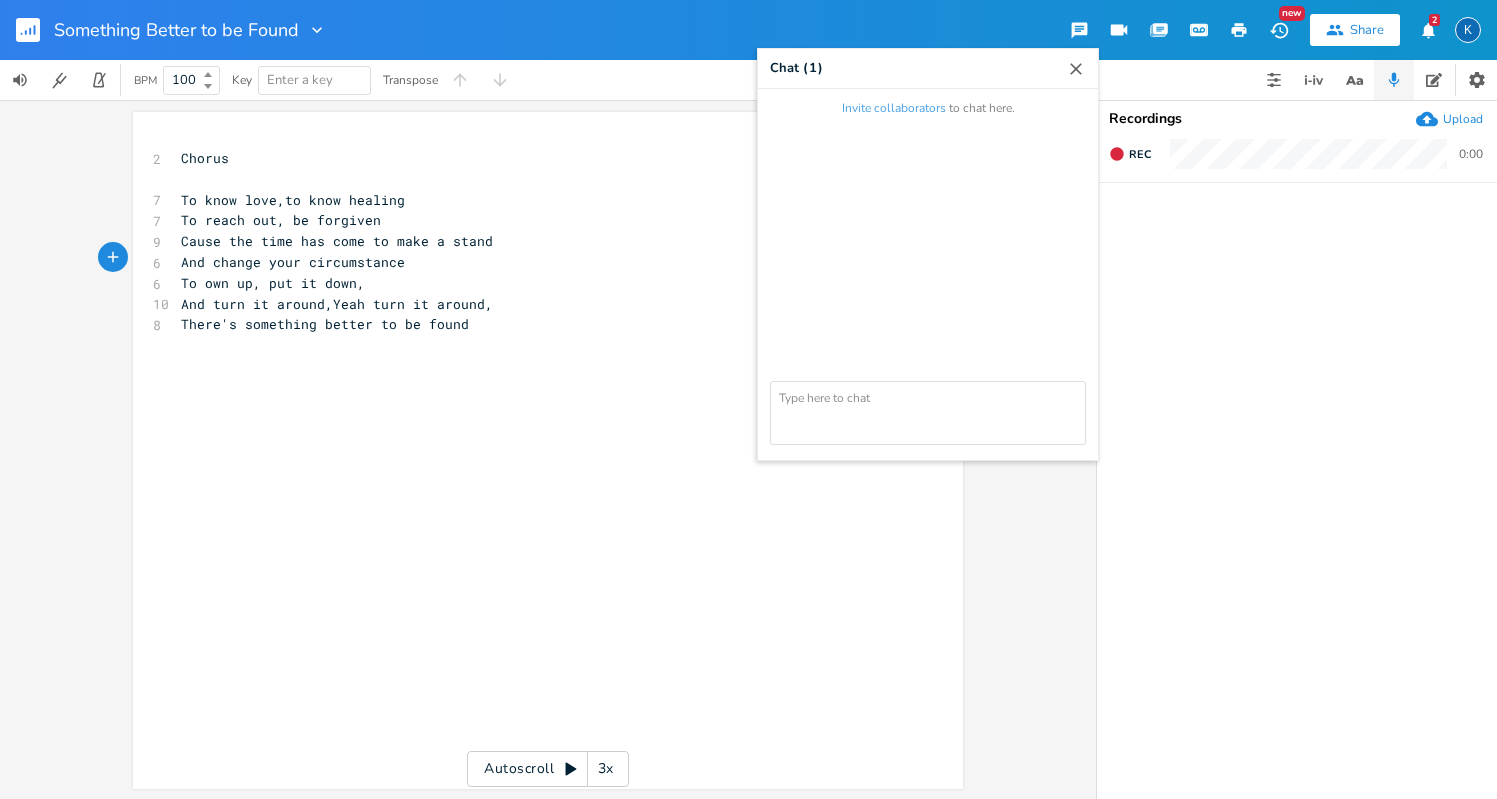 scroll, scrollTop: 0, scrollLeft: 0, axis: both 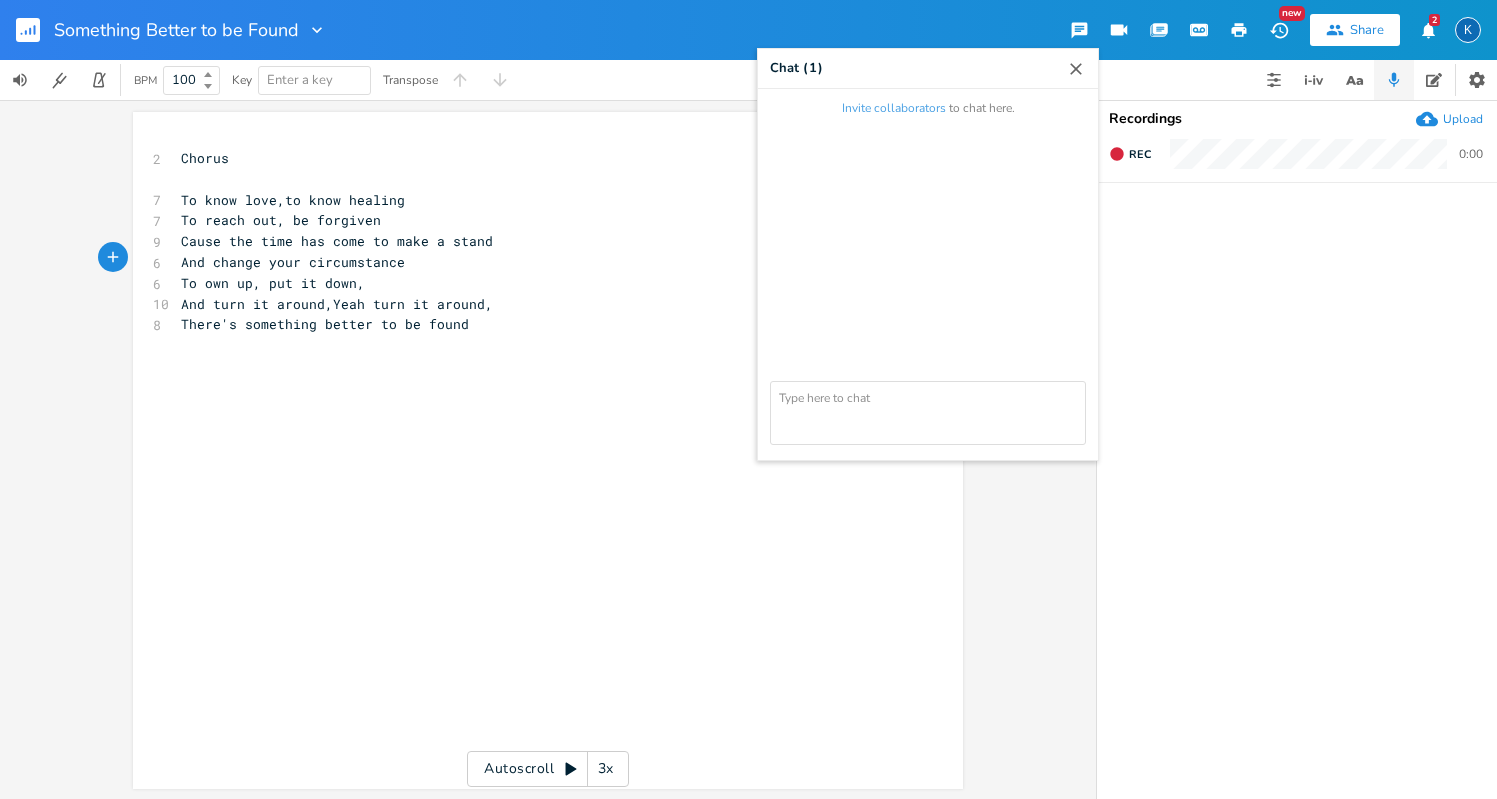 click 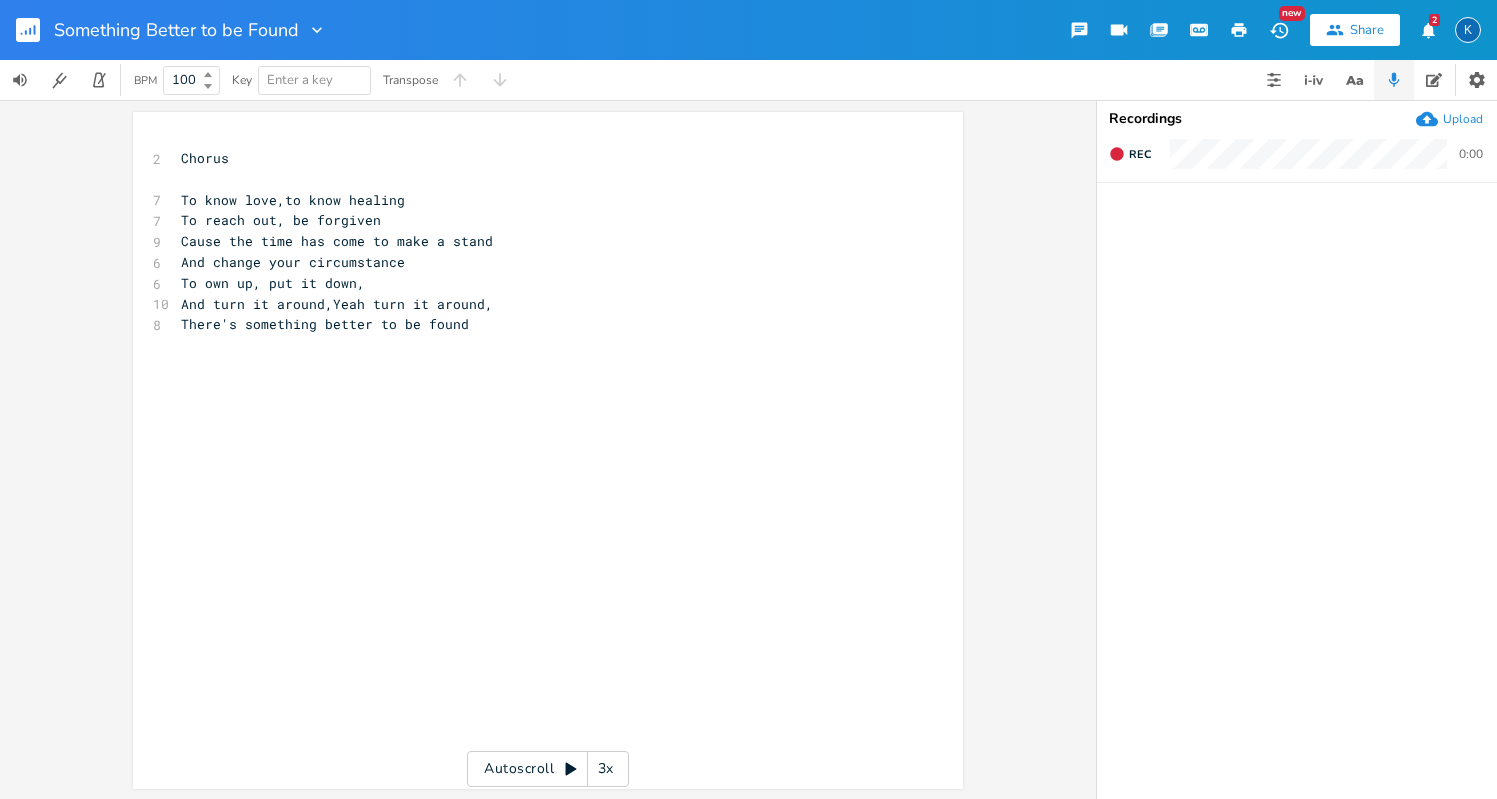 scroll, scrollTop: 0, scrollLeft: 0, axis: both 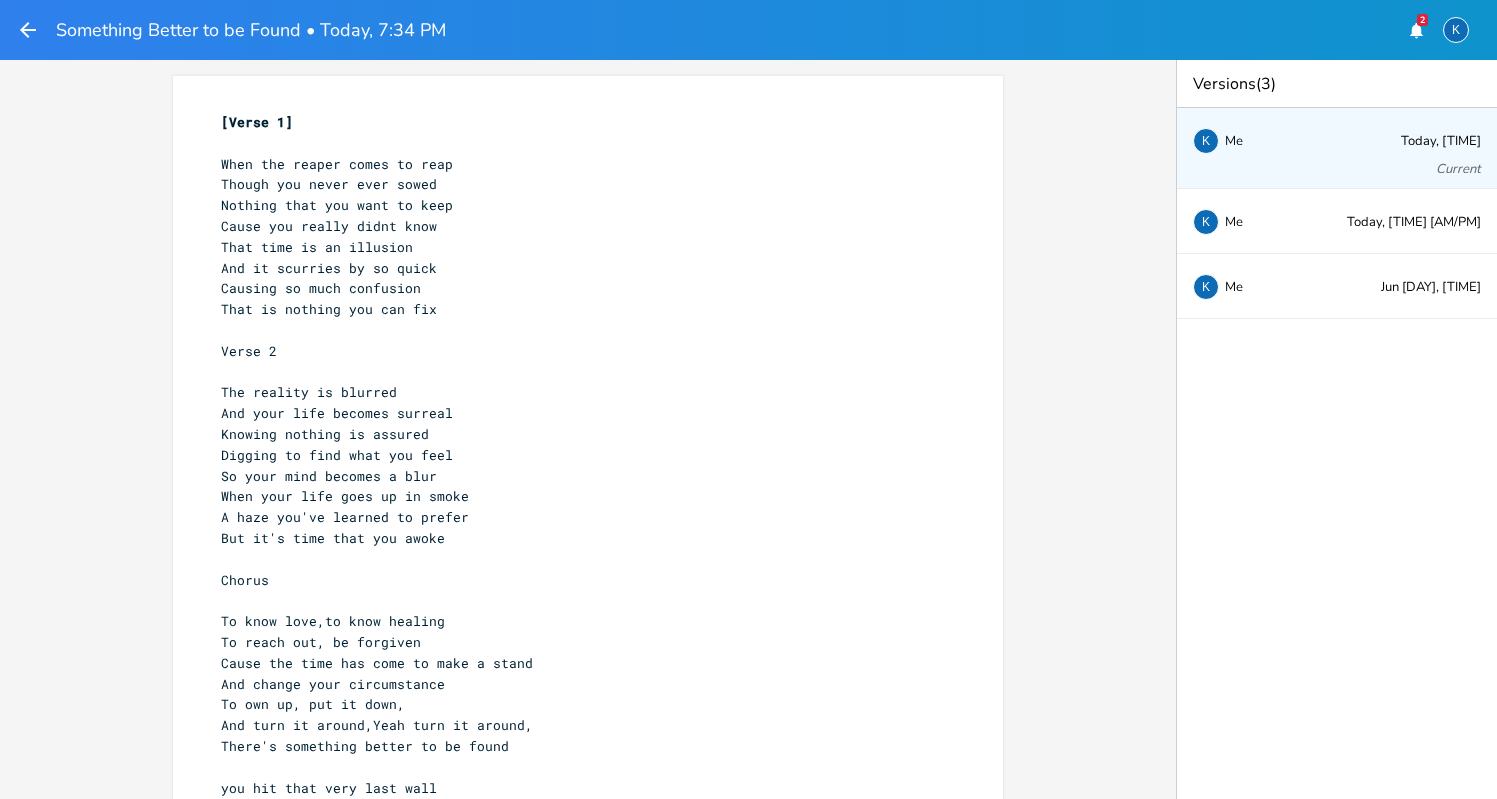 click on "That time is an illusion" at bounding box center (578, 247) 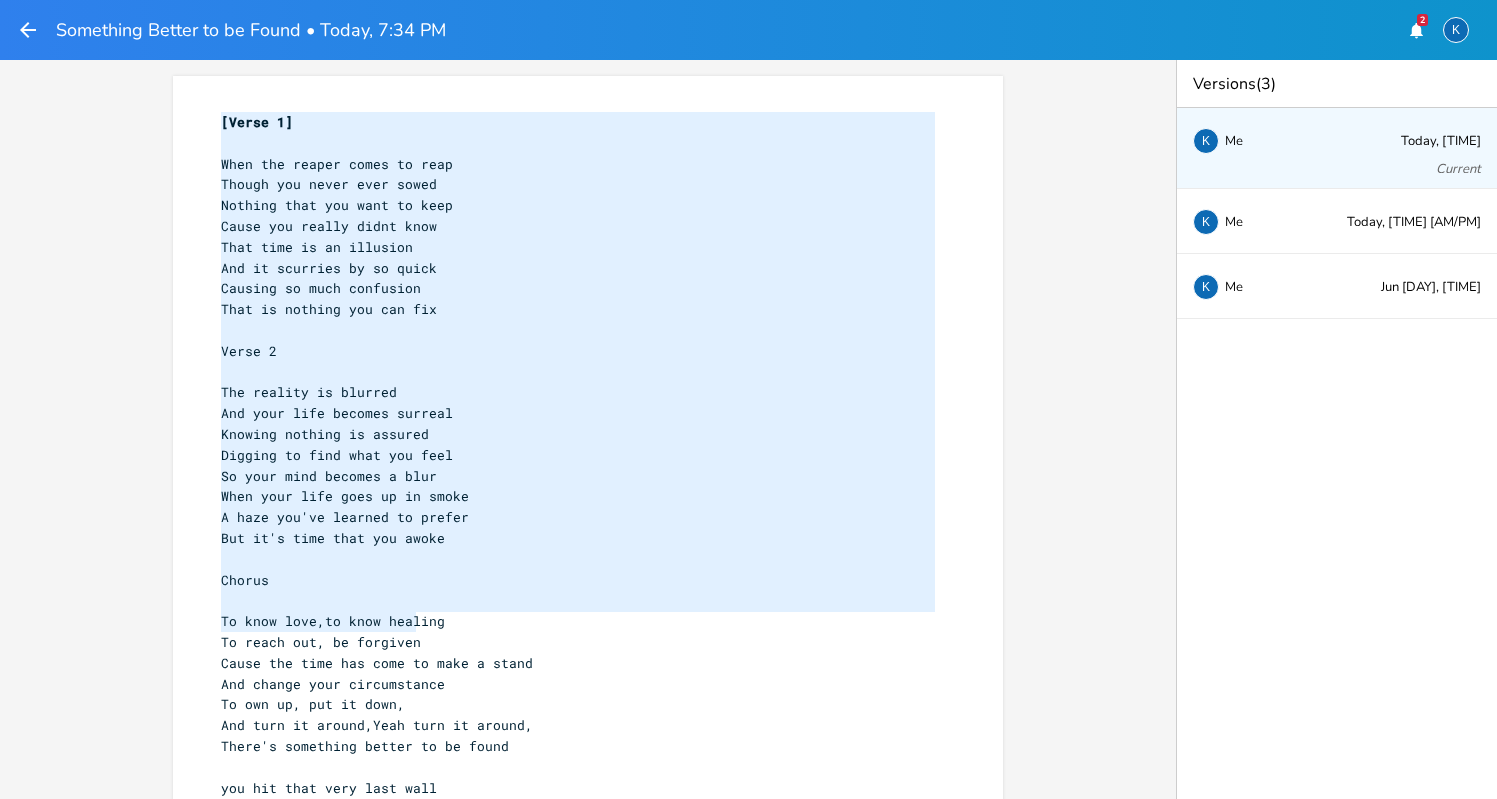 drag, startPoint x: 213, startPoint y: 120, endPoint x: 470, endPoint y: 692, distance: 627.08295 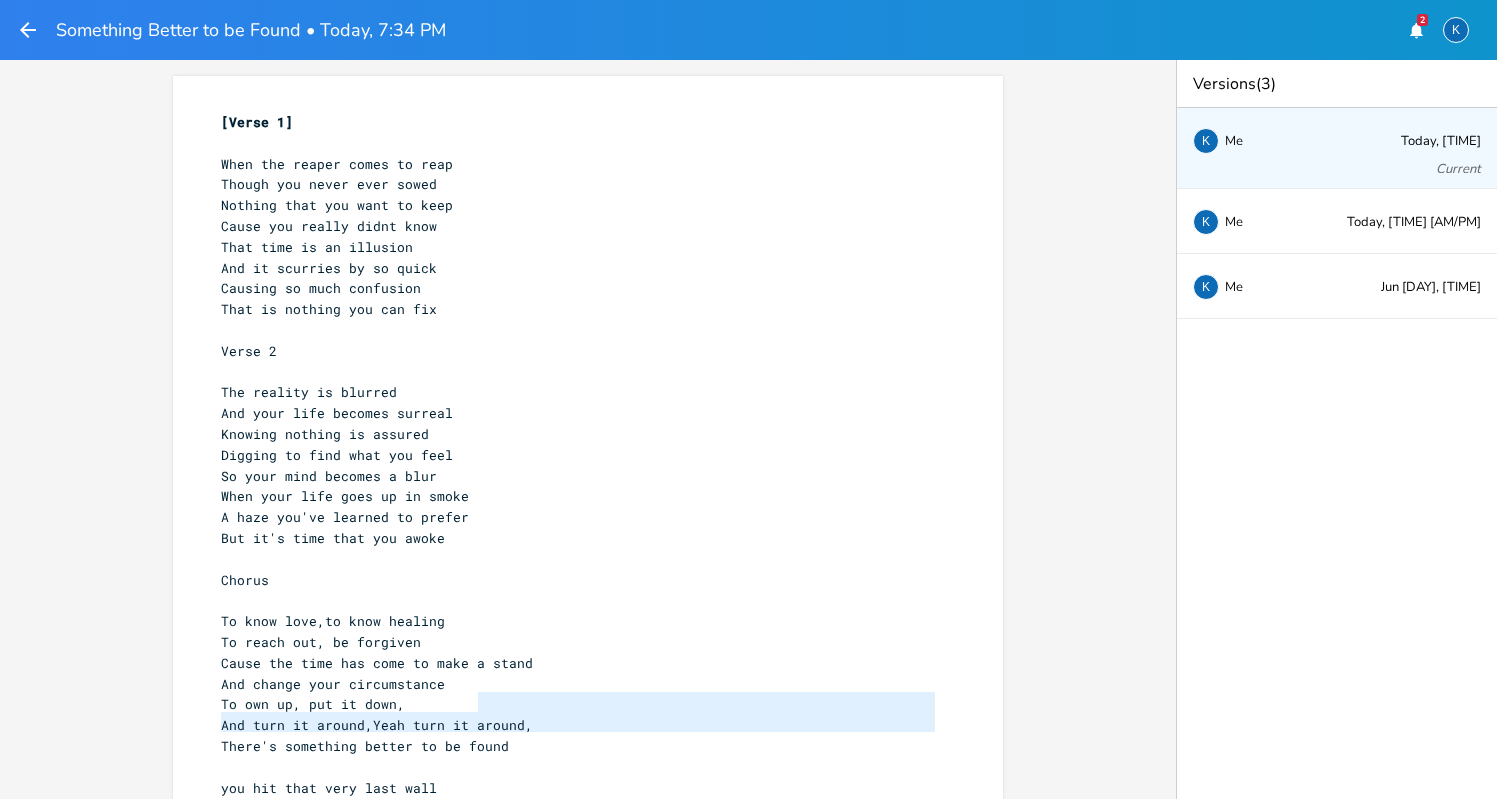 drag, startPoint x: 470, startPoint y: 692, endPoint x: 454, endPoint y: 751, distance: 61.13101 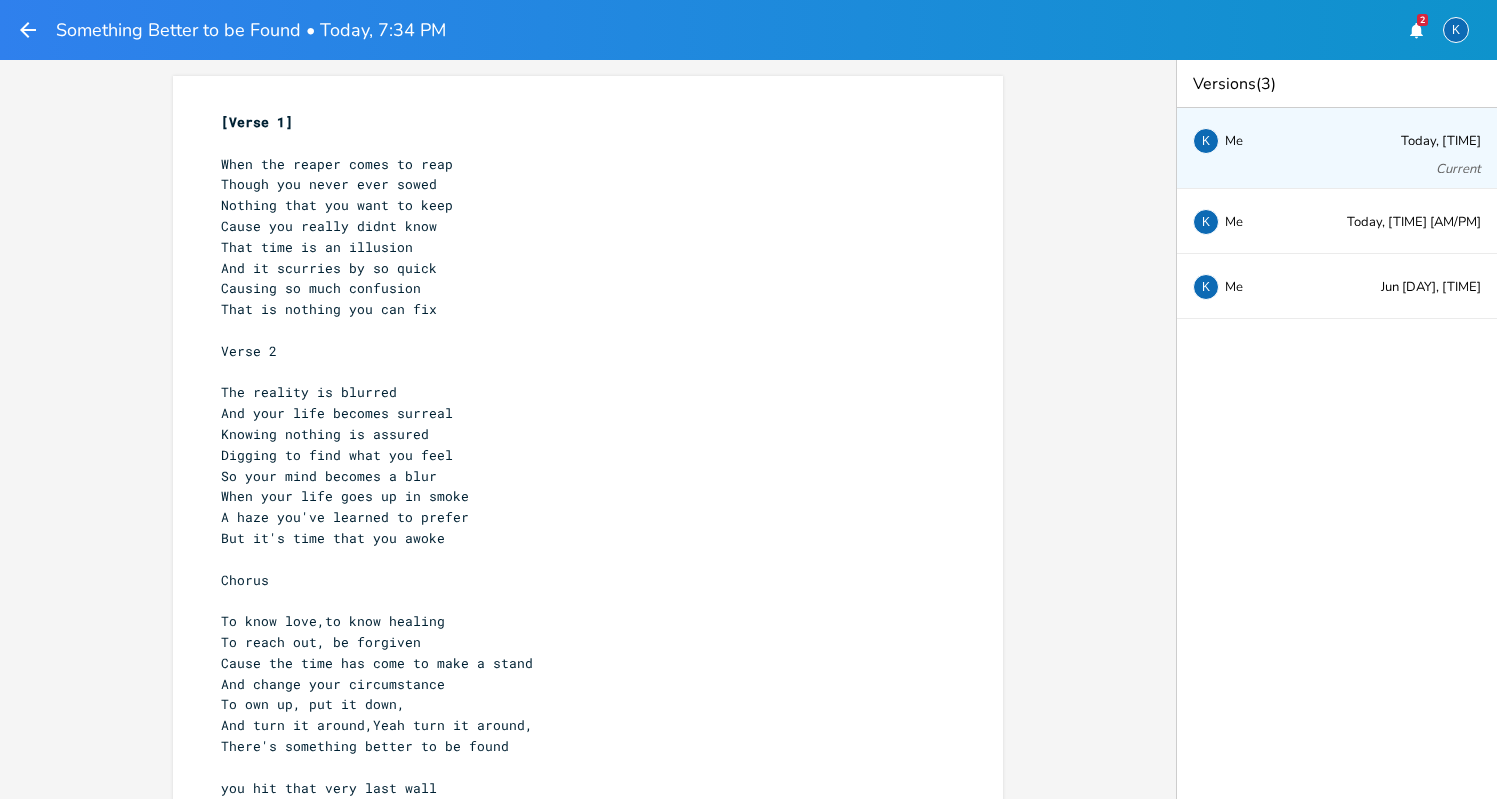 click on "[Verse 1]" at bounding box center (257, 122) 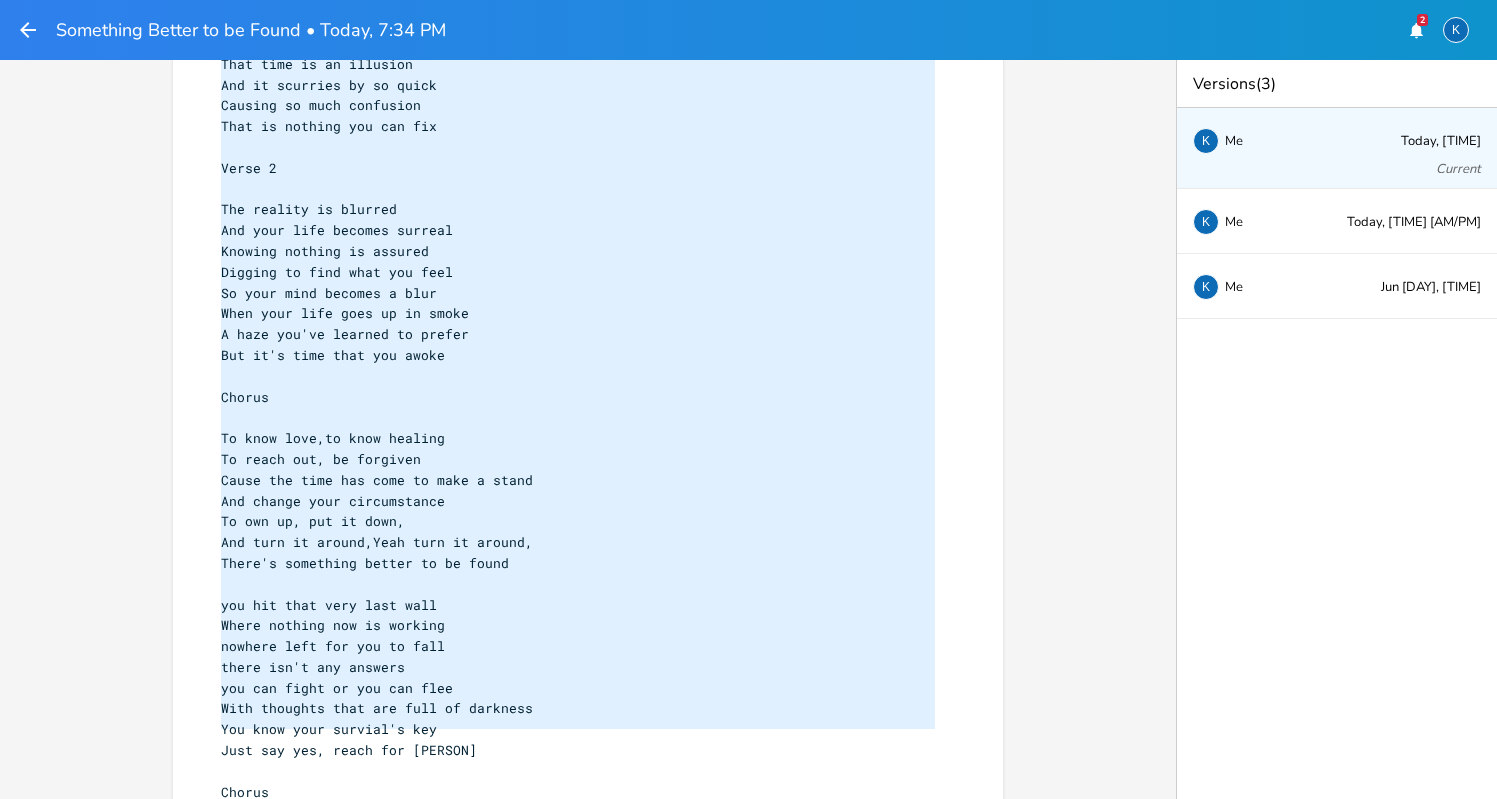 scroll, scrollTop: 861, scrollLeft: 0, axis: vertical 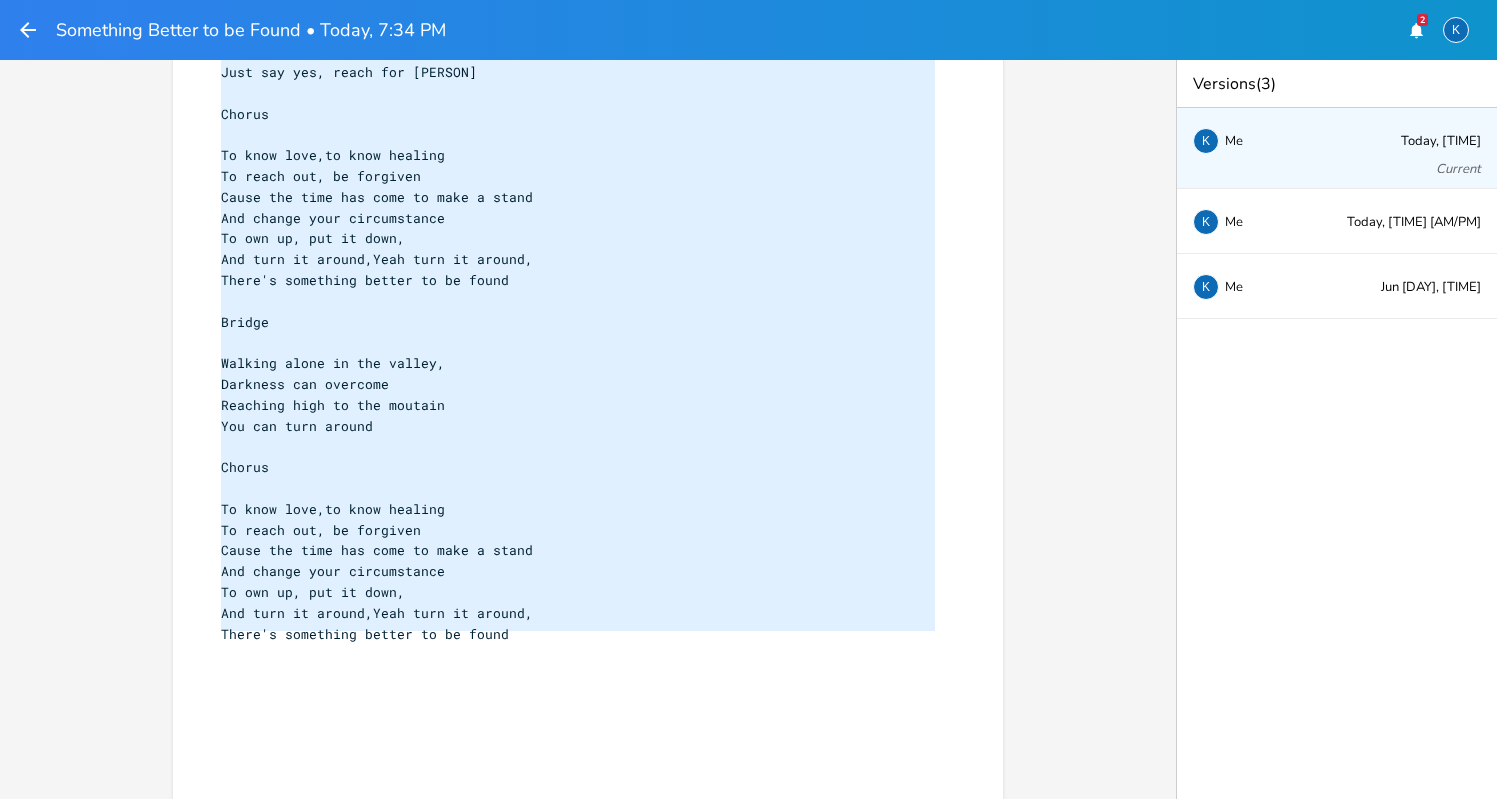 drag, startPoint x: 216, startPoint y: 120, endPoint x: 535, endPoint y: 644, distance: 613.46313 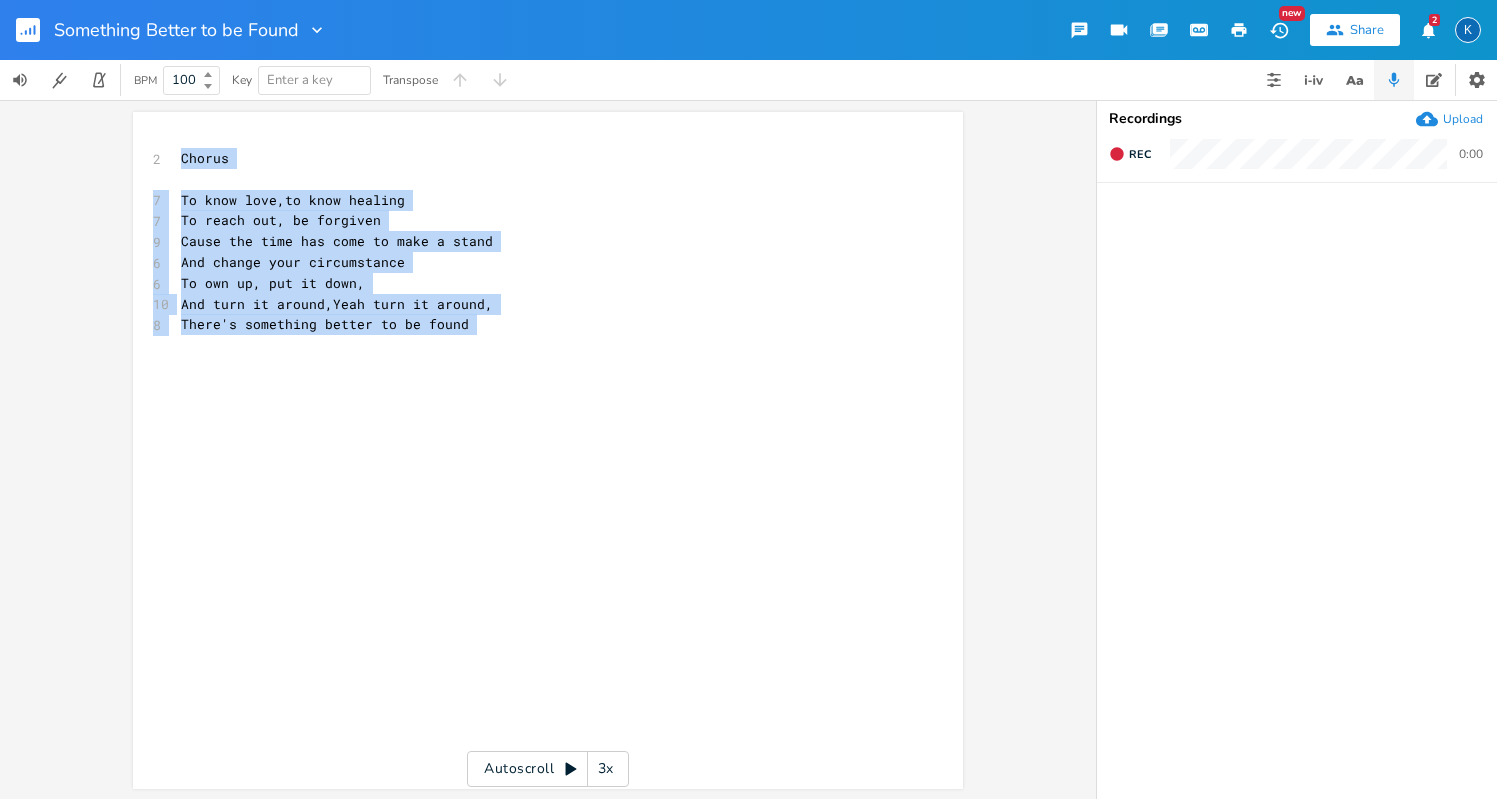 drag, startPoint x: 142, startPoint y: 156, endPoint x: 371, endPoint y: 349, distance: 299.48288 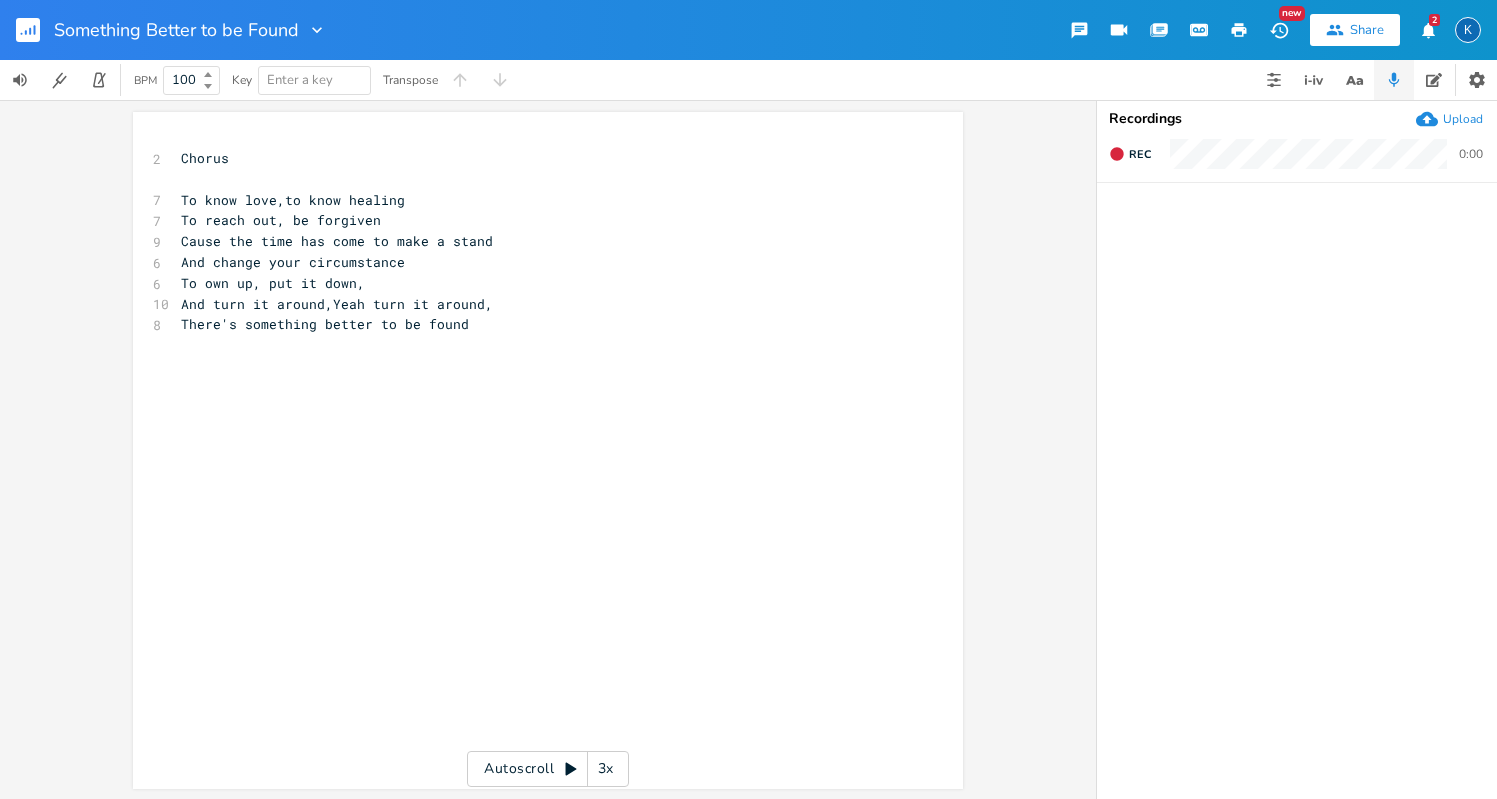 click on "xxxxxxxxxx 2 Chorus 7 To know love,to know healing 7 To reach out, be forgiven 9 Cause the time has come to make a stand 6 And change your circumstance 6 To own up, put it down, 10 And turn it around,Yeah turn it around, 8 There's something better to be found" at bounding box center (548, 450) 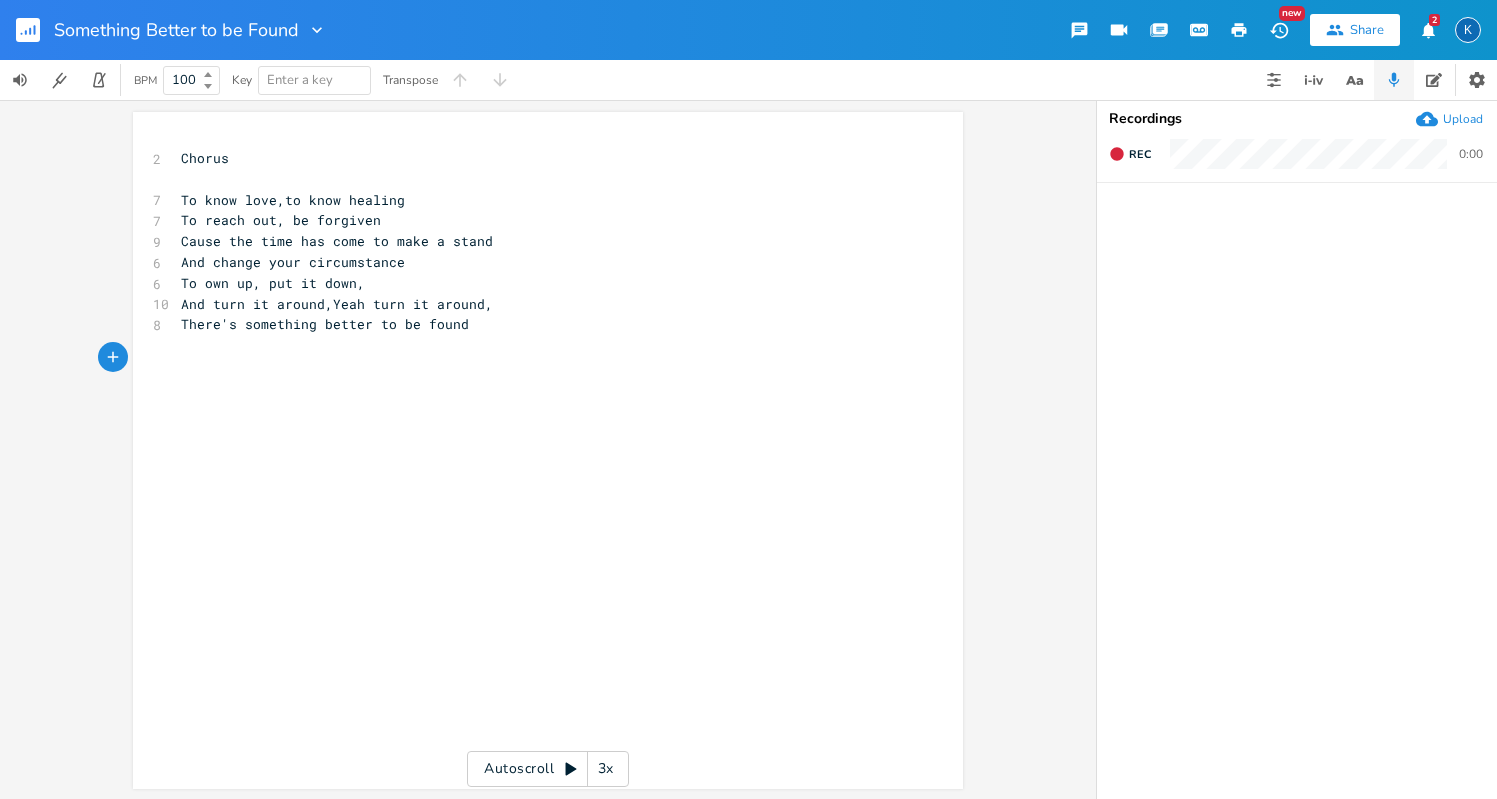 click 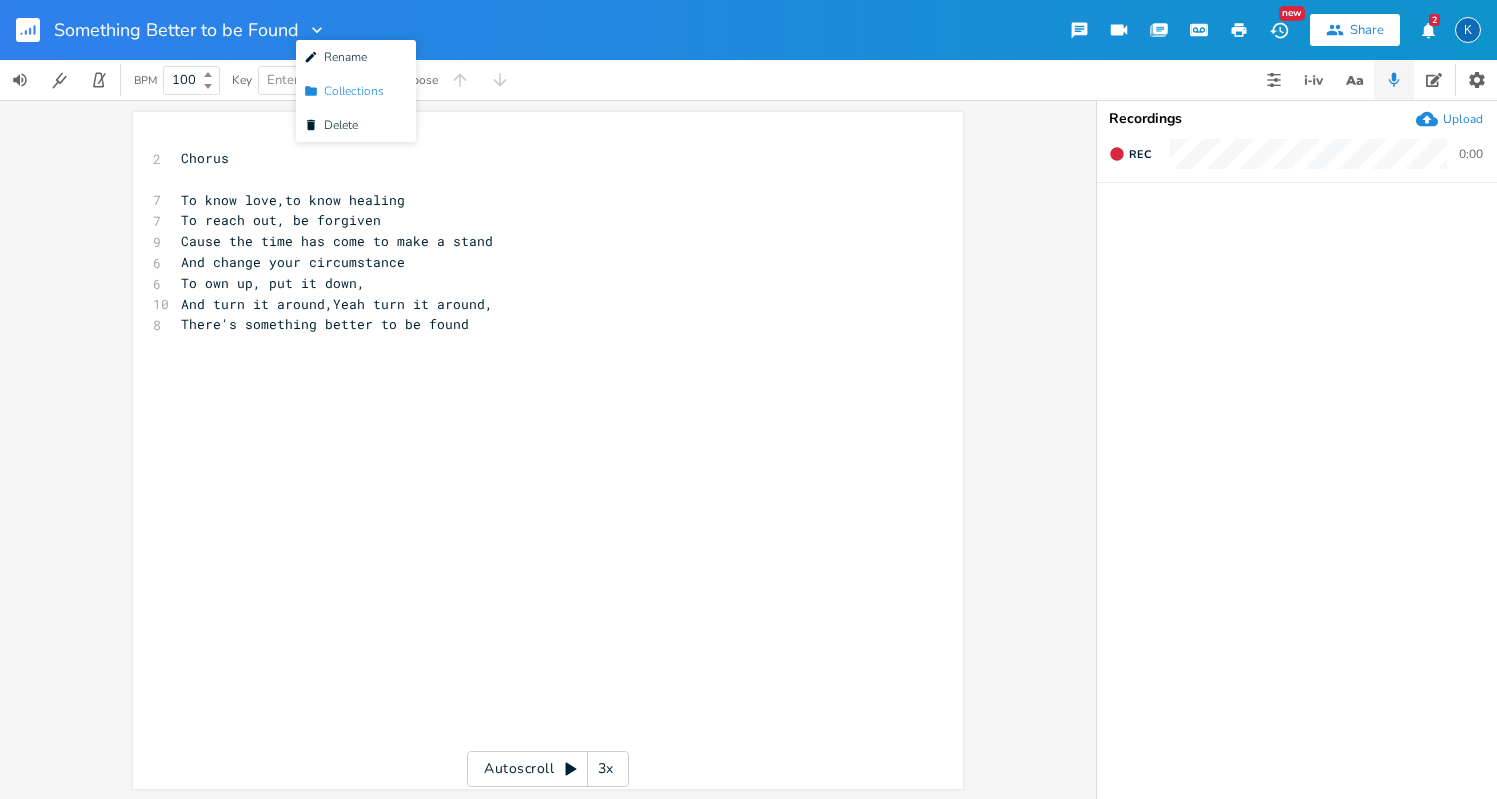click on "Collection Collections" at bounding box center [344, 91] 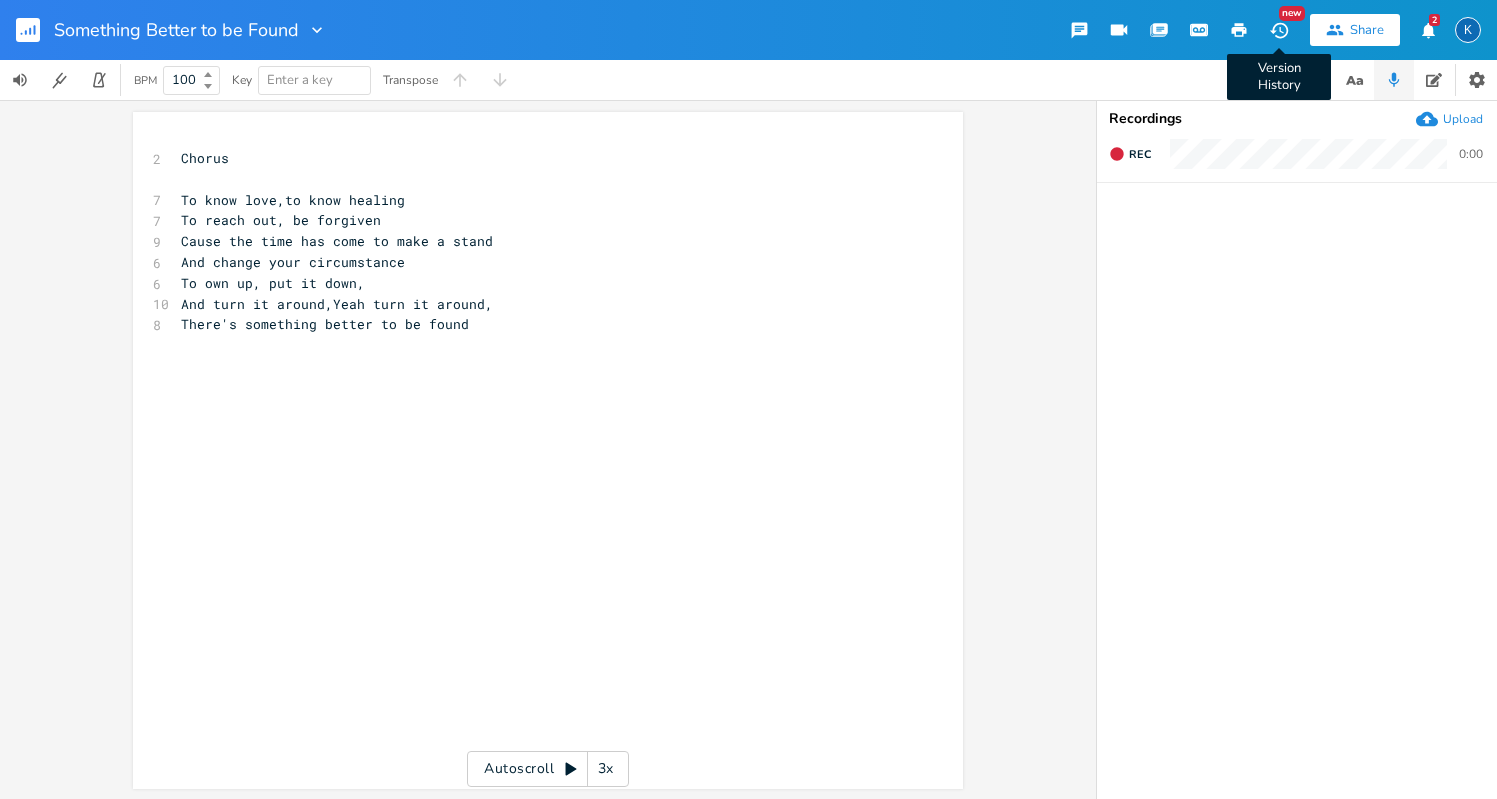 click 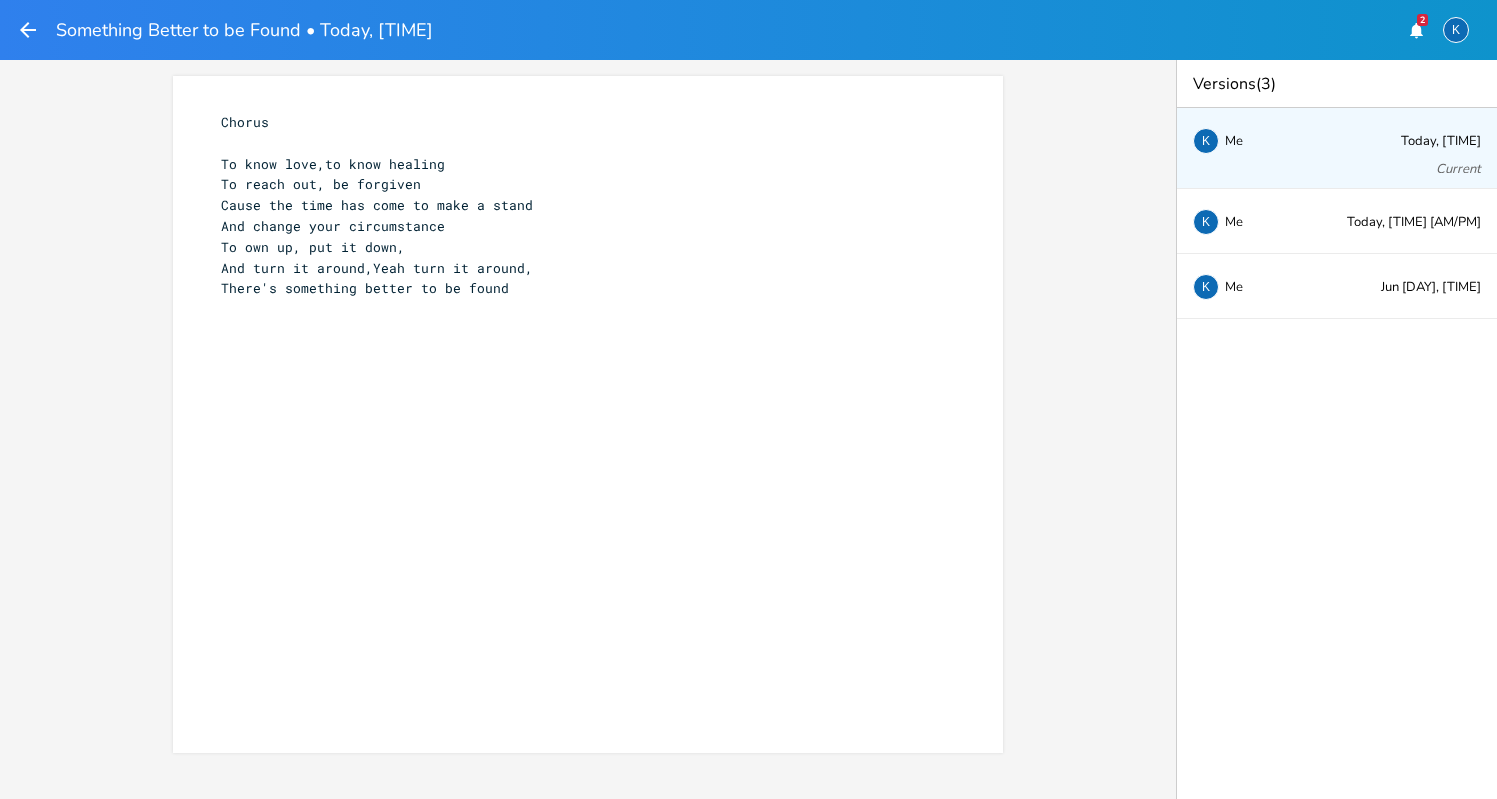 click on "K Me" at bounding box center [1259, 140] 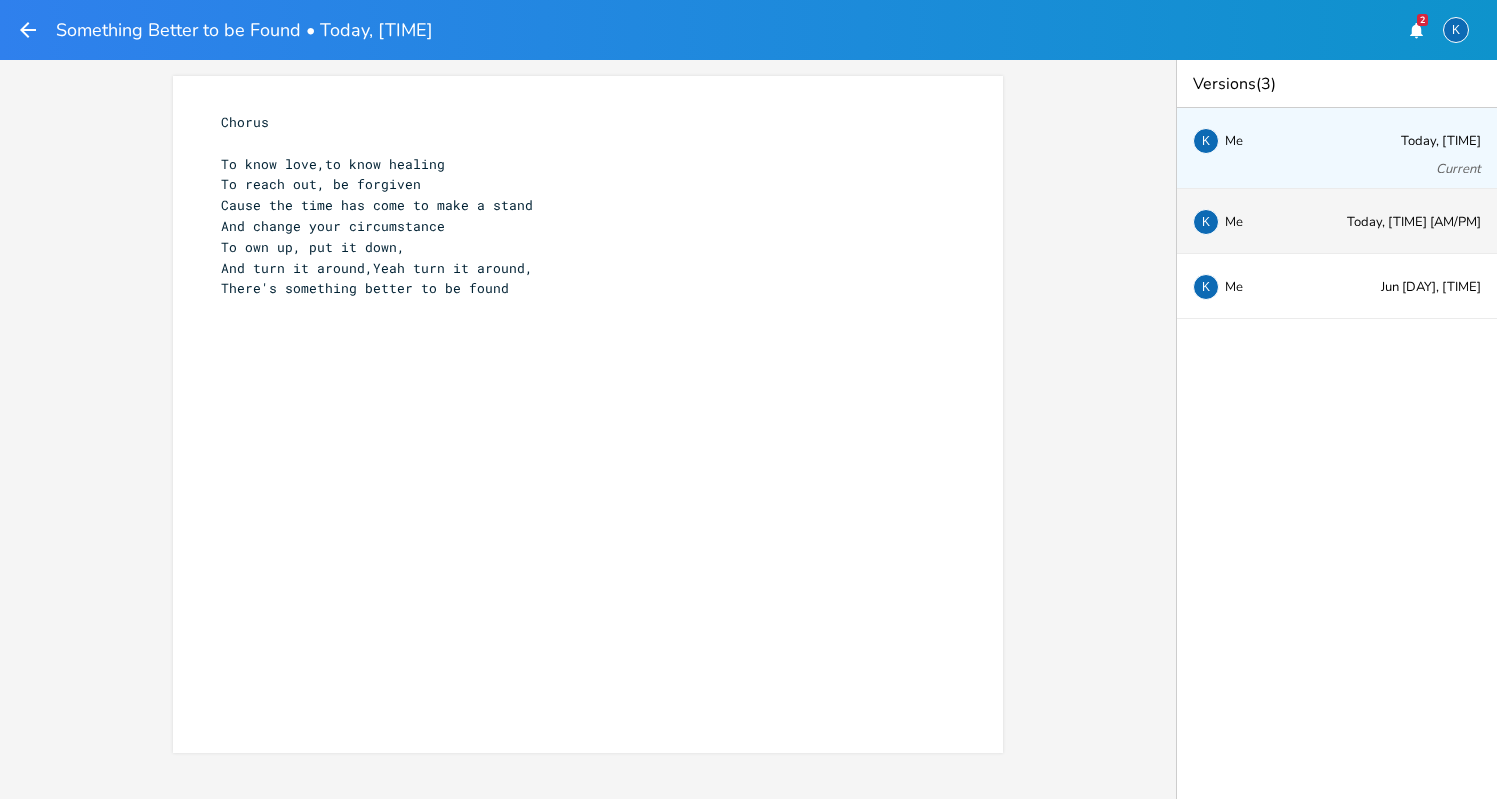 click on "K Me" at bounding box center (1259, 221) 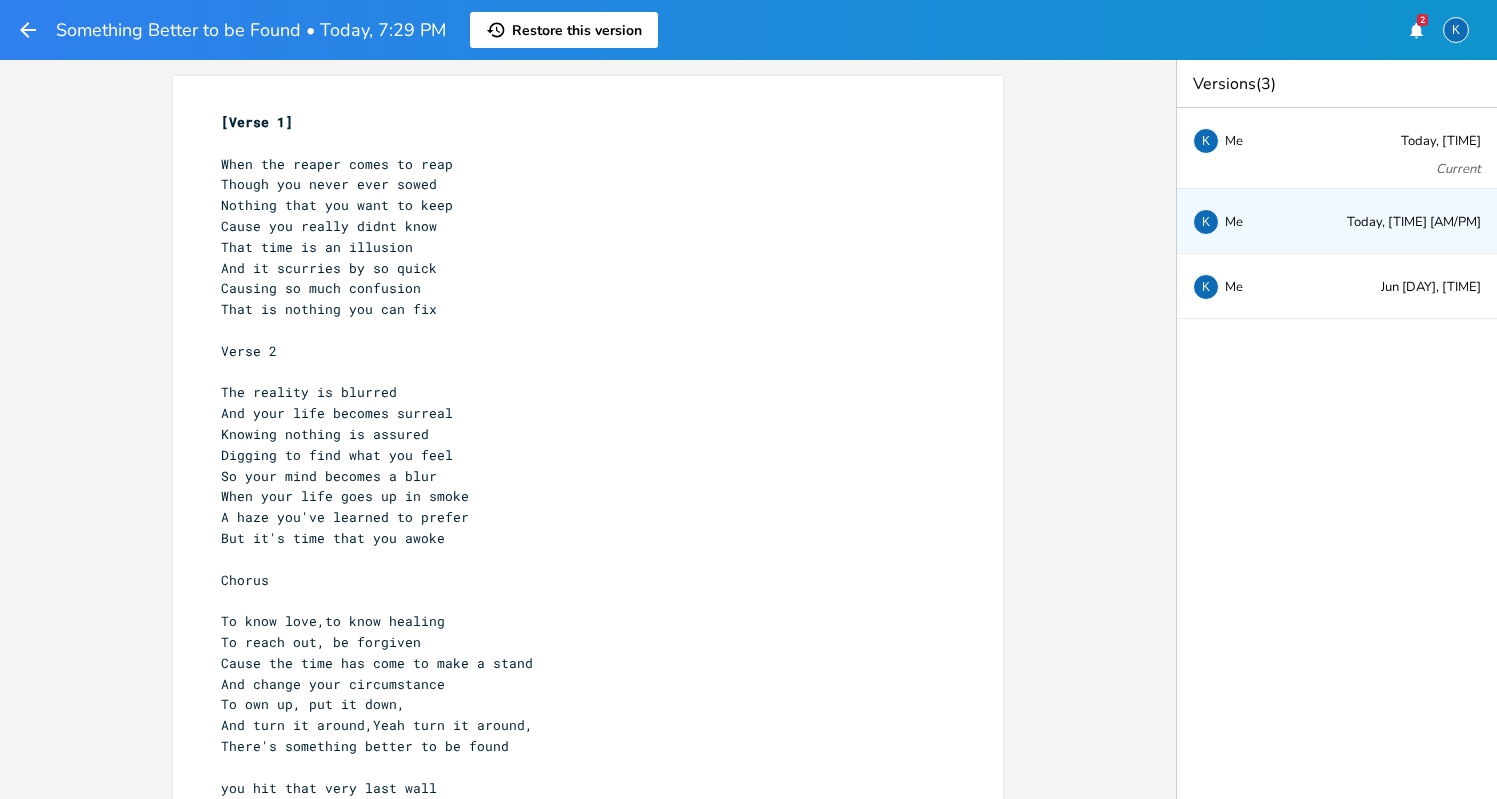 click on "K Me" at bounding box center (1259, 221) 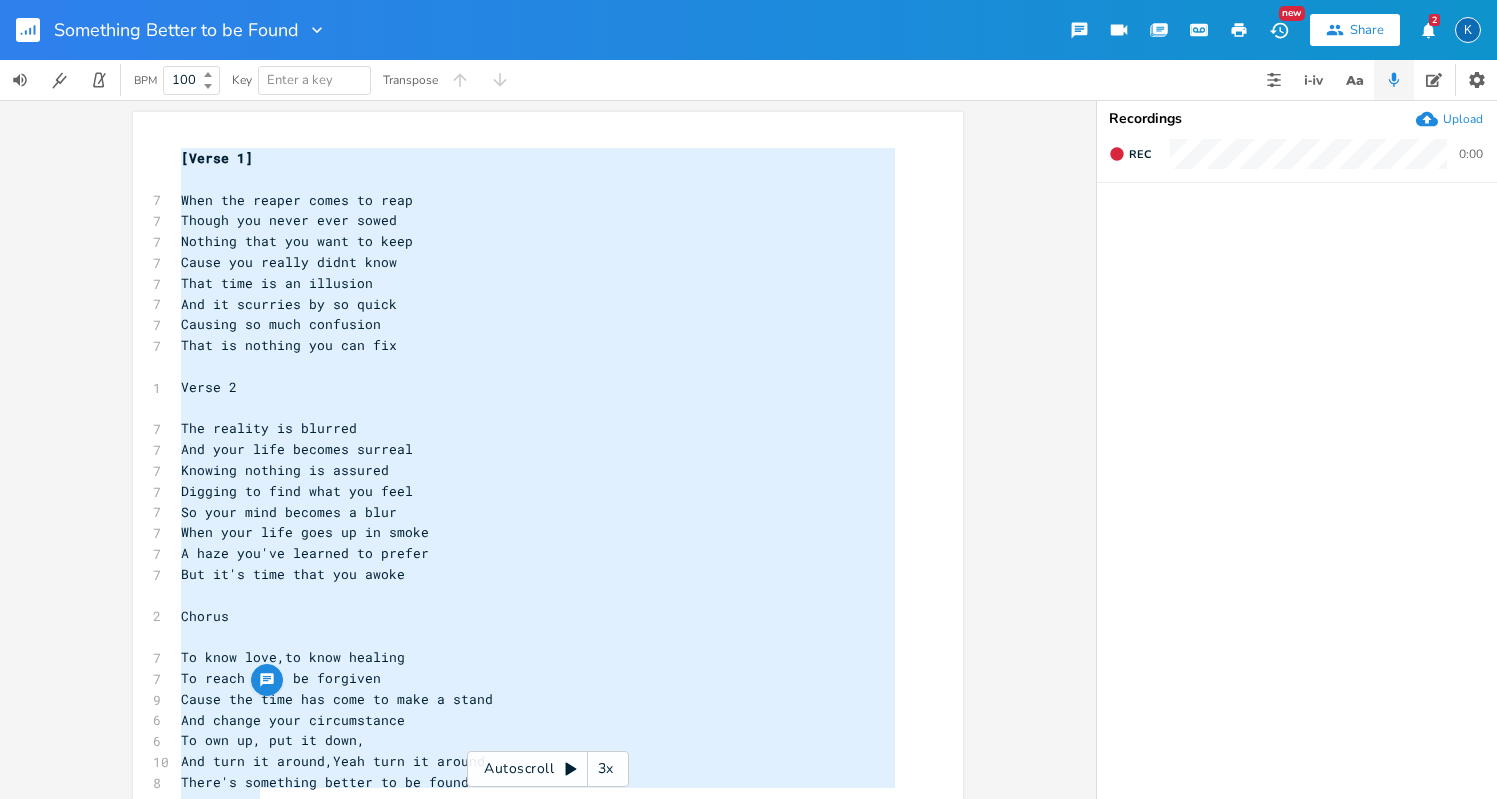 scroll, scrollTop: 337, scrollLeft: 0, axis: vertical 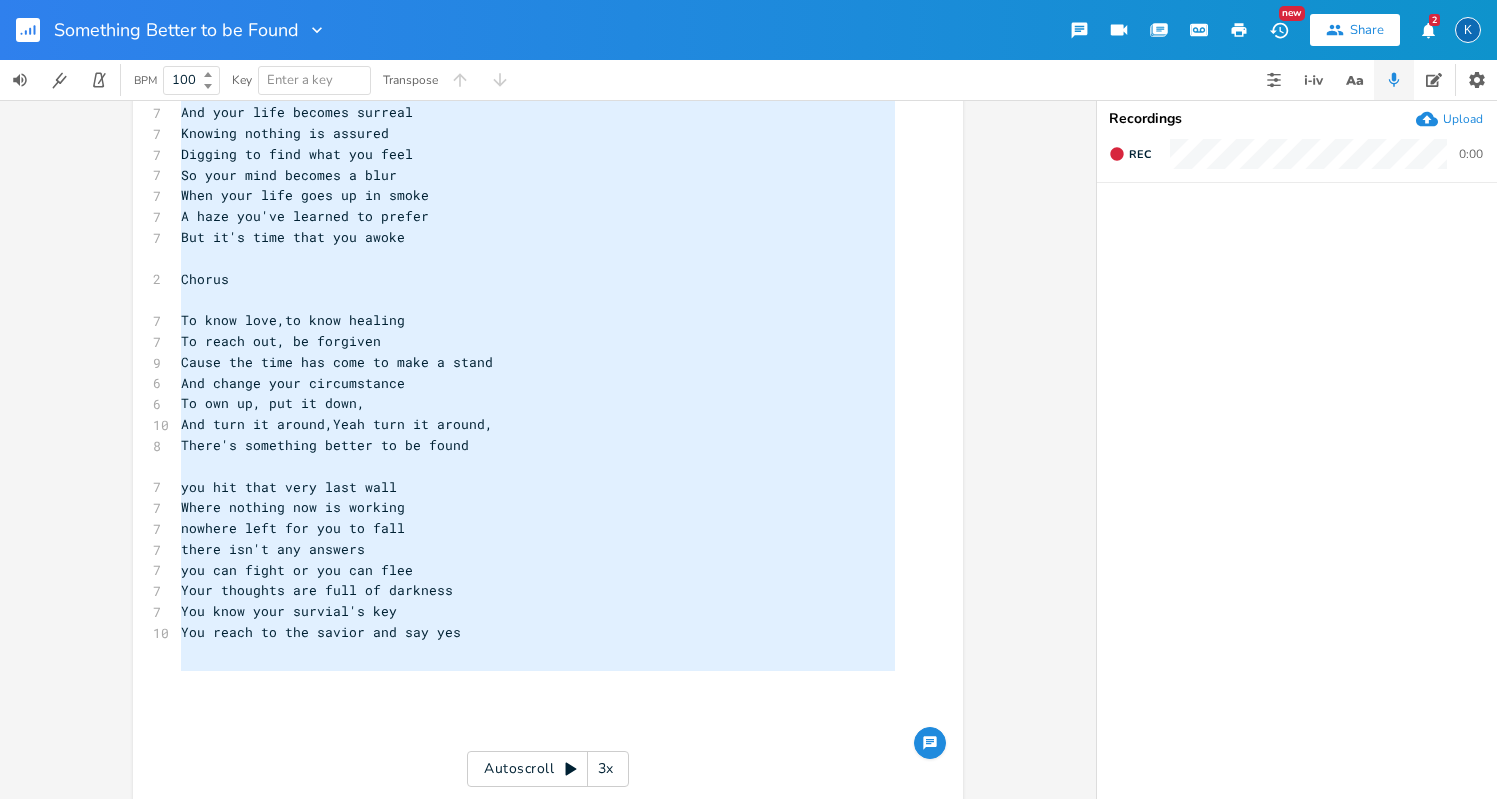 type on "[Verse 1]
When the reaper comes to reap
Though you never ever sowed
Nothing that you want to keep
Cause you really didnt know
That time is an illusion
And it scurries by so quick
Causing so much confusion
That is nothing you can fix
Verse 2
The reality is blurred
And your life becomes surreal
Knowing nothing is assured
Digging to find what you feel
So your mind becomes a blur
When your life goes up in smoke
A haze you've learned to prefer
But it's time that you awoke
Chorus
To know love,to know healing
To reach out, be forgiven
Cause the time has come to make a stand
And change your circumstance
To own up, put it down,
And turn it around,Yeah turn it around,
There's something better to be found
you hit that very last wall
Where nothing now is working
nowhere left for you to fall
there isn't any answers
you can fight or you can flee
Your thoughts are full of darkness
You know your survial's key
You reach to the savior and say yes" 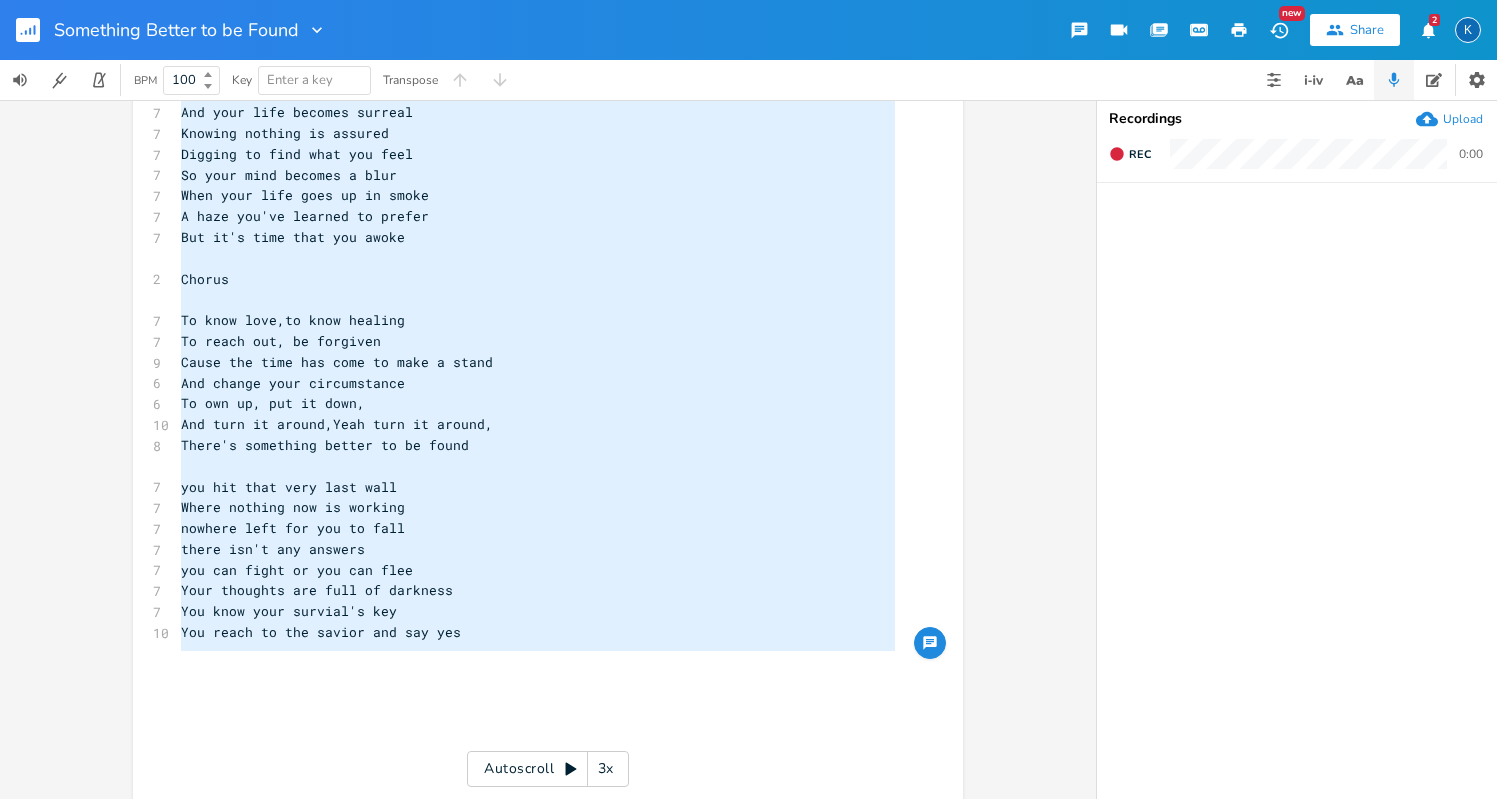 drag, startPoint x: 173, startPoint y: 148, endPoint x: 262, endPoint y: 655, distance: 514.7524 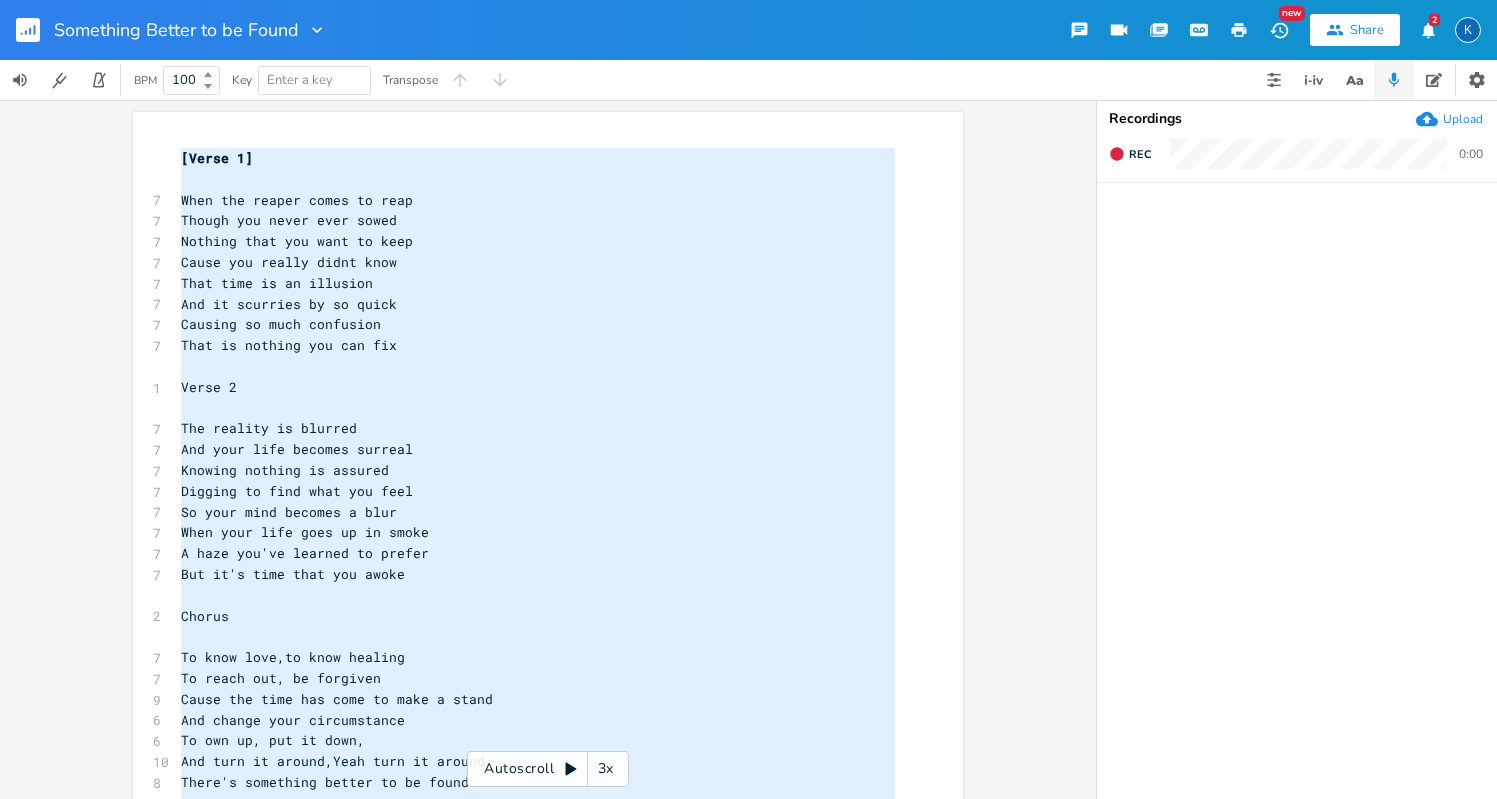 scroll, scrollTop: 0, scrollLeft: 0, axis: both 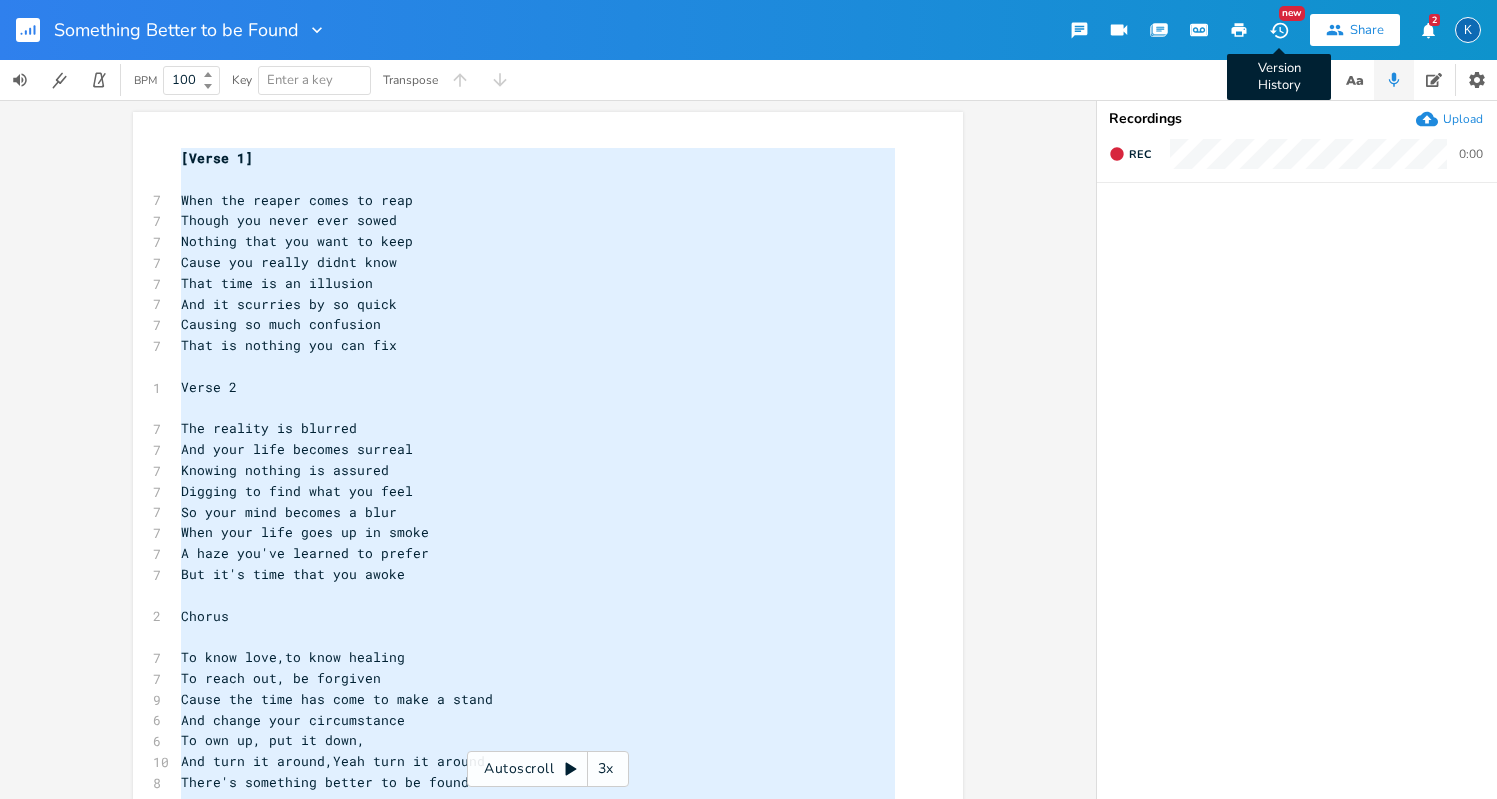 click 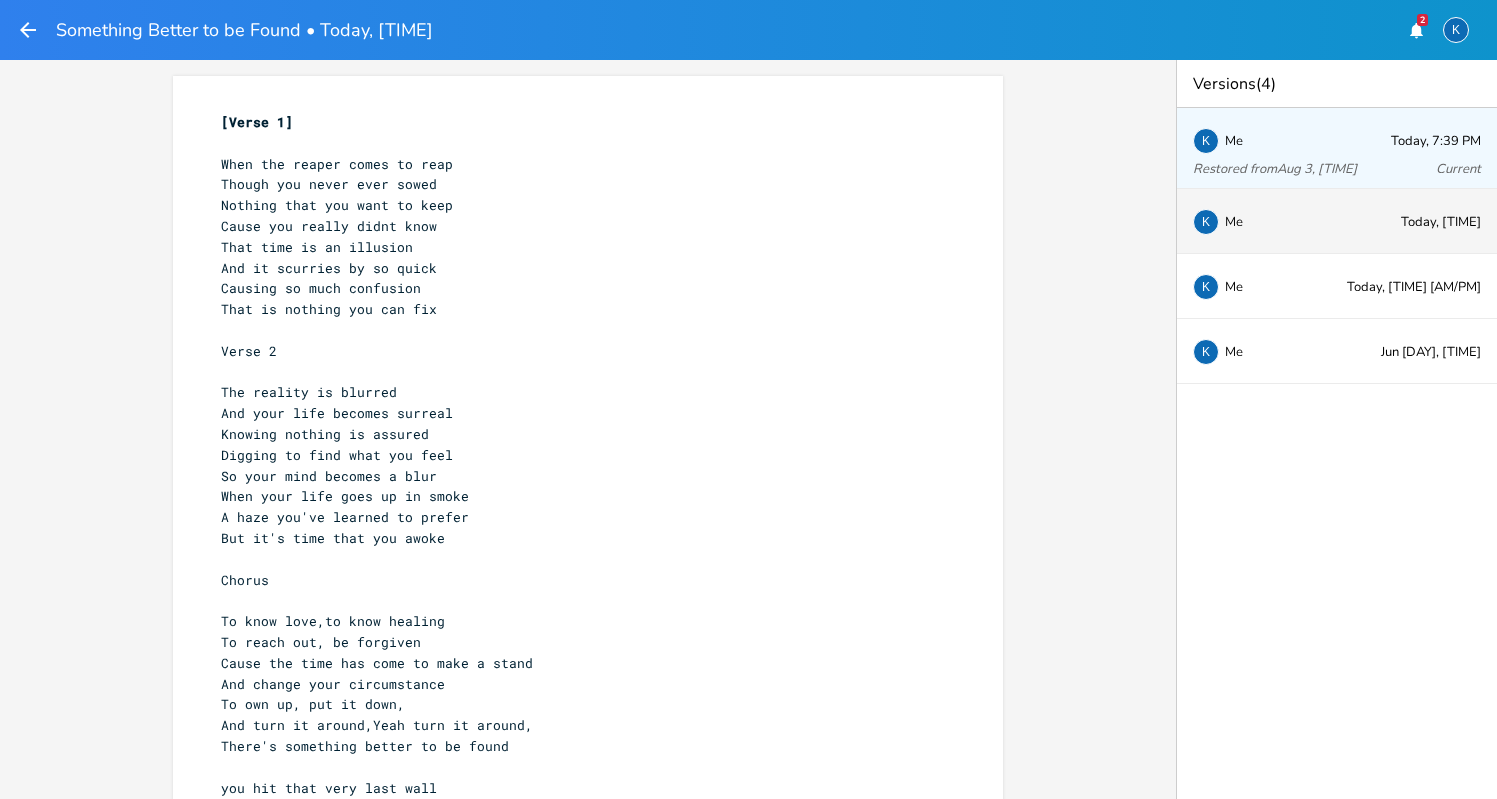 click on "K Me Today, 7:38 PM" at bounding box center (1337, 221) 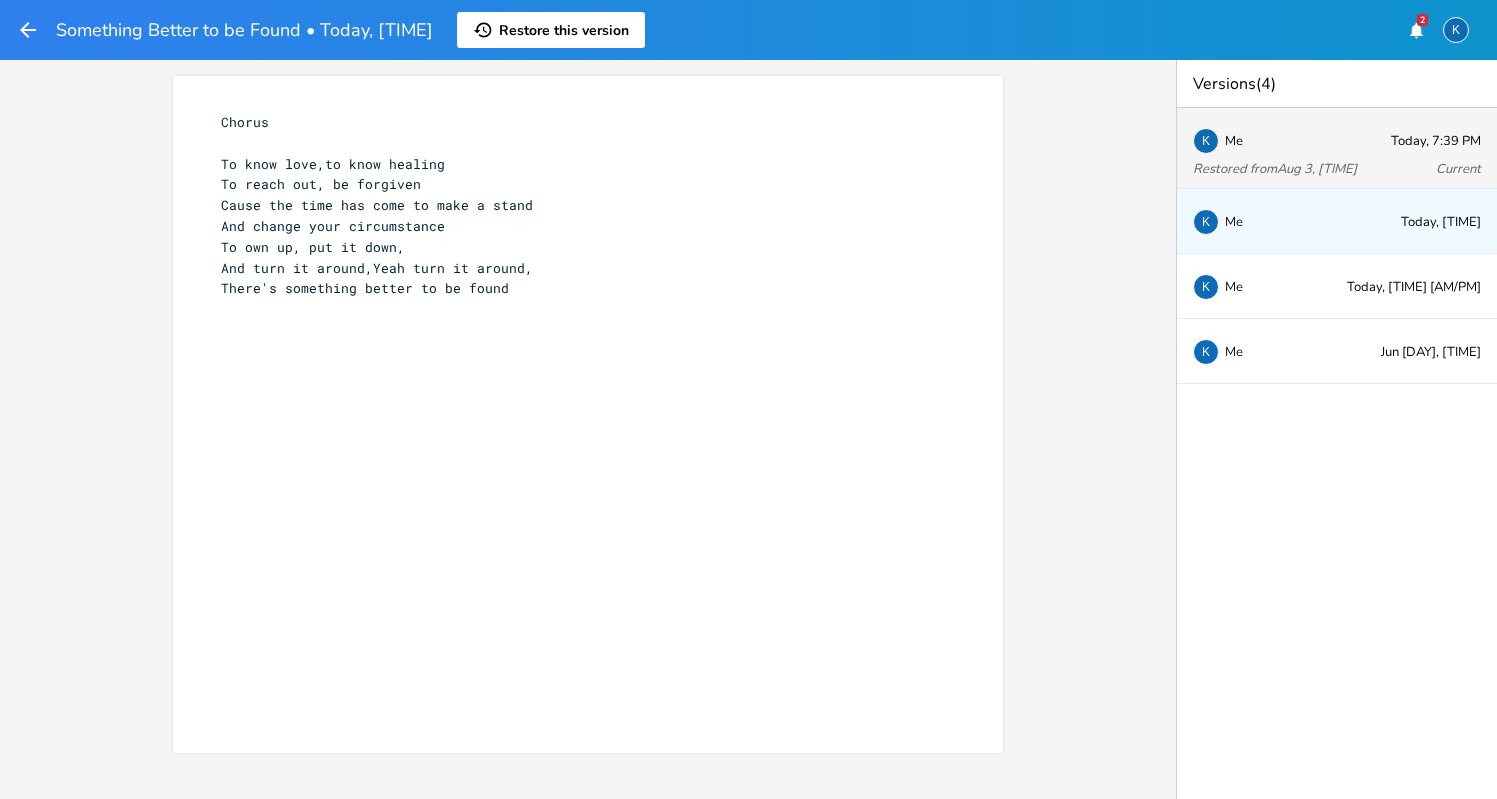 click on "Restored from  Aug 3, 7:29 PM" at bounding box center (1275, 169) 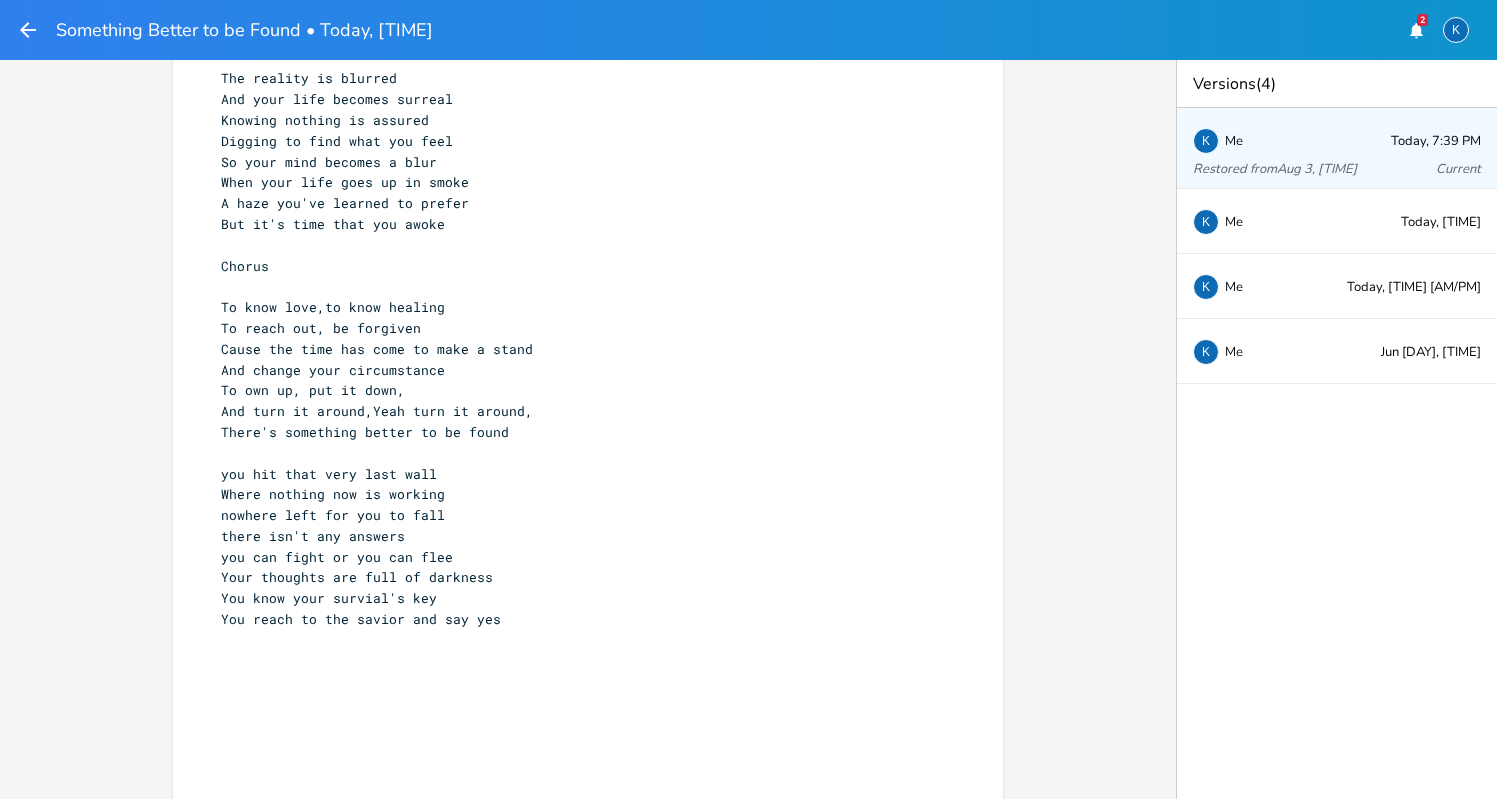 scroll, scrollTop: 313, scrollLeft: 0, axis: vertical 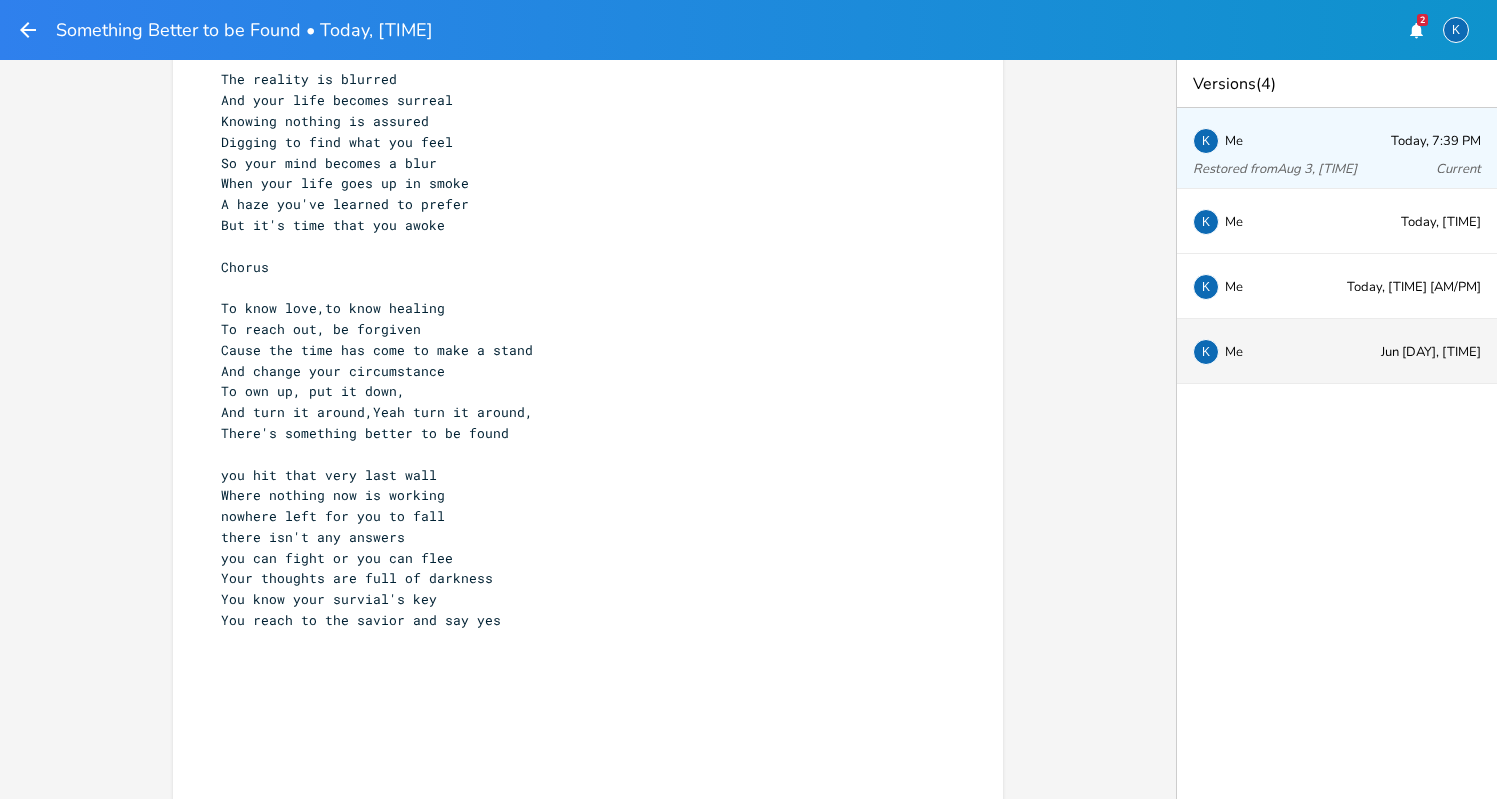 click on "K Me Jun 20, 10:56 AM" at bounding box center (1337, 351) 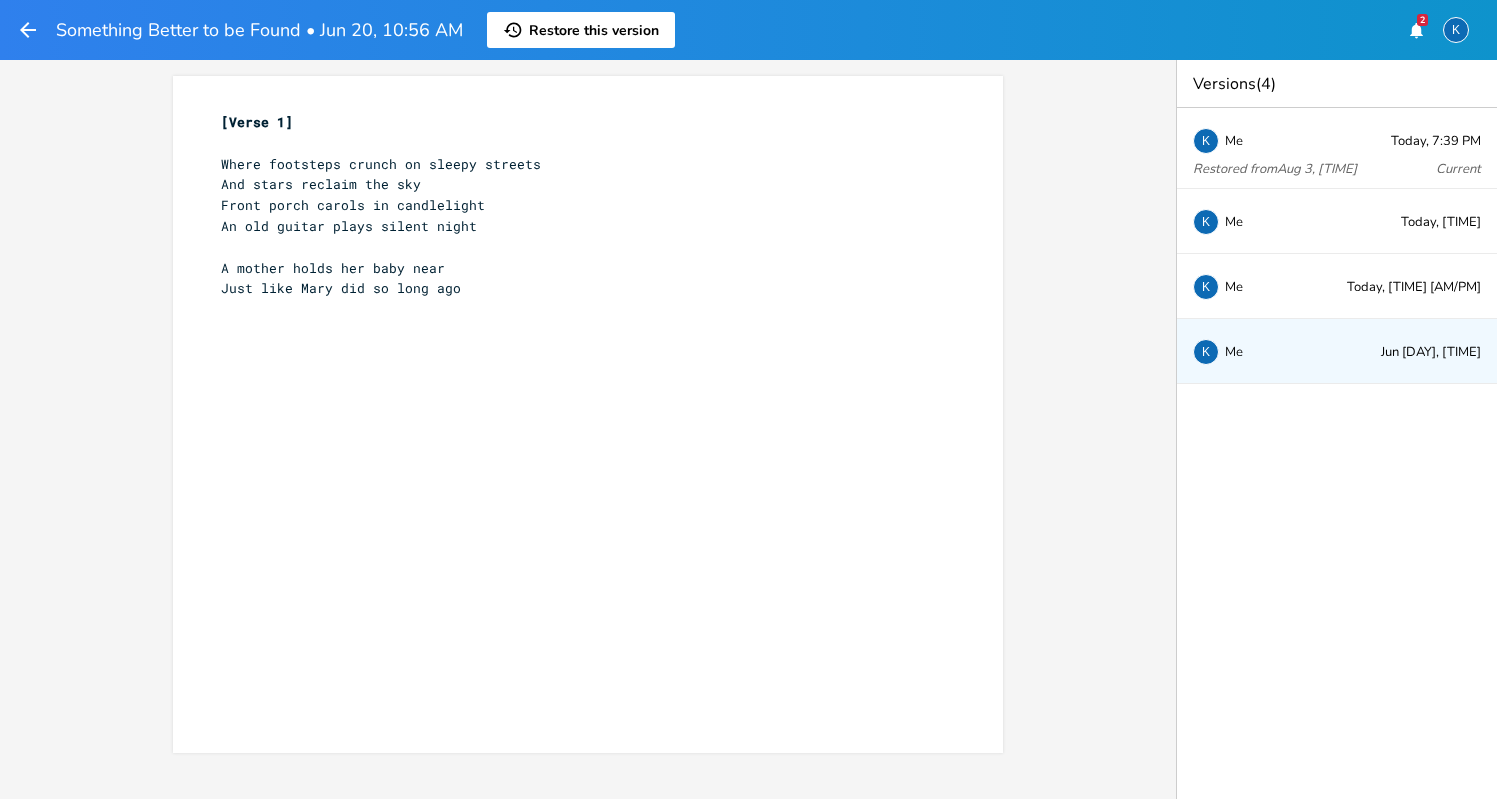 scroll, scrollTop: 0, scrollLeft: 0, axis: both 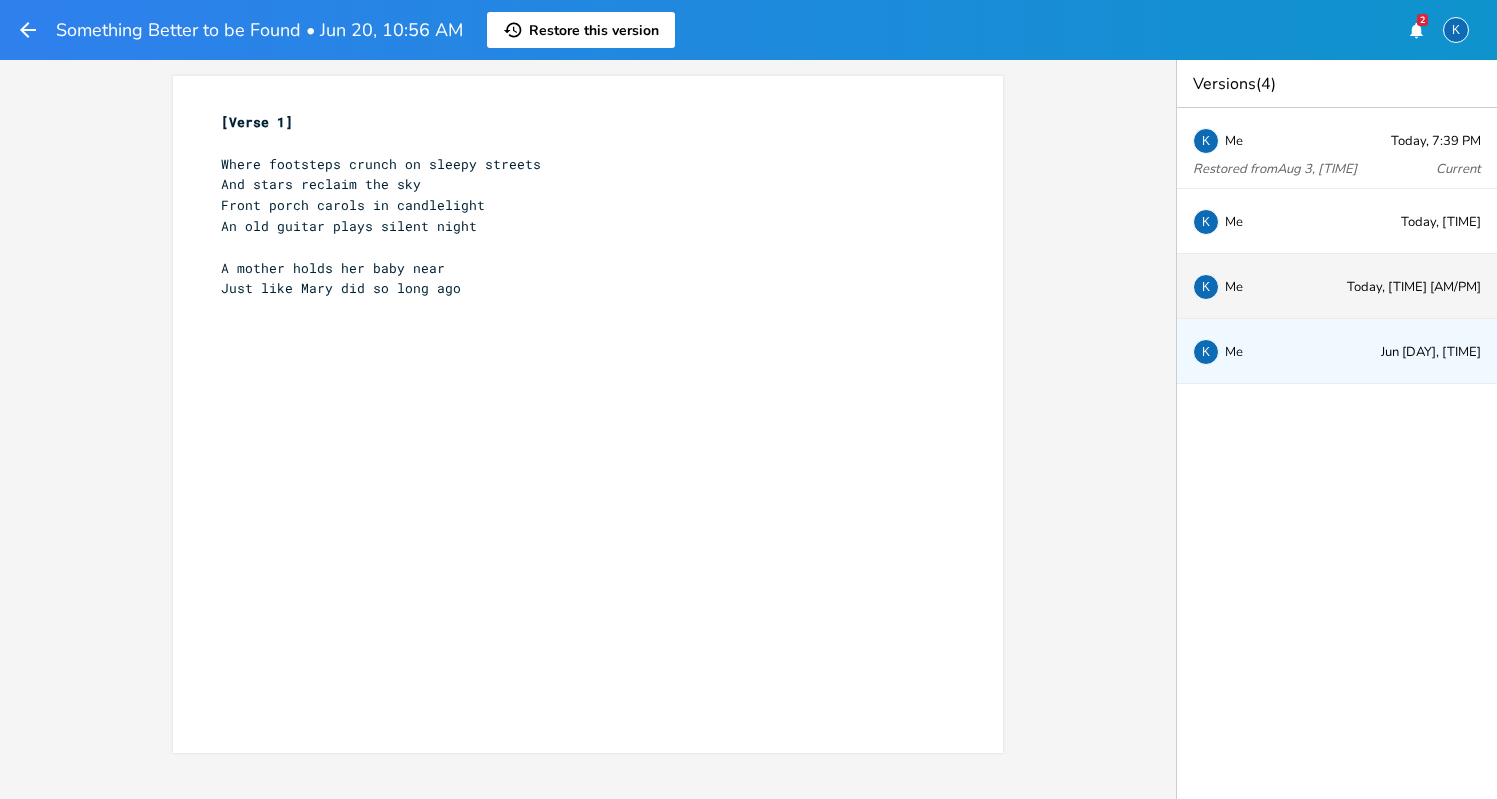 click on "K Me" at bounding box center (1259, 286) 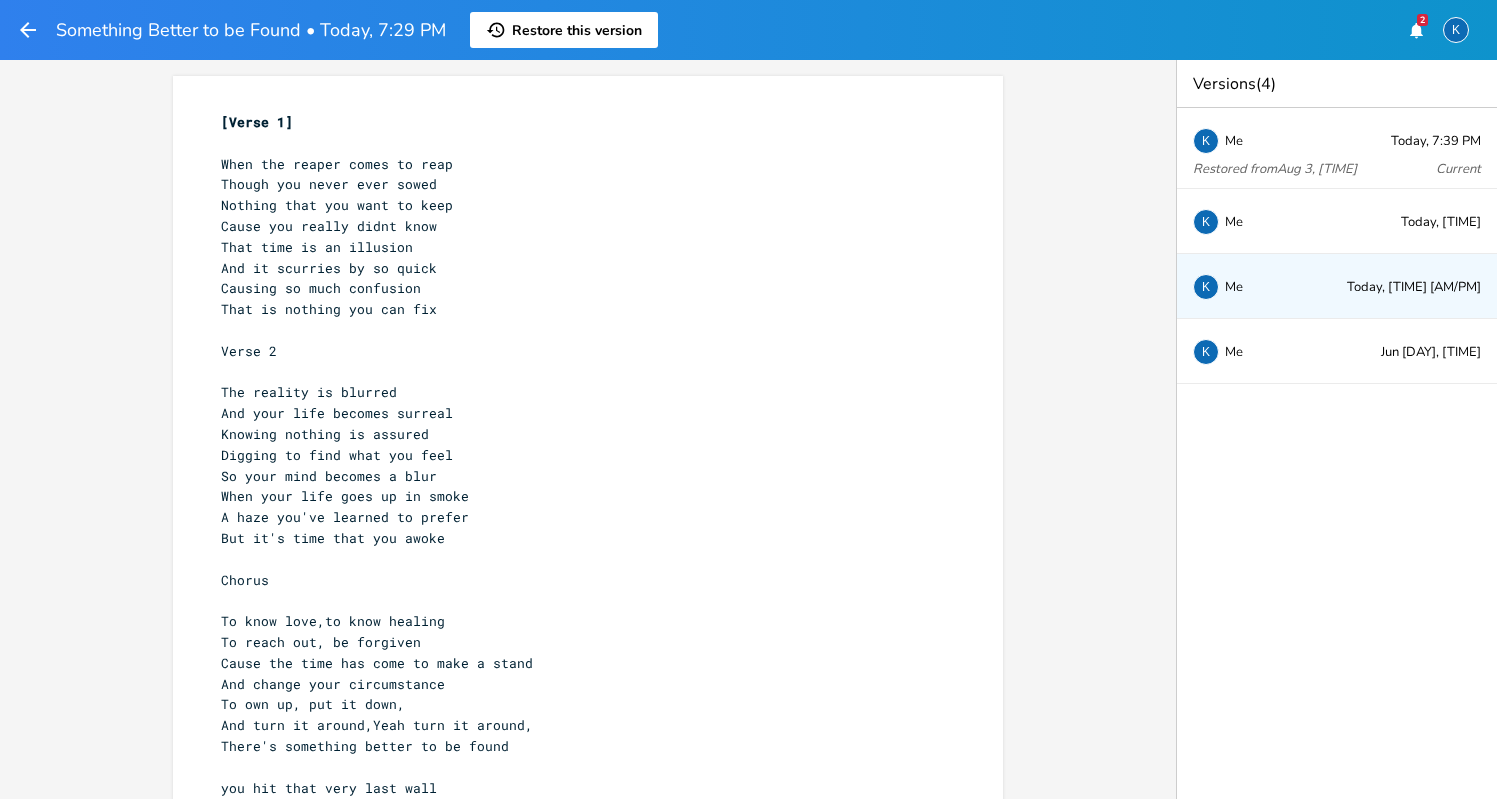 scroll, scrollTop: 0, scrollLeft: 0, axis: both 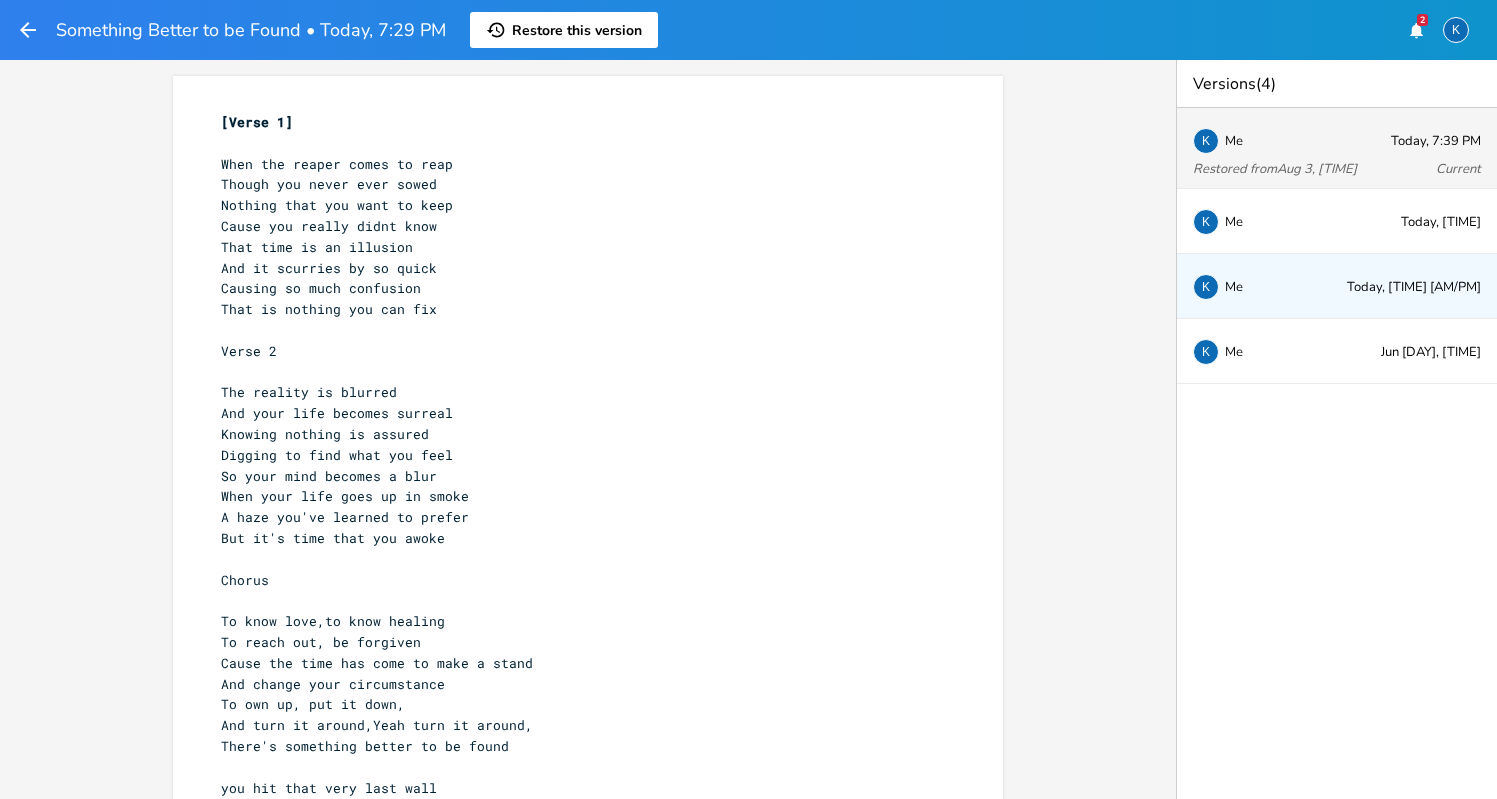 click on "Me Restored from [DATE], [TIME] [AM/PM] Today, [TIME] [AM/PM] Current" at bounding box center (1337, 148) 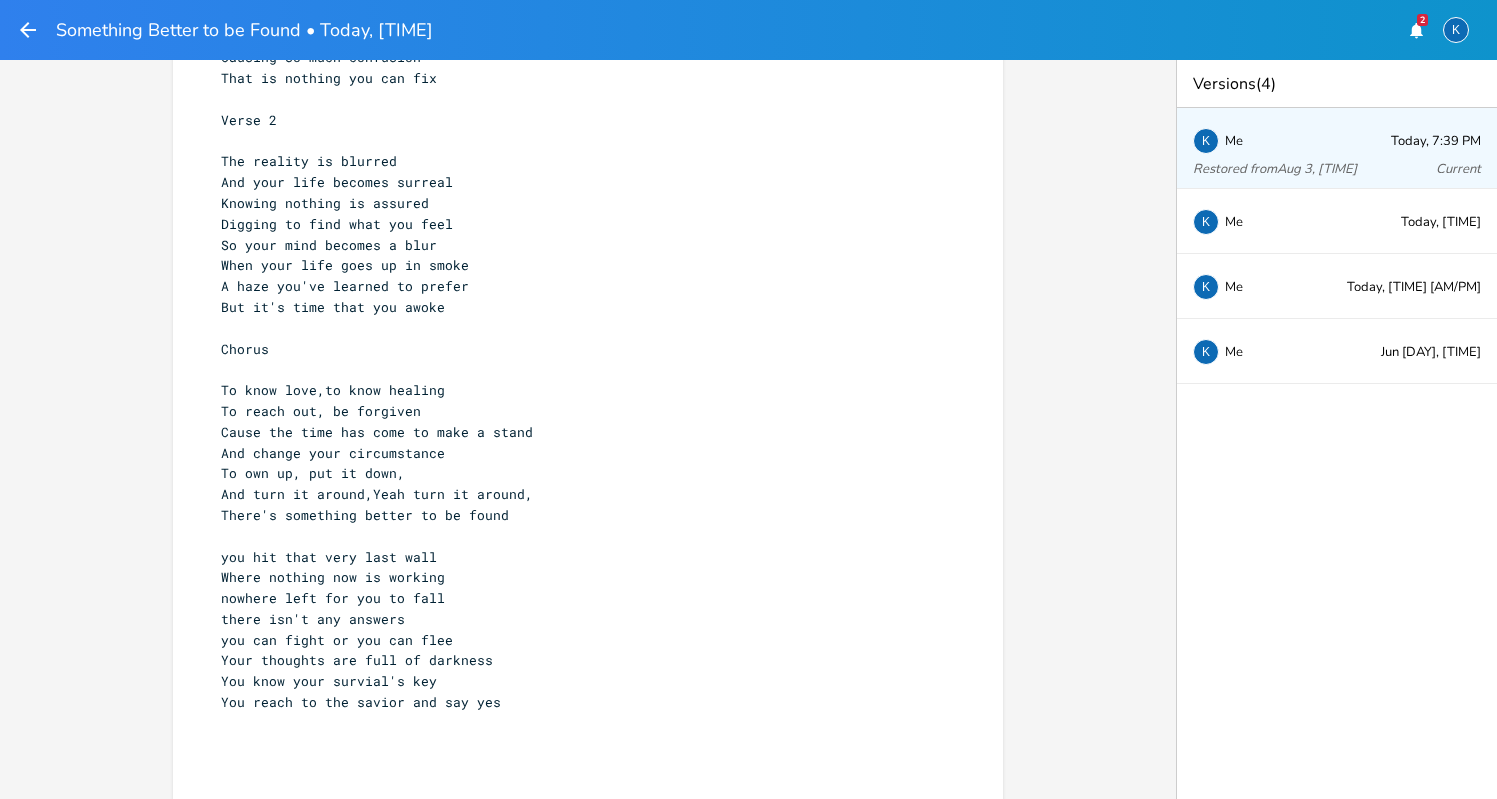 scroll, scrollTop: 235, scrollLeft: 0, axis: vertical 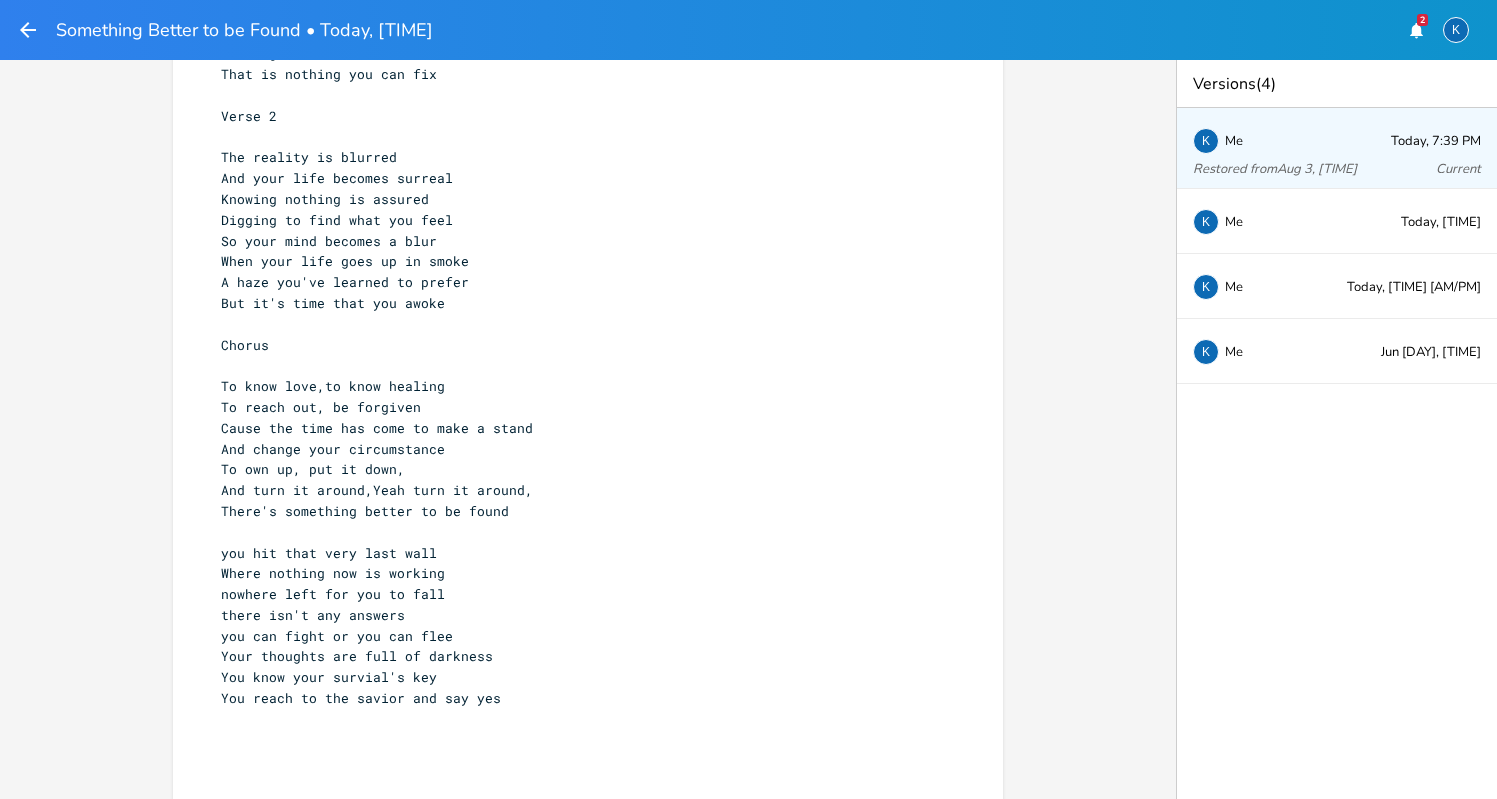 click on "There's something better to be found" at bounding box center [578, 511] 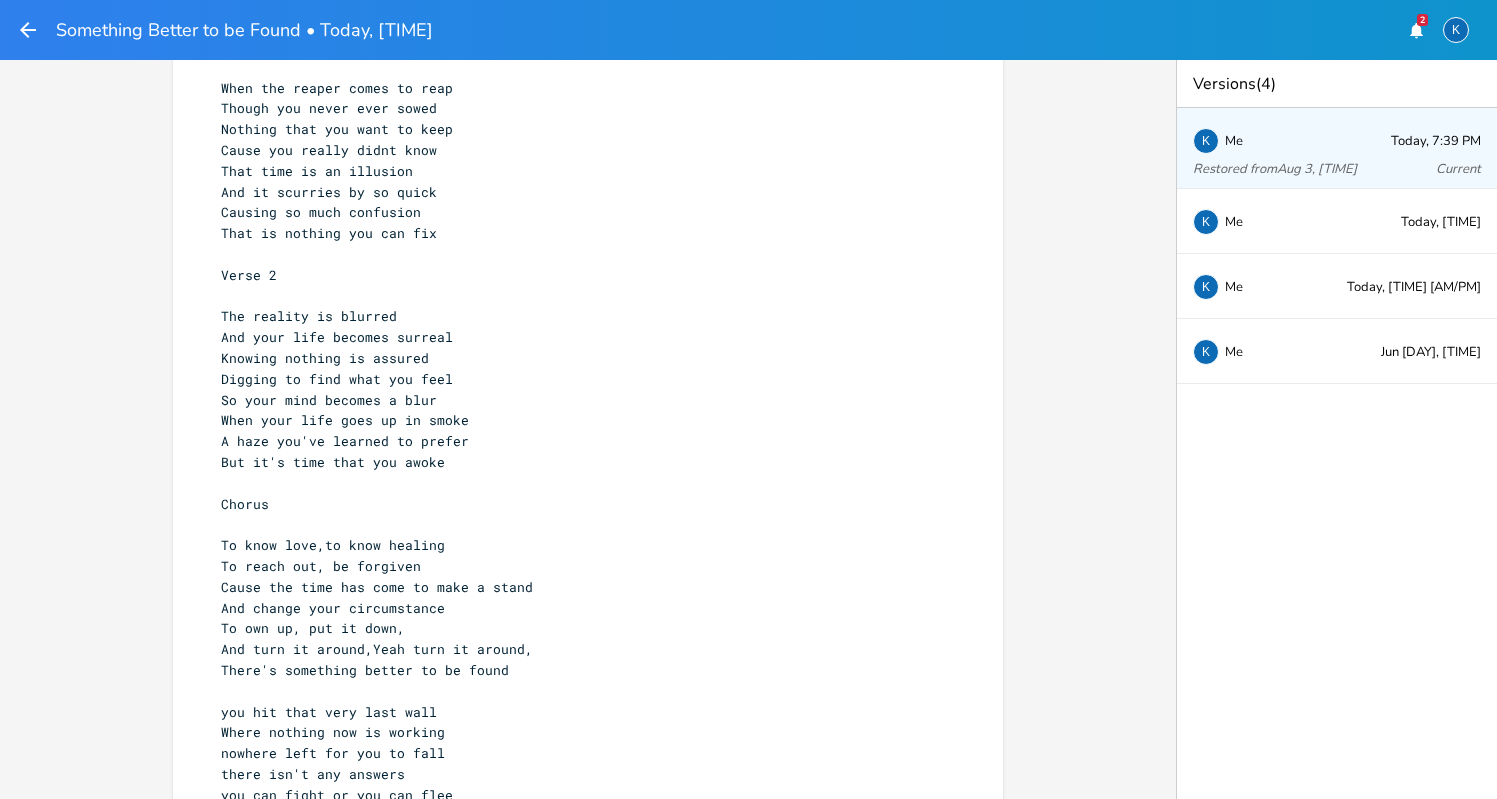scroll, scrollTop: 49, scrollLeft: 0, axis: vertical 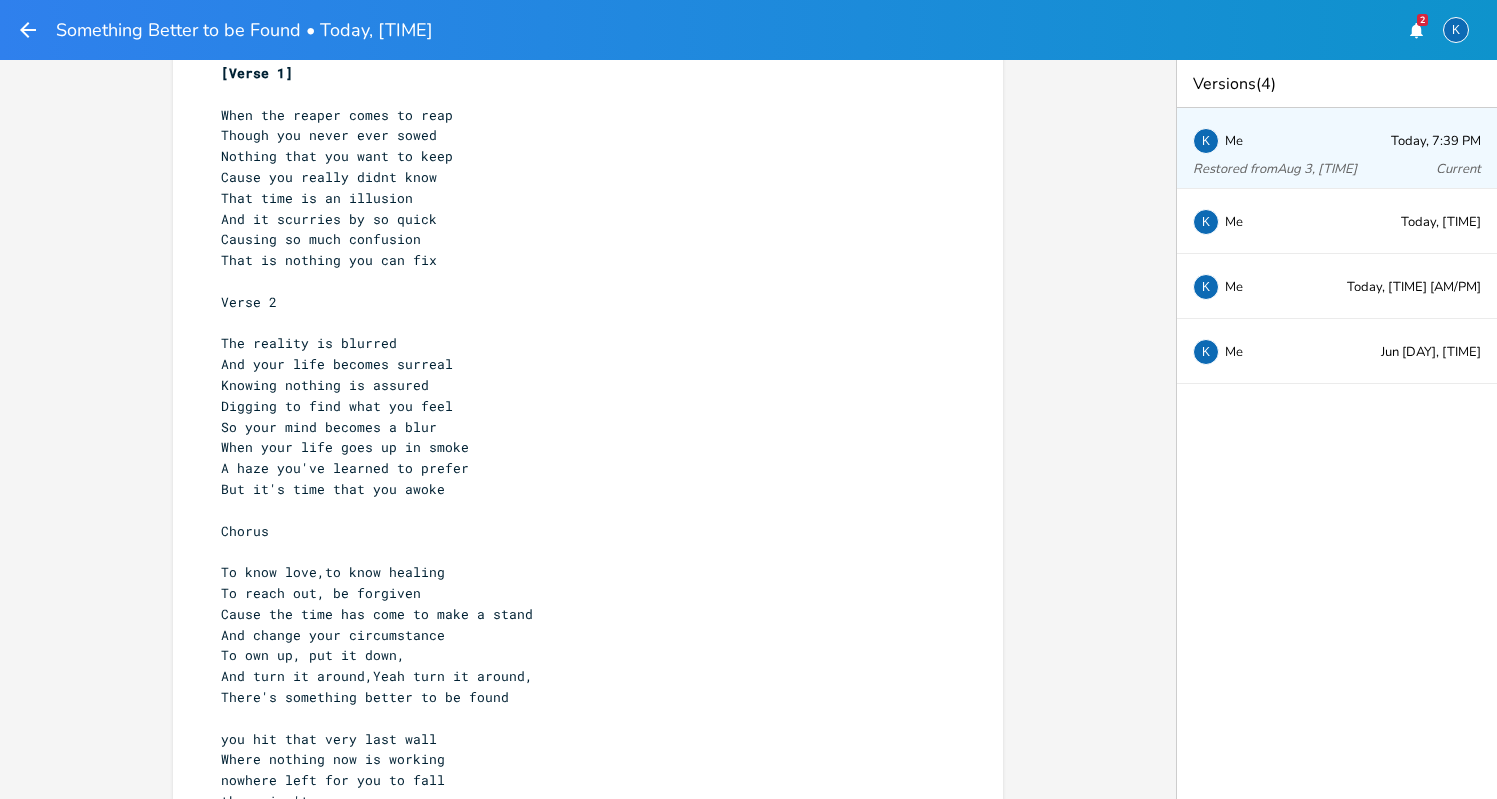 click 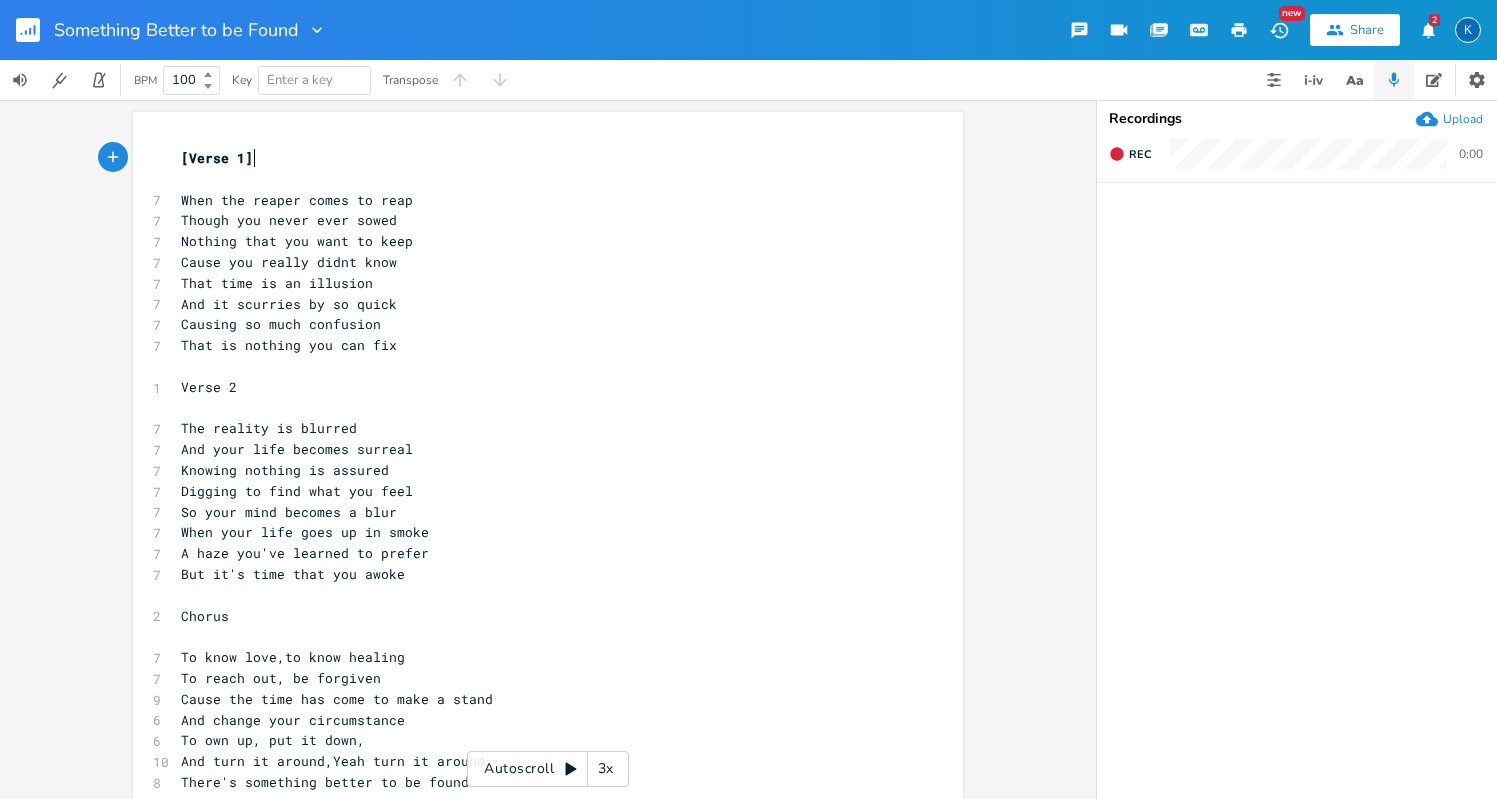 scroll, scrollTop: 0, scrollLeft: 1, axis: horizontal 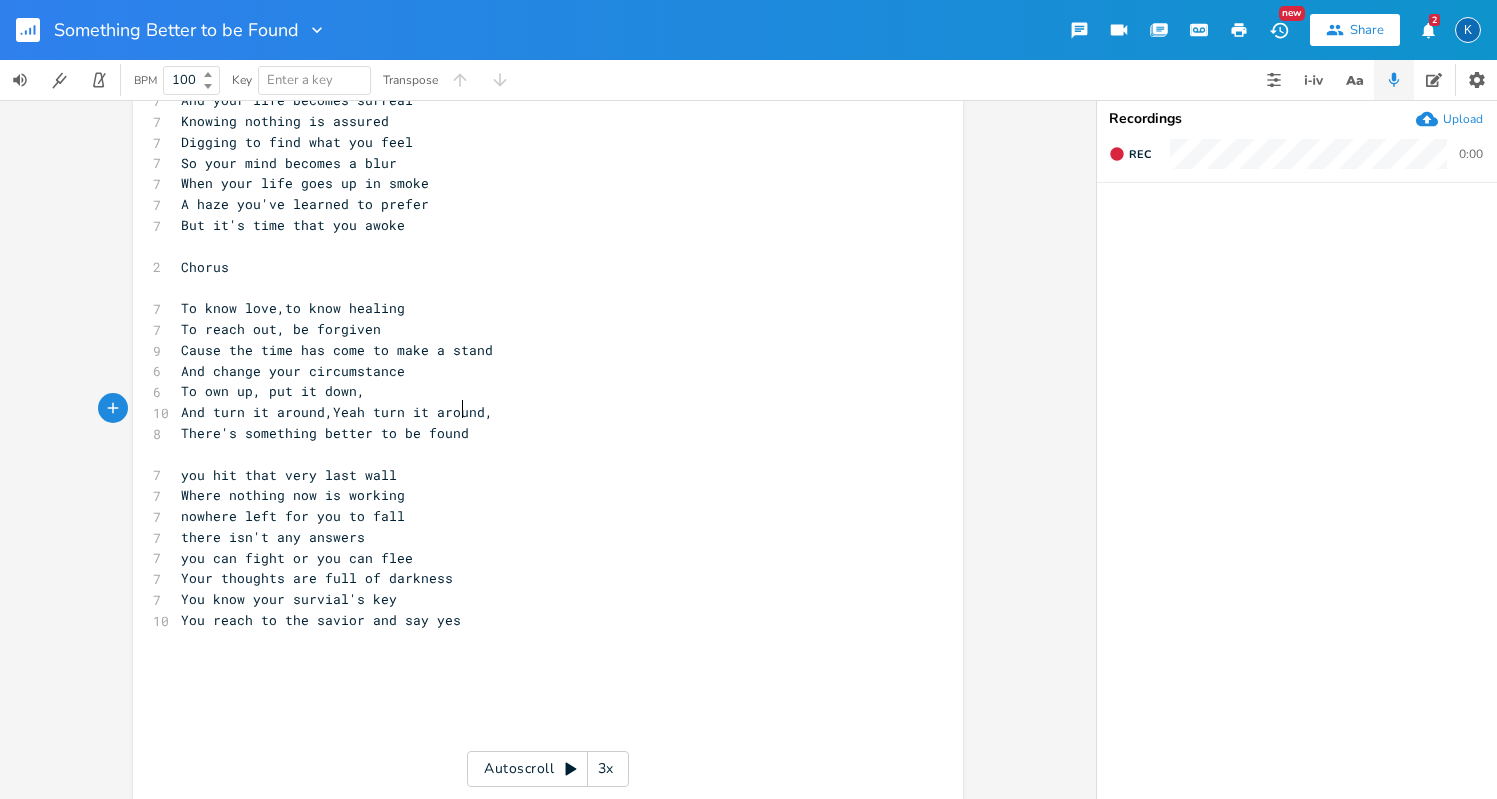 click on "There's something better to be found" at bounding box center [538, 433] 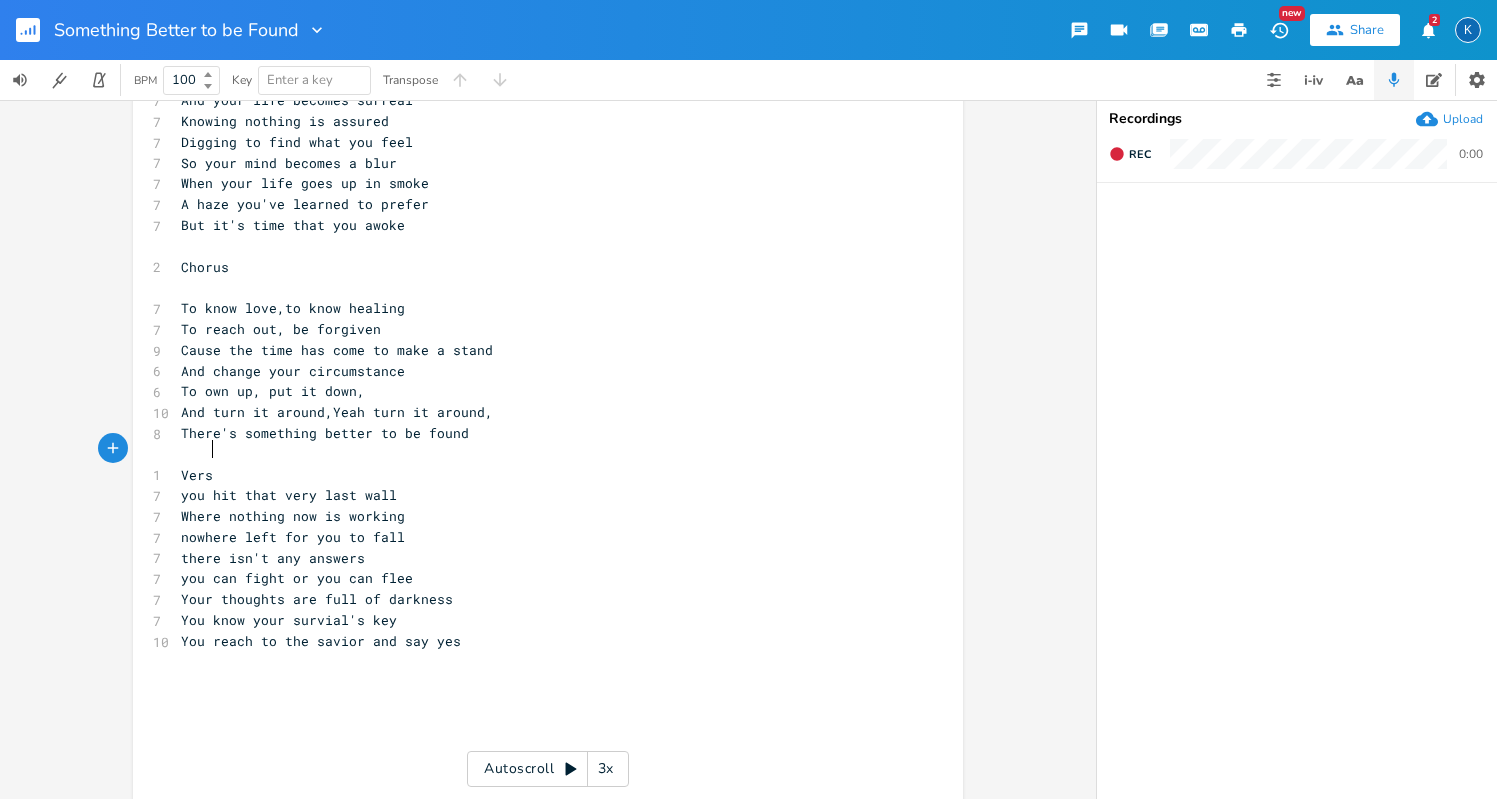 scroll, scrollTop: 0, scrollLeft: 28, axis: horizontal 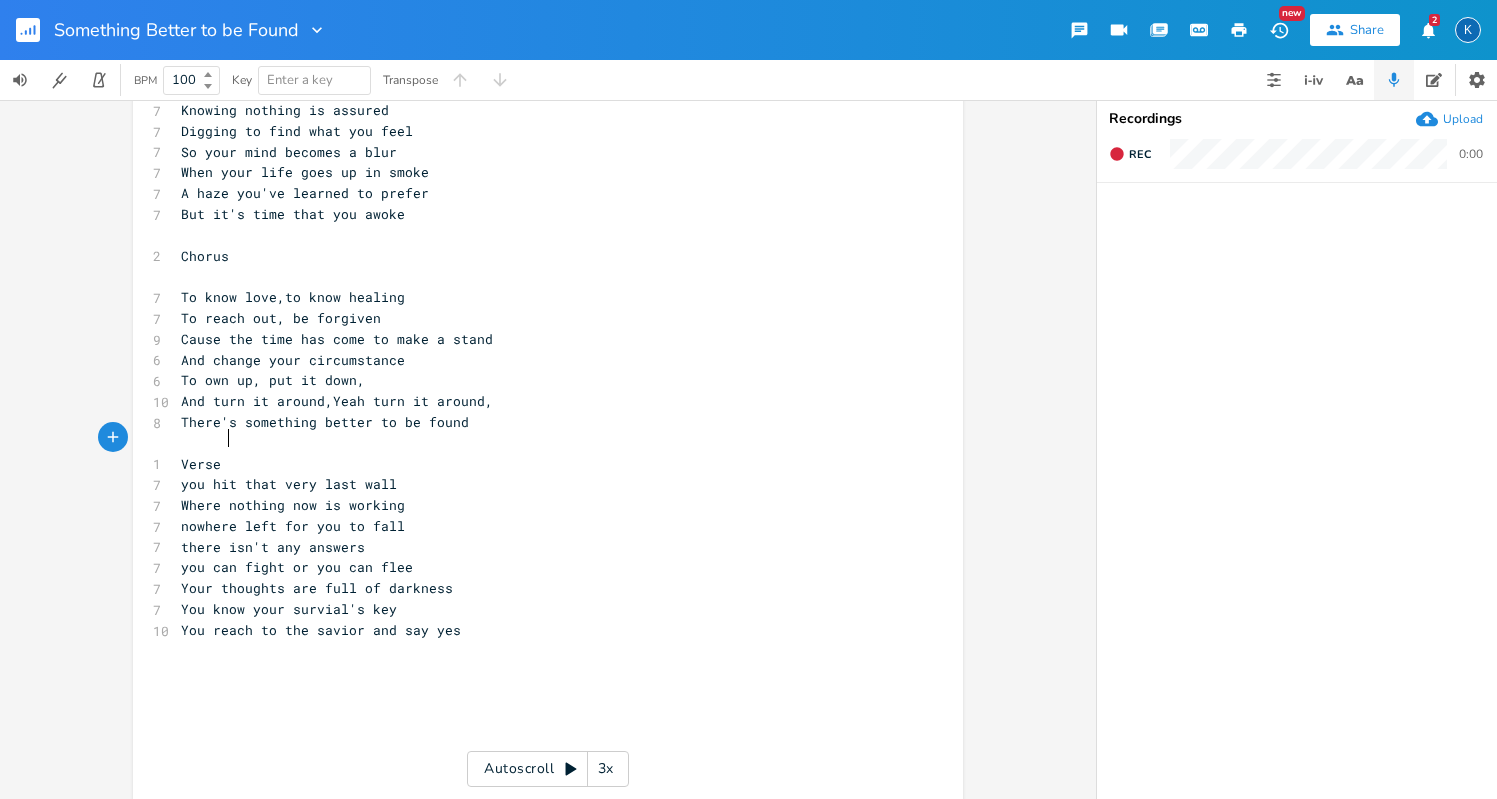 type on "Verse 3" 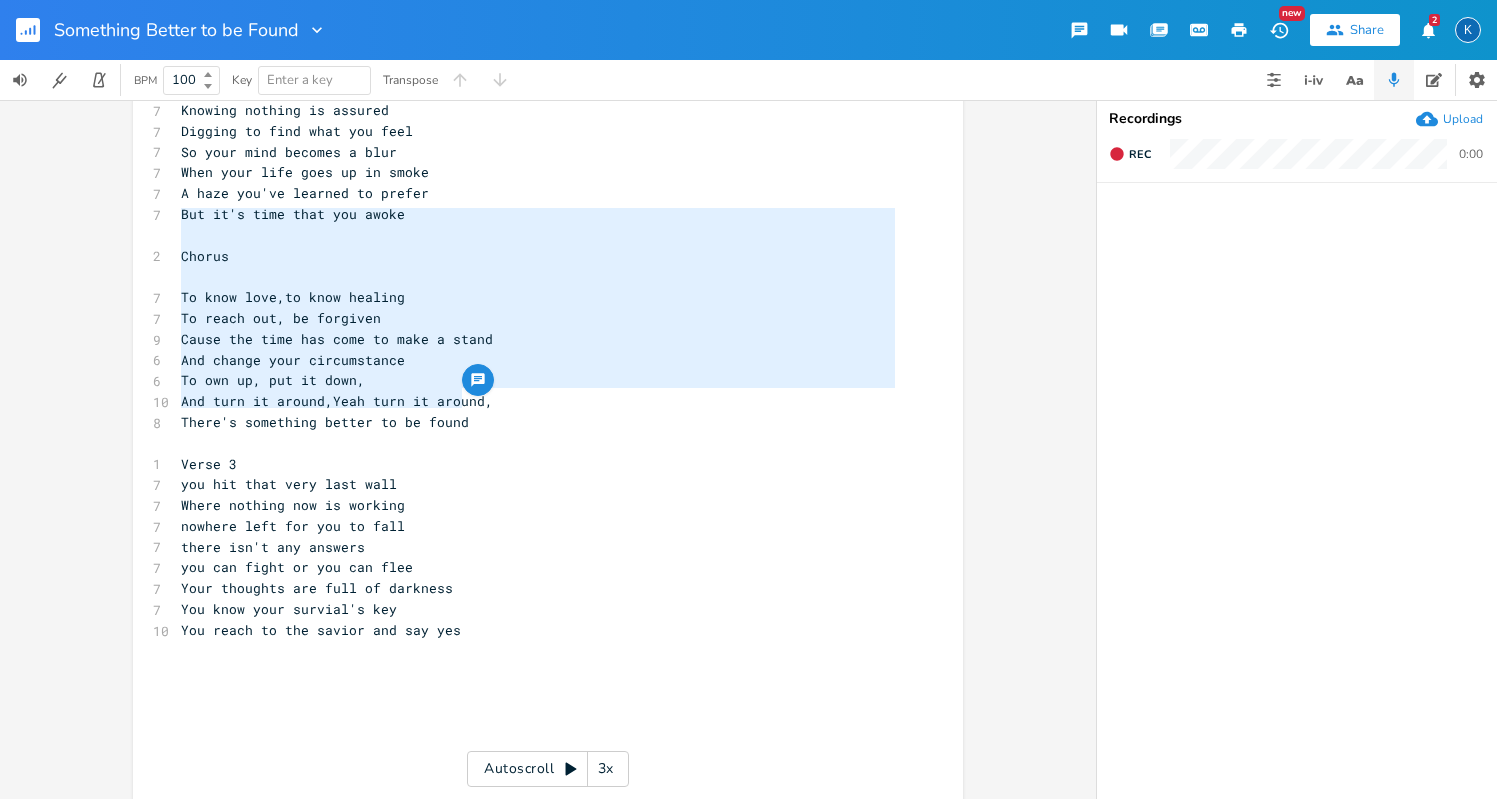 type on "Chorus
To know love,to know healing
To reach out, be forgiven
Cause the time has come to make a stand
And change your circumstance
To own up, put it down,
And turn it around,Yeah turn it around,
There's something better to be found" 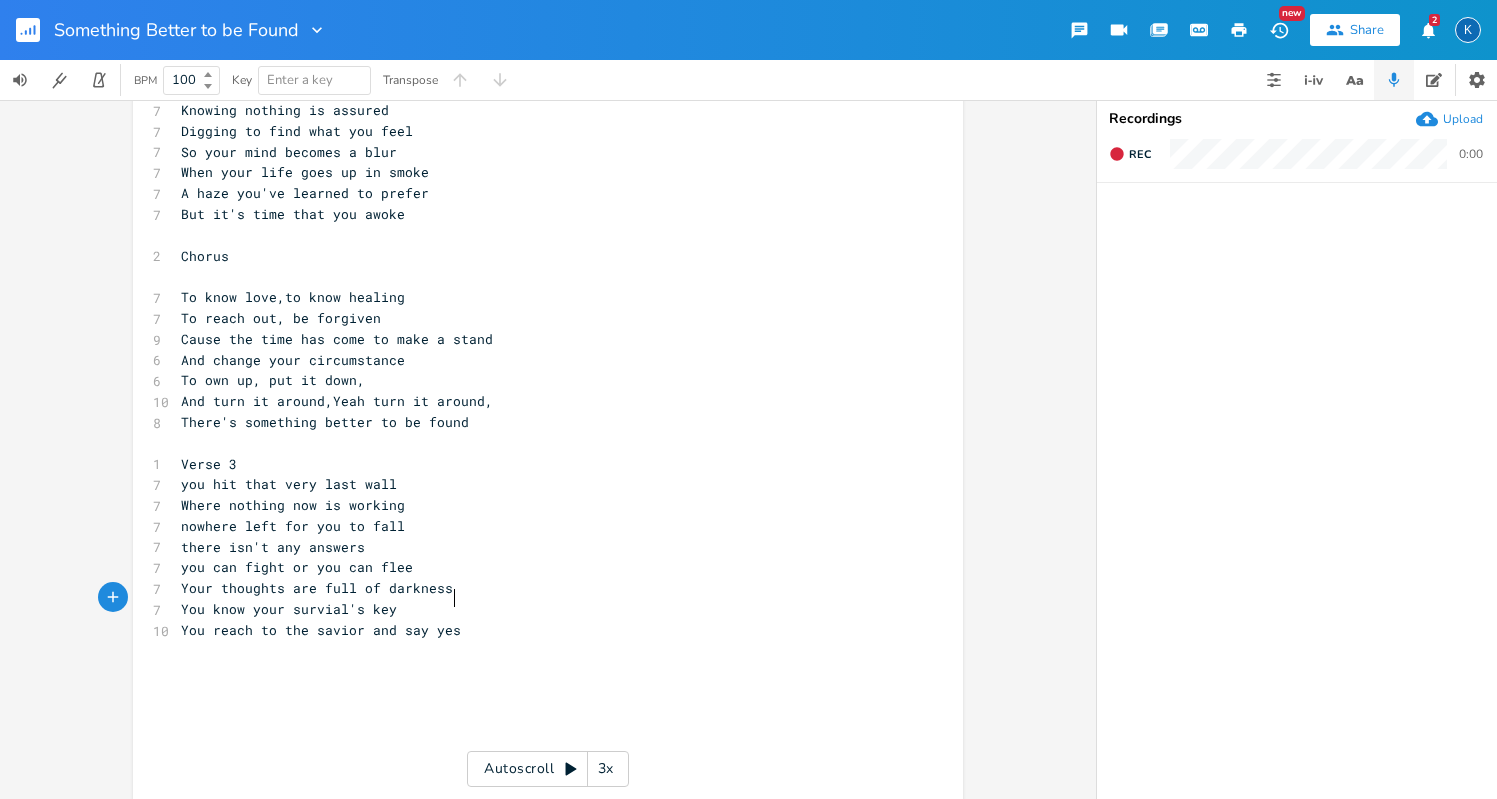 click on "You reach to the savior and say yes" at bounding box center [538, 630] 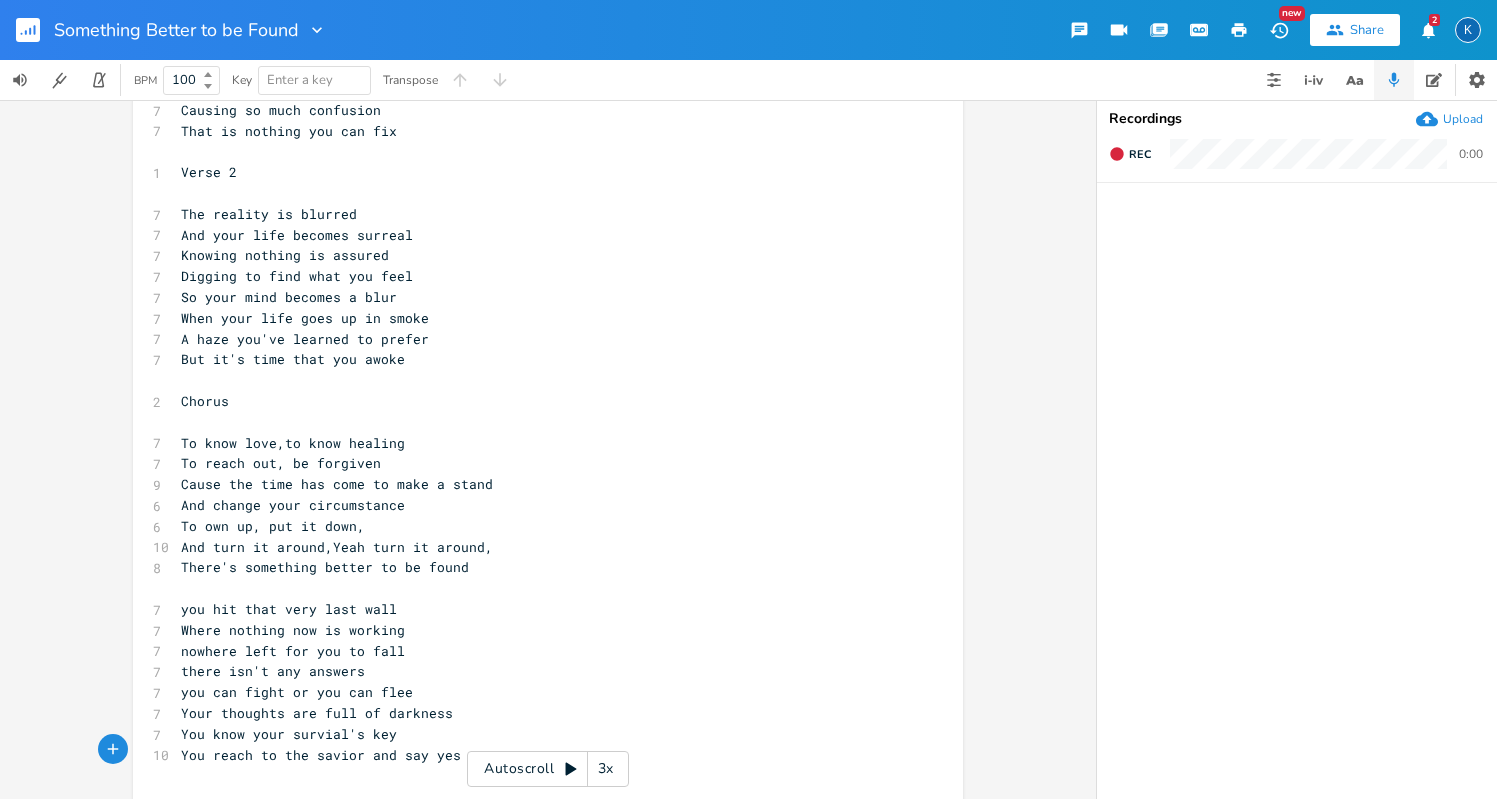 scroll, scrollTop: 1089, scrollLeft: 0, axis: vertical 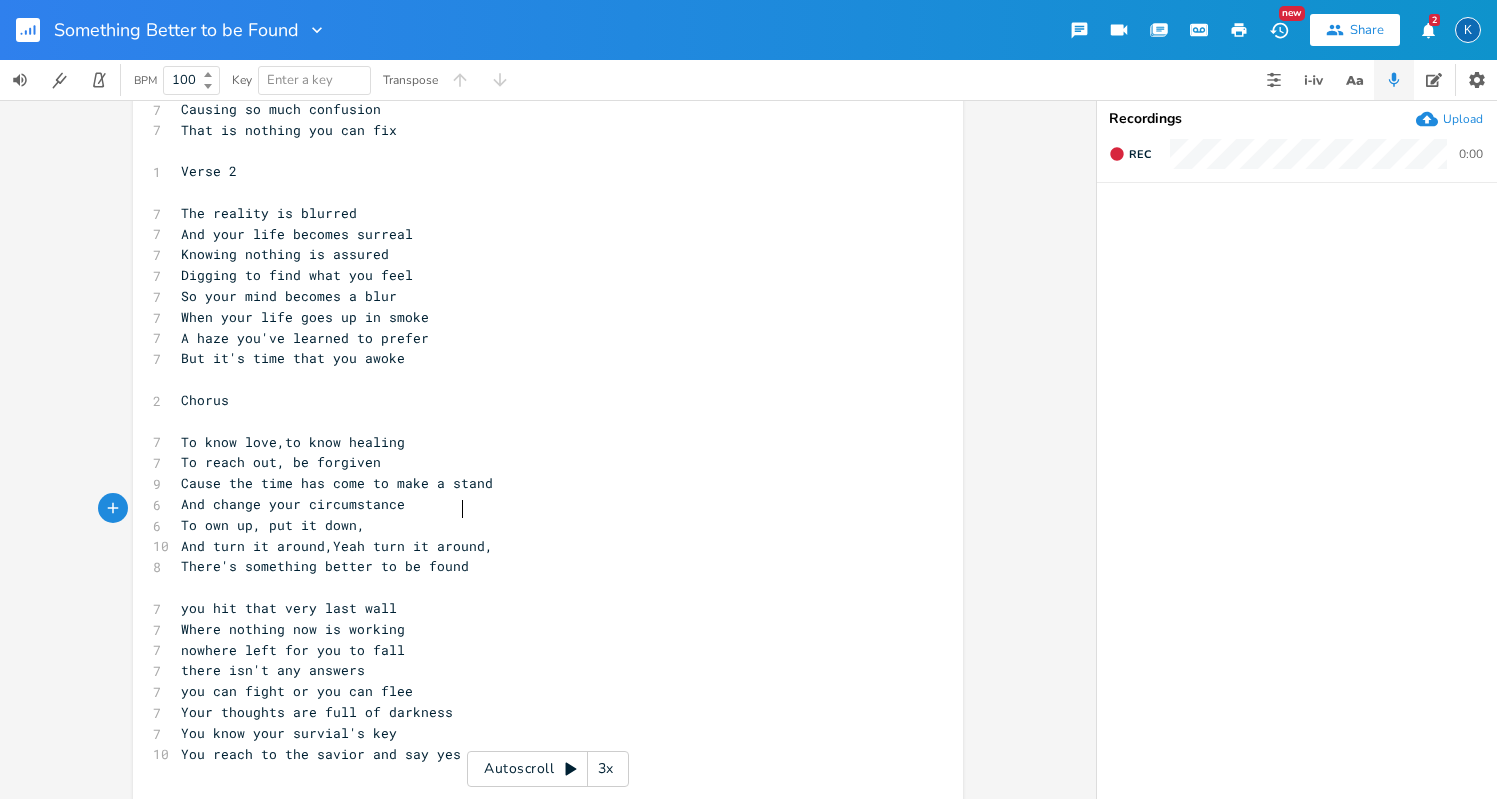 click on "There's something better to be found" at bounding box center [538, 566] 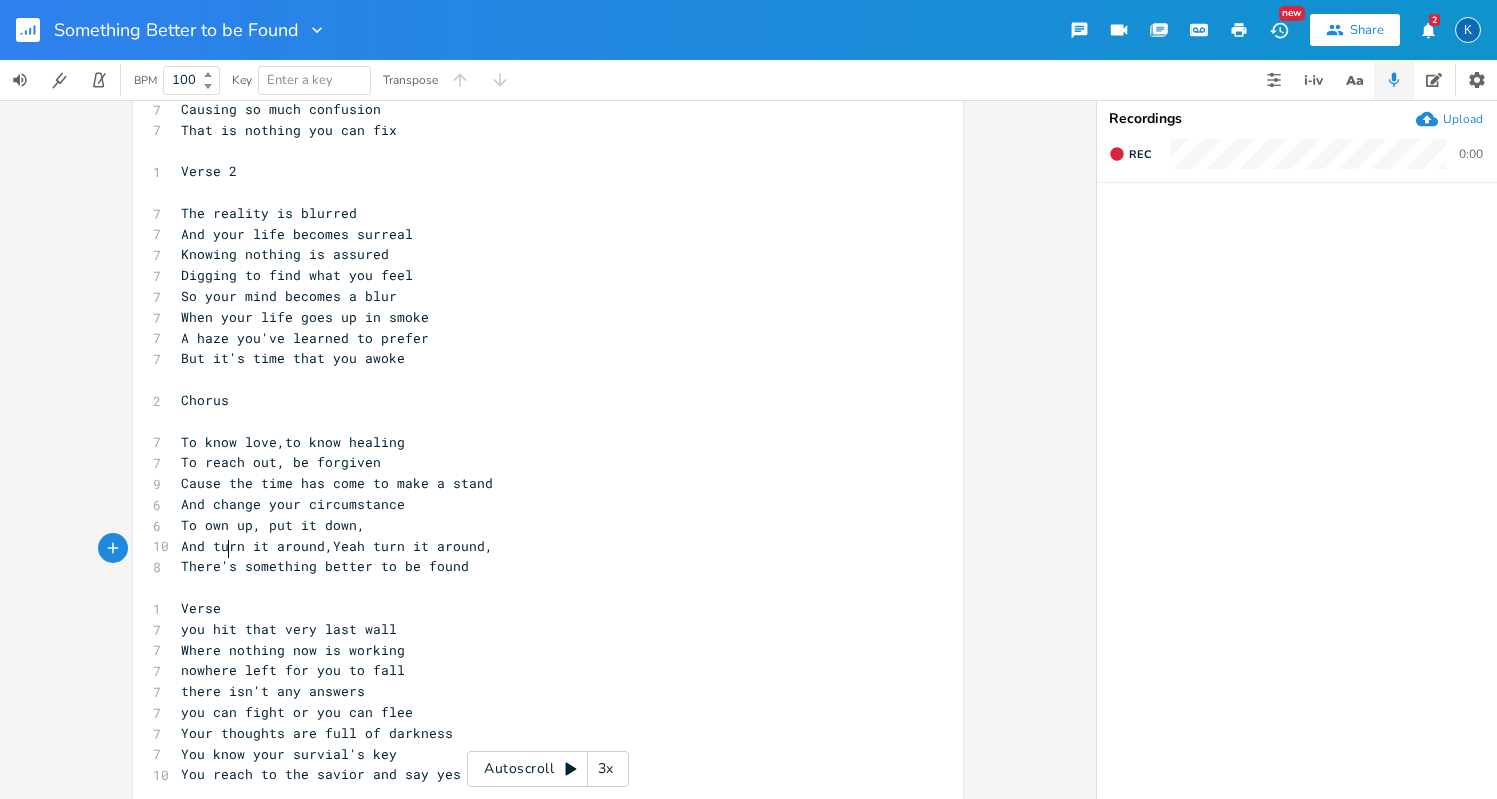 type on "Verse 3" 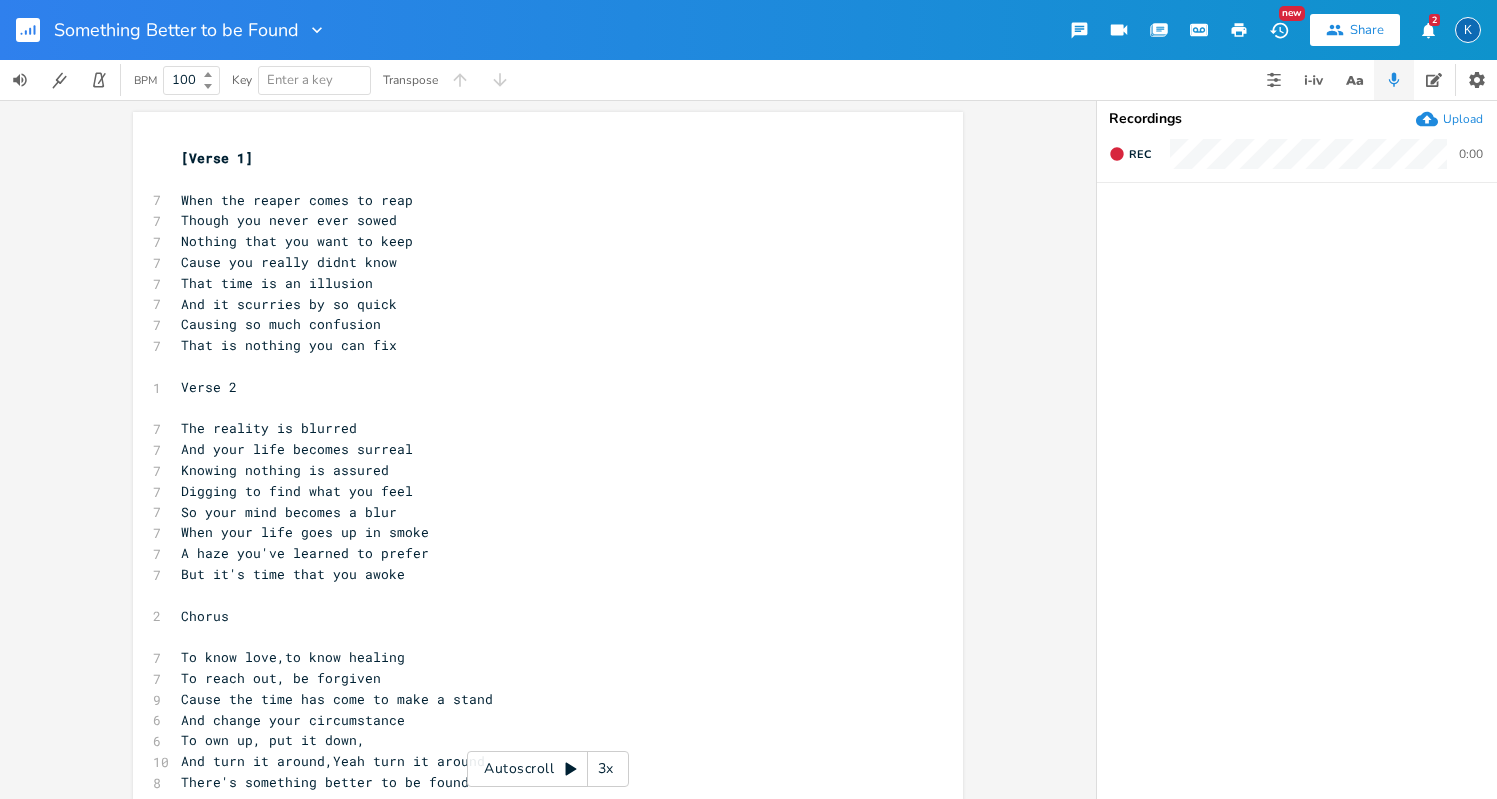 scroll, scrollTop: -1, scrollLeft: 0, axis: vertical 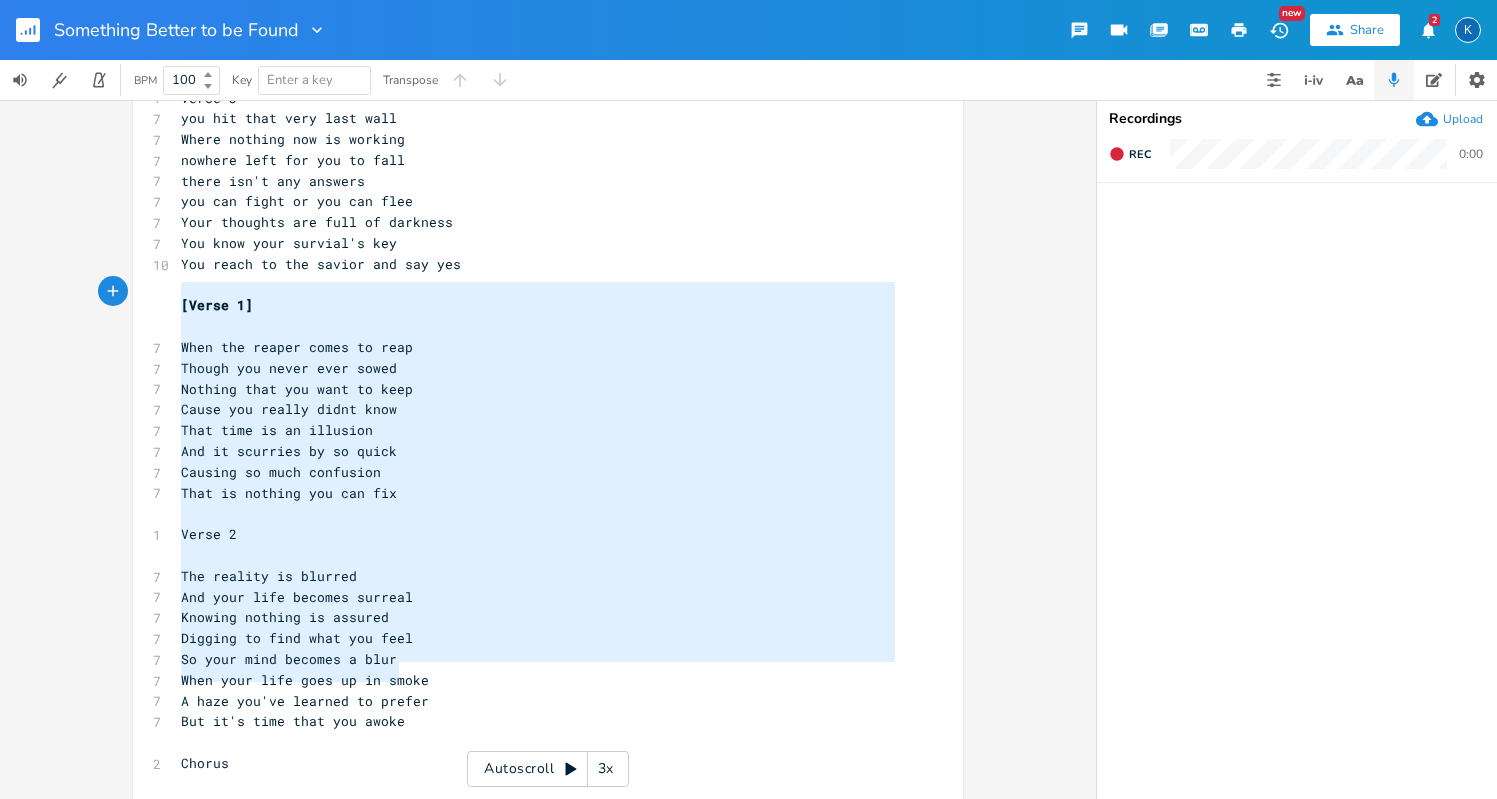 type on "[Verse 1]
When the reaper comes to reap
Though you never ever sowed
Nothing that you want to keep
Cause you really didnt know
That time is an illusion
And it scurries by so quick
Causing so much confusion
That is nothing you can fix
Verse 2
The reality is blurred
And your life becomes surreal
Knowing nothing is assured
Digging to find what you feel
So your mind becomes a blur
When your life goes up in smoke
A haze you've learned to prefer
But it's time that you awoke" 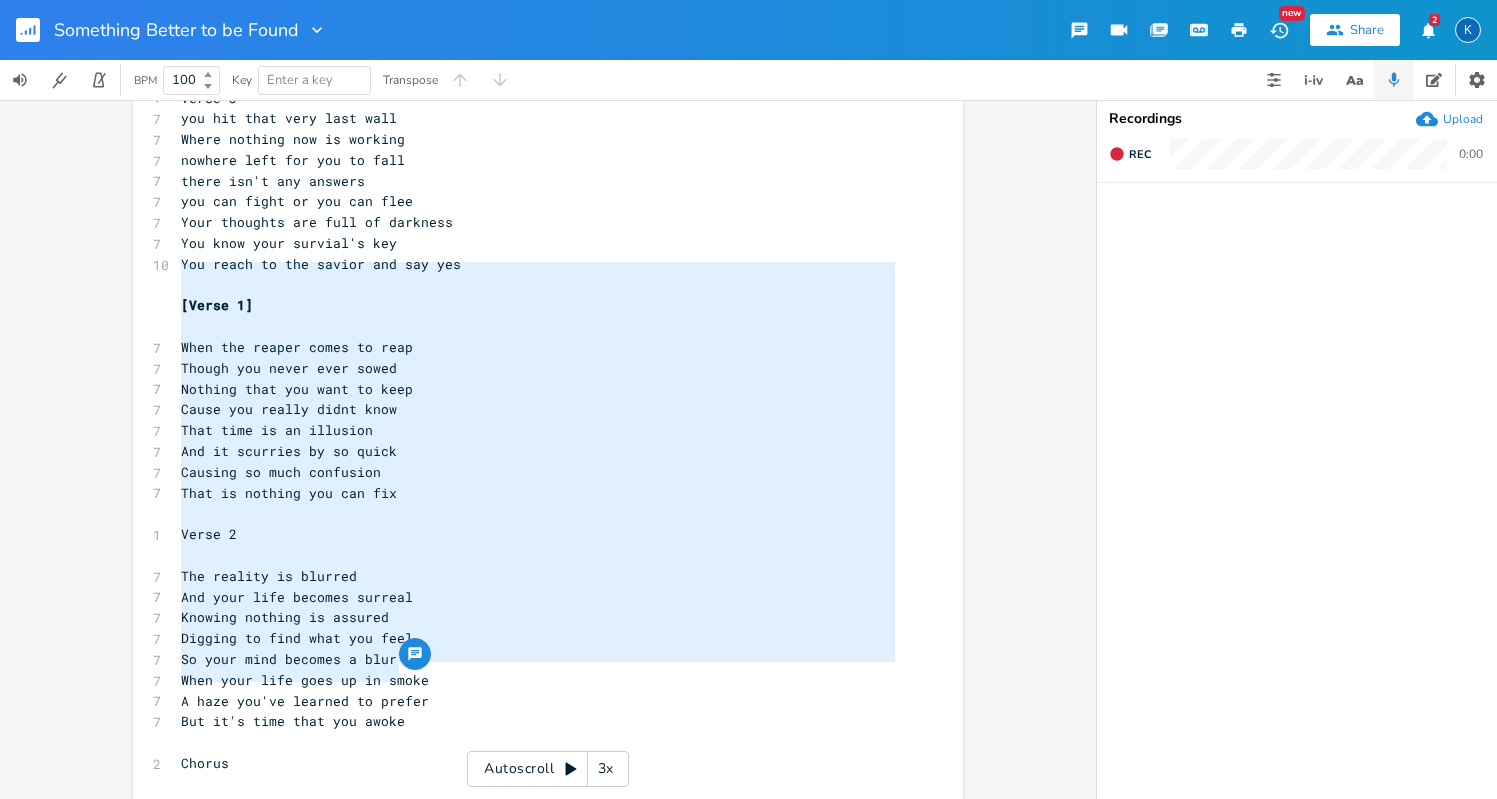 drag, startPoint x: 426, startPoint y: 677, endPoint x: 133, endPoint y: 272, distance: 499.874 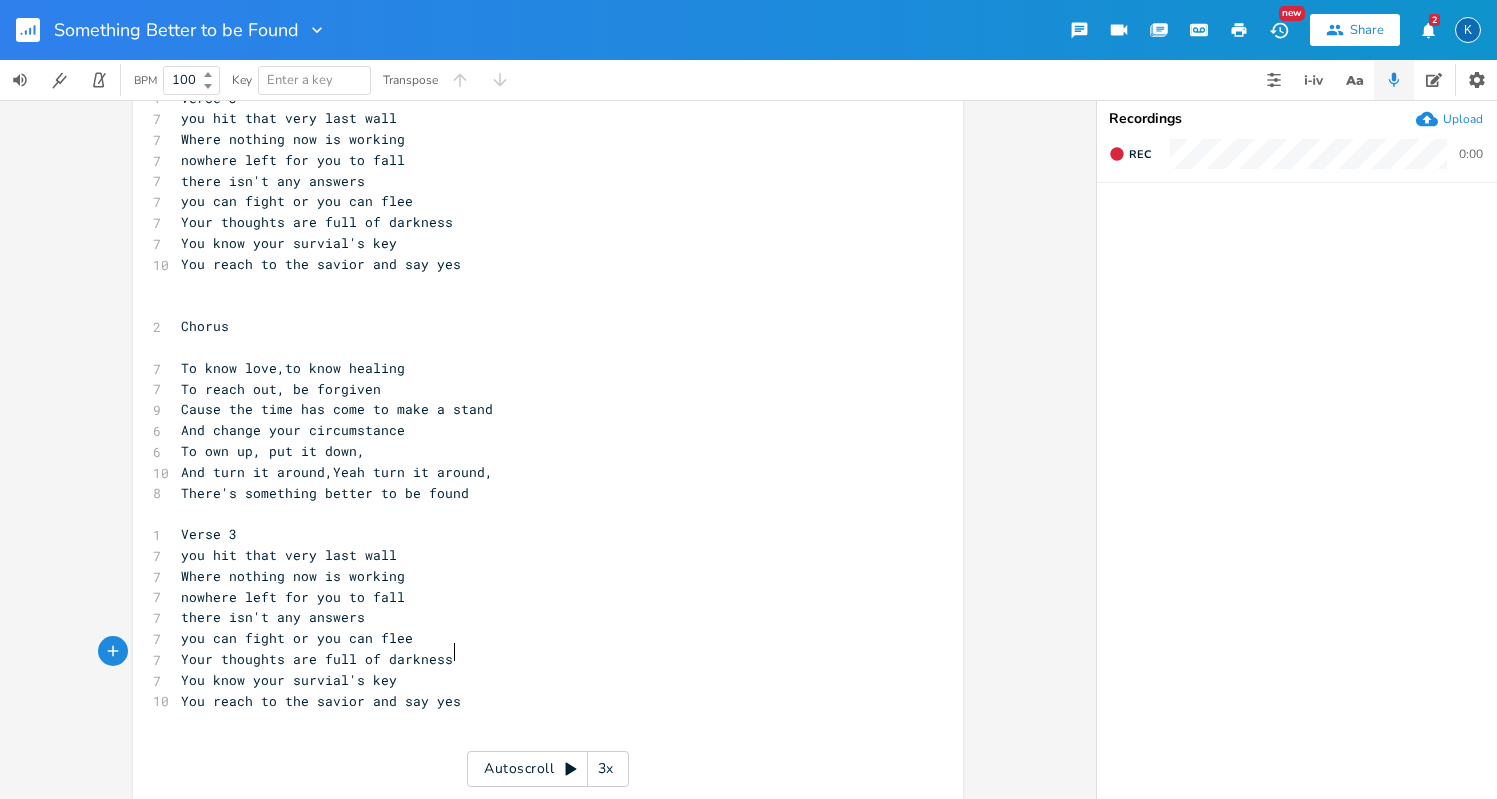 click on "You reach to the savior and say yes" at bounding box center [538, 701] 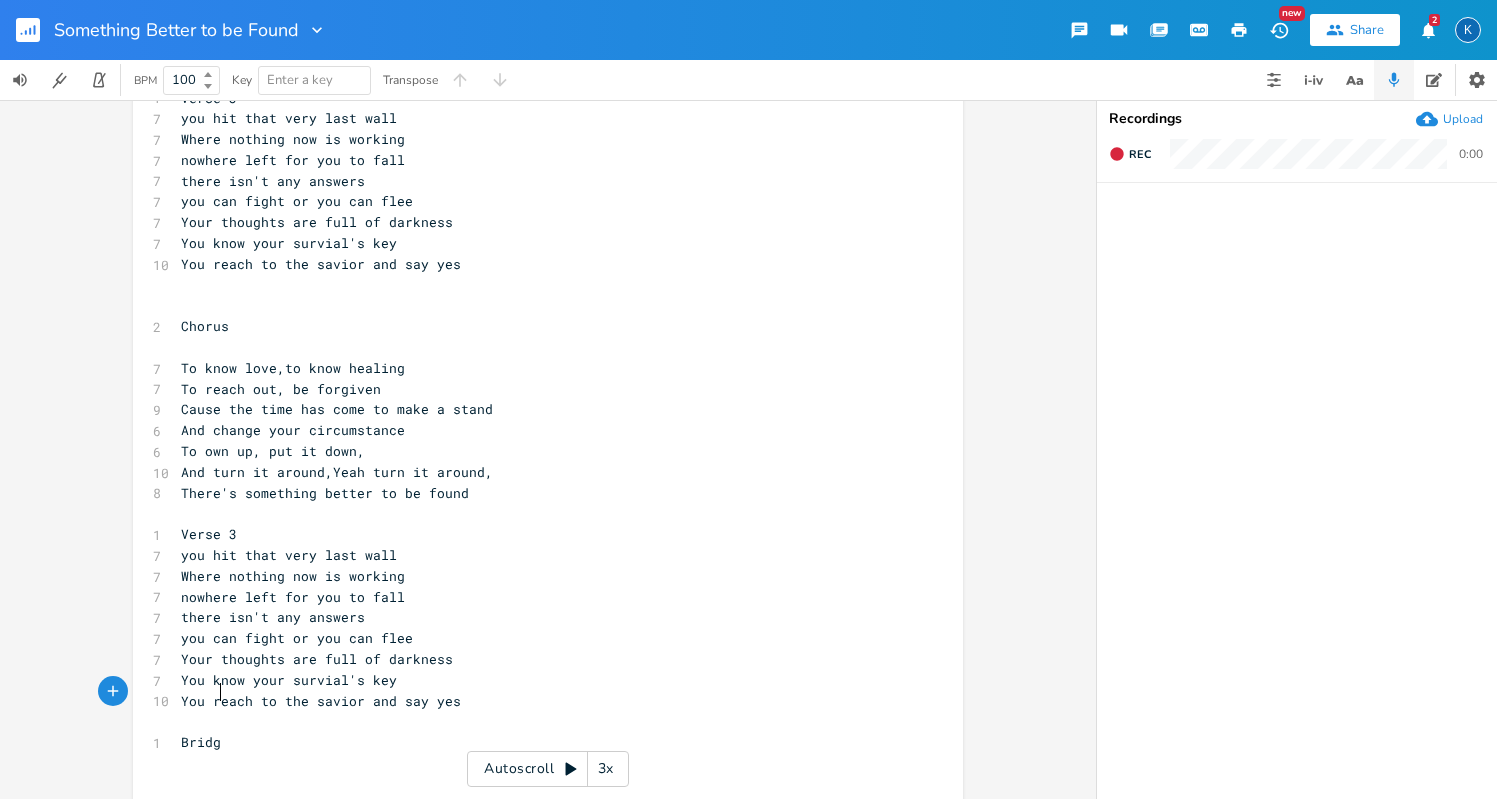 type on "Bridge" 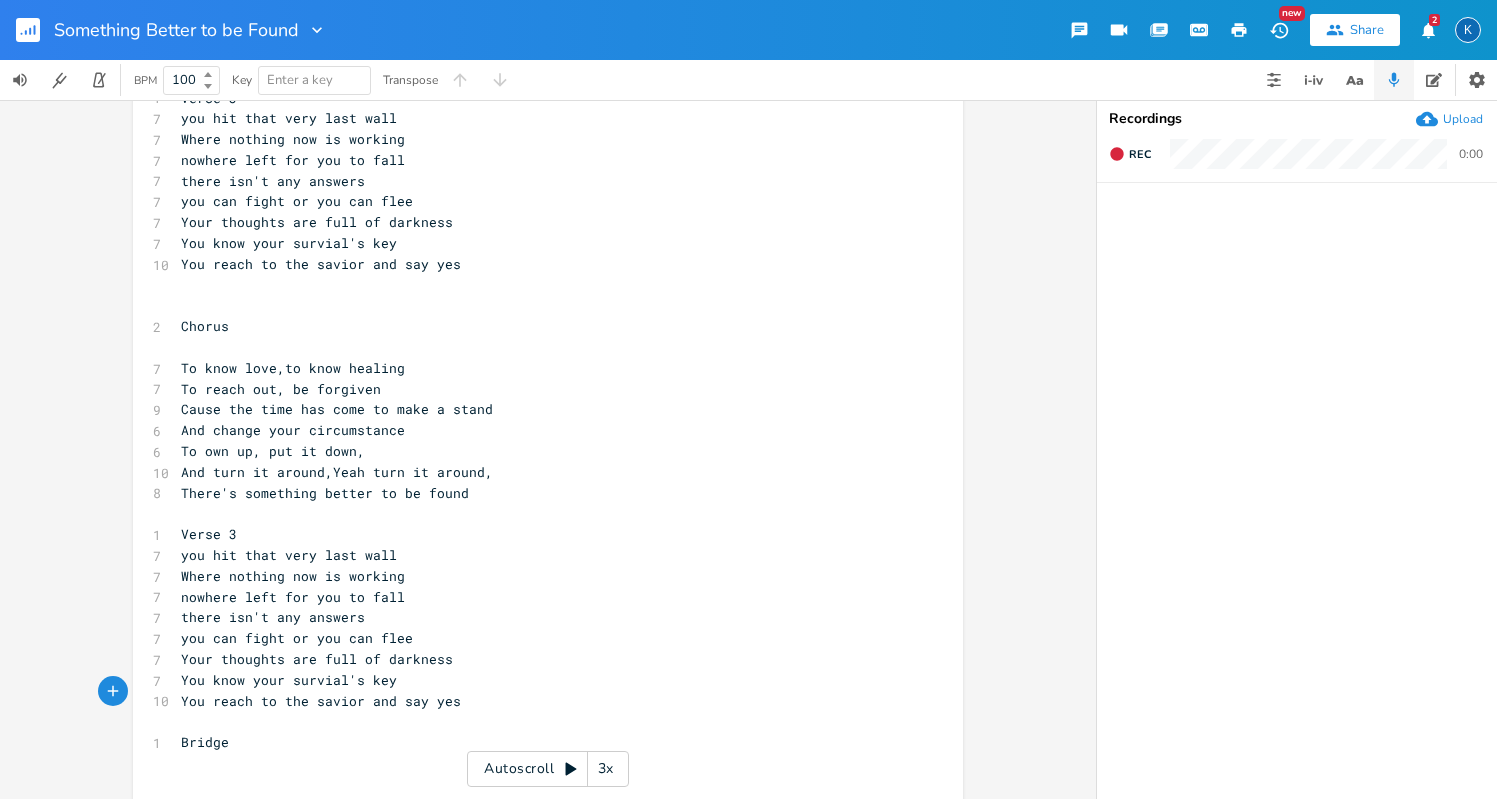 type 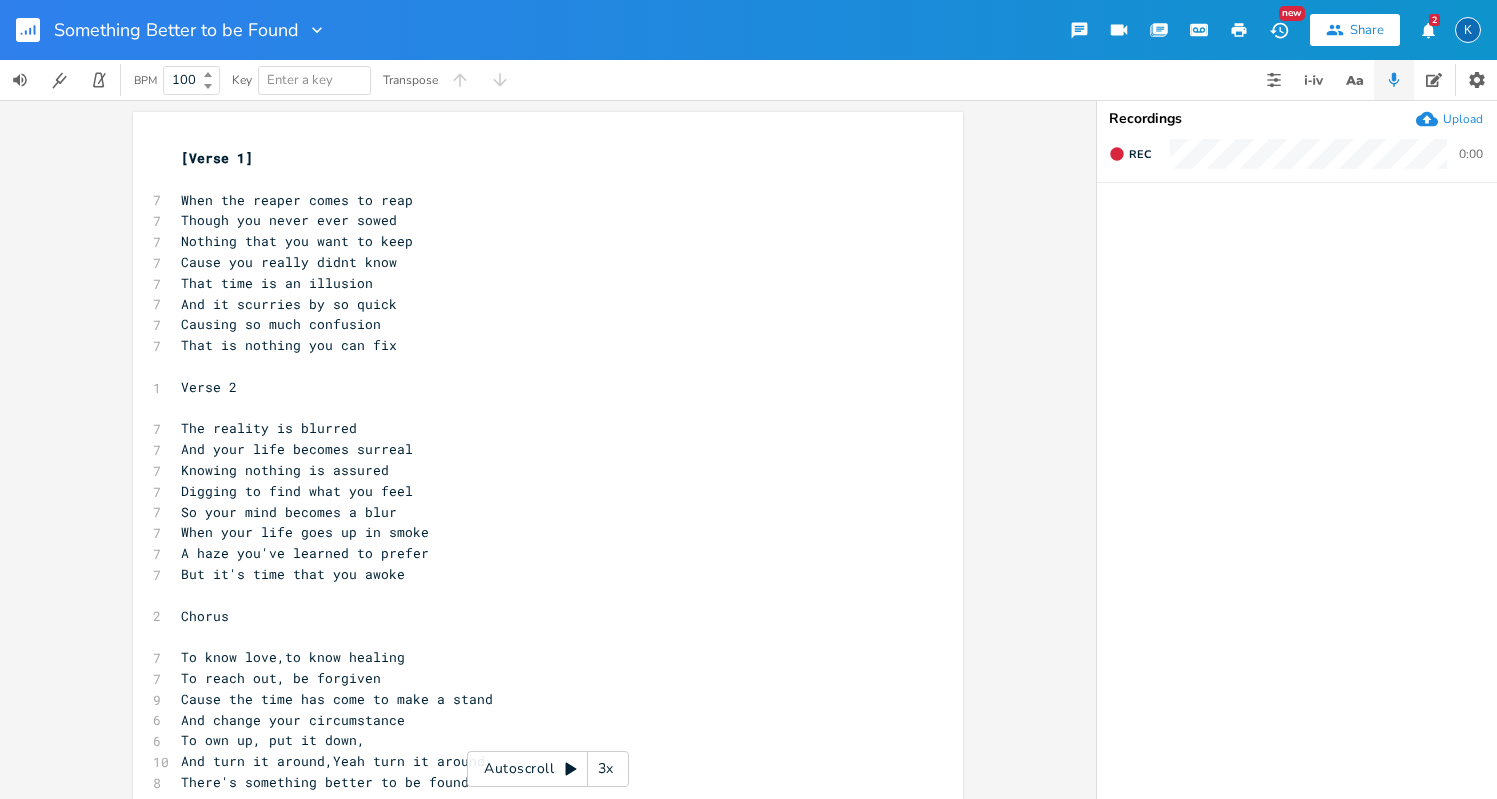 scroll, scrollTop: 0, scrollLeft: 0, axis: both 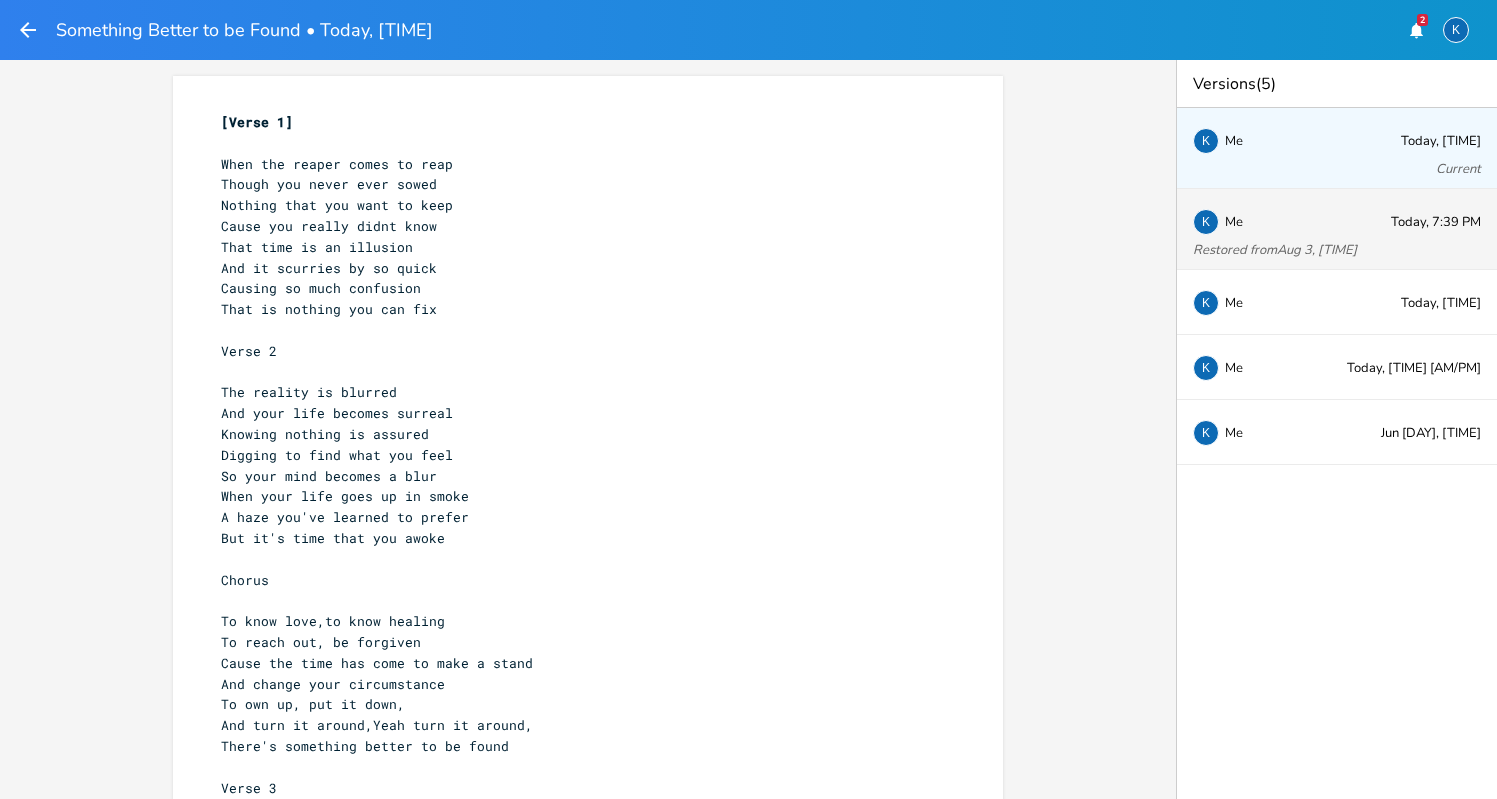 click on "K Me" at bounding box center [1259, 221] 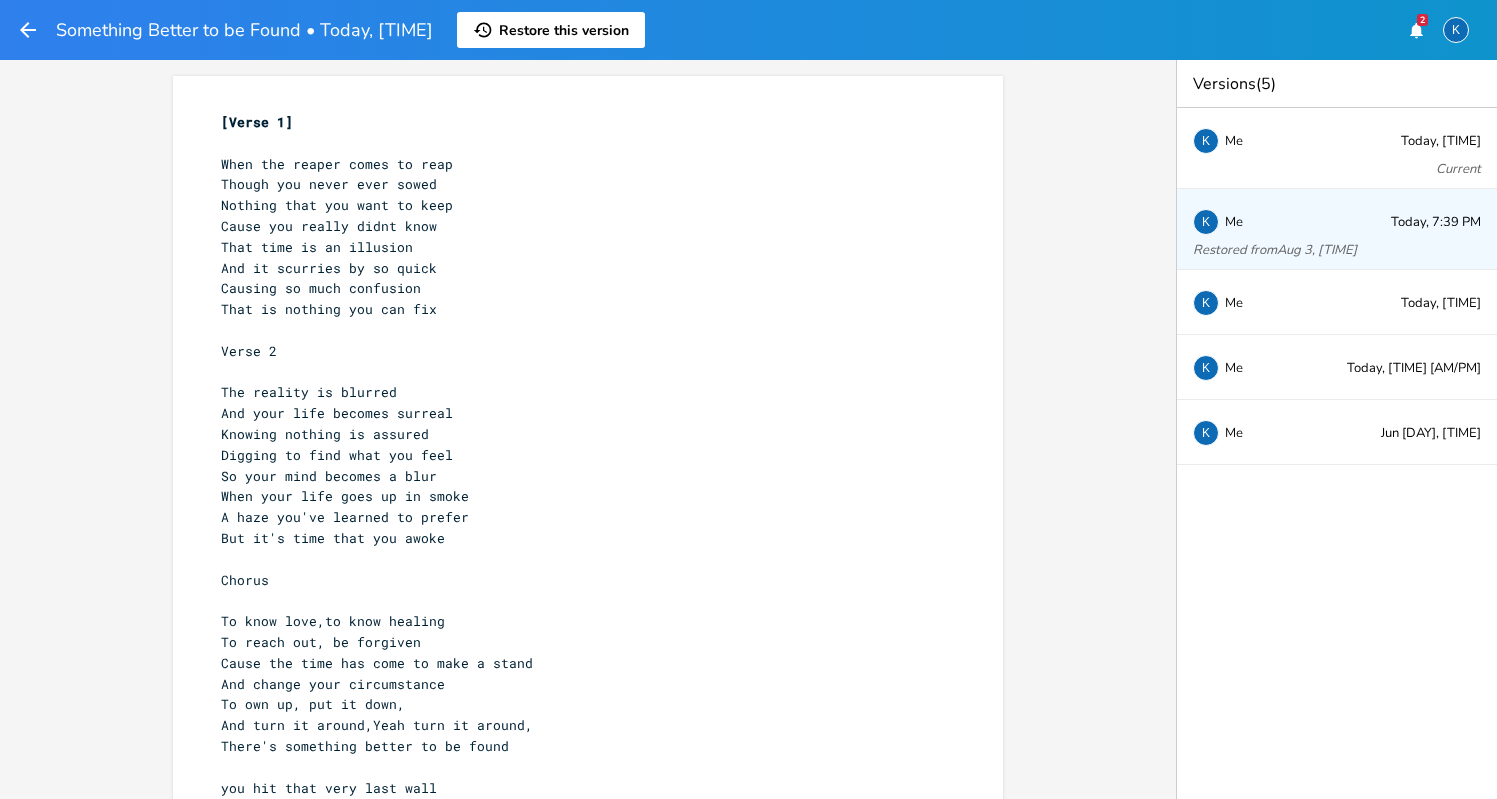 scroll, scrollTop: 0, scrollLeft: 0, axis: both 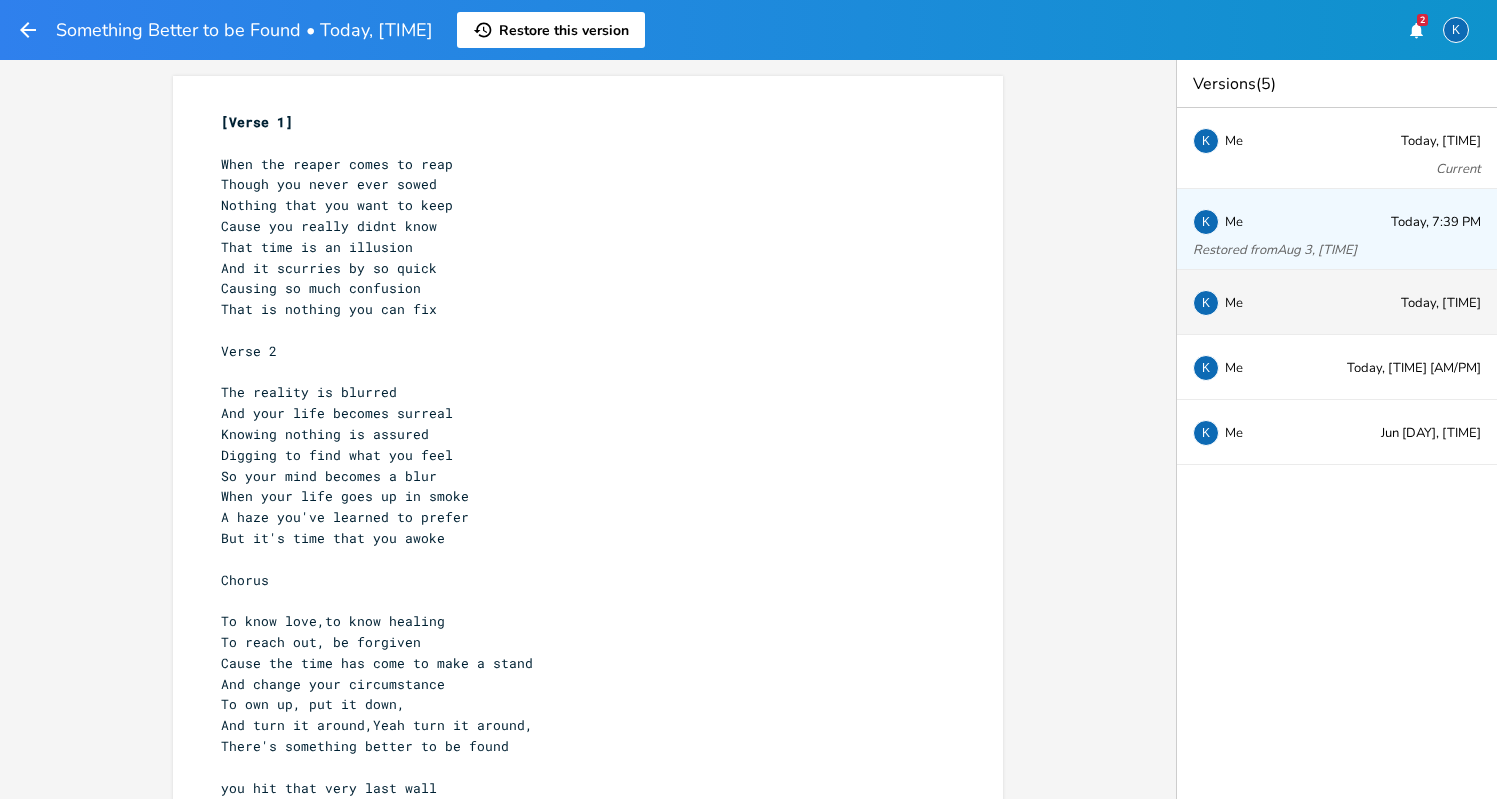 click on "K Me Today, 7:38 PM" at bounding box center [1337, 302] 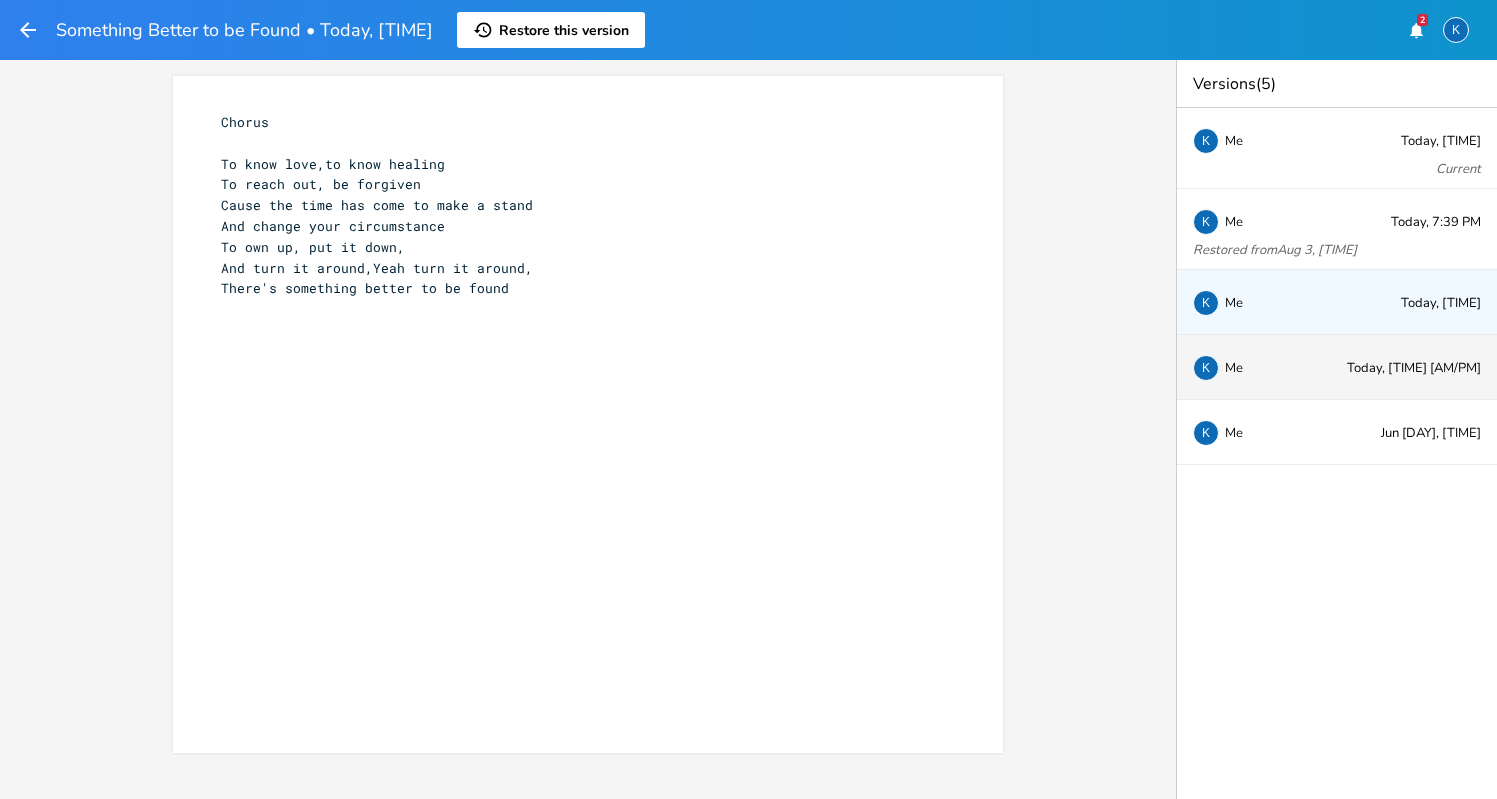 click on "K Me Today, 7:29 PM" at bounding box center [1337, 367] 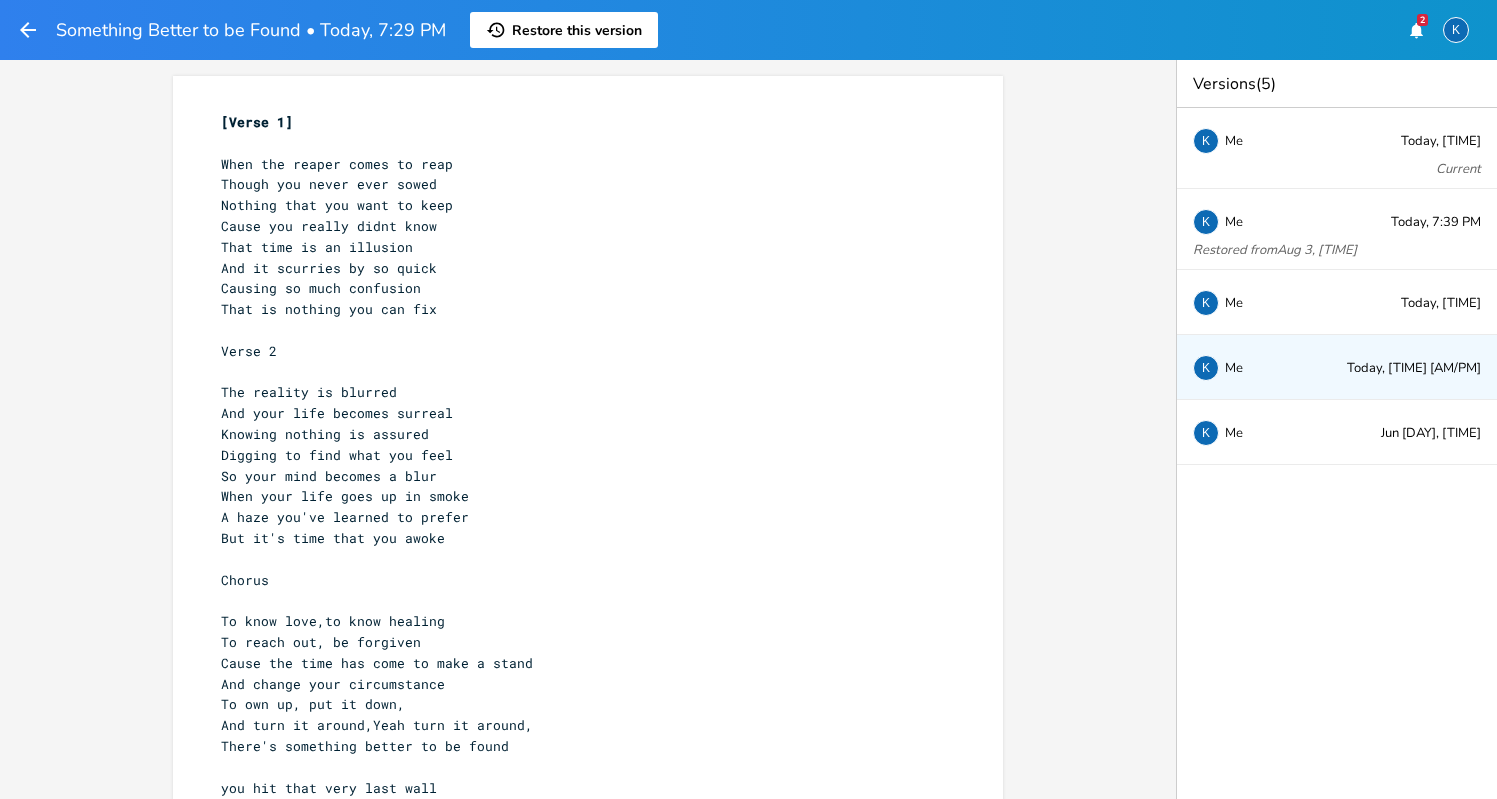 scroll, scrollTop: 0, scrollLeft: 0, axis: both 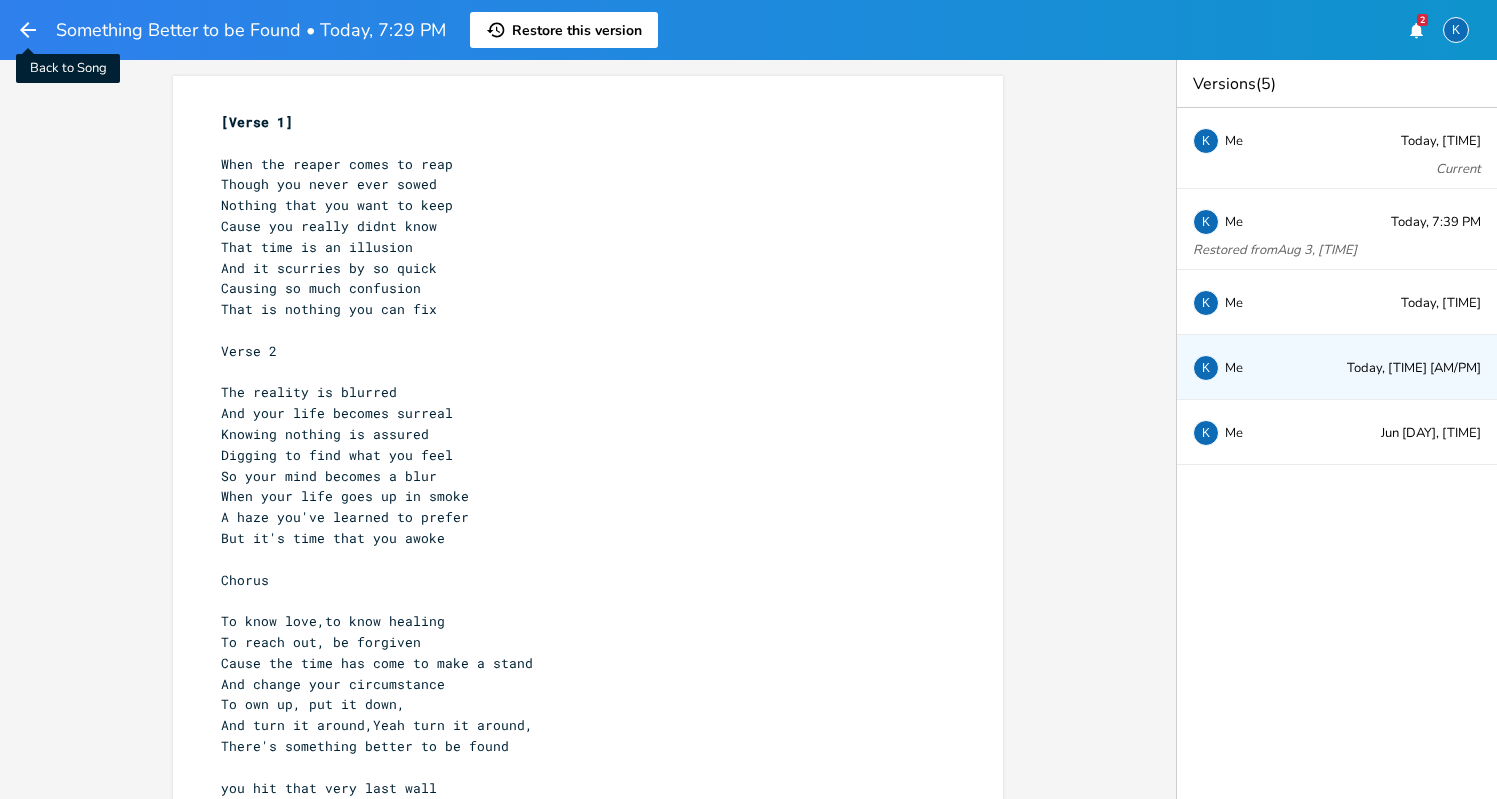 click 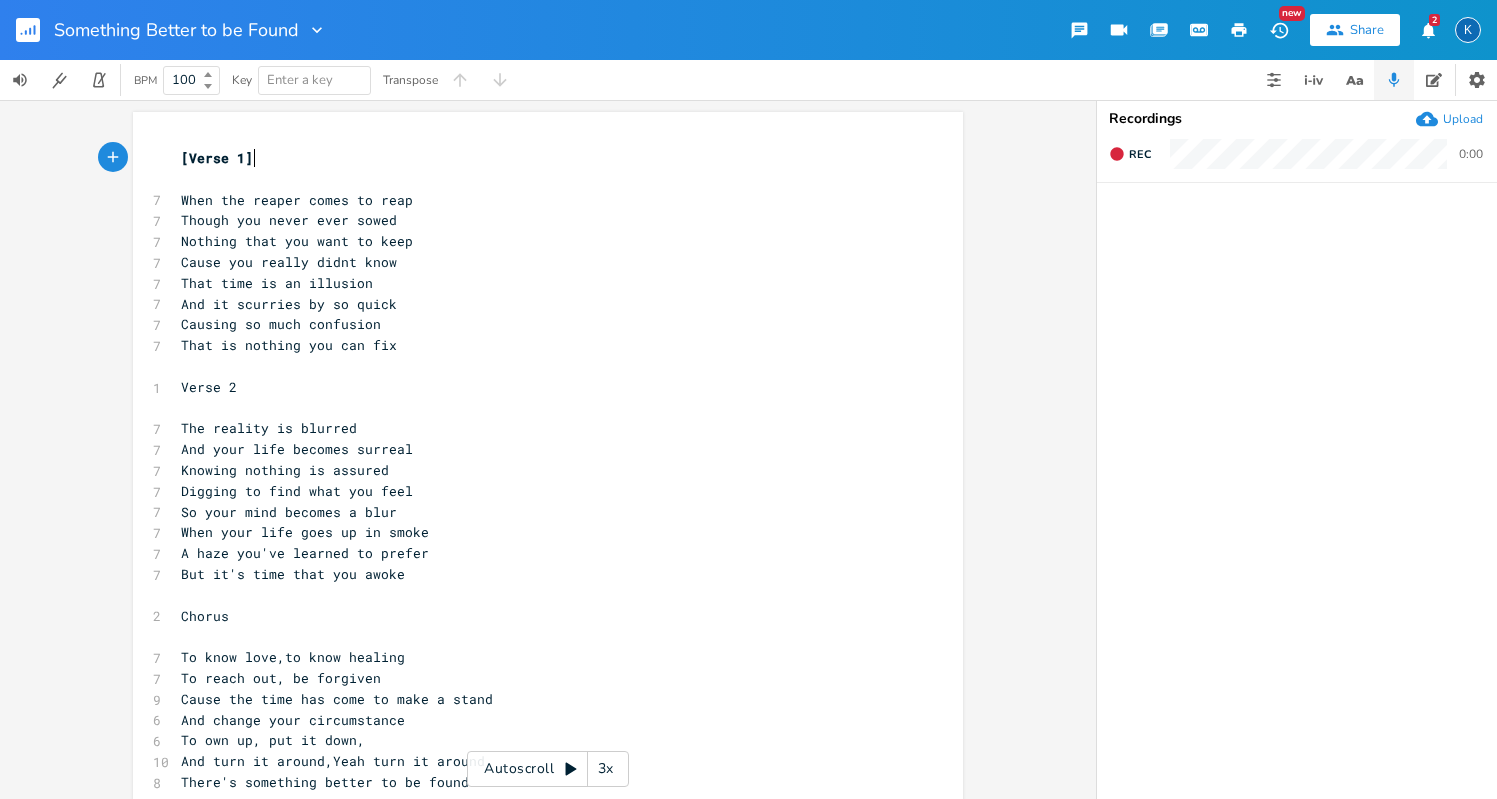 scroll, scrollTop: 0, scrollLeft: 1, axis: horizontal 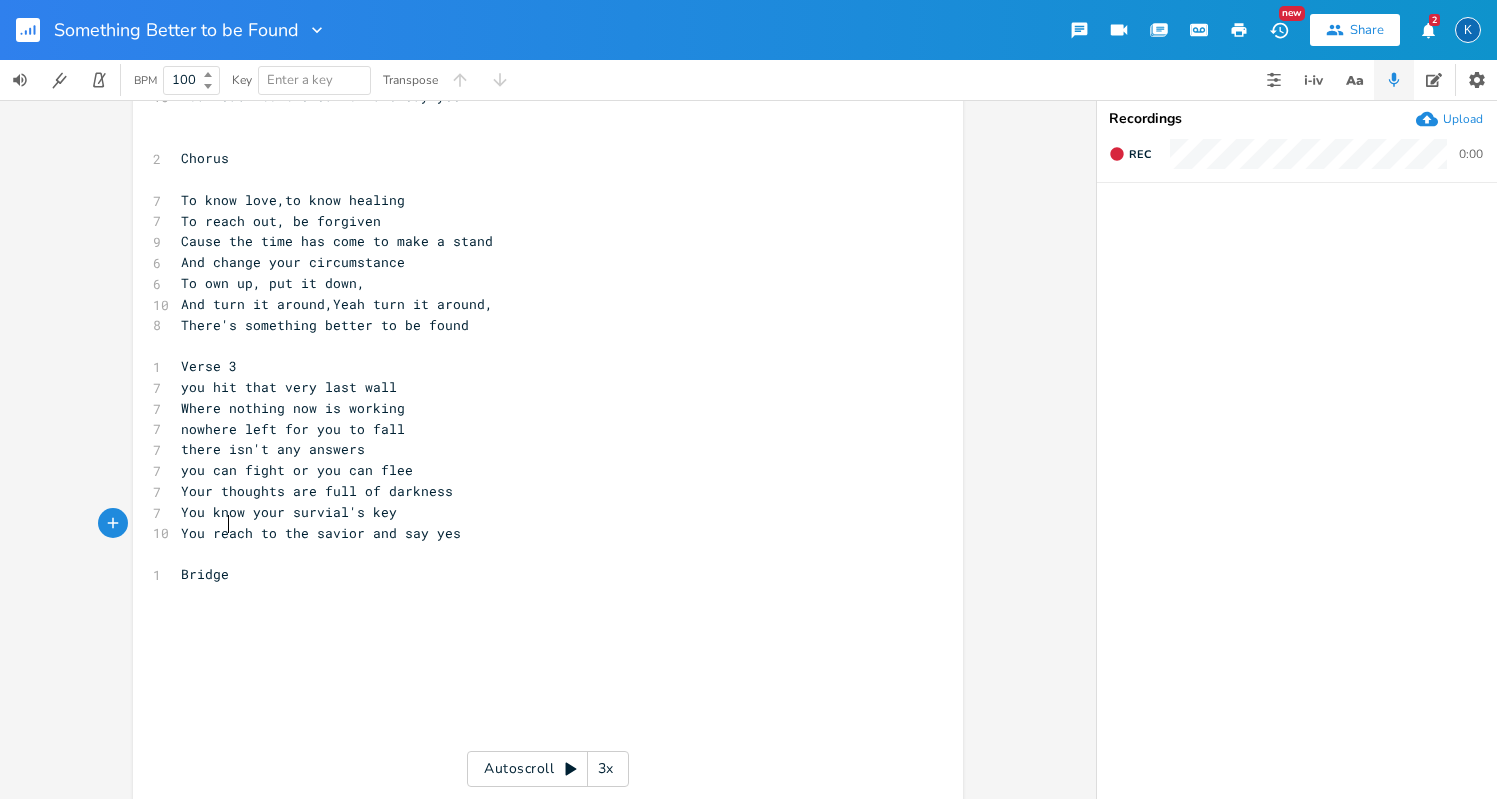 click on "Bridge" at bounding box center [538, 574] 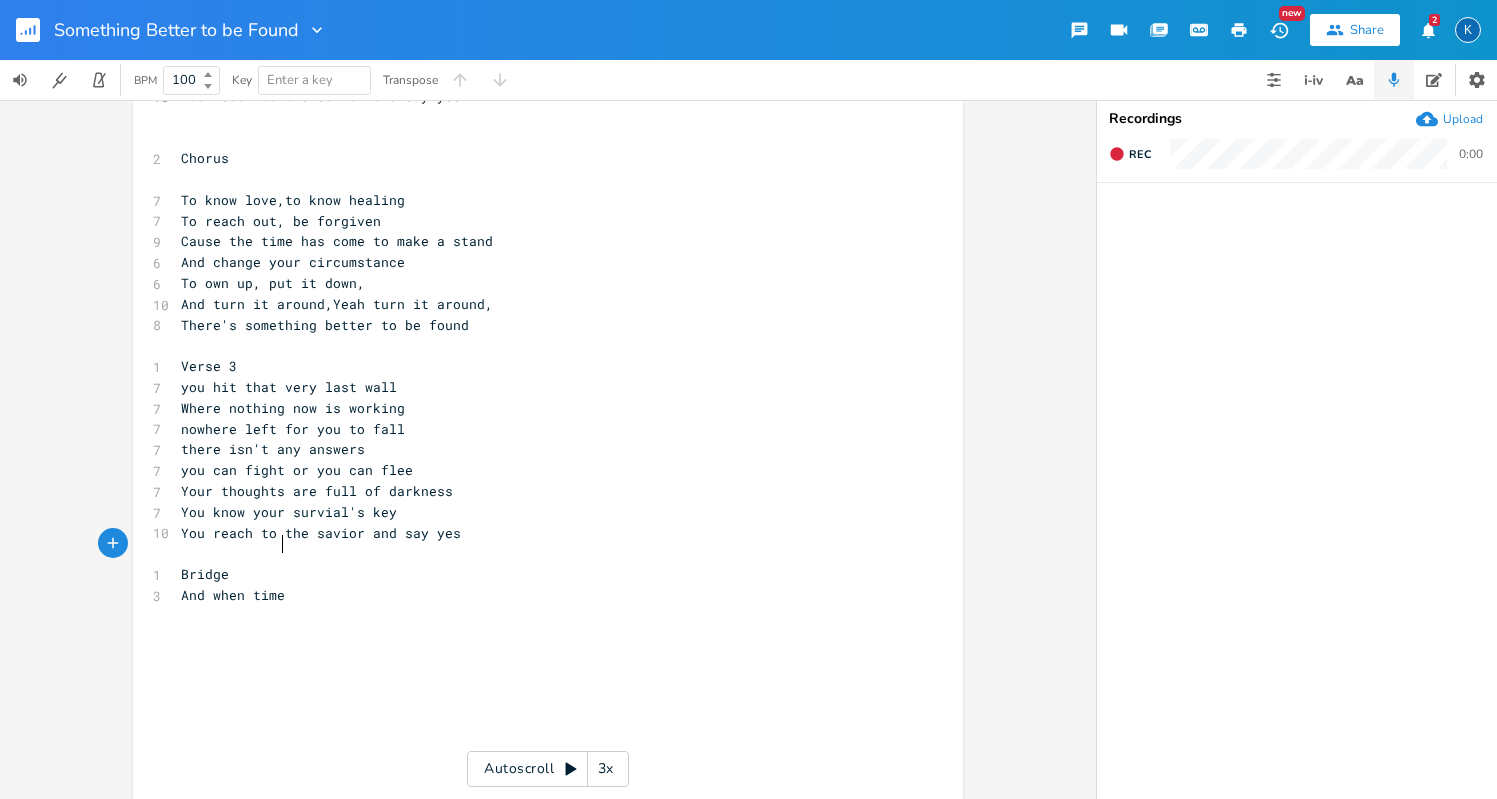 scroll, scrollTop: 0, scrollLeft: 76, axis: horizontal 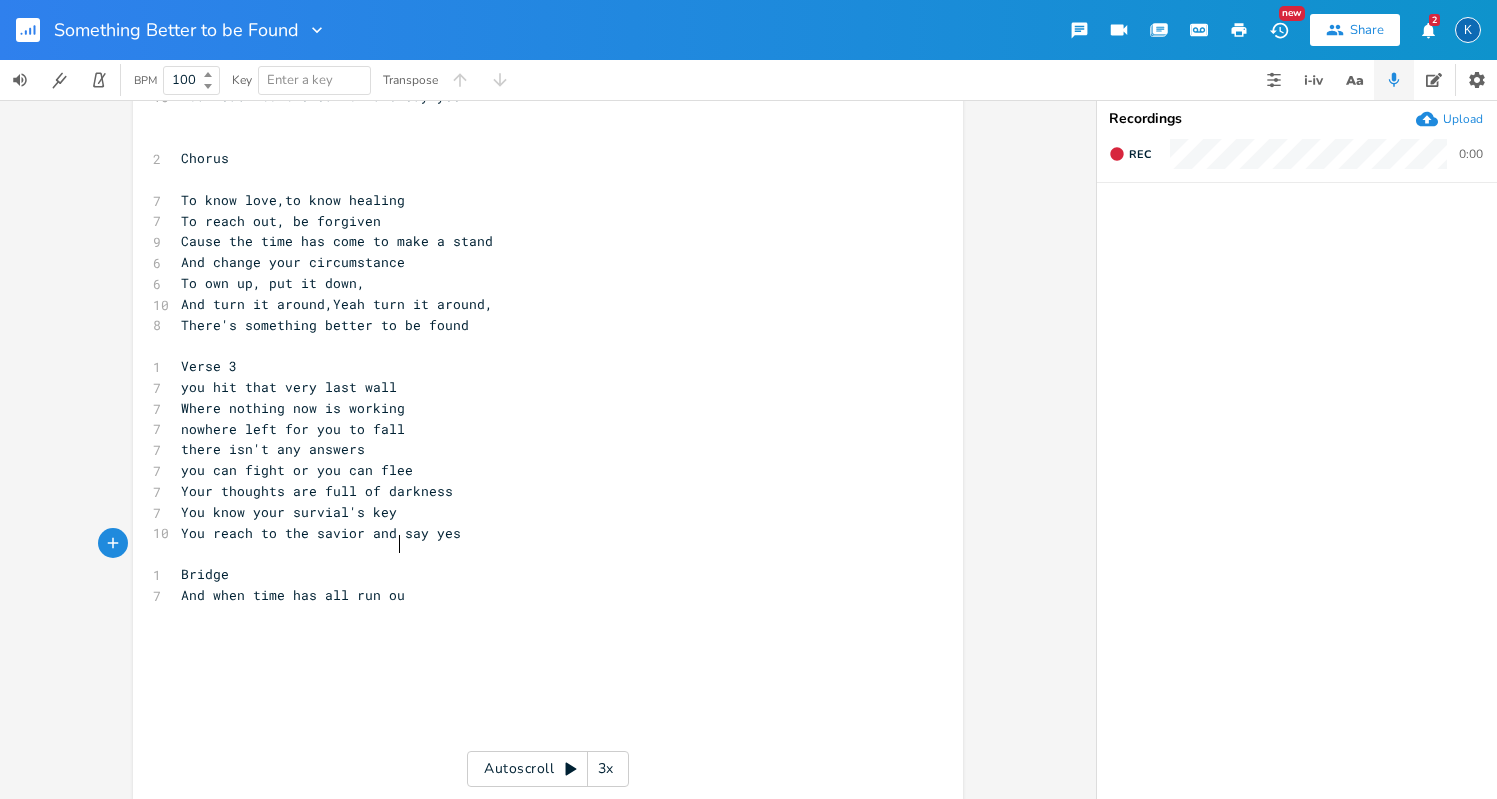 type on "And when time has all run out" 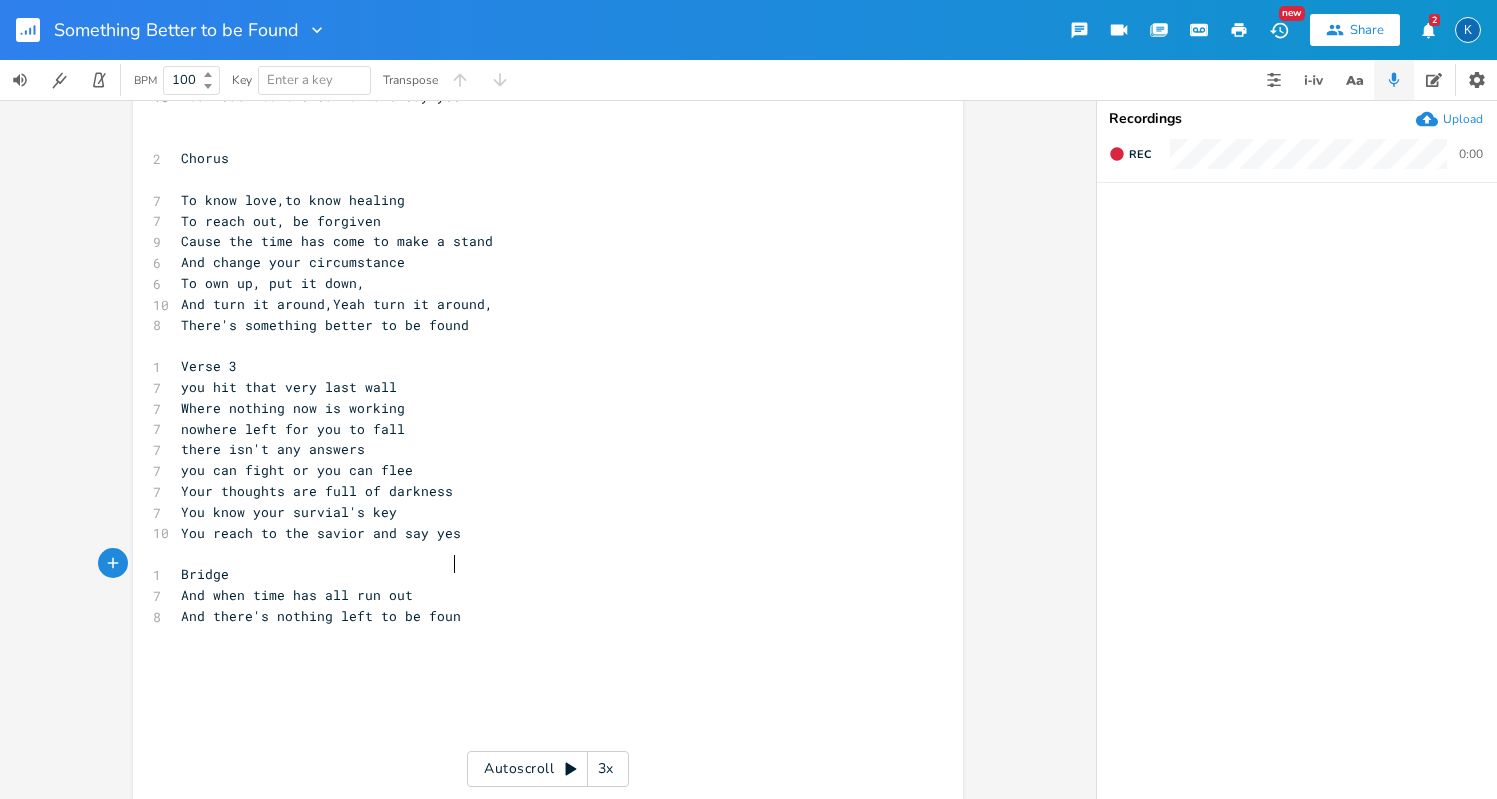 type on "And there's nothing left to be found" 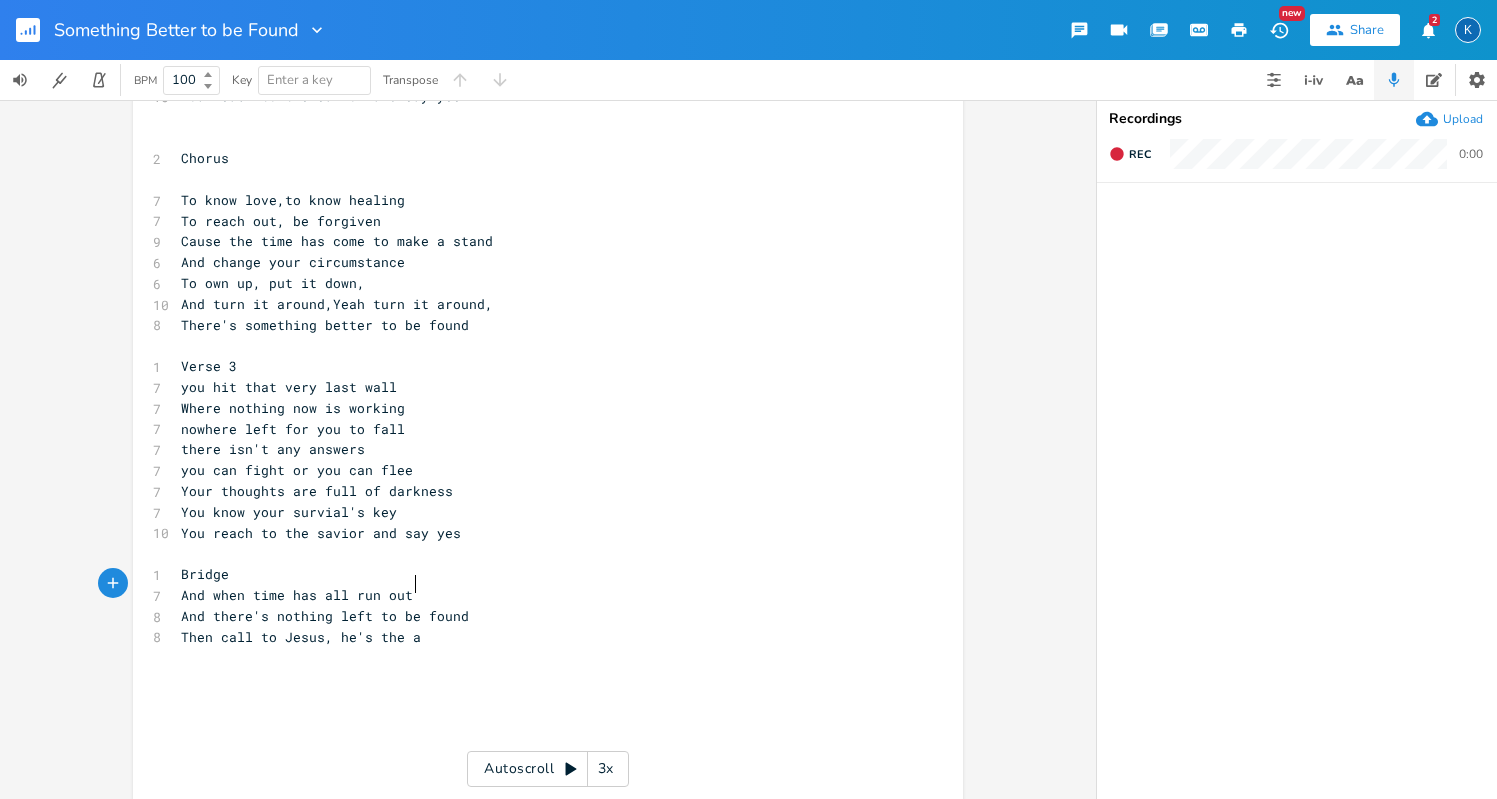 scroll, scrollTop: 0, scrollLeft: 140, axis: horizontal 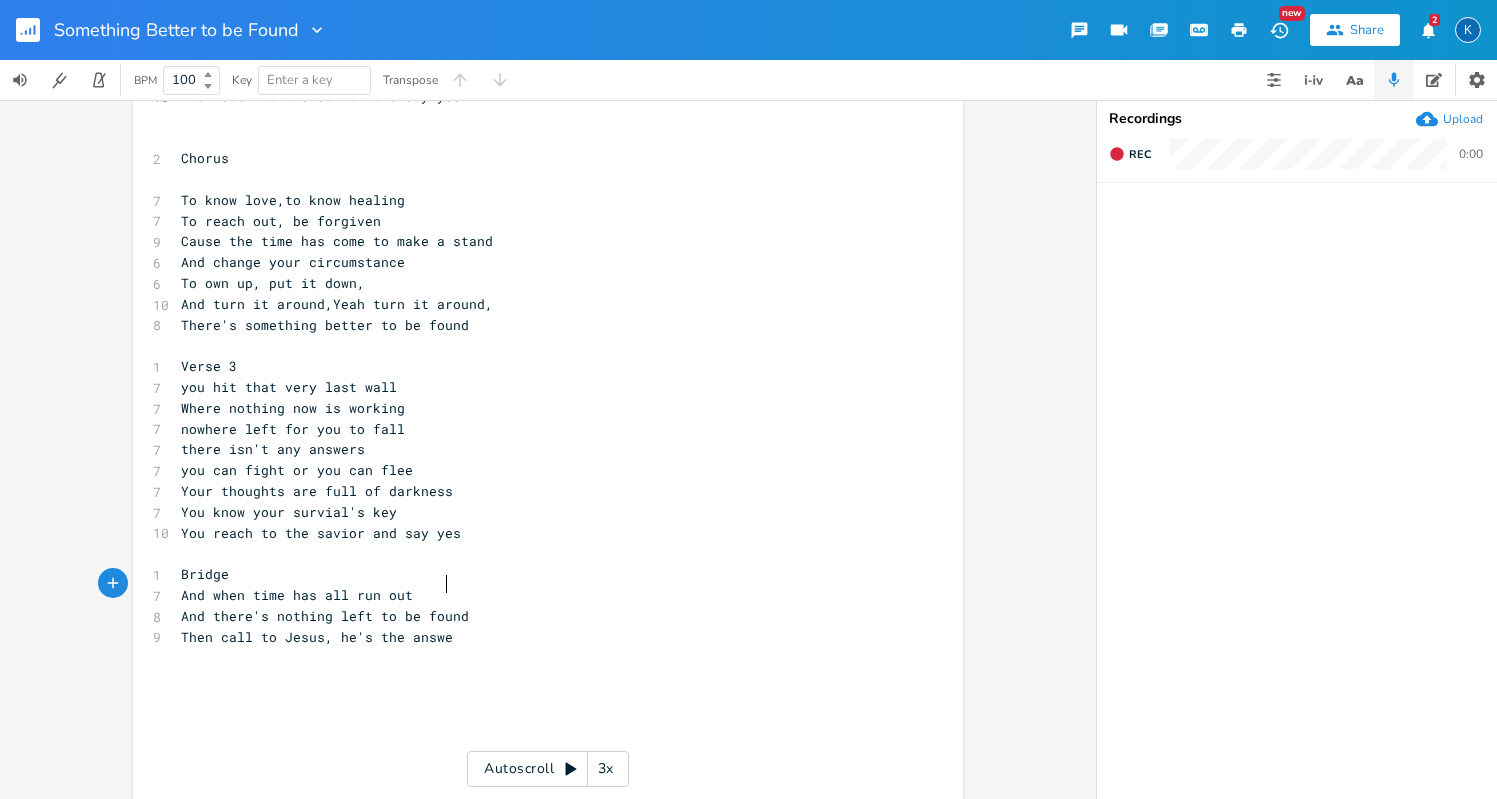 type on "Then call to Jesus, he's the answer" 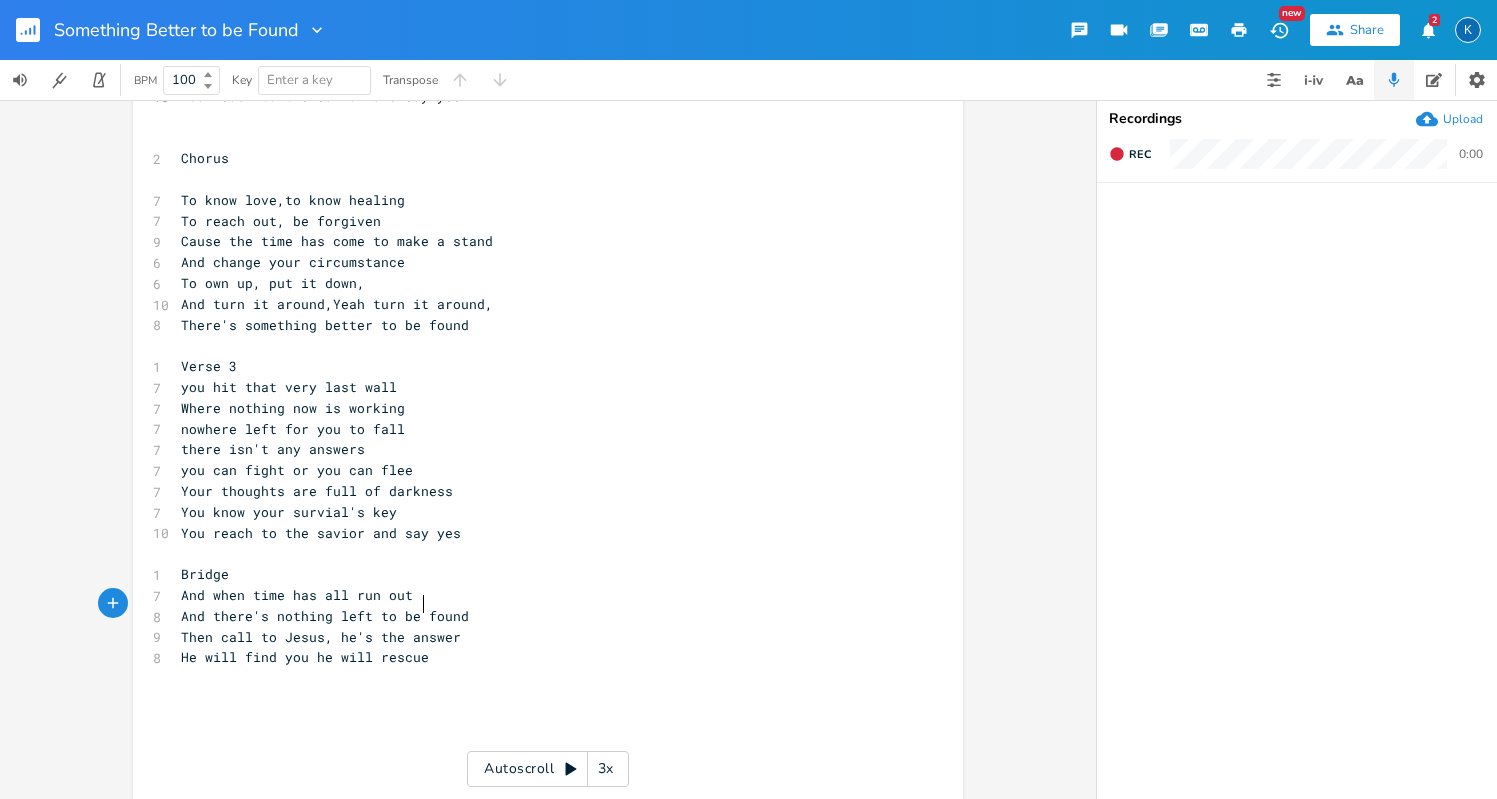 scroll, scrollTop: 0, scrollLeft: 148, axis: horizontal 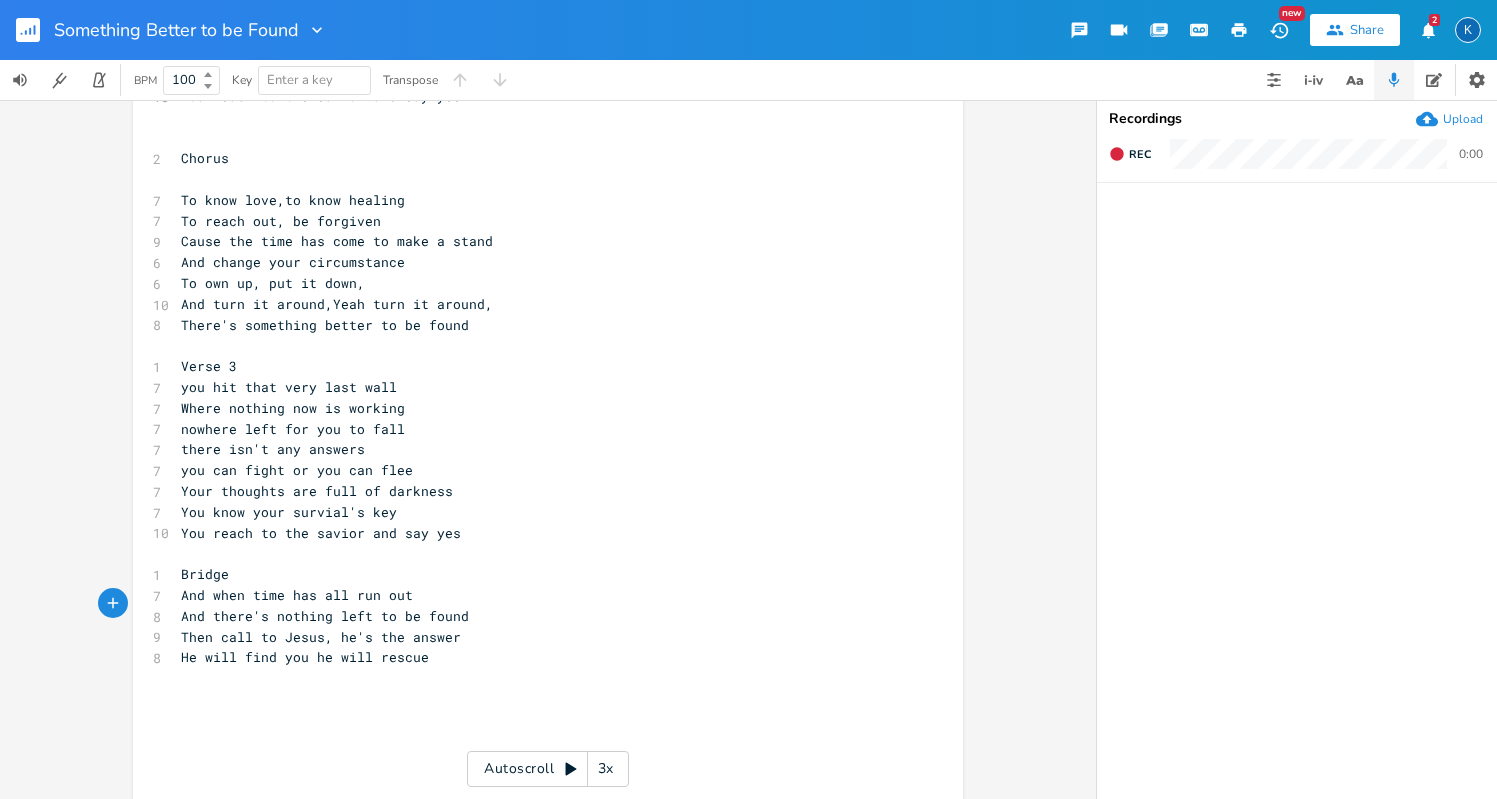 type on "He will find you he will rescue," 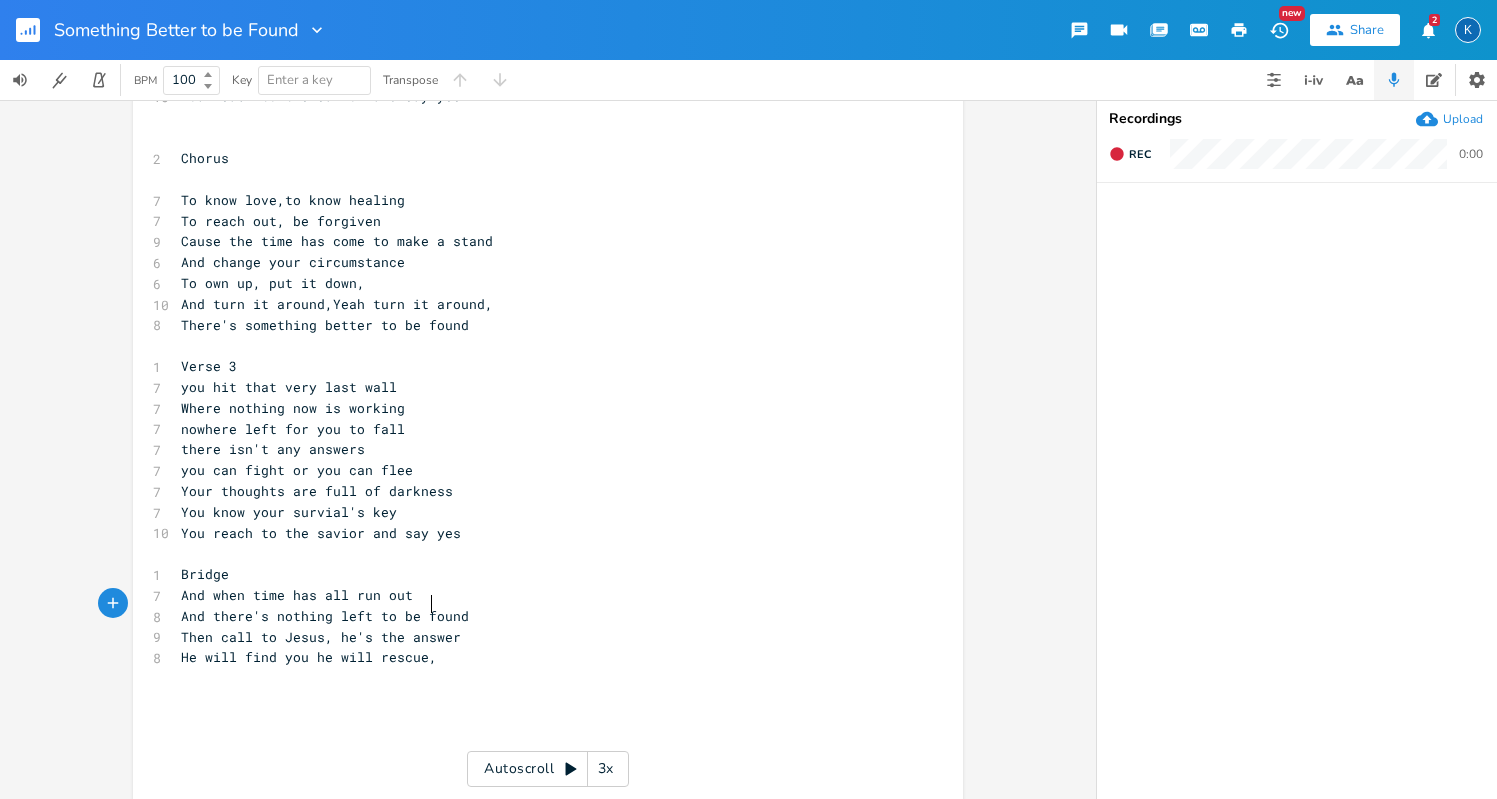 scroll, scrollTop: 0, scrollLeft: 151, axis: horizontal 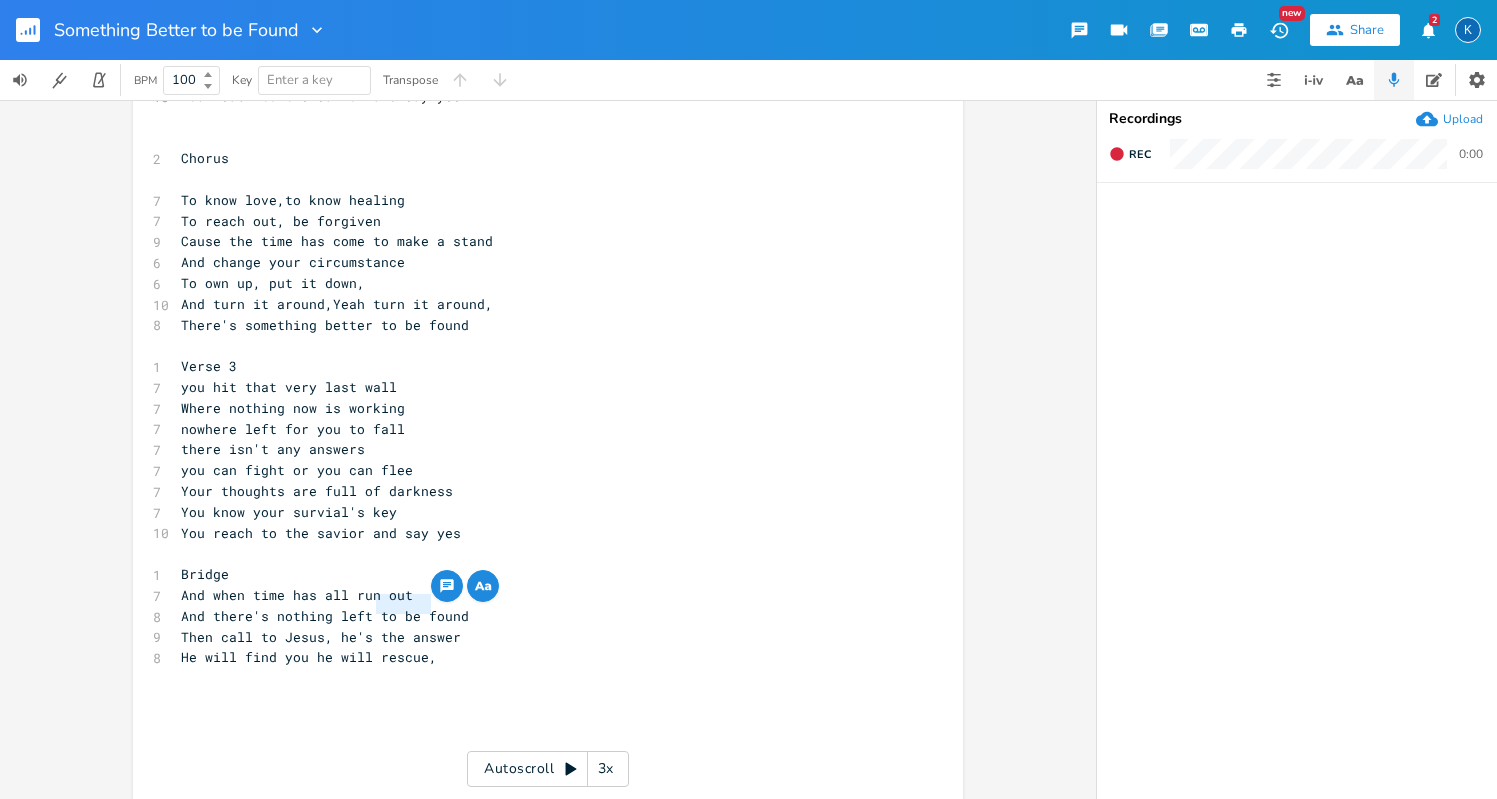drag, startPoint x: 424, startPoint y: 610, endPoint x: 373, endPoint y: 607, distance: 51.088158 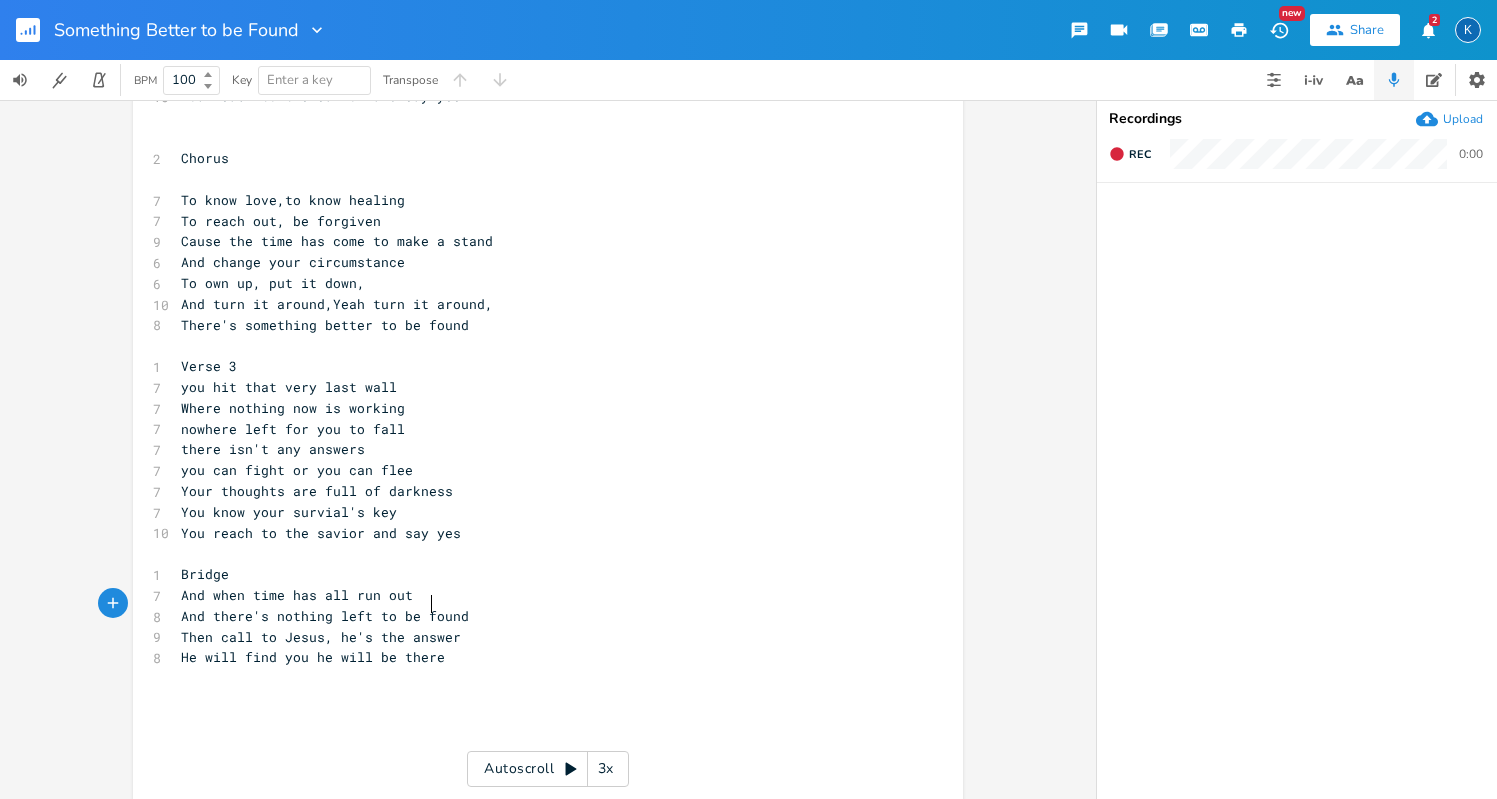 type on "be there" 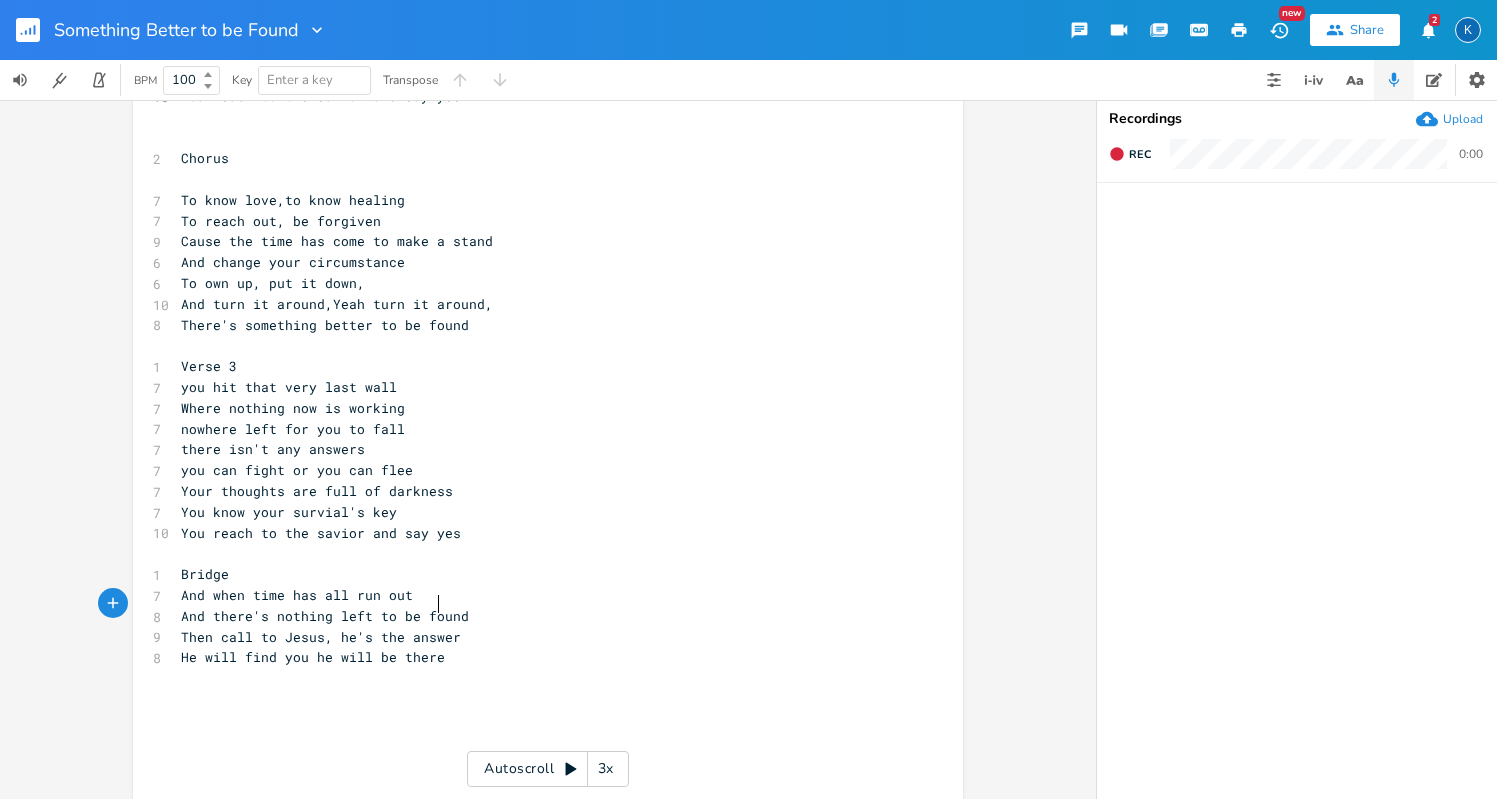 scroll, scrollTop: 0, scrollLeft: 41, axis: horizontal 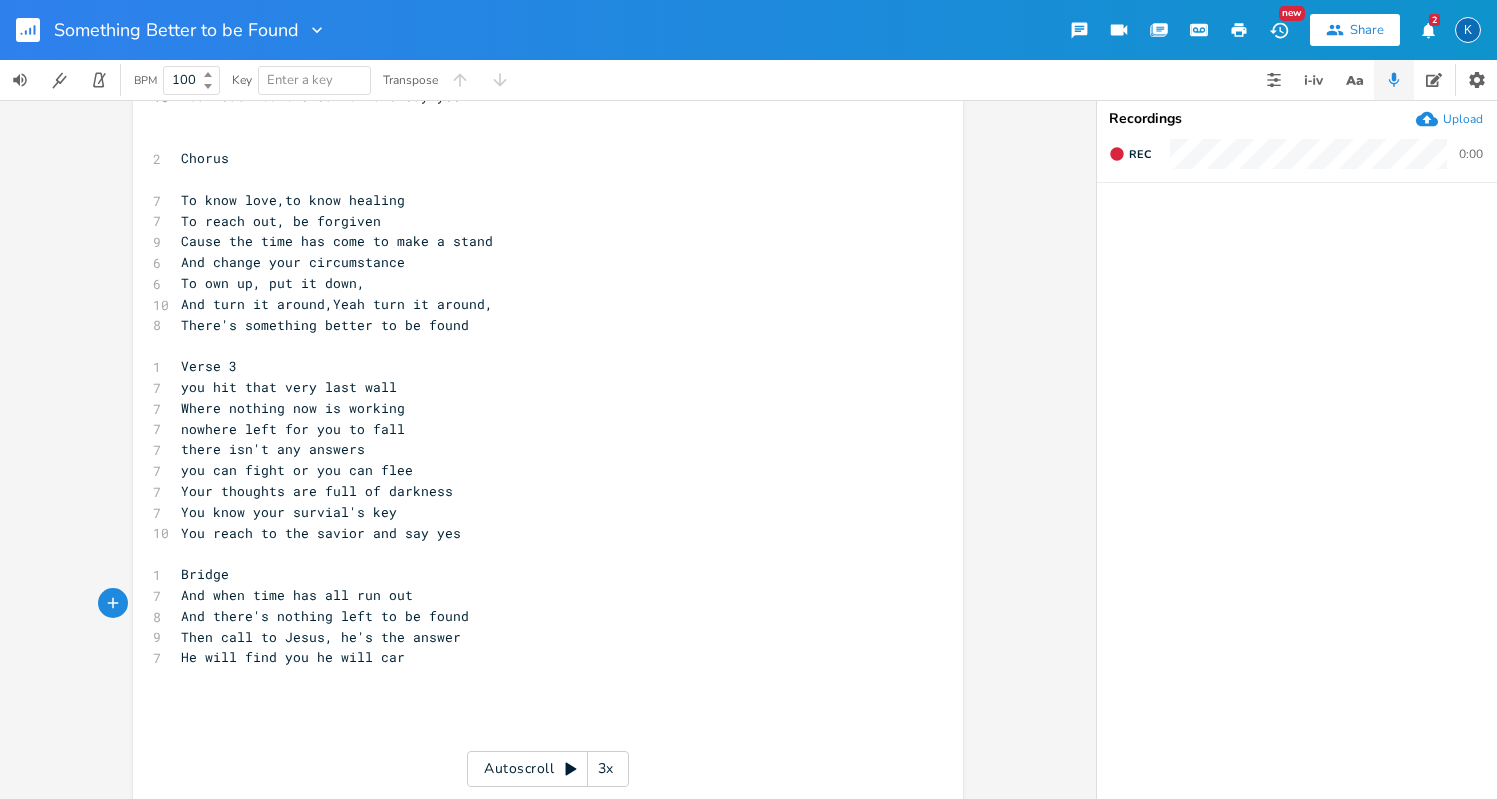 type on "care" 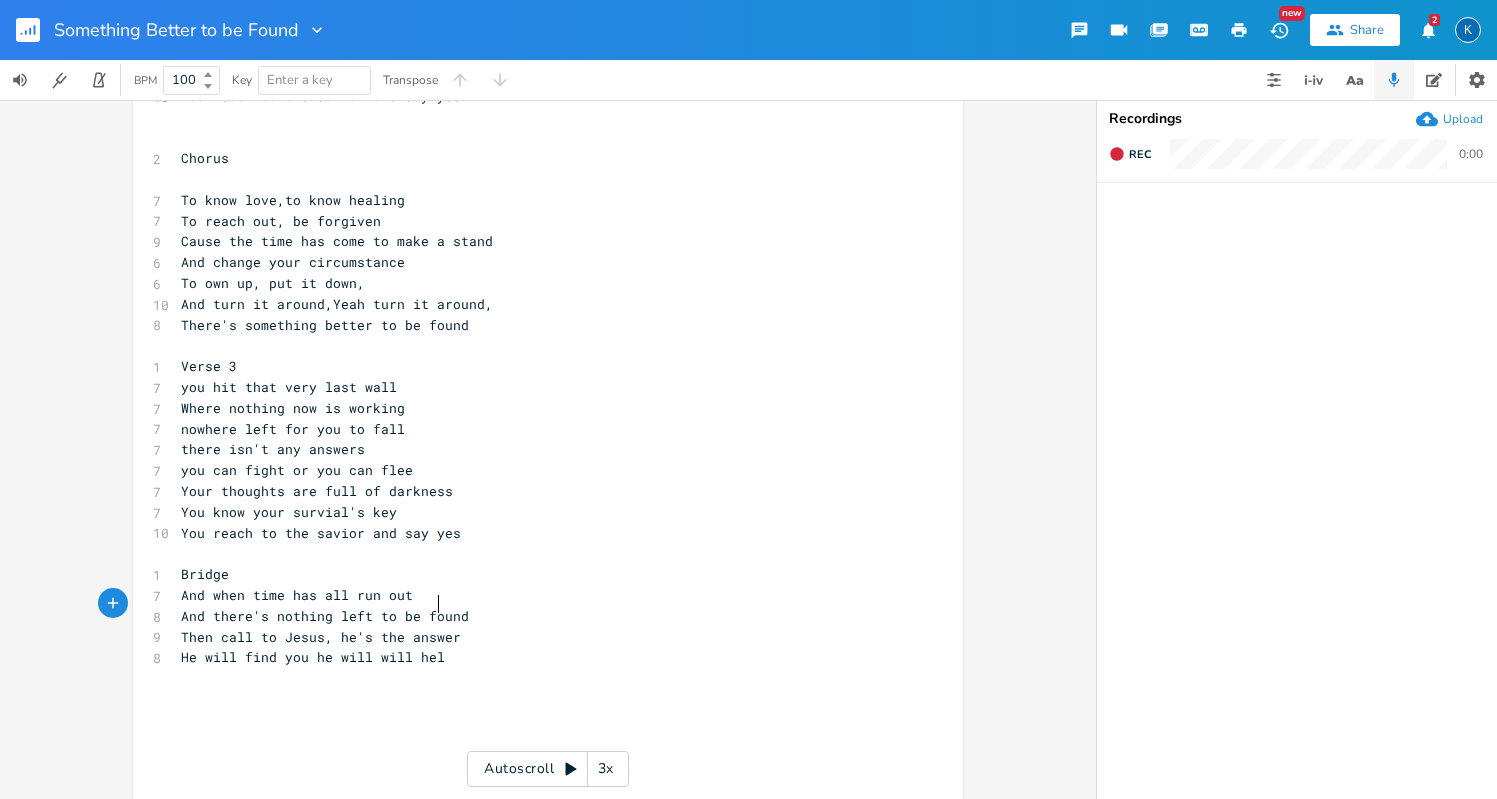 scroll, scrollTop: 0, scrollLeft: 43, axis: horizontal 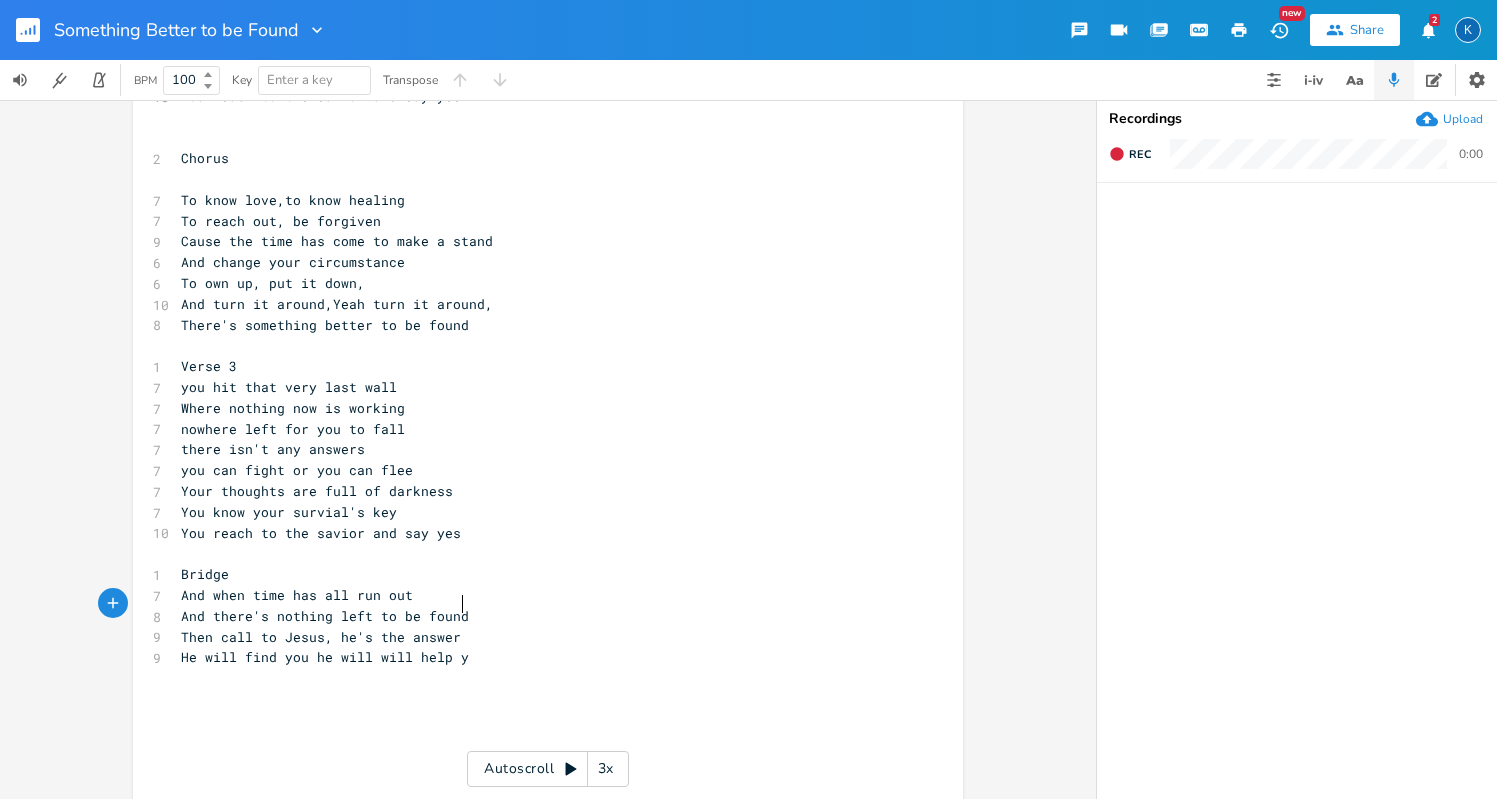 type on "will help you" 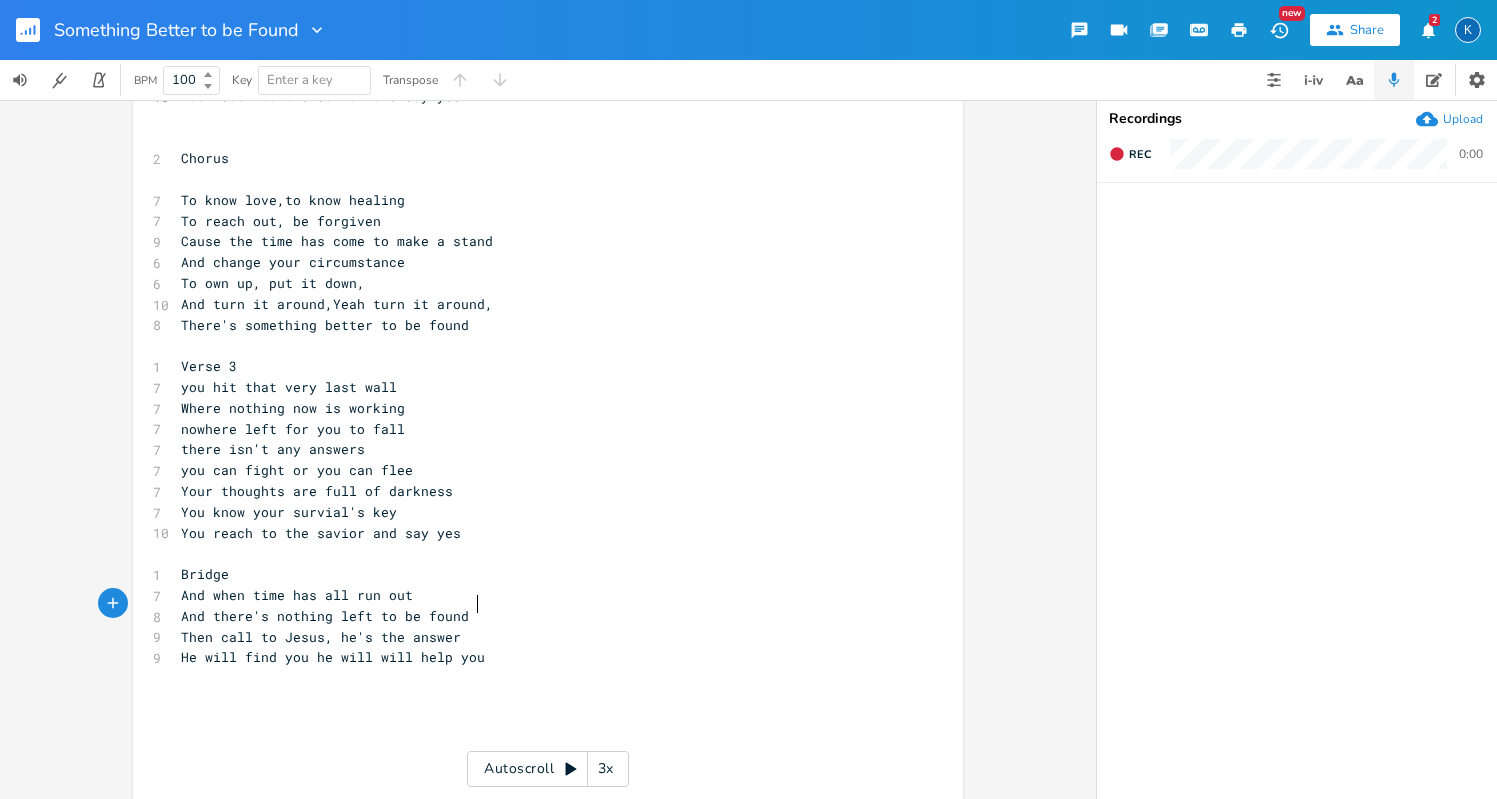 scroll, scrollTop: 0, scrollLeft: 64, axis: horizontal 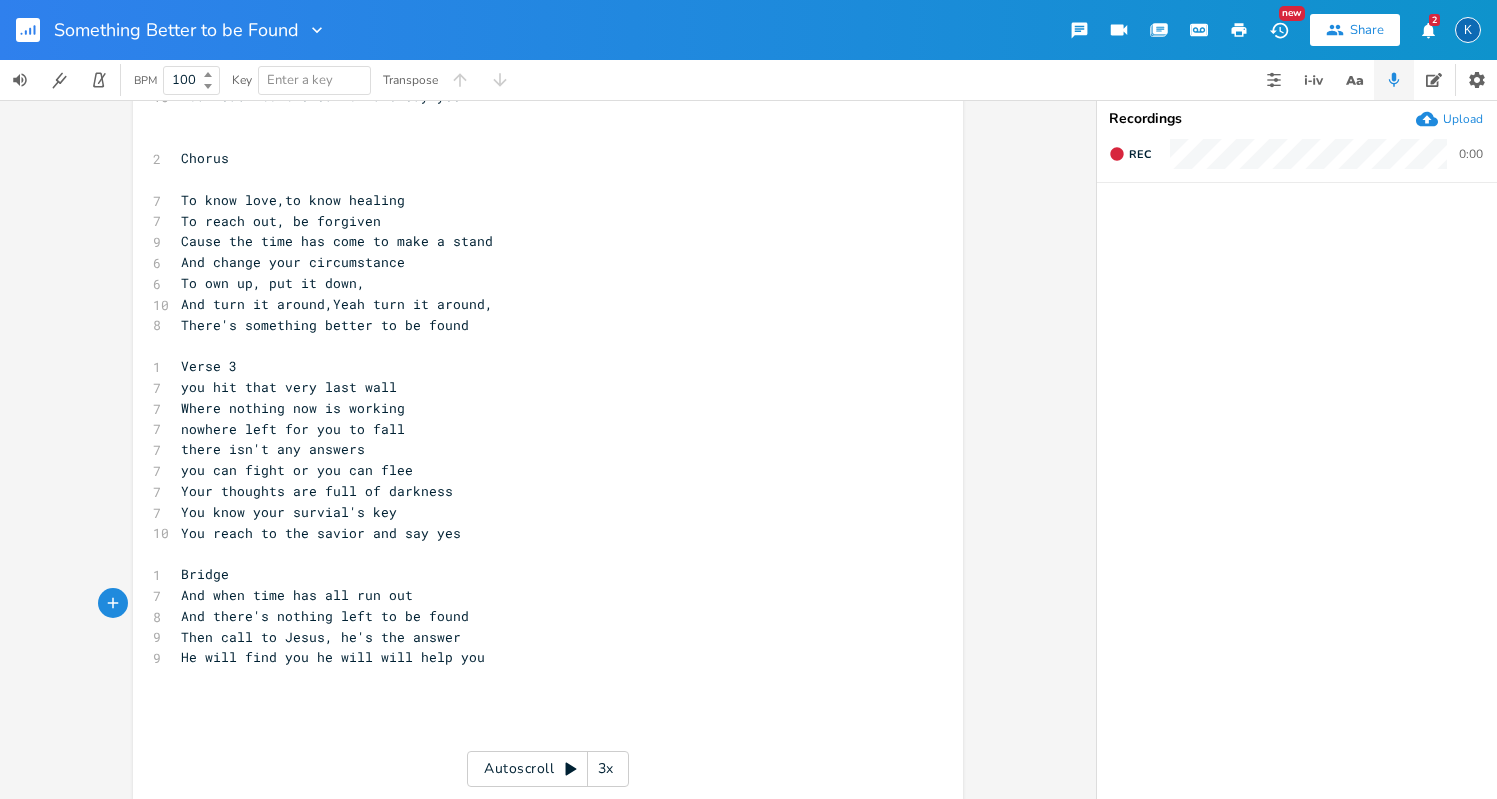 click on "Then call to Jesus, he's the answer" at bounding box center [538, 637] 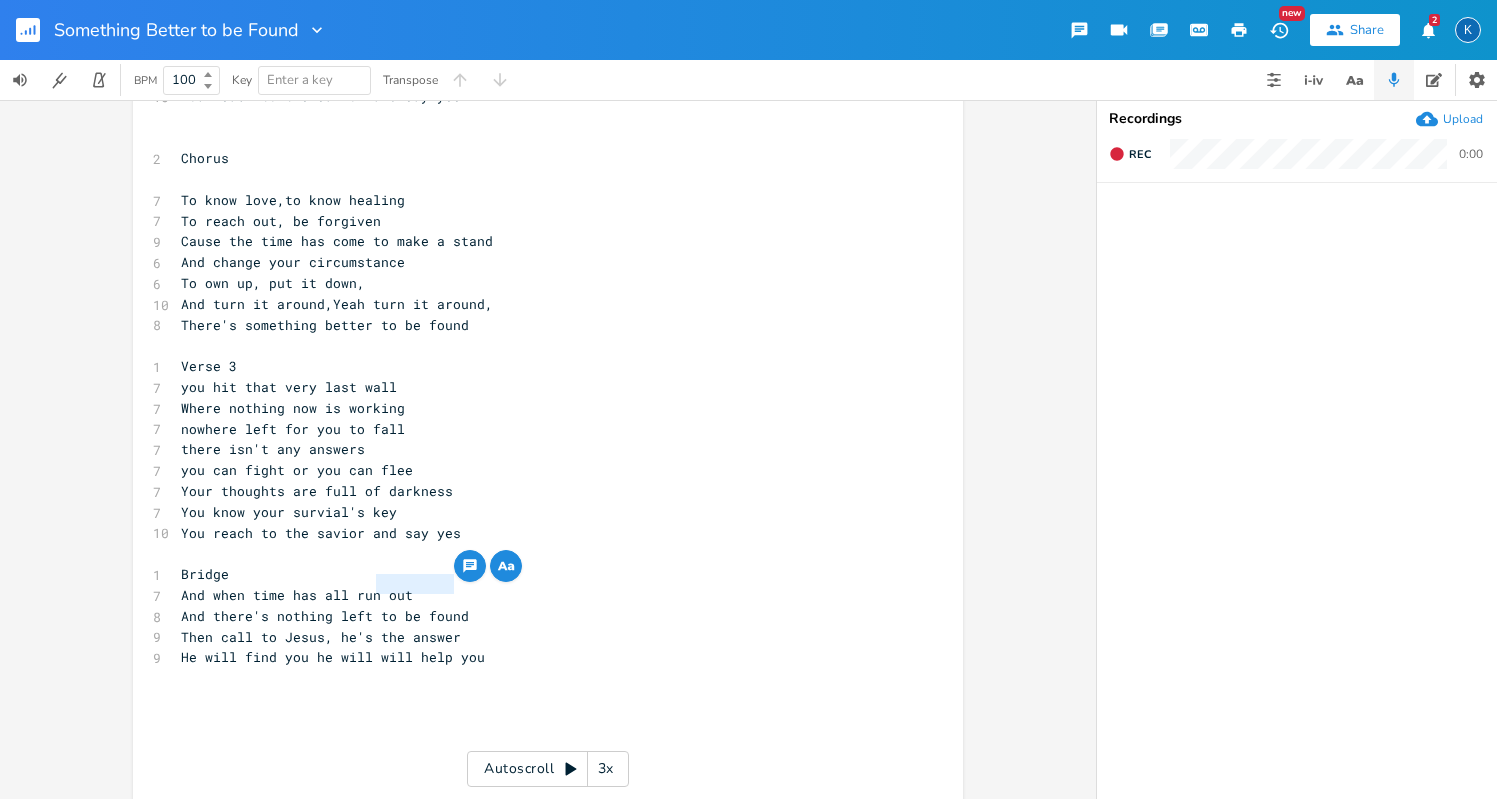 drag, startPoint x: 450, startPoint y: 586, endPoint x: 370, endPoint y: 585, distance: 80.00625 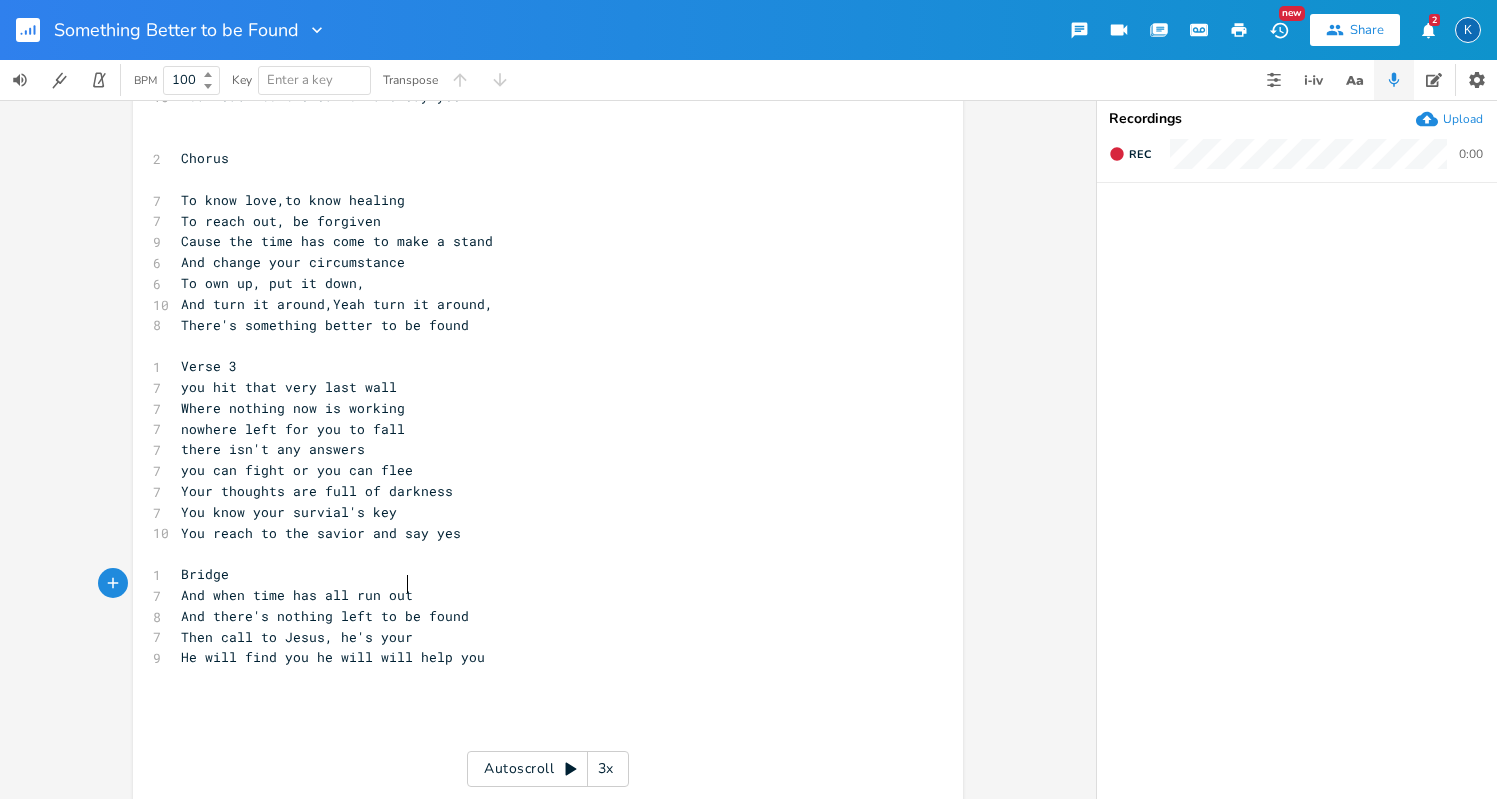 type on "your" 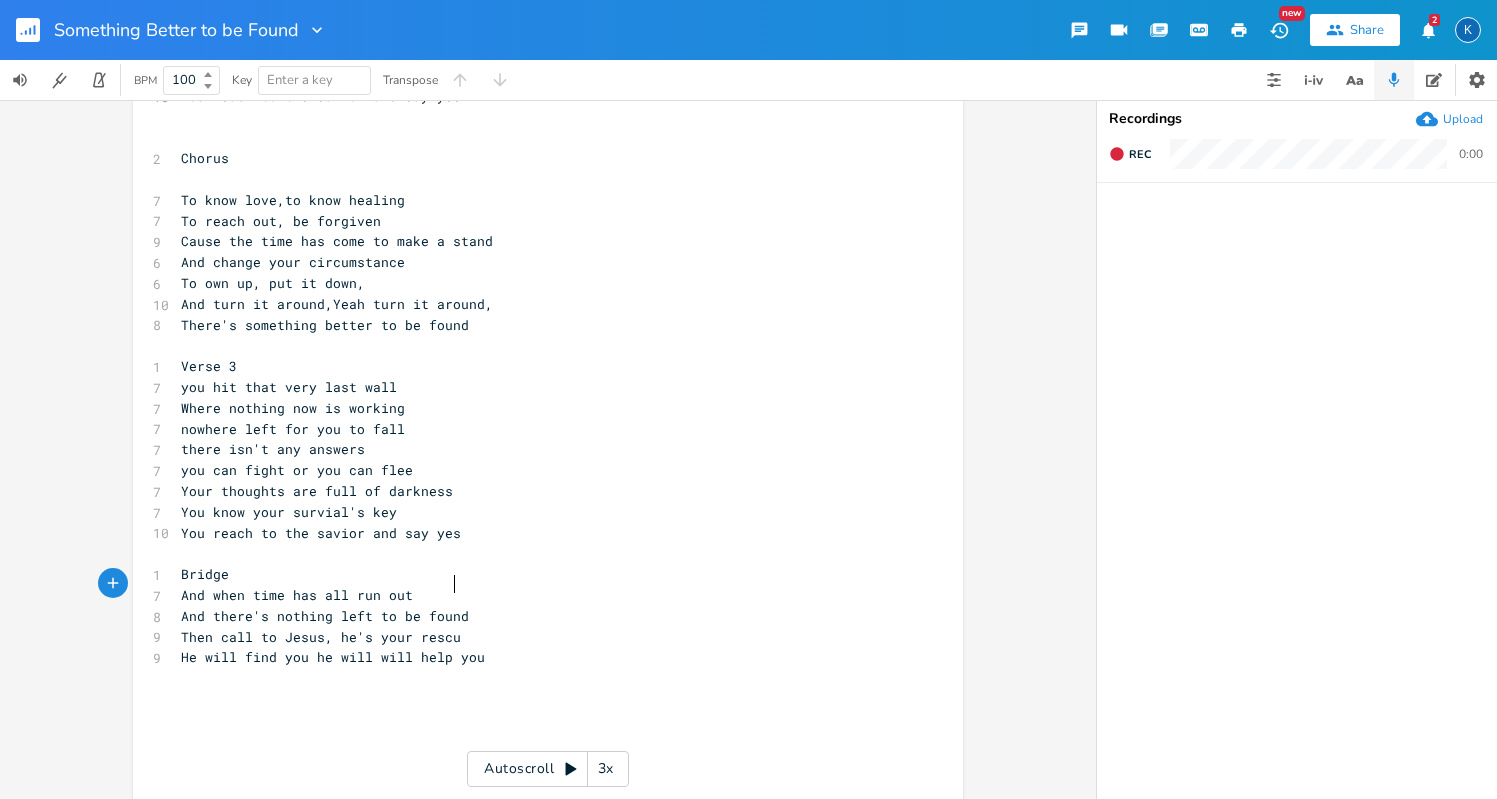 type on "r rescue" 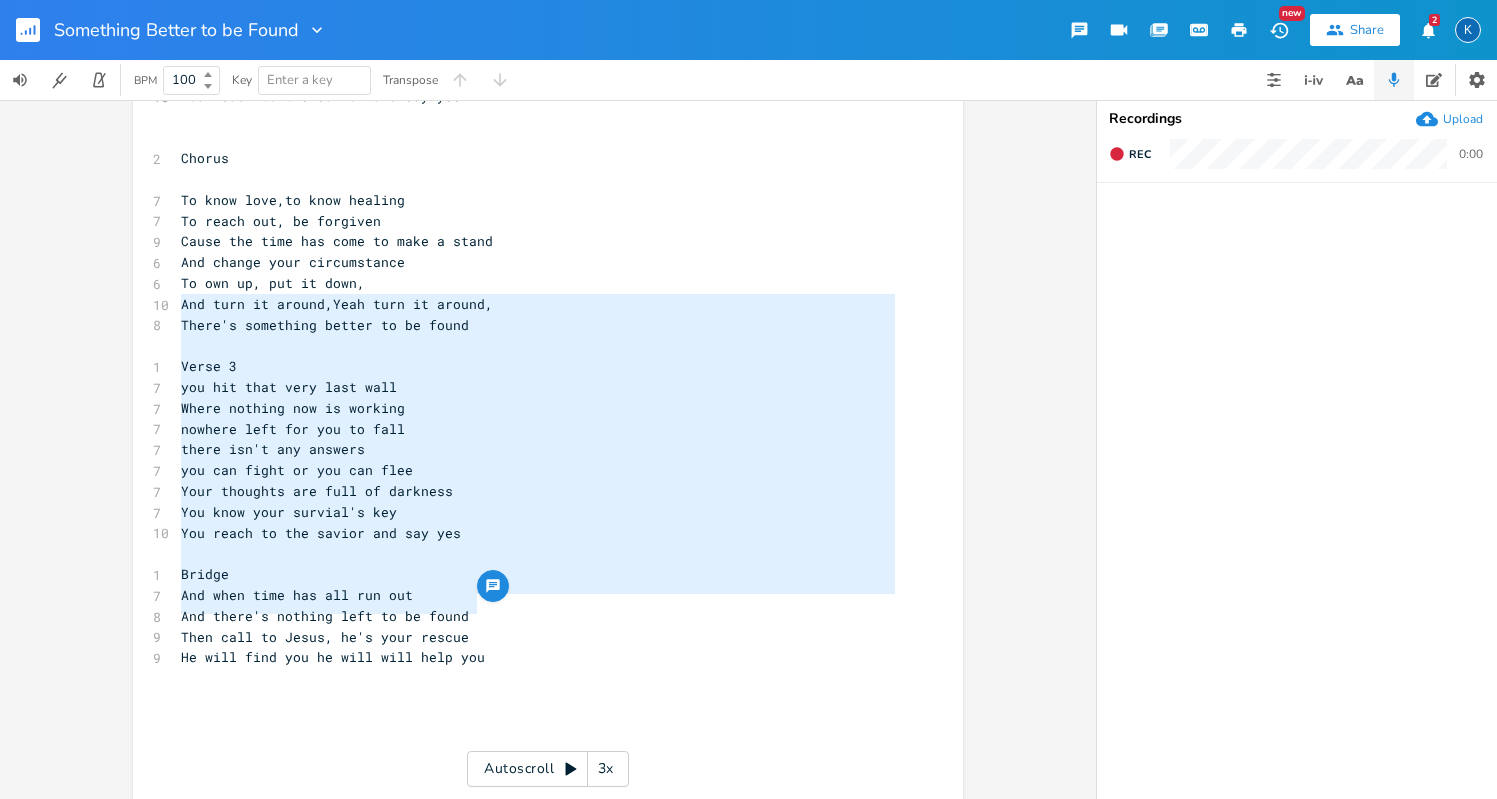 type on "will help you" 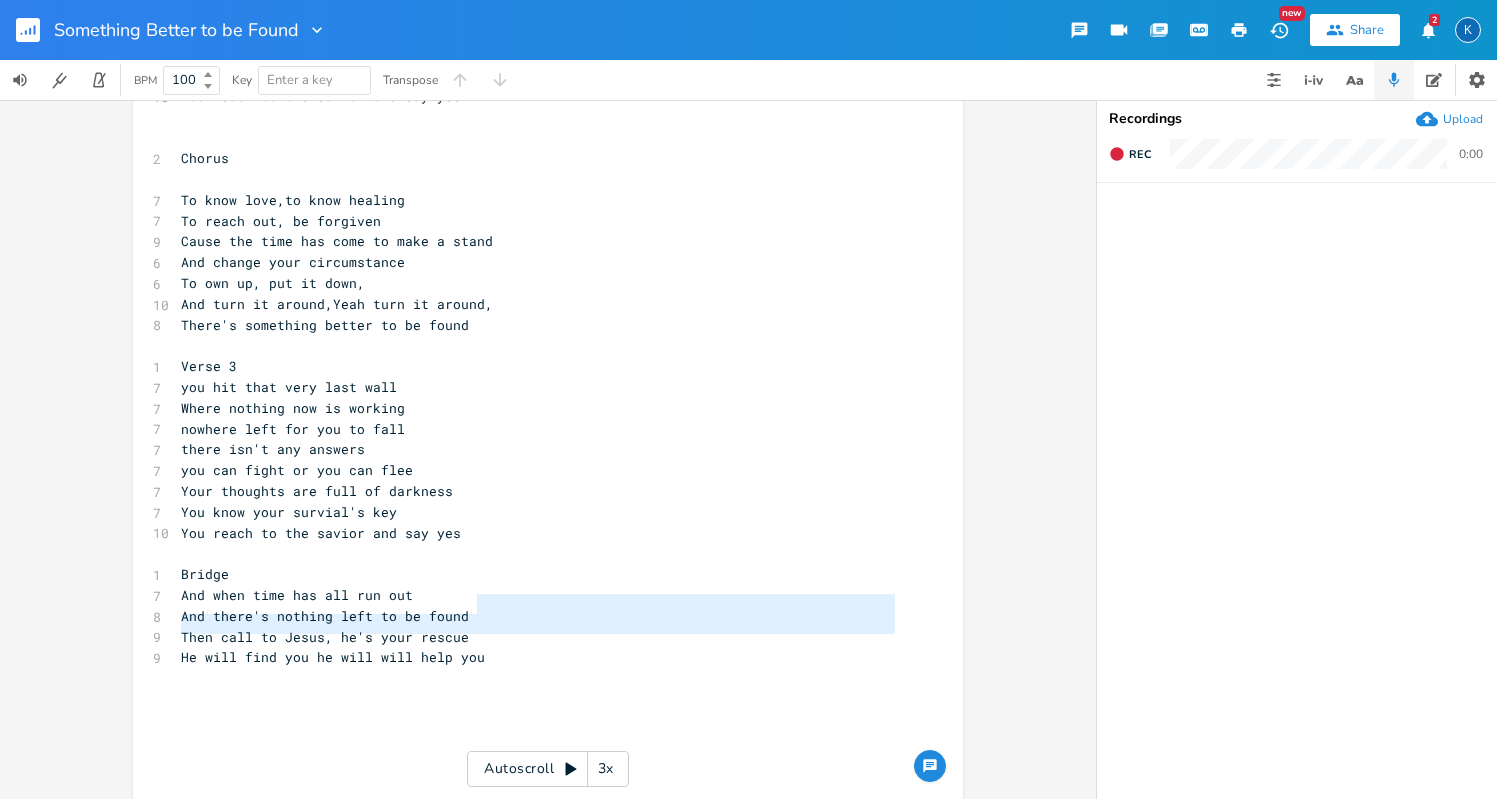 drag, startPoint x: 491, startPoint y: 611, endPoint x: 620, endPoint y: 643, distance: 132.90974 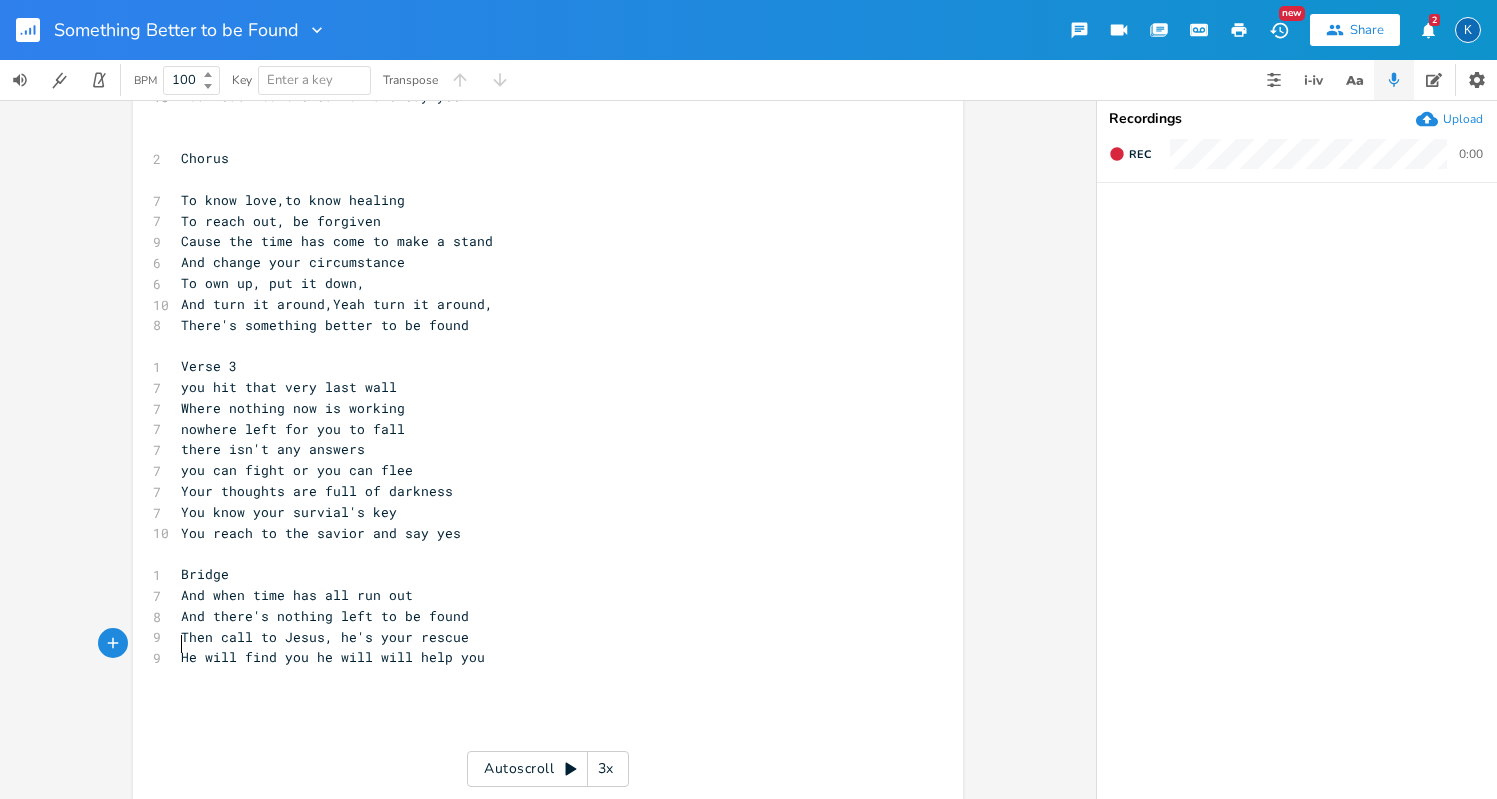click on "​" at bounding box center (538, 699) 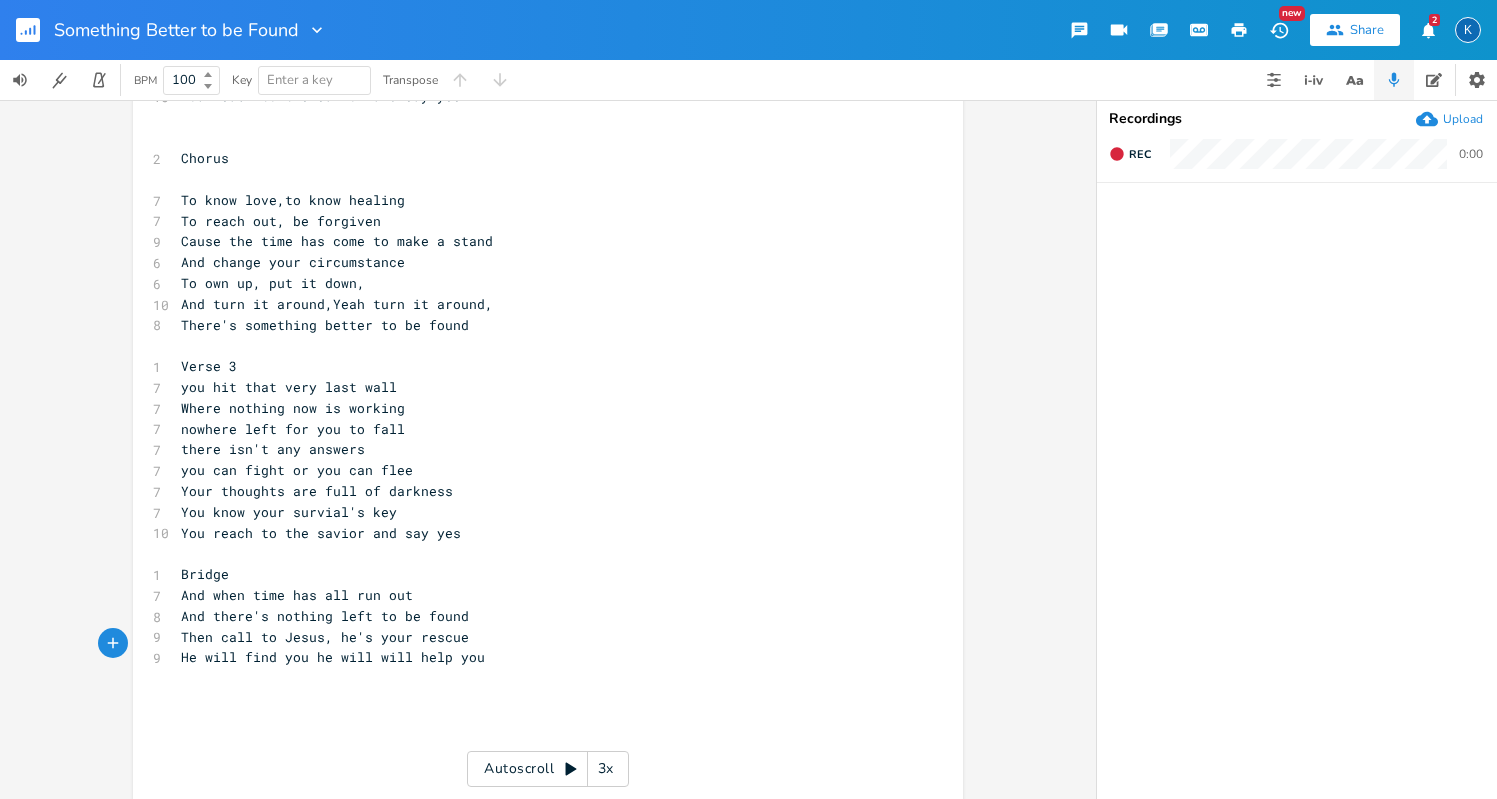 scroll, scrollTop: 0, scrollLeft: 0, axis: both 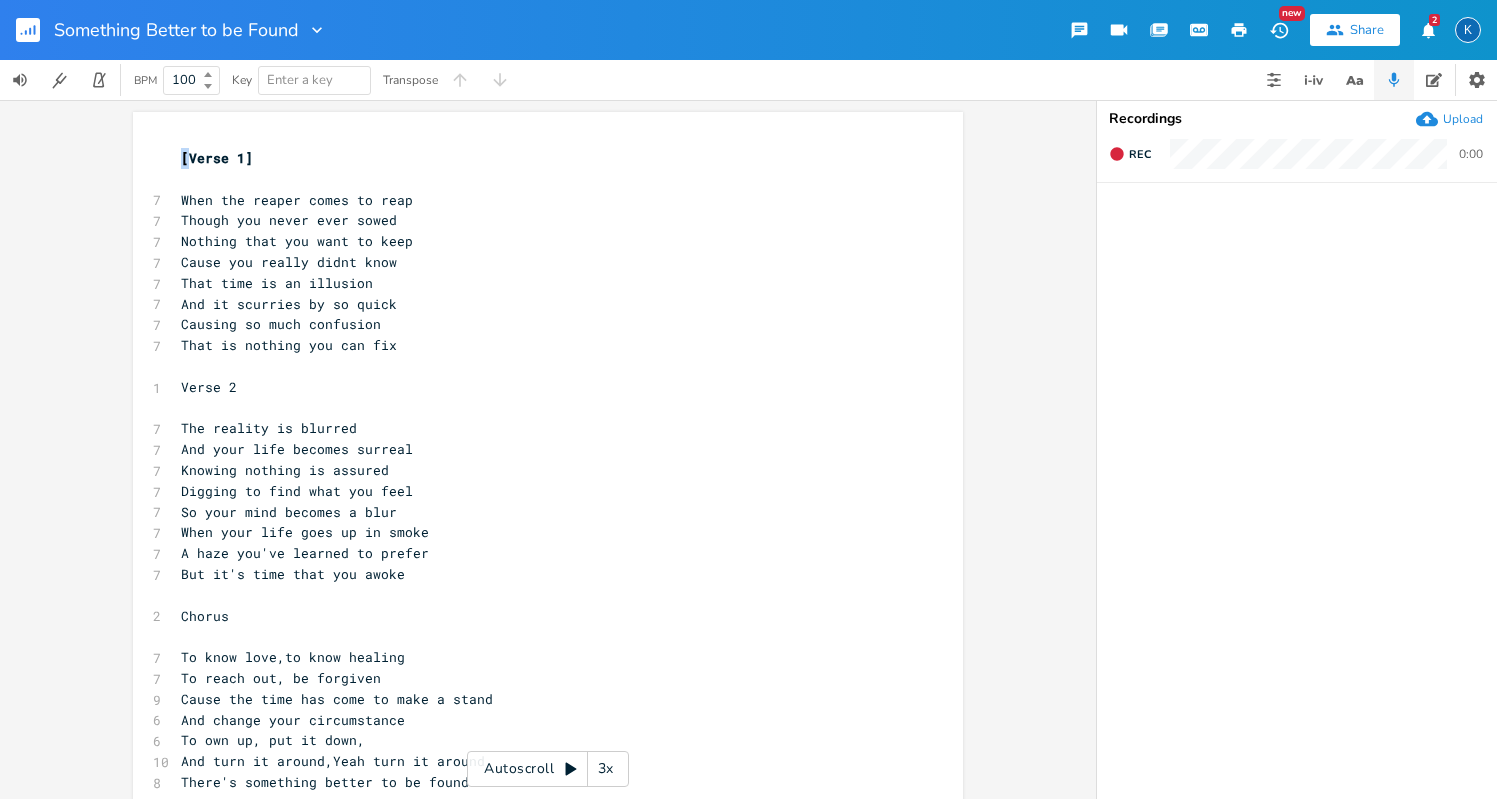 drag, startPoint x: 170, startPoint y: 153, endPoint x: 181, endPoint y: 160, distance: 13.038404 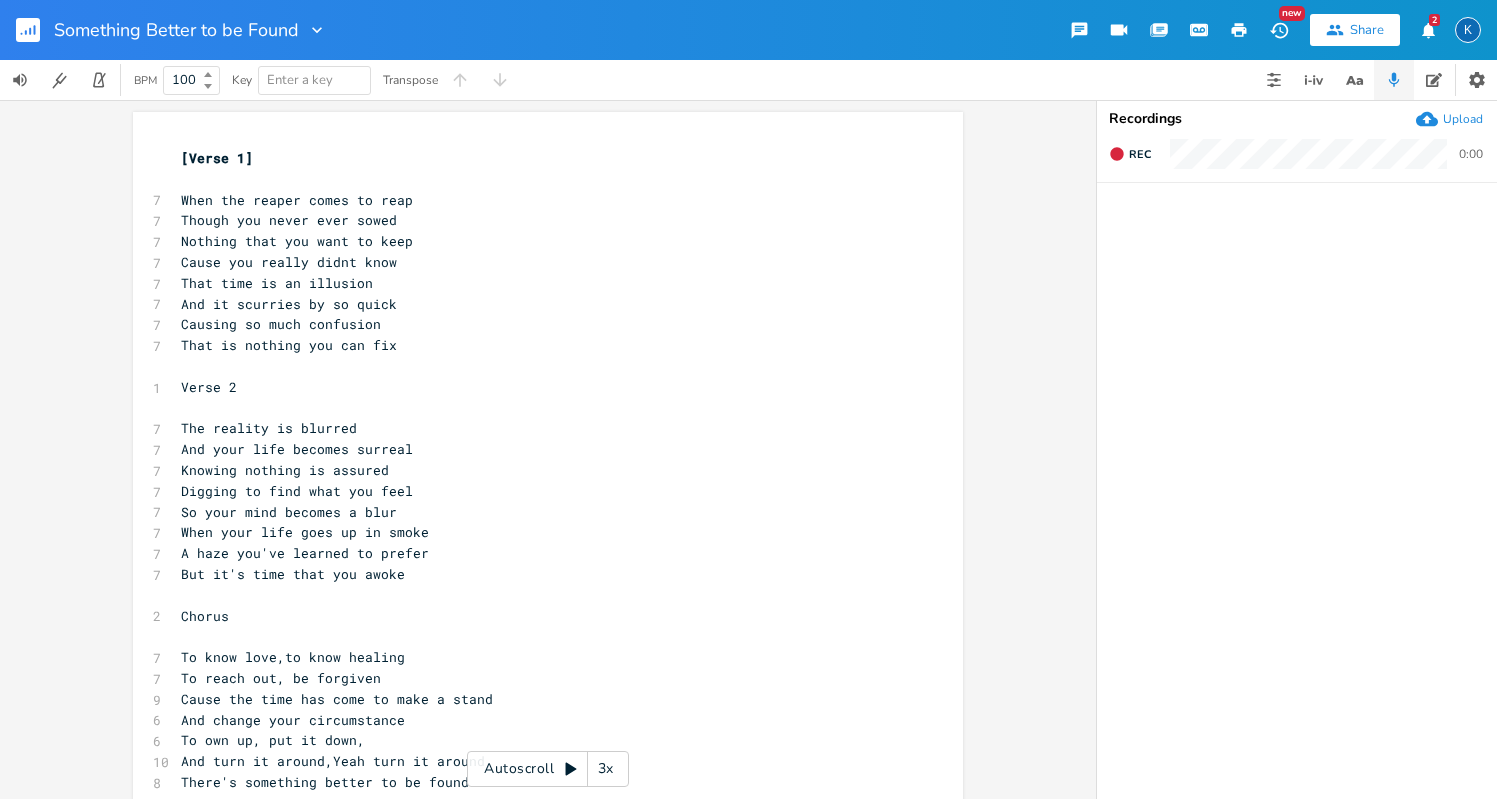 scroll, scrollTop: 0, scrollLeft: 0, axis: both 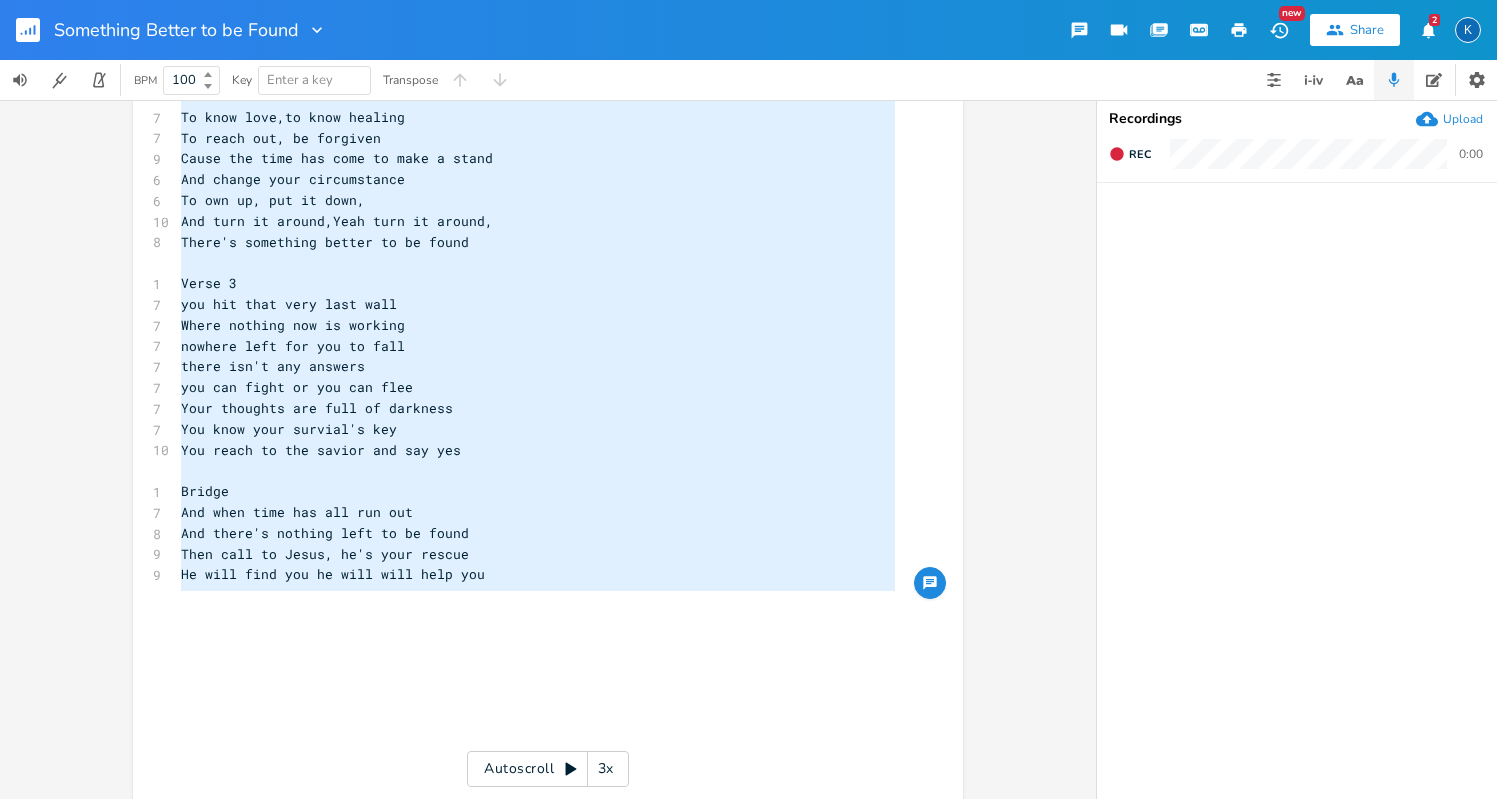 type on "Verse 3
you hit that very last wall
Where nothing now is working
nowhere left for you to fall
there isn't any answers
you can fight or you can flee
Your thoughts are full of darkness
You know your survial's key
You reach to the savior and say yes
Chorus
To know love,to know healing
To reach out, be forgiven..." 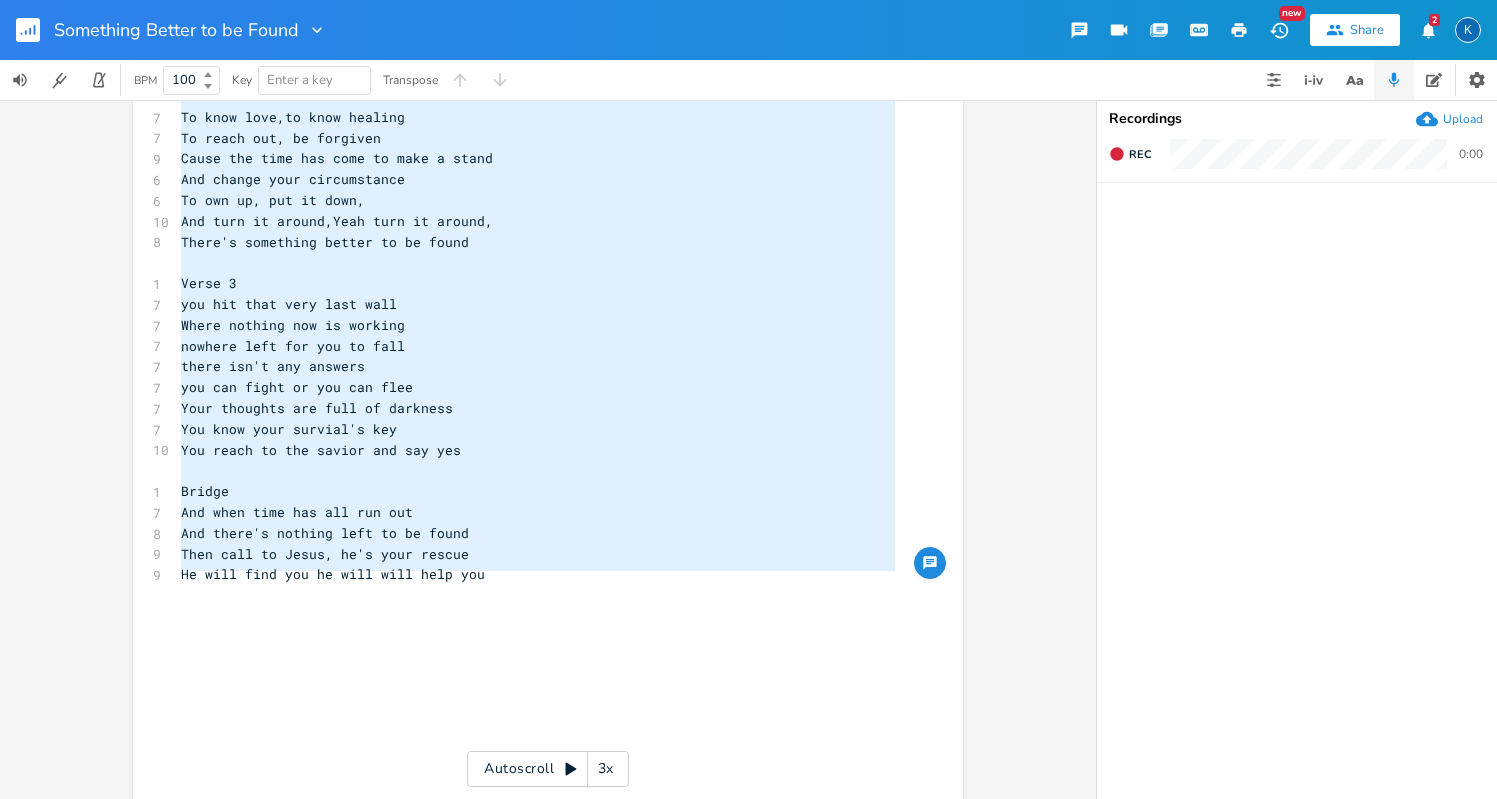 drag, startPoint x: 177, startPoint y: 157, endPoint x: 423, endPoint y: 588, distance: 496.26303 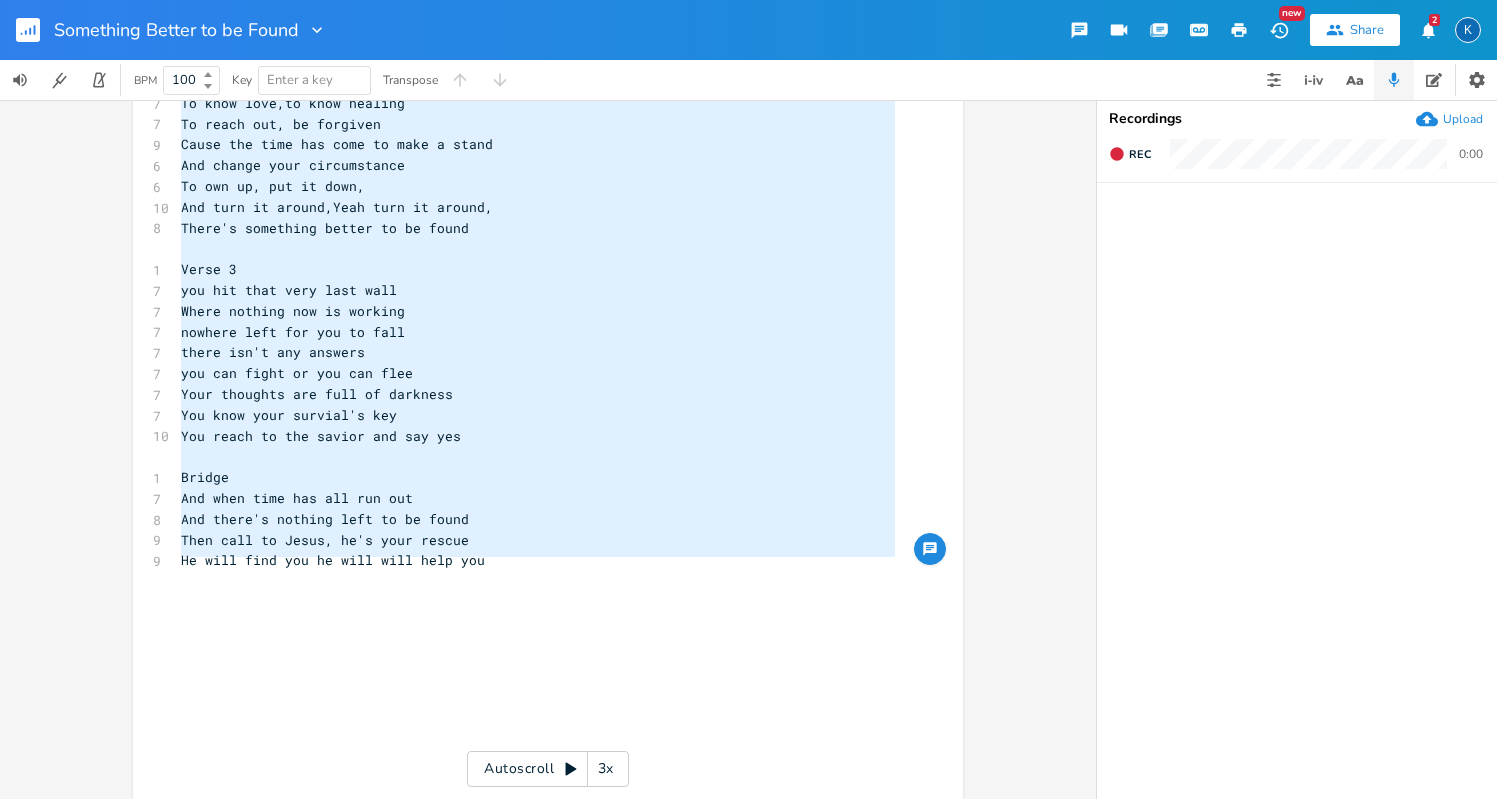 scroll, scrollTop: 989, scrollLeft: 0, axis: vertical 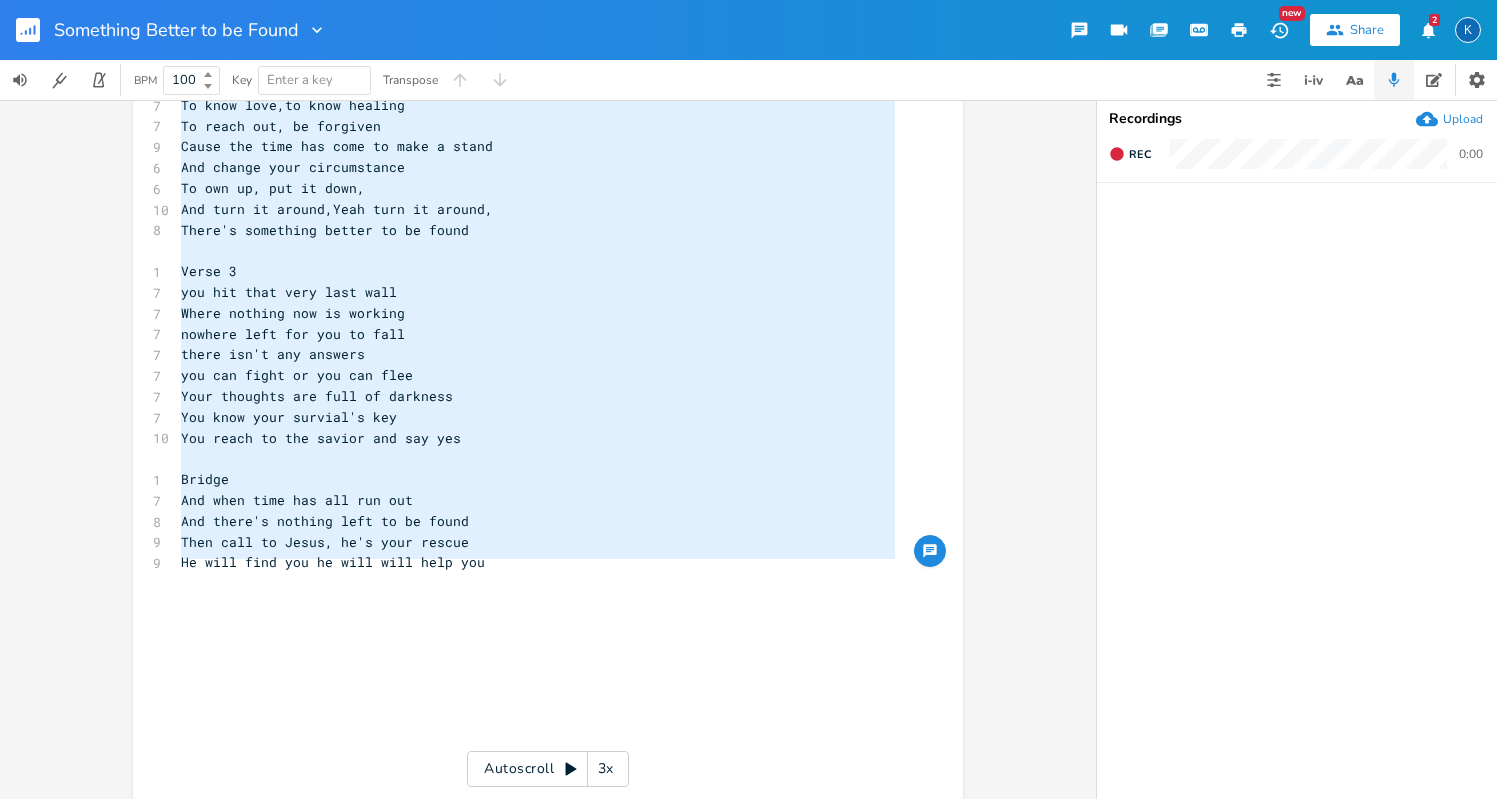 click on "You reach to the savior and say yes" at bounding box center (538, 438) 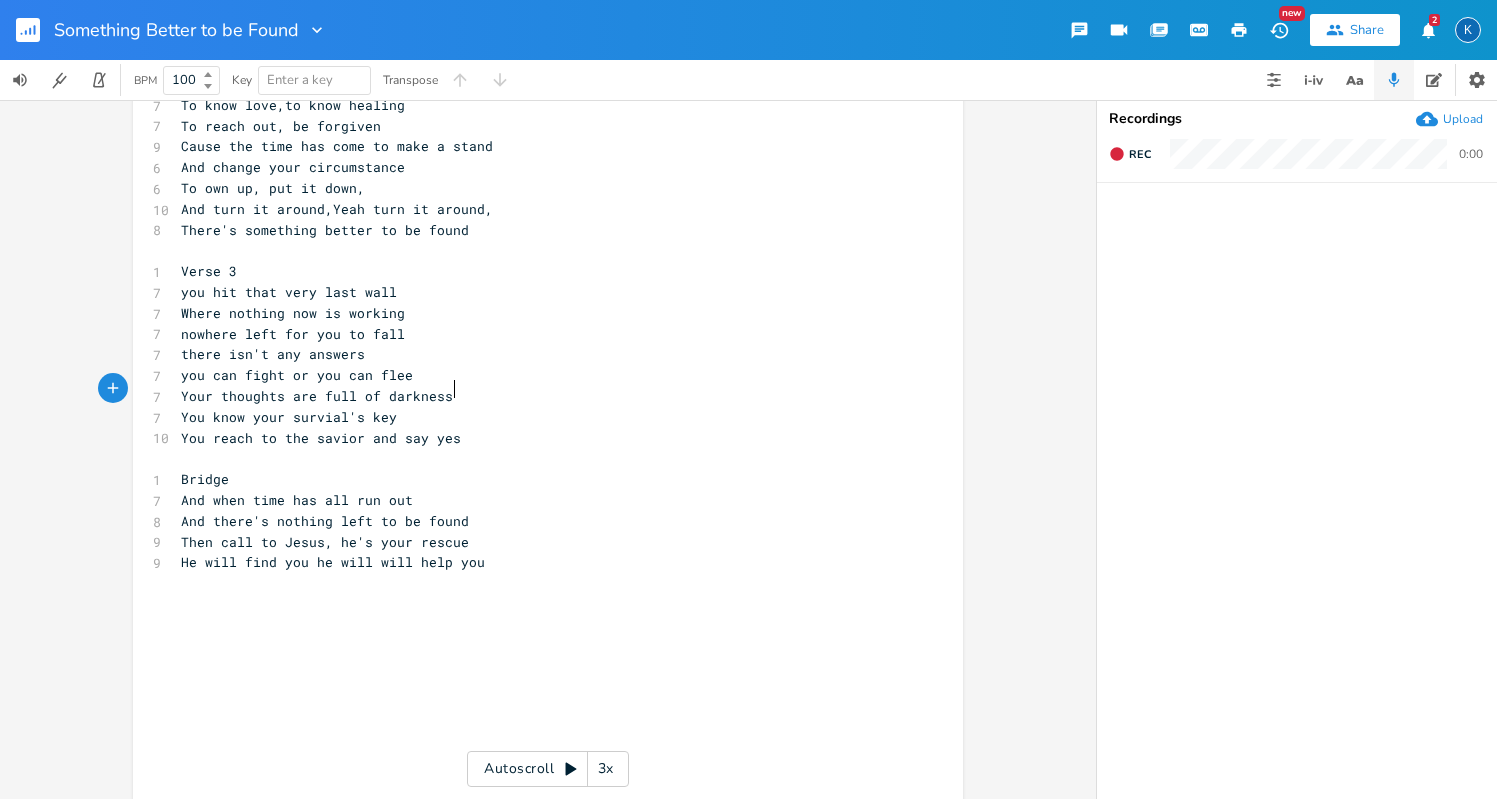 scroll, scrollTop: 4, scrollLeft: 0, axis: vertical 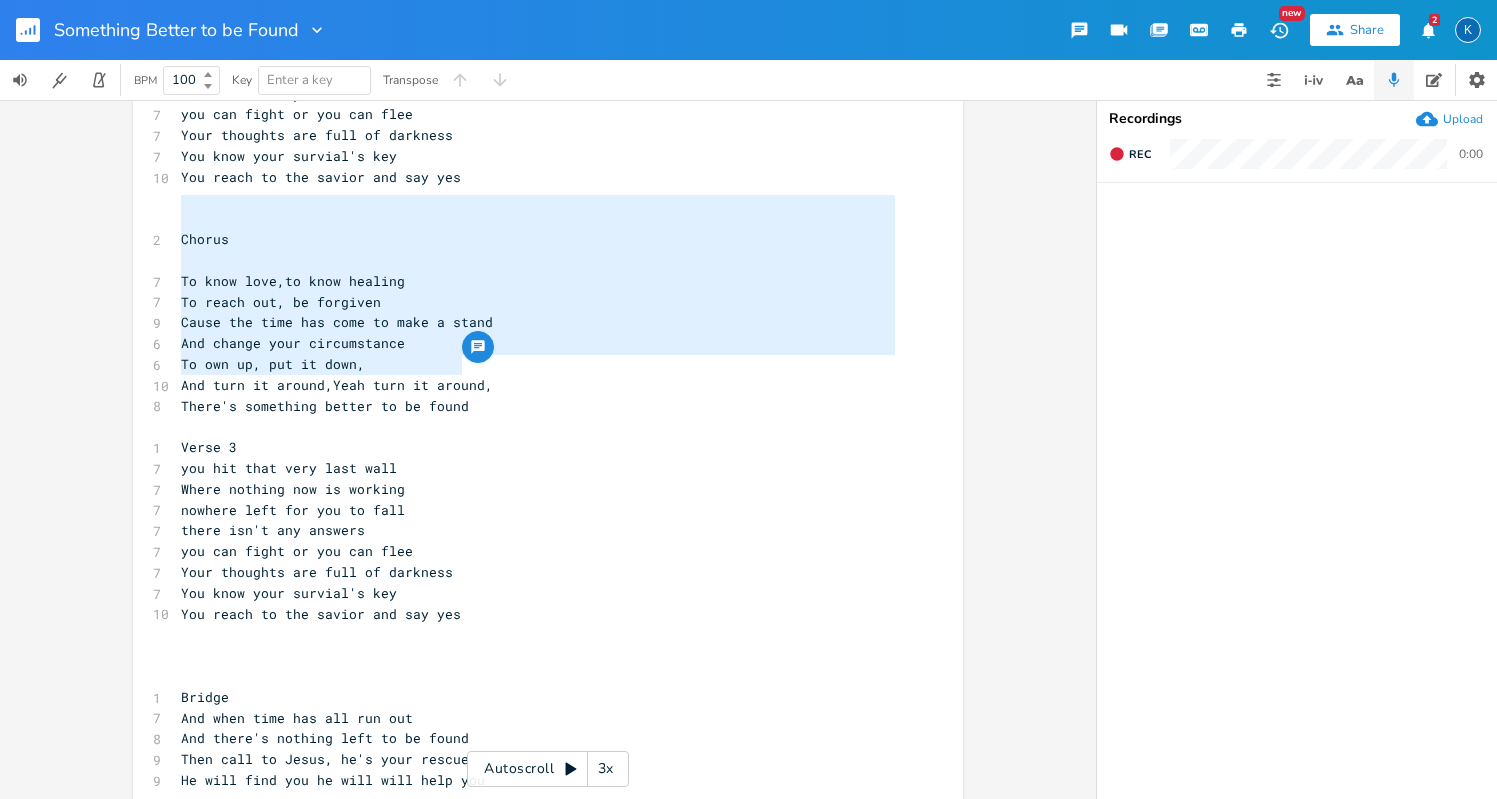 type on "Chorus
To know love,to know healing
To reach out, be forgiven
Cause the time has come to make a stand
And change your circumstance
To own up, put it down,
And turn it around,Yeah turn it around,
There's something better to be found" 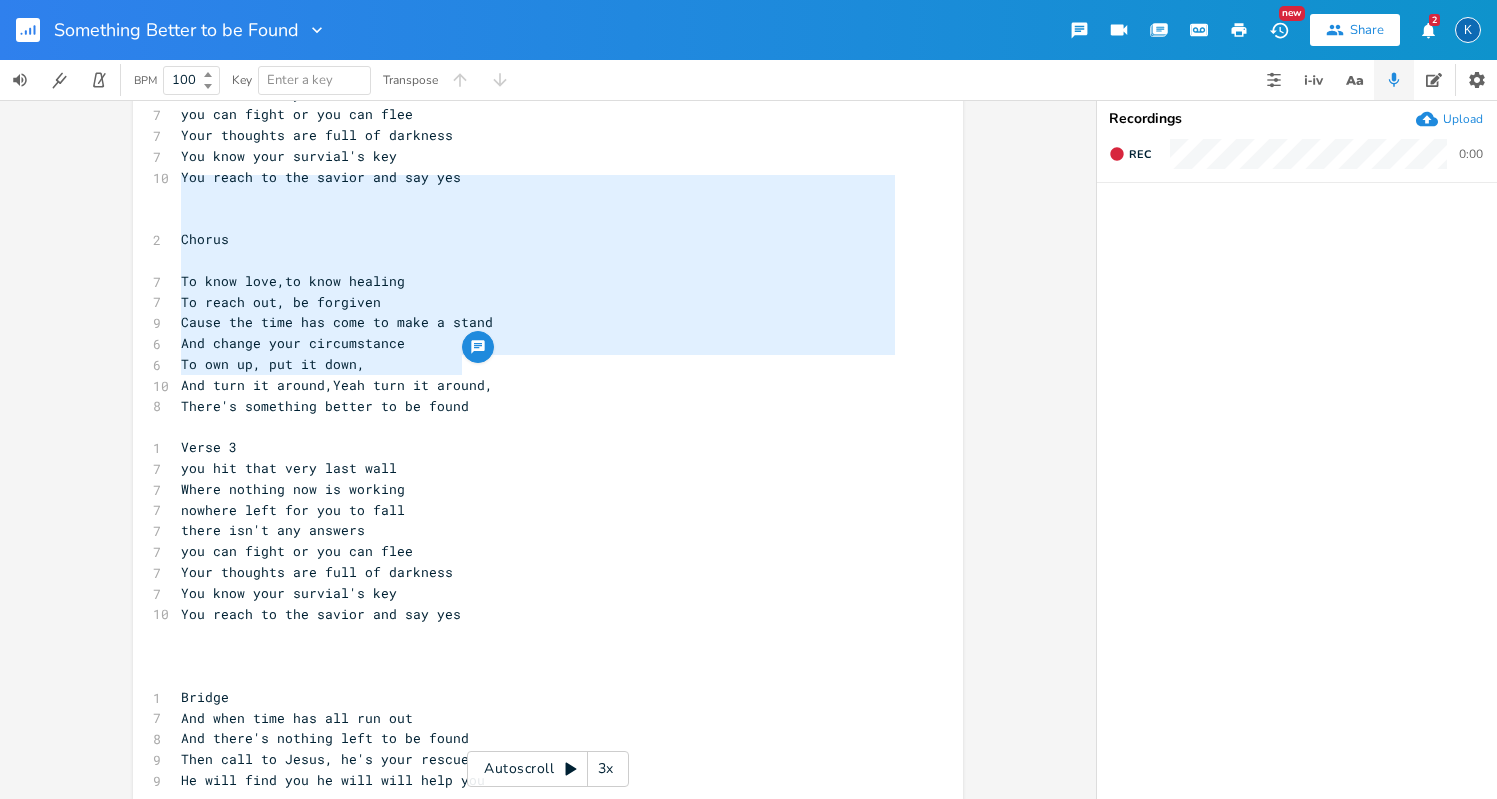drag, startPoint x: 481, startPoint y: 365, endPoint x: 139, endPoint y: 192, distance: 383.26624 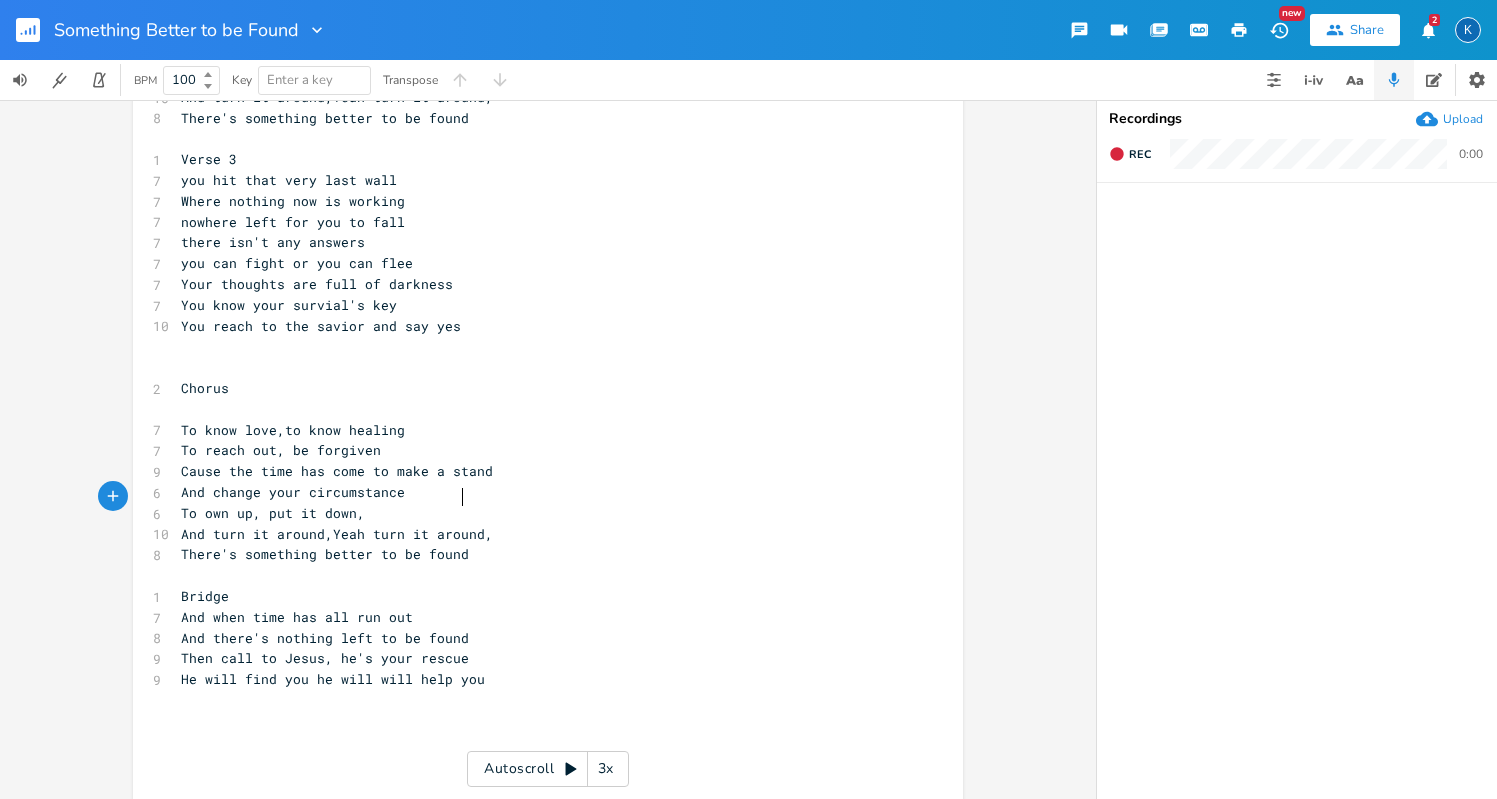 scroll, scrollTop: 1135, scrollLeft: 0, axis: vertical 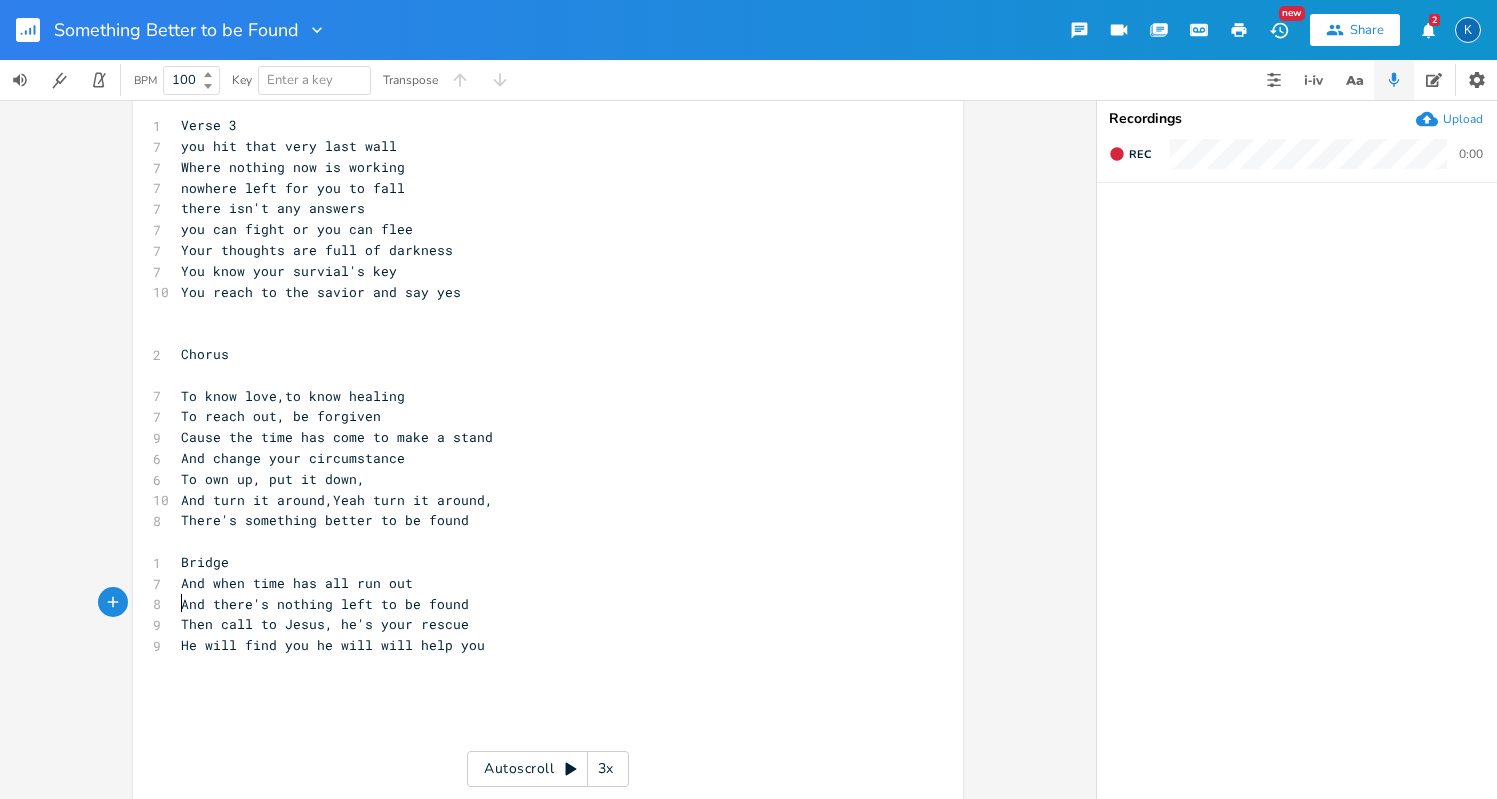click on "​" at bounding box center (538, 666) 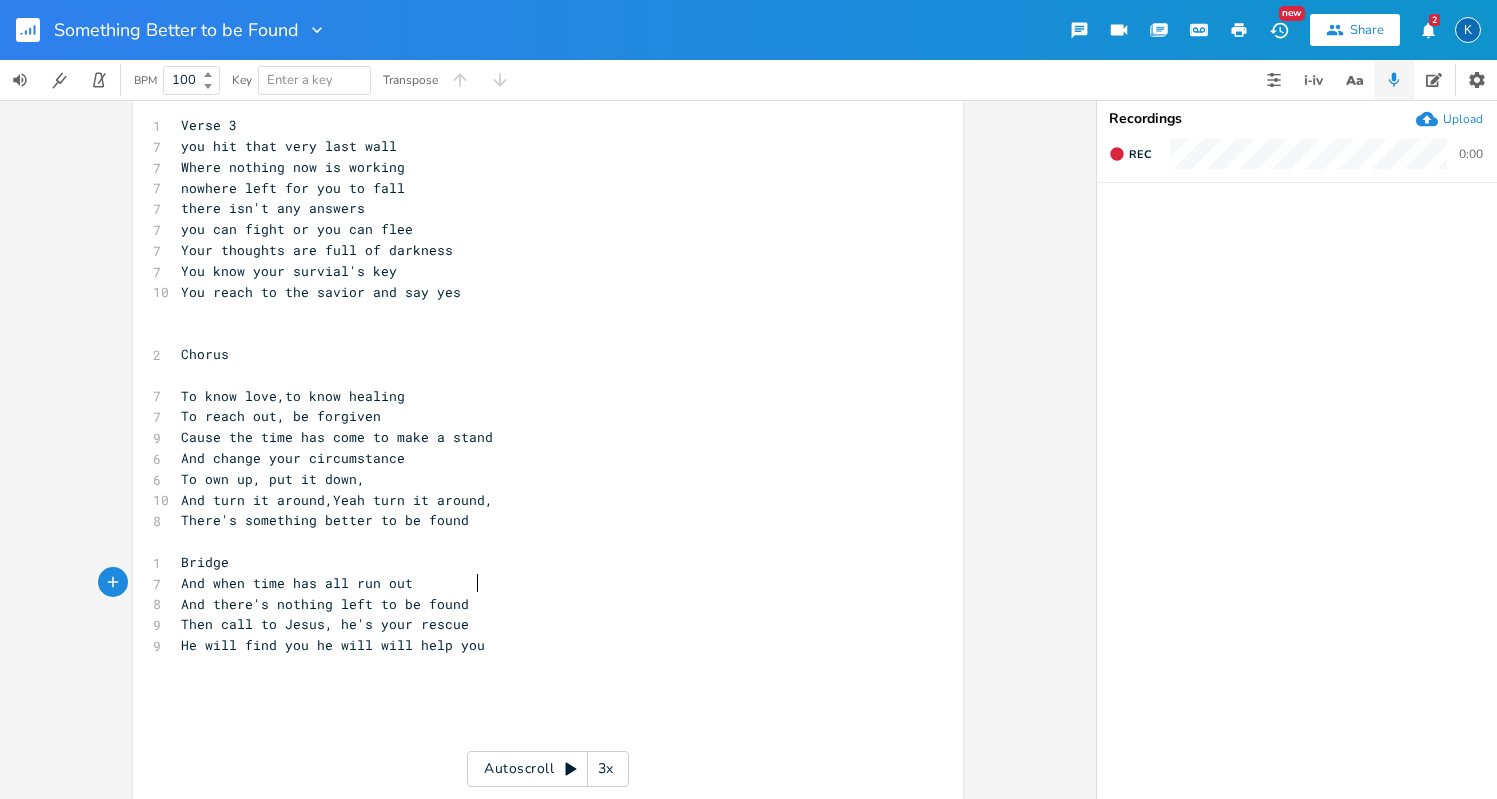 click on "He will find you he will will help you" at bounding box center [538, 645] 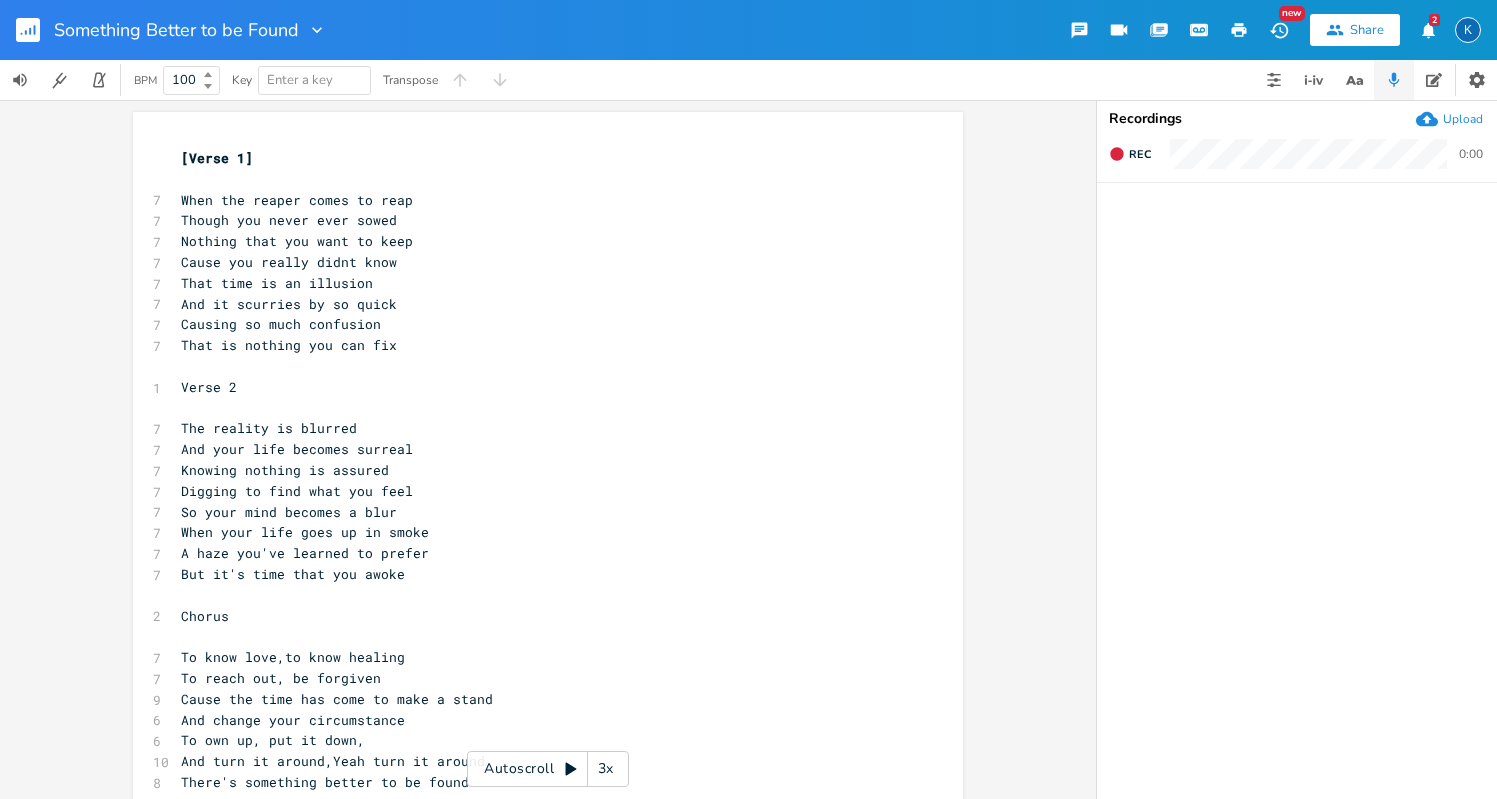 scroll, scrollTop: 0, scrollLeft: 0, axis: both 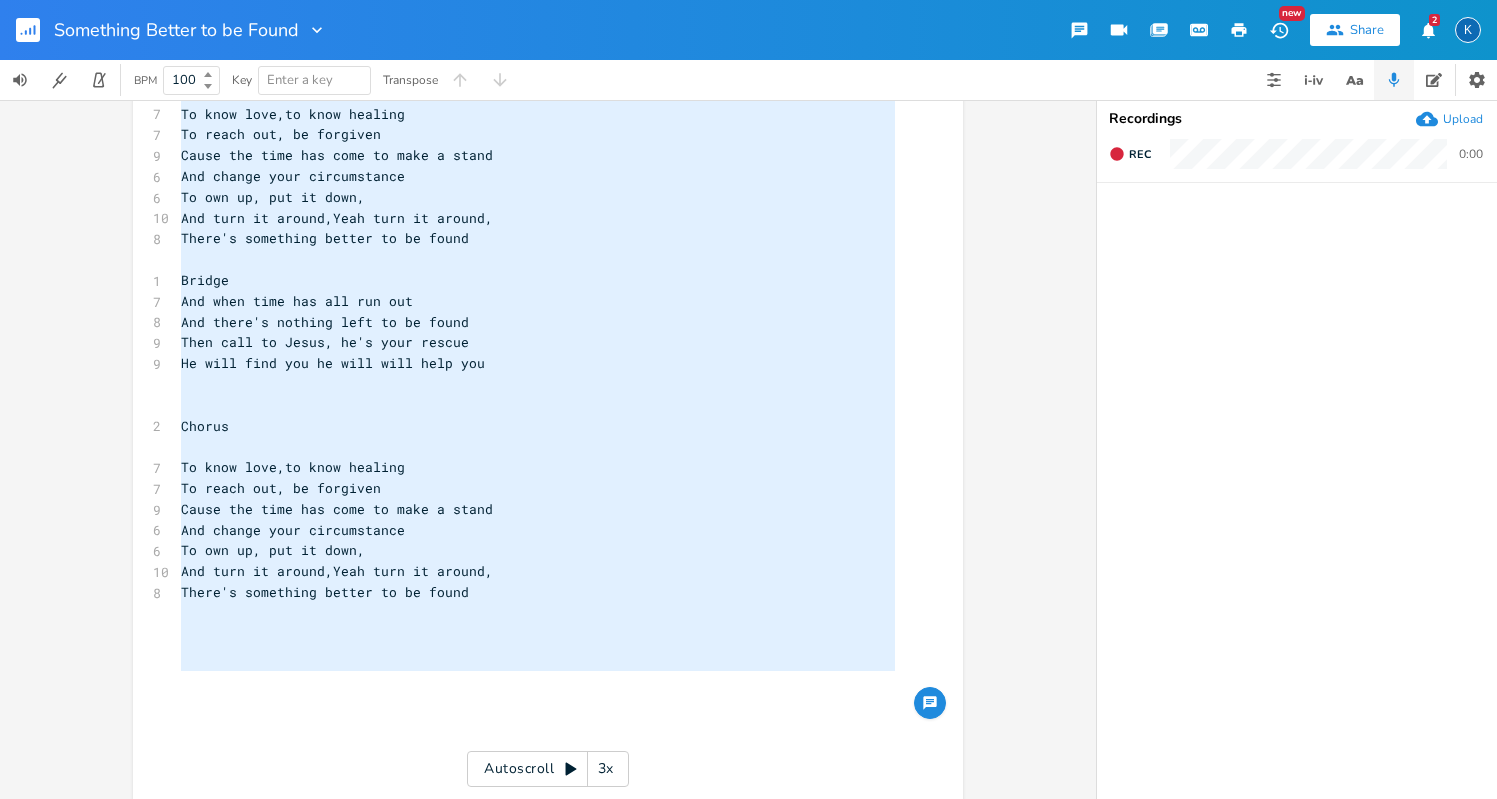 type on "Verse 3
you hit that very last wall
Where nothing now is working
nowhere left for you to fall
there isn't any answers
you can fight or you can flee
Your thoughts are full of darkness
You know your survial's key
You reach to the savior and say yes
Chorus
To know love,to know healing
To reach out, be forgiven..." 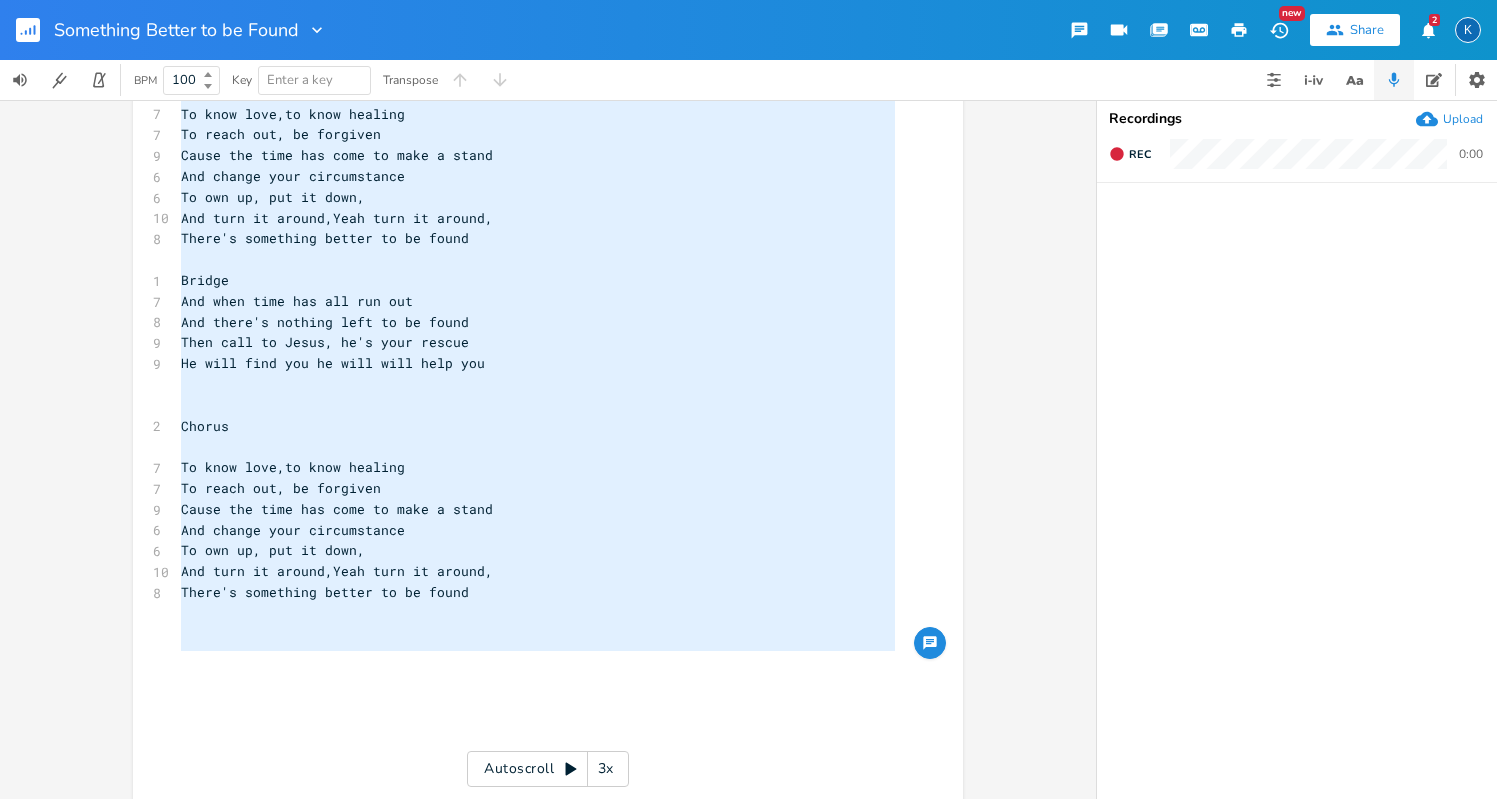 drag, startPoint x: 172, startPoint y: 155, endPoint x: 361, endPoint y: 658, distance: 537.336 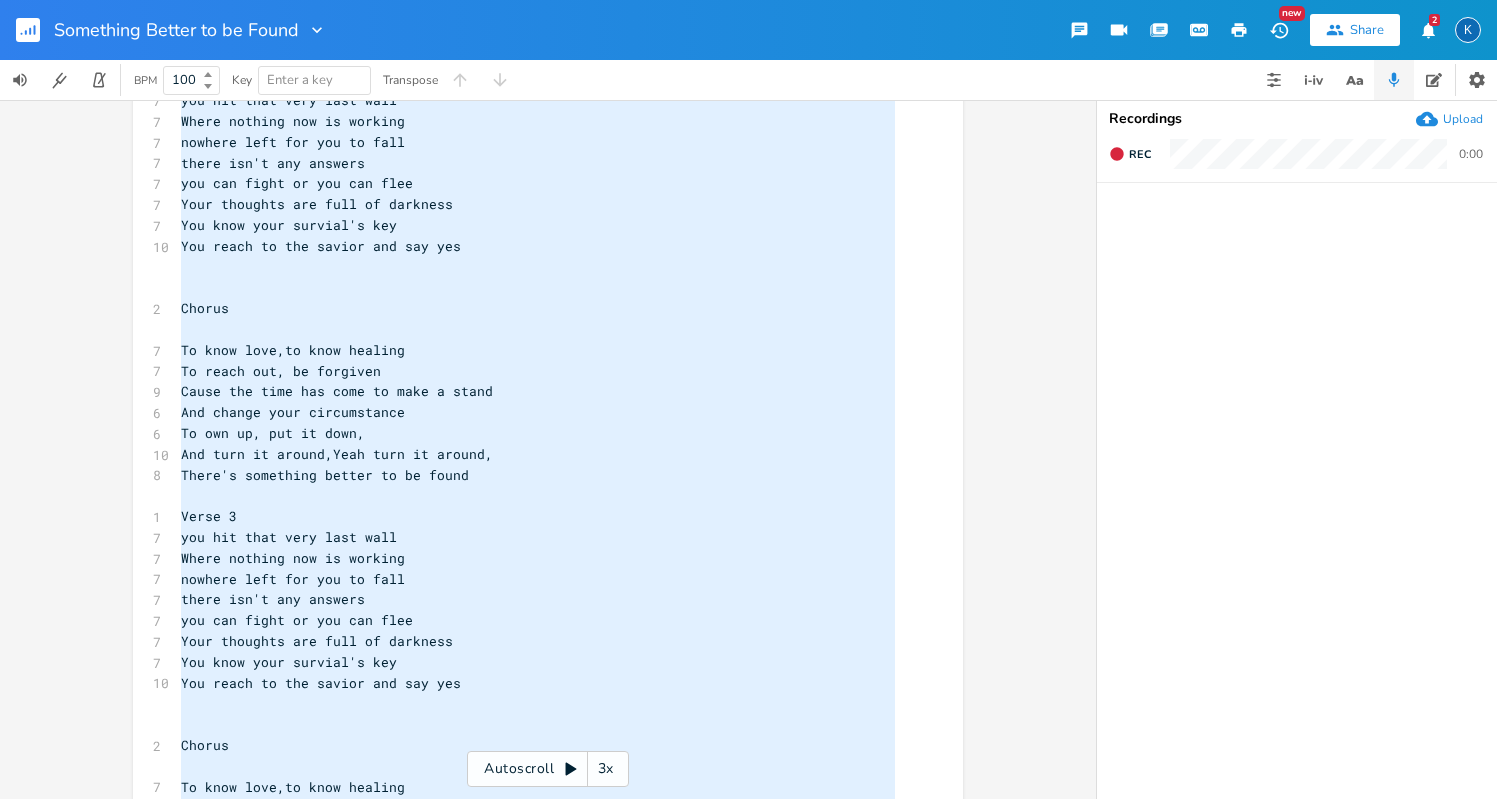 scroll, scrollTop: 745, scrollLeft: 0, axis: vertical 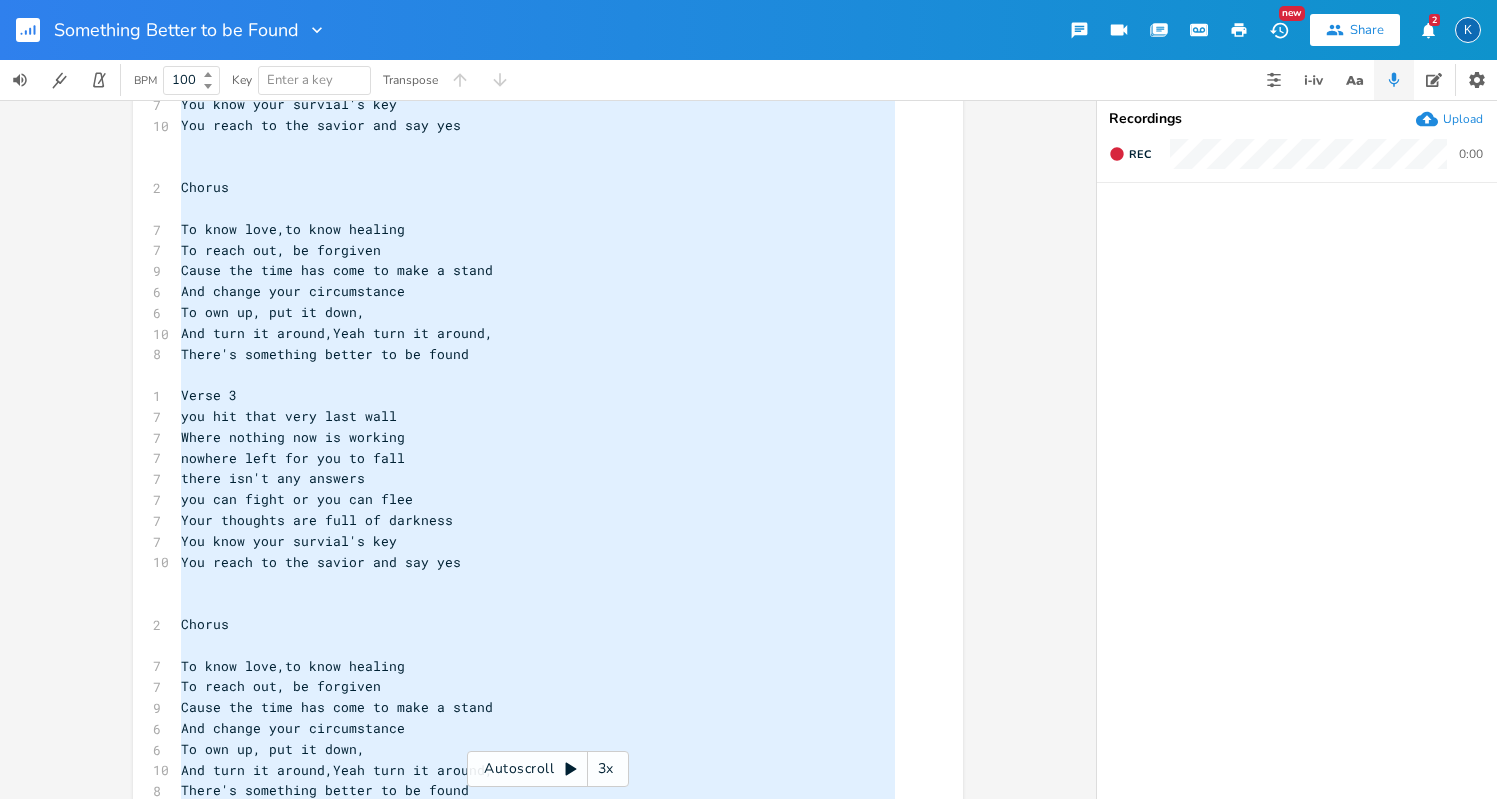 click on "[Verse 1] ​ 7 When the reaper comes to reap 7 Though you never ever sowed 7 Nothing that you want to keep 7 Cause you really didnt know 7 That time is an illusion 7 And it scurries by so quick 7 Causing so much confusion 7 That is nothing you can fix ​ 1 Verse 2 ​ 7 The reality is blurred 7 And your life becomes surreal 7 Knowing nothing is assured 7 Digging to find what you feel 7 So your mind becomes a blur 7 When your life goes up in smoke 7 A haze you've learned to prefer 7 But it's time that you awoke ​ 2 Chorus ​ 7 To know love,to know healing 7 To reach out, be forgiven 9 Cause the time has come to make a stand 6 And change your circumstance 6 To own up, put it down, 10 And turn it around,Yeah turn it around, 8 There's something better to be found ​ 1 Verse 3 7 you hit that very last wall 7 Where nothing now is working 7 nowhere left for you to fall 7 there isn't any answers 7 you can fight or you can flee 7 Your thoughts are full of darkness 7 You know your survial's key 10 ​ ​ 2 ​ 7" at bounding box center [538, 343] 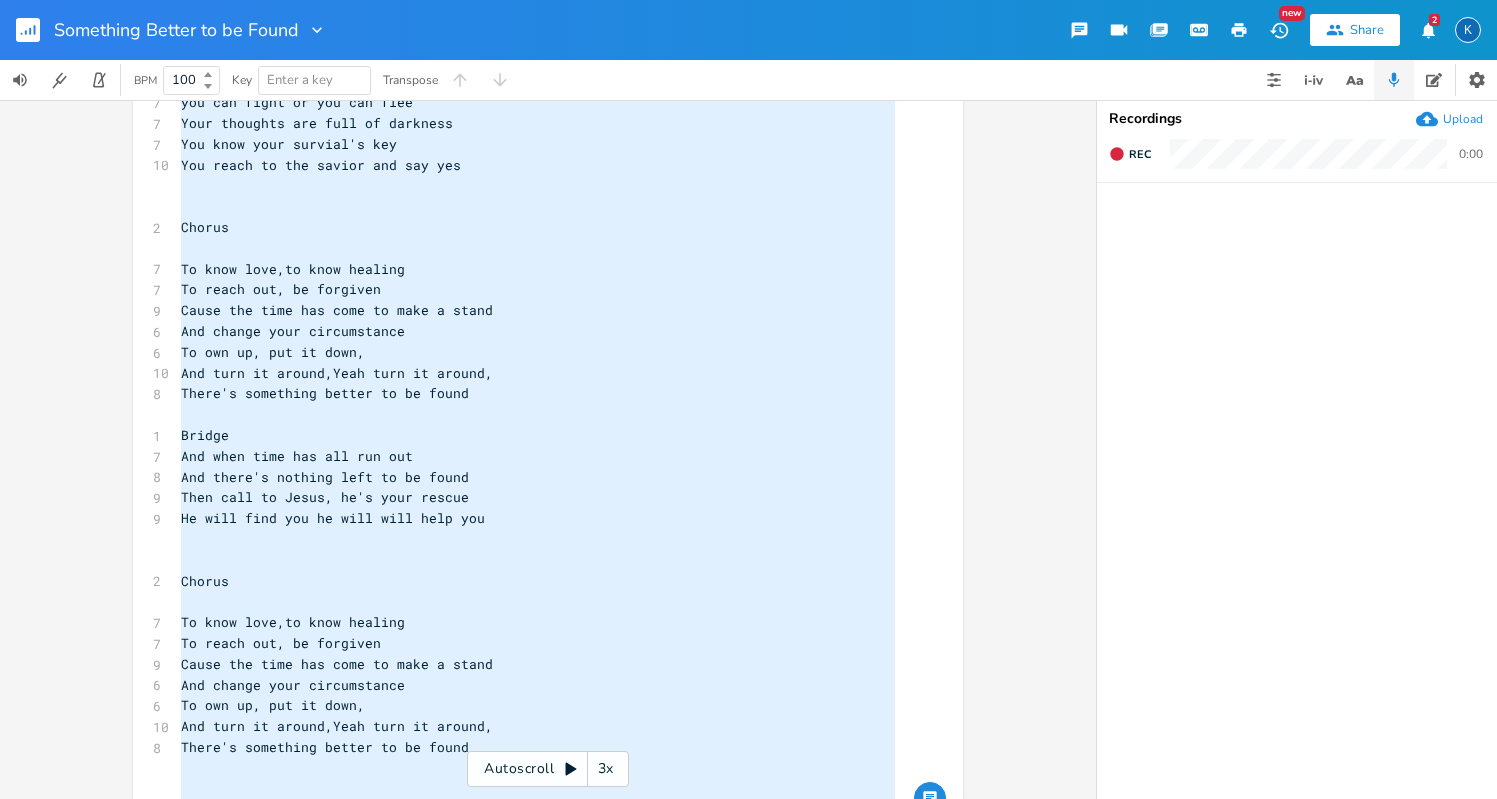 scroll, scrollTop: 4, scrollLeft: 0, axis: vertical 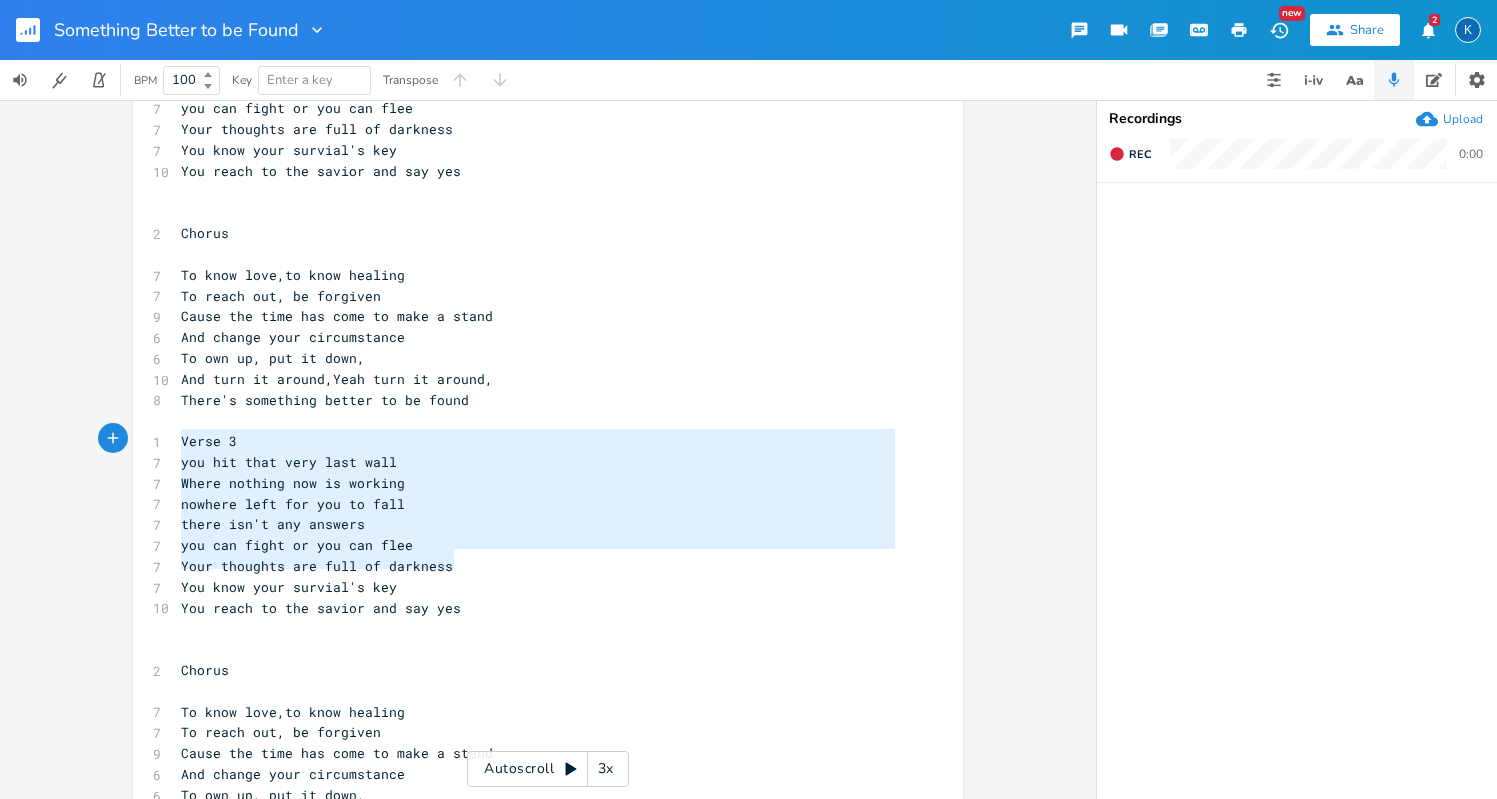 type on "Verse 3
you hit that very last wall
Where nothing now is working
nowhere left for you to fall
there isn't any answers
you can fight or you can flee
Your thoughts are full of darkness
You know your survial's key
You reach to the savior and say yes" 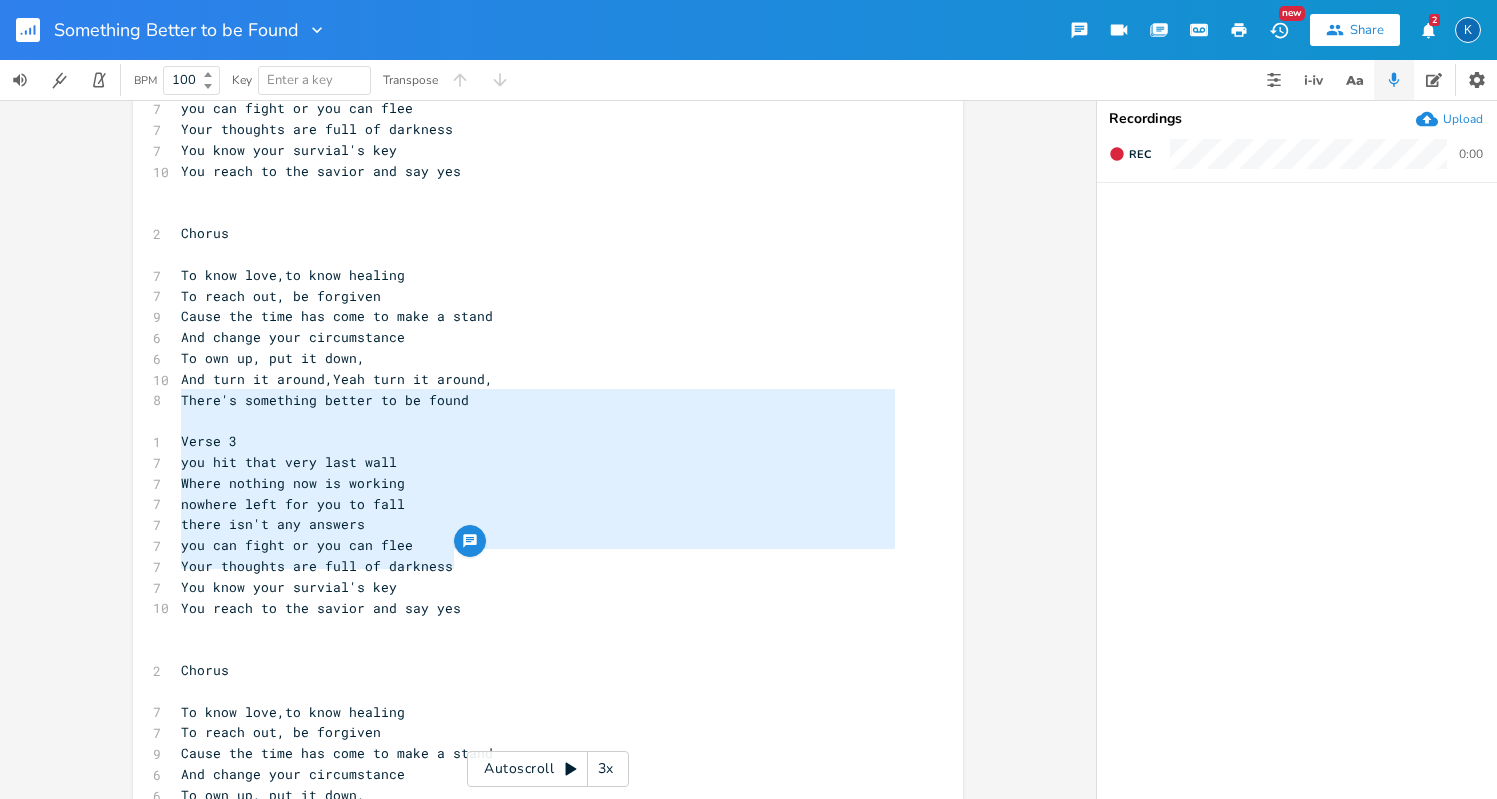 drag, startPoint x: 470, startPoint y: 566, endPoint x: 156, endPoint y: 395, distance: 357.543 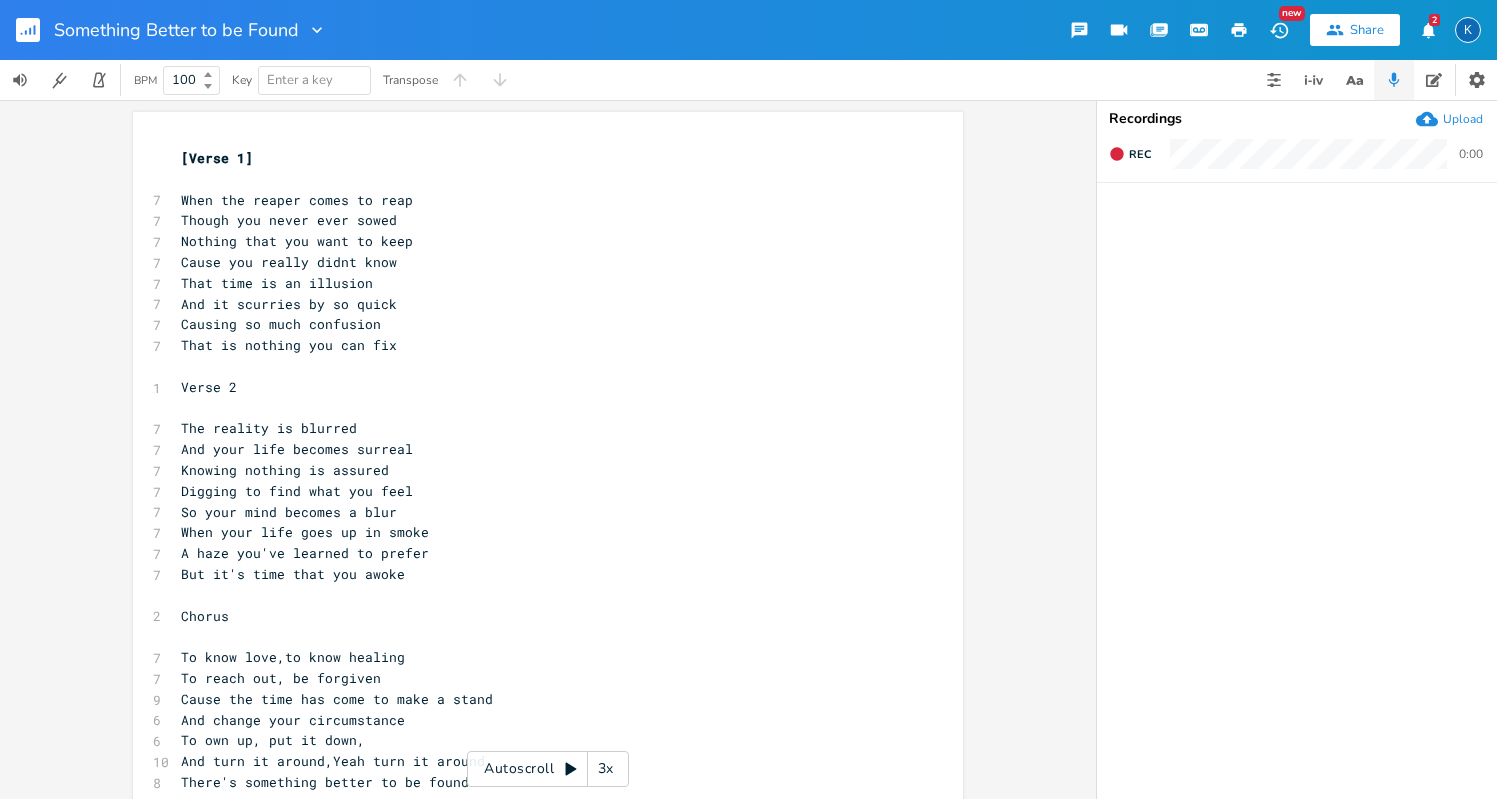 scroll, scrollTop: 0, scrollLeft: 0, axis: both 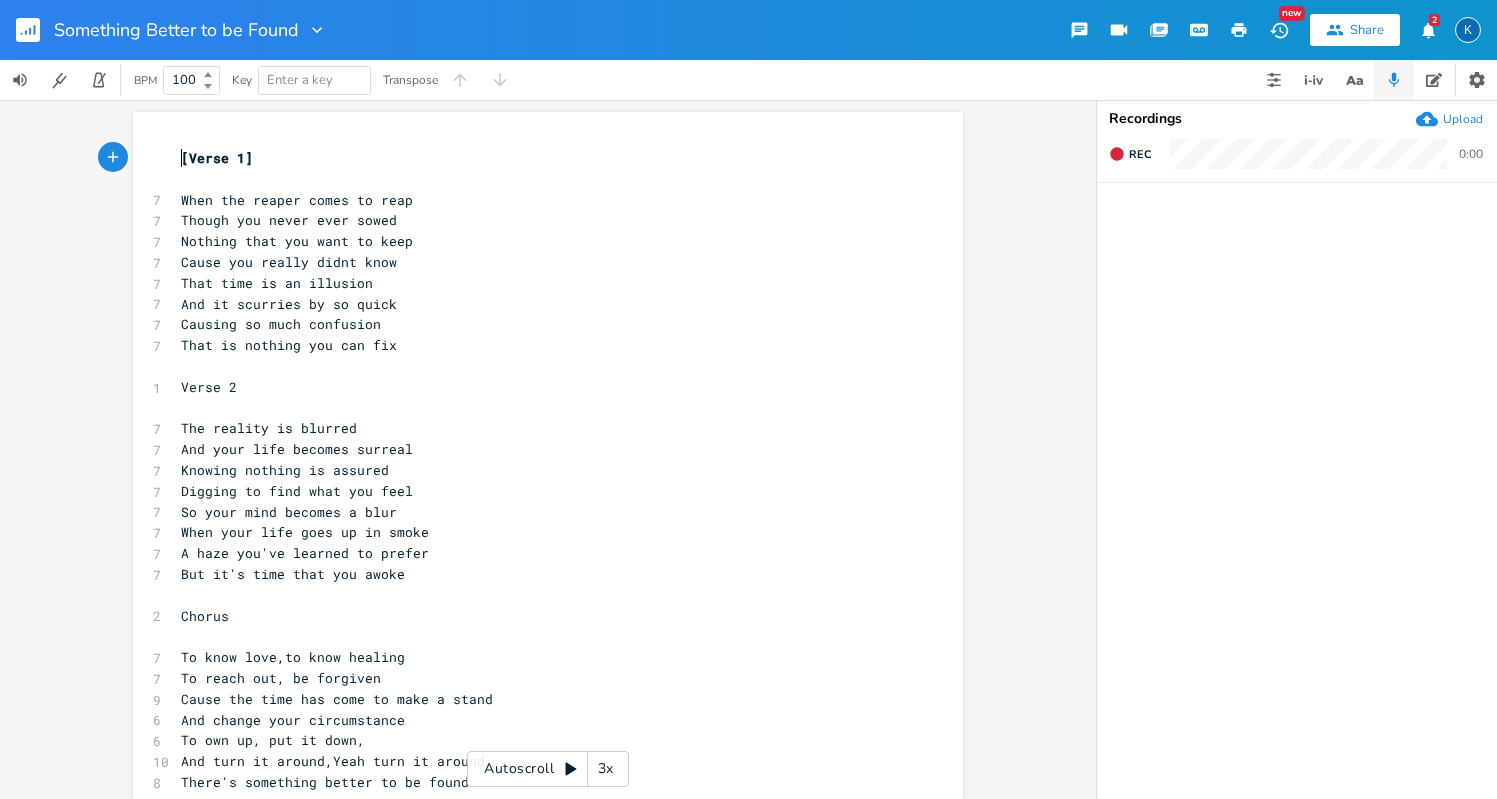 click on "[Verse 1]" at bounding box center (538, 158) 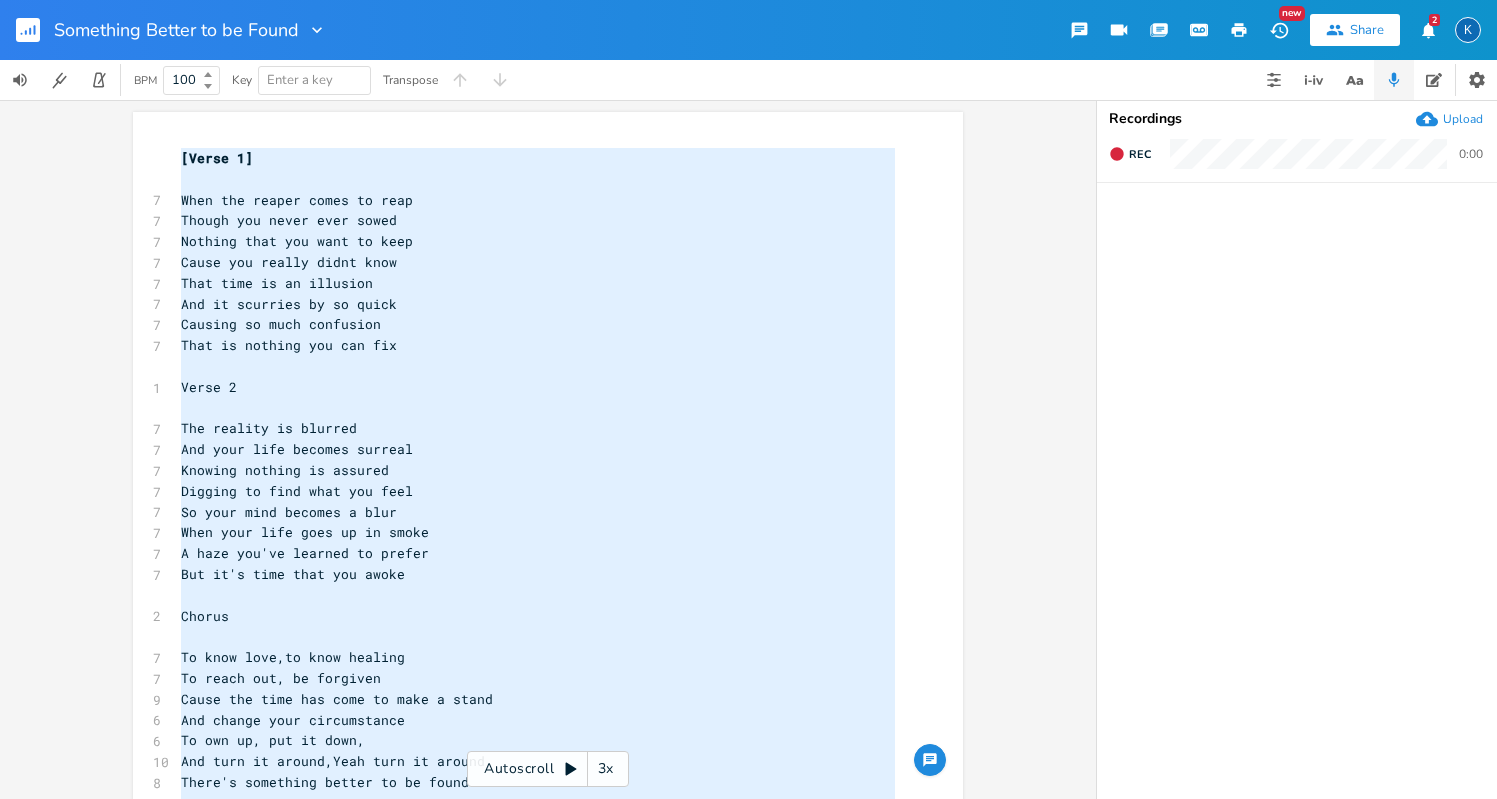 scroll, scrollTop: 1199, scrollLeft: 0, axis: vertical 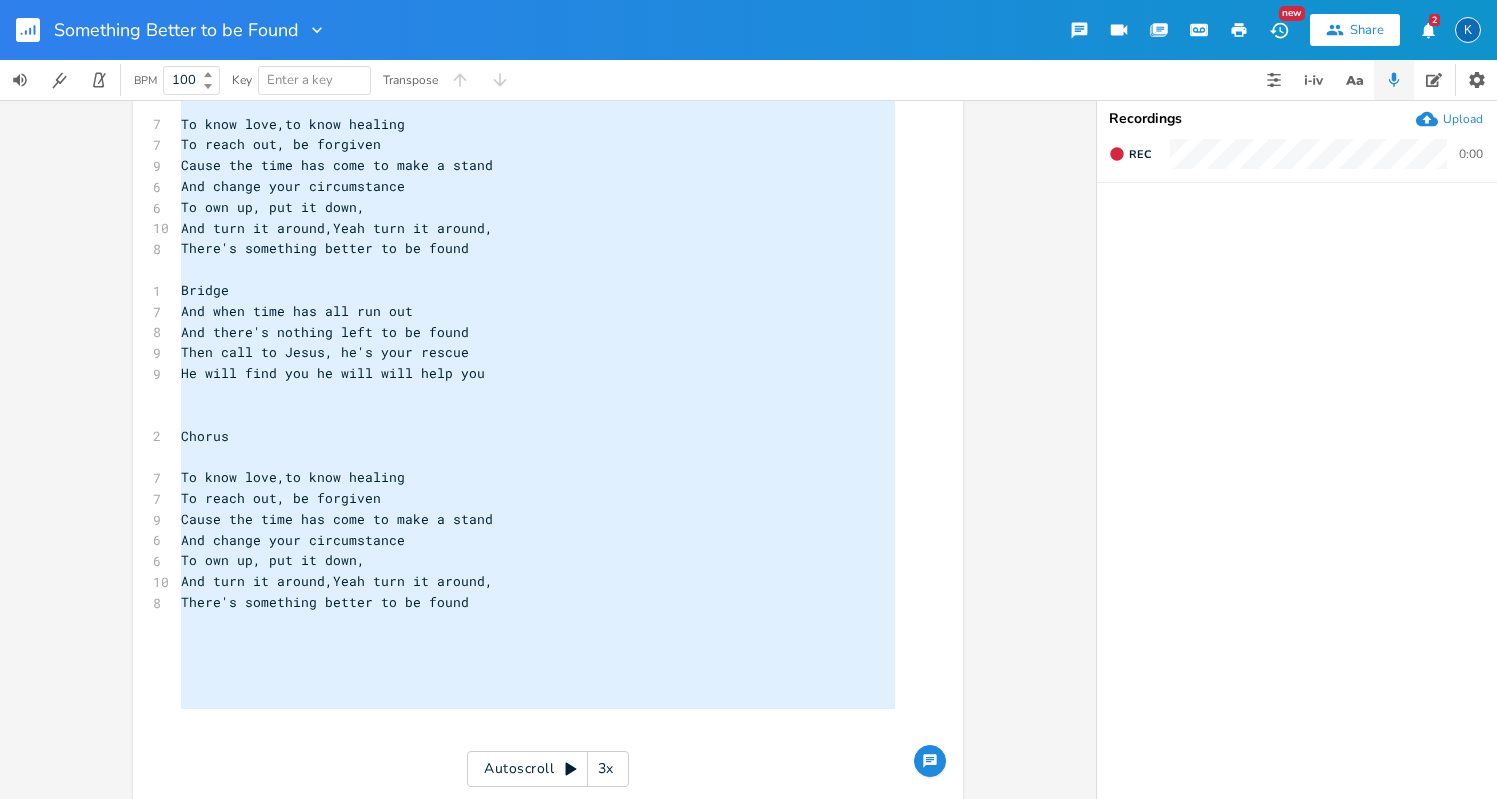 type on "Verse 3
you hit that very last wall
Where nothing now is working
nowhere left for you to fall
there isn't any answers
you can fight or you can flee
Your thoughts are full of darkness
You know your survial's key
You reach to the savior and say yes
Chorus
To know love,to know healing
To reach out, be forgiven..." 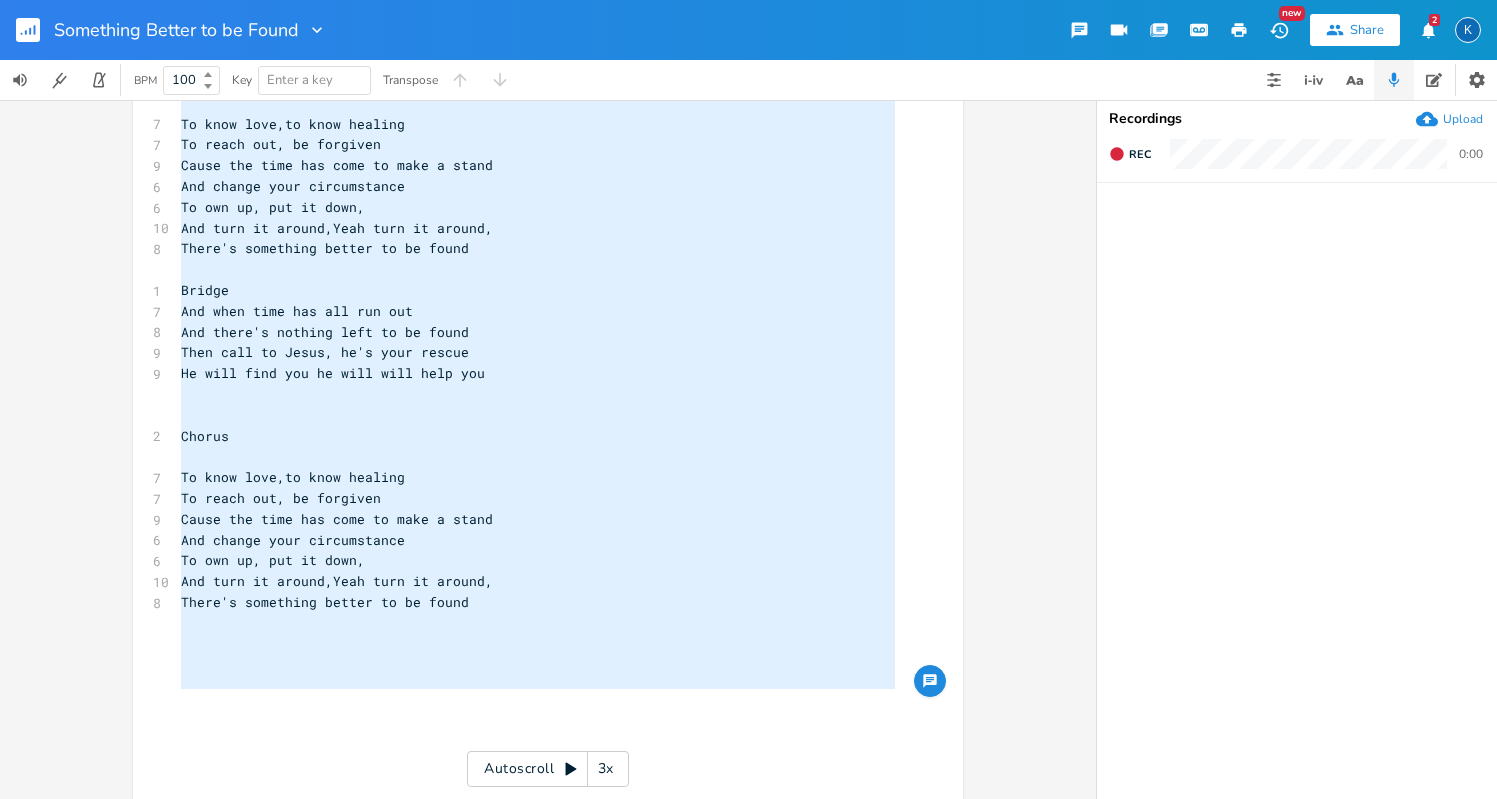 drag, startPoint x: 173, startPoint y: 150, endPoint x: 273, endPoint y: 704, distance: 562.95294 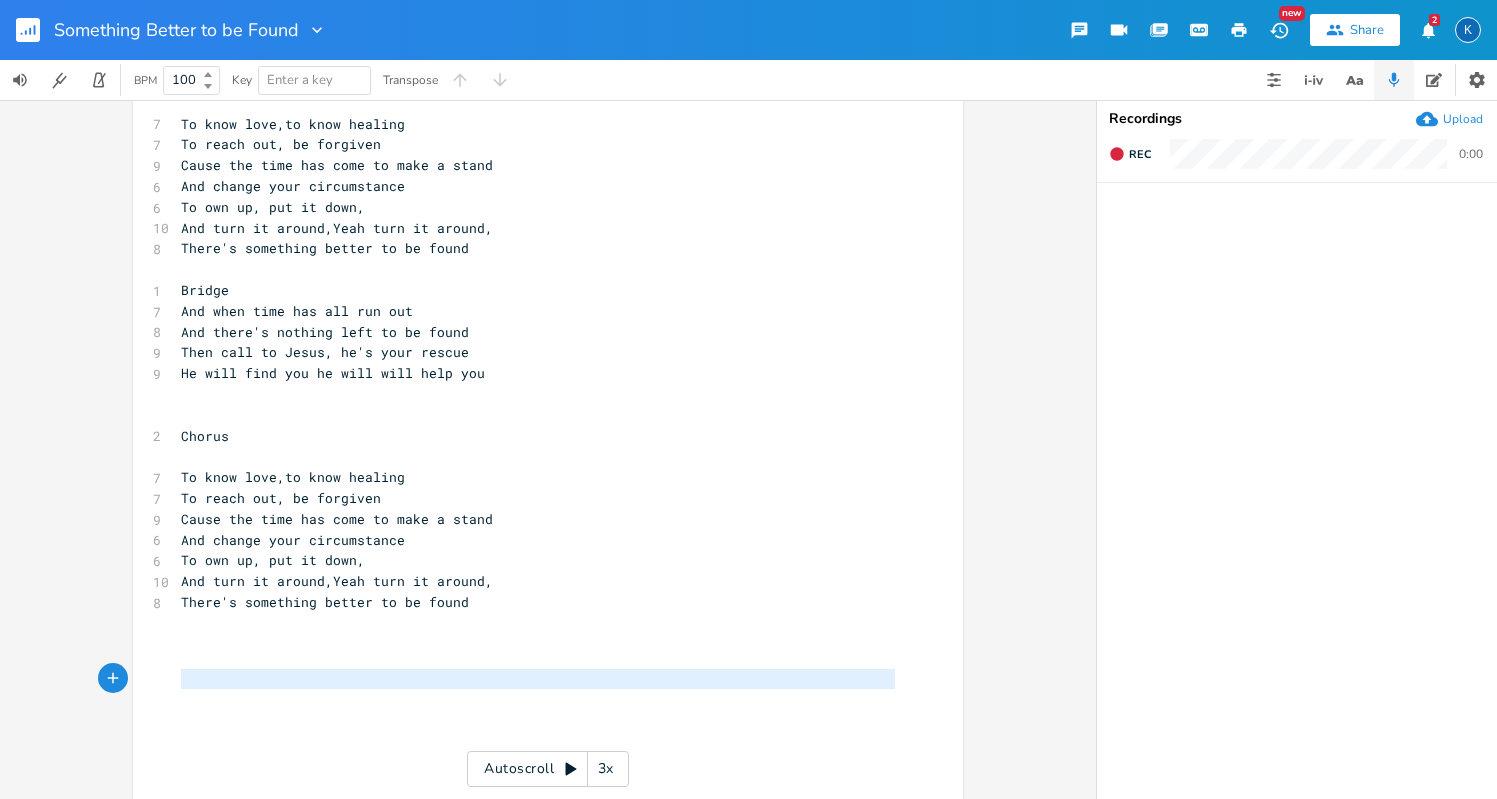 drag, startPoint x: 273, startPoint y: 698, endPoint x: 273, endPoint y: 684, distance: 14 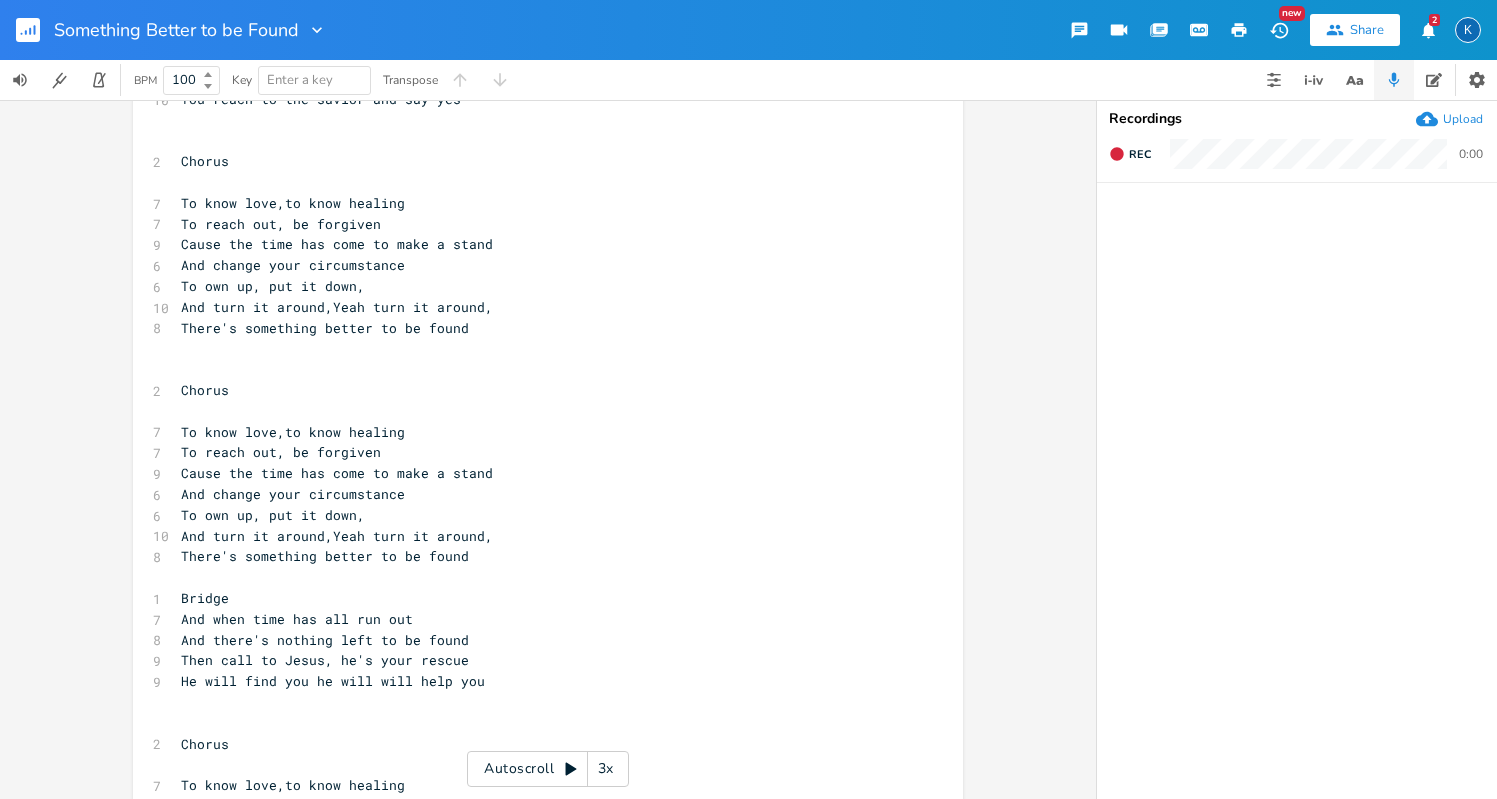 scroll, scrollTop: 893, scrollLeft: 0, axis: vertical 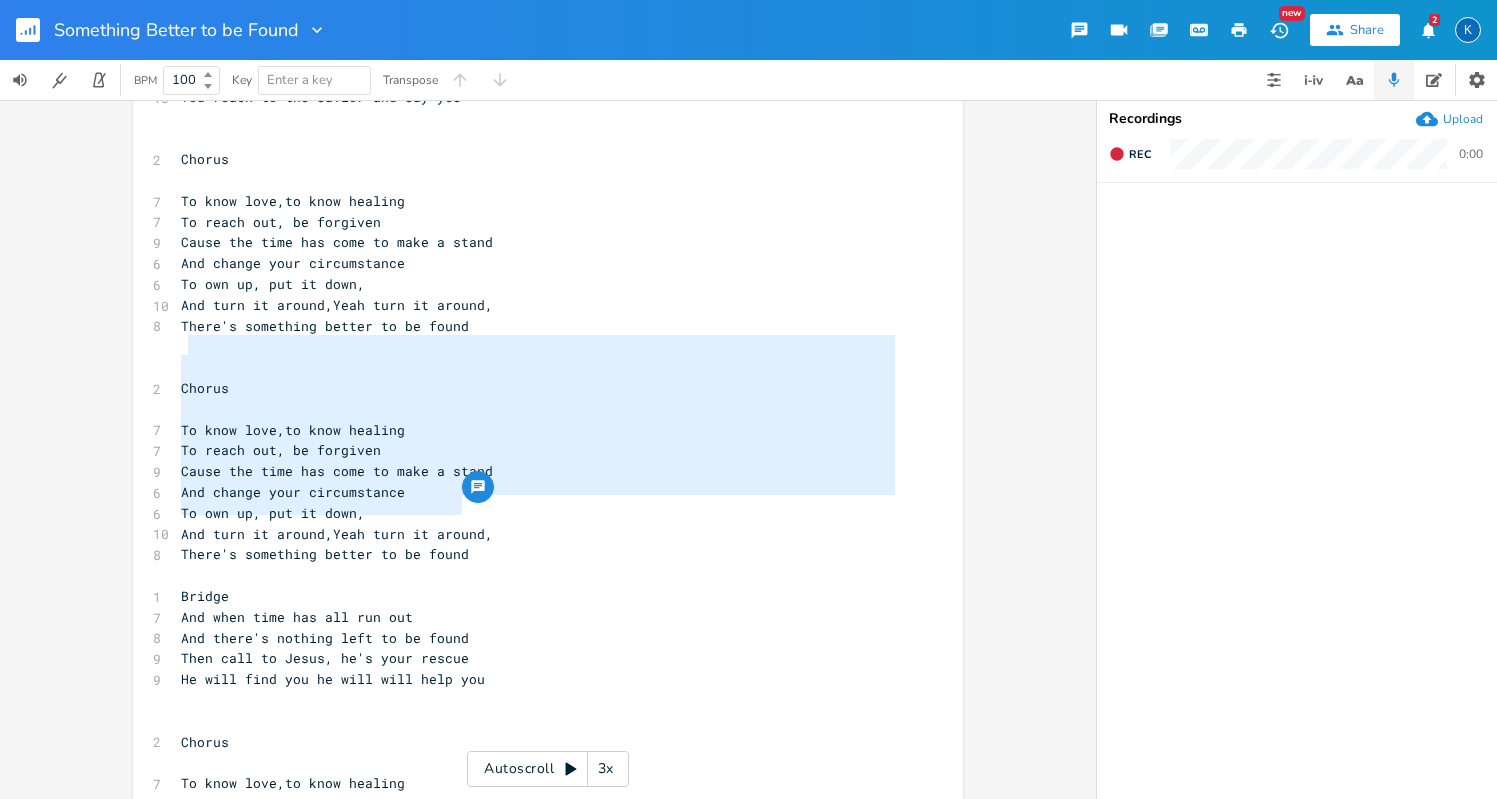 type on "Chorus
To know love,to know healing
To reach out, be forgiven
Cause the time has come to make a stand
And change your circumstance
To own up, put it down,
And turn it around,Yeah turn it around,
There's something better to be found" 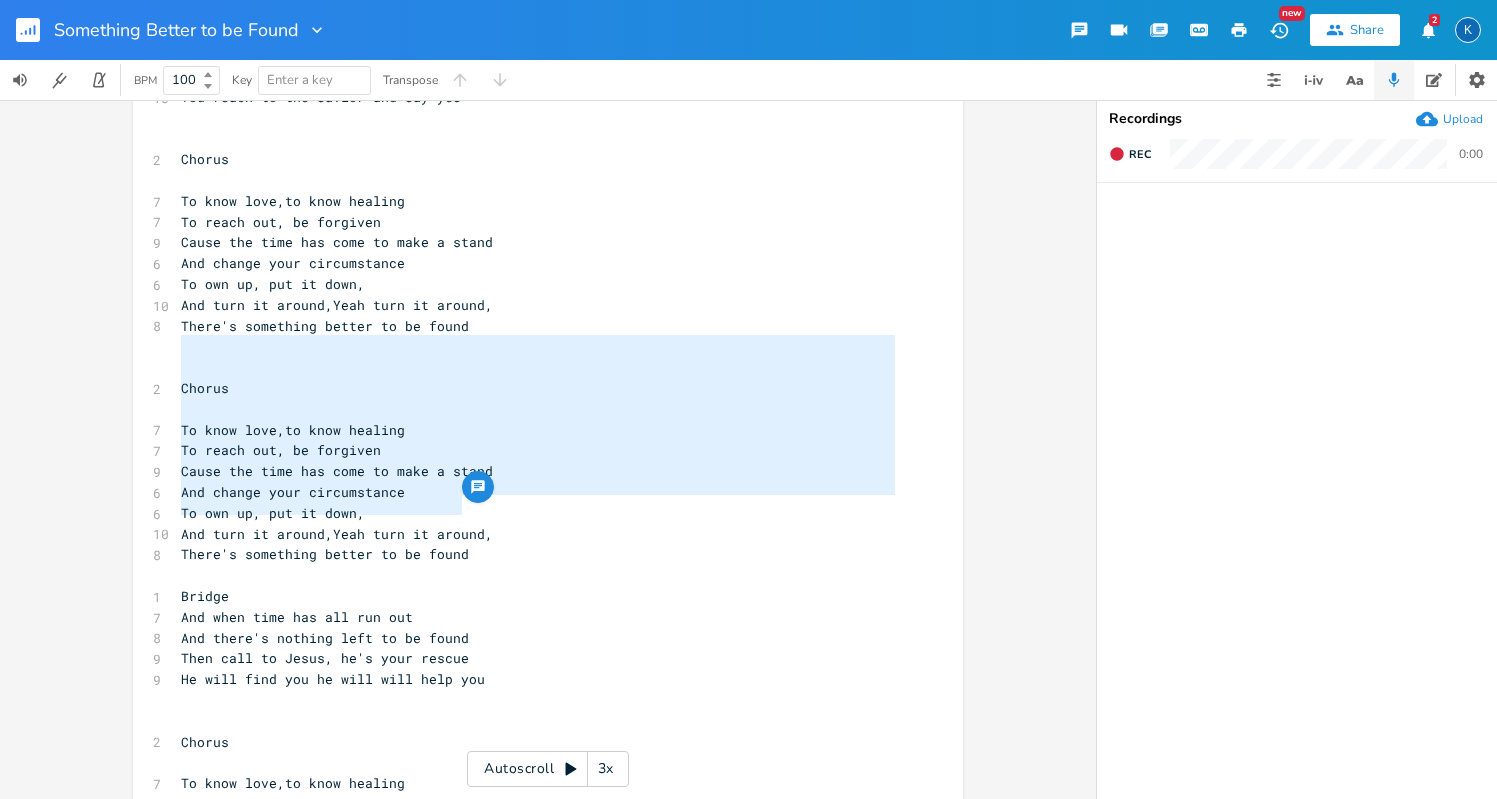 drag, startPoint x: 486, startPoint y: 509, endPoint x: 172, endPoint y: 347, distance: 353.32706 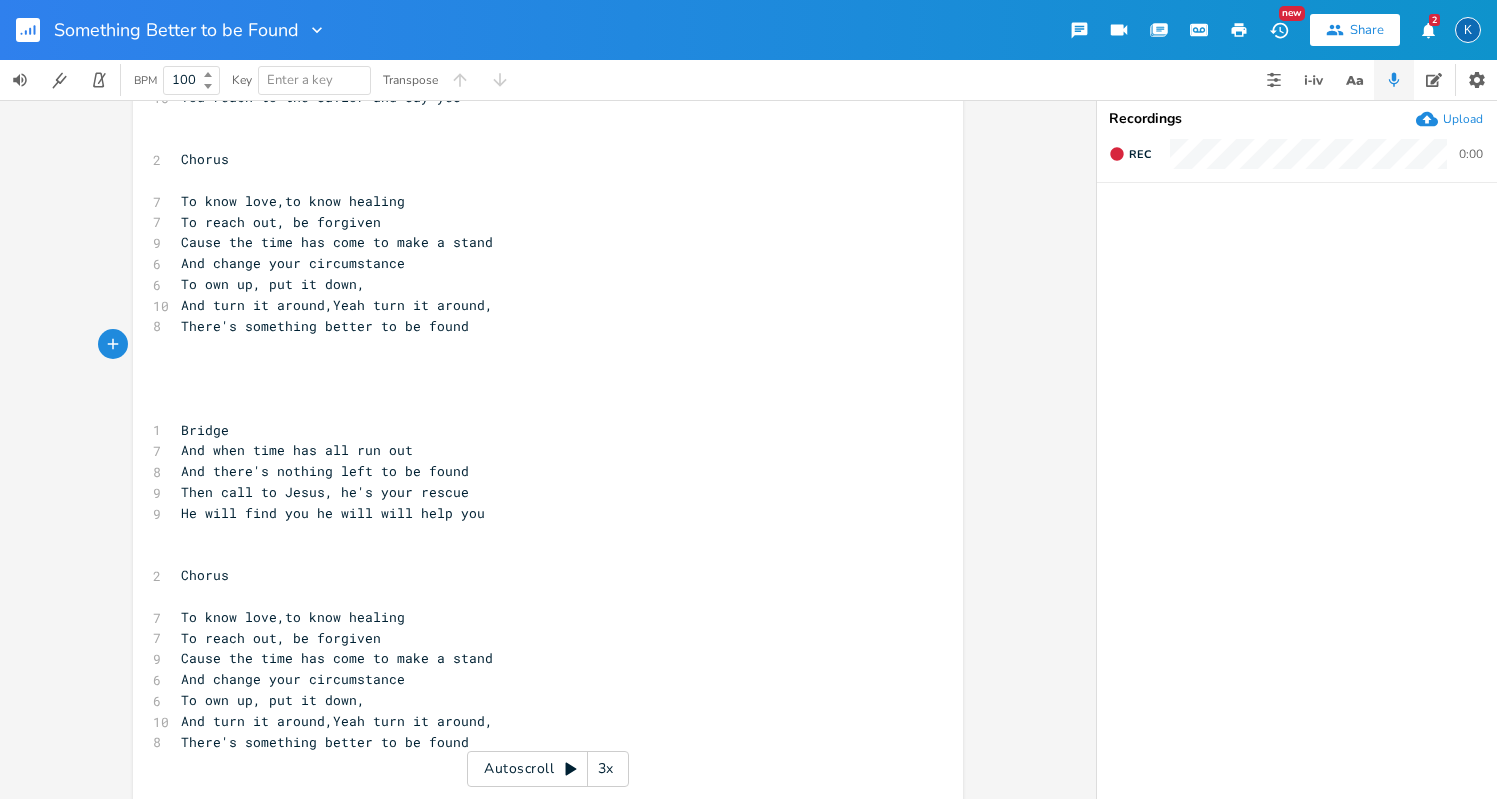type on "]" 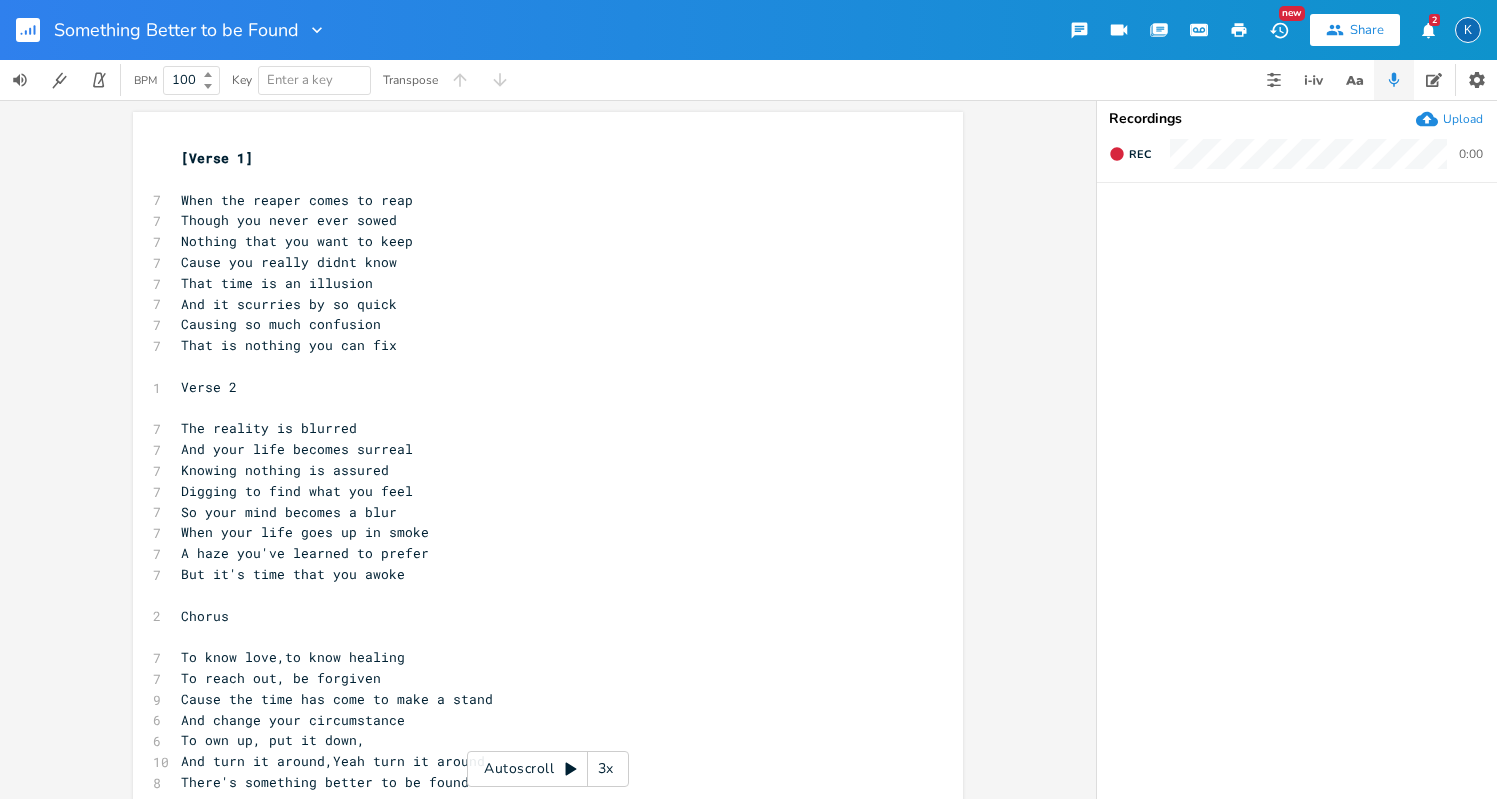 scroll, scrollTop: 0, scrollLeft: 0, axis: both 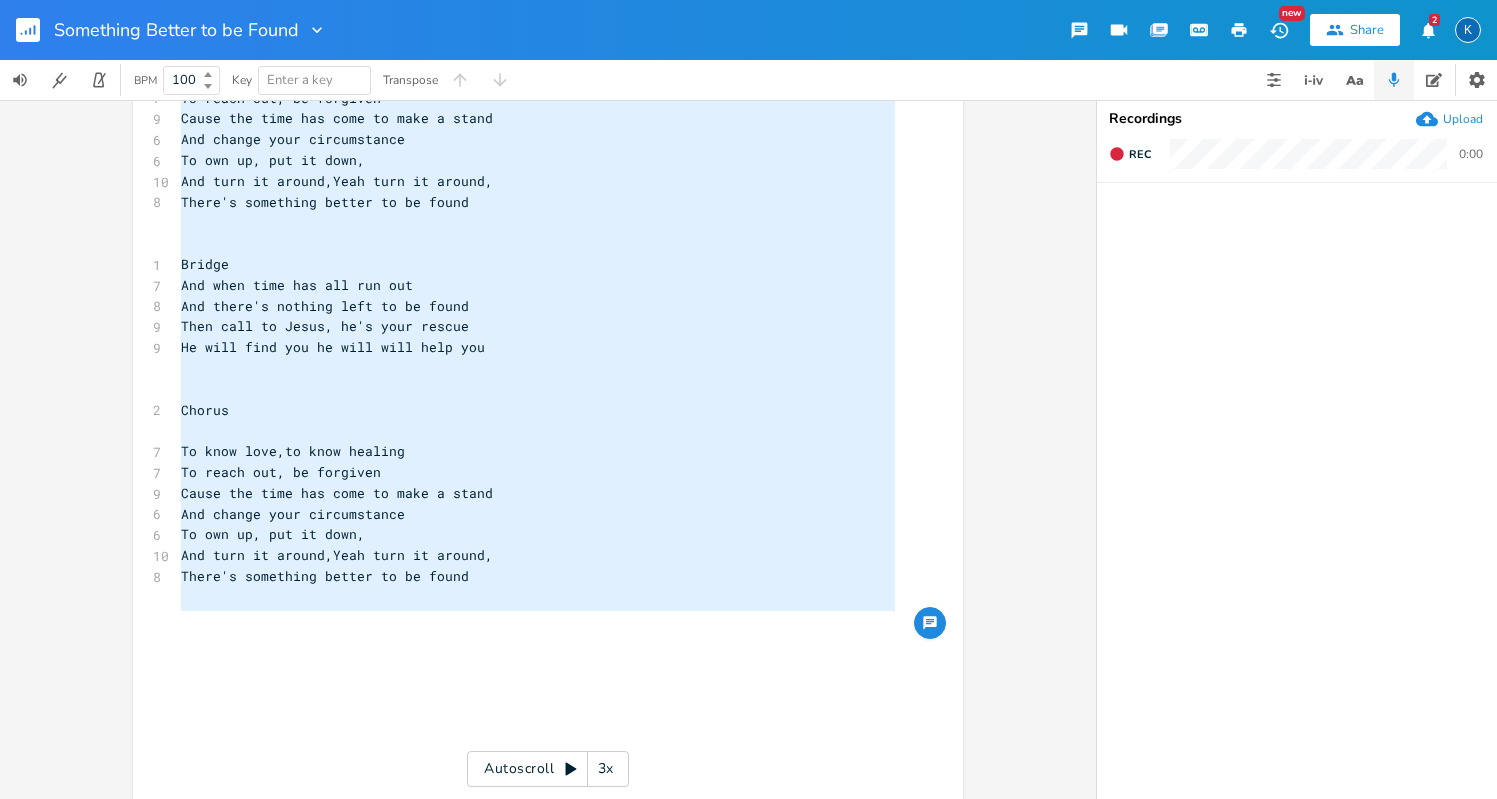type on "Verse 3
you hit that very last wall
Where nothing now is working
nowhere left for you to fall
there isn't any answers
you can fight or you can flee
Your thoughts are full of darkness
You know your survial's key
You reach to the savior and say yes
Chorus
To know love,to know healing
To reach out, be forgiven..." 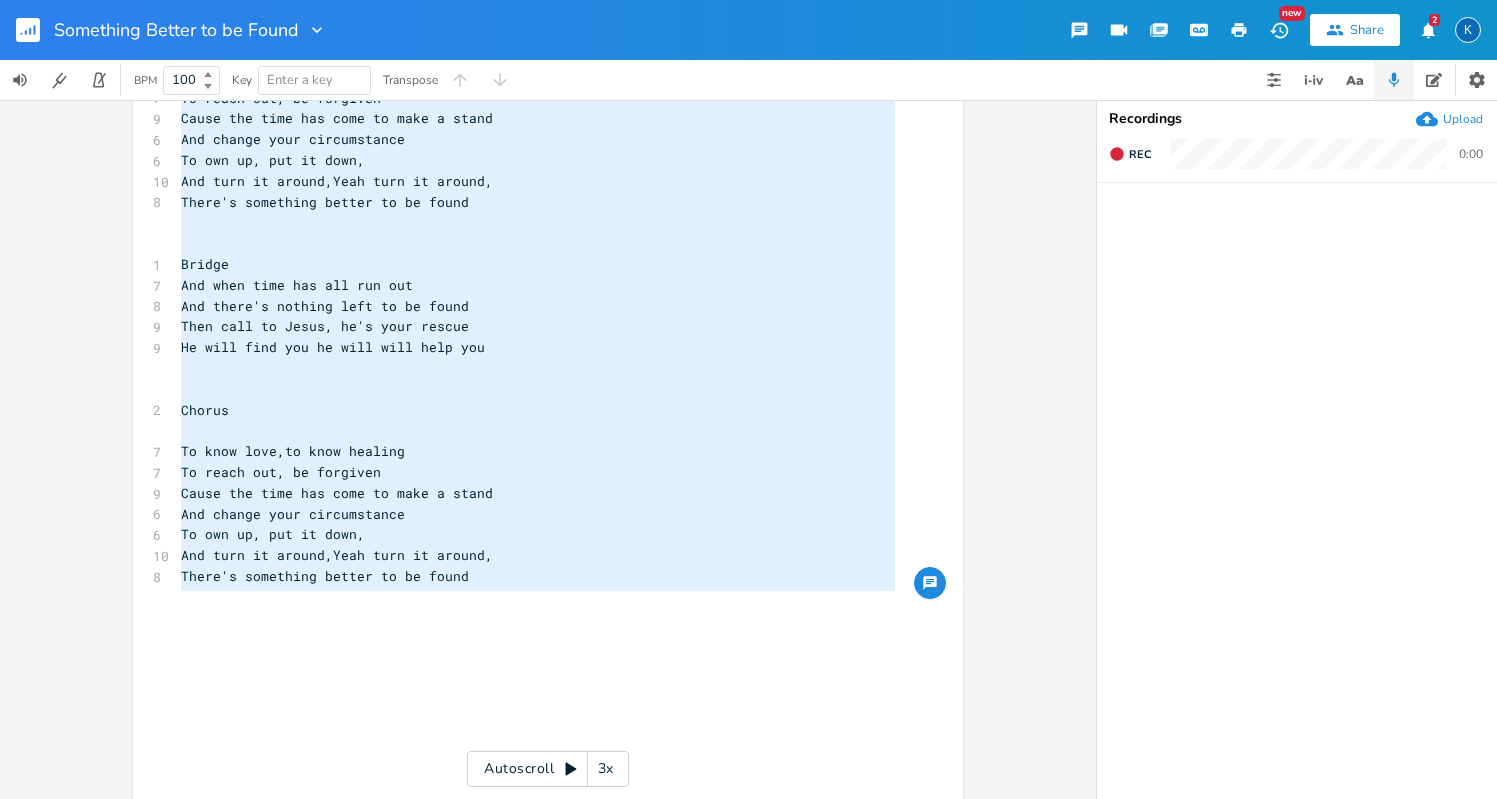 drag, startPoint x: 171, startPoint y: 157, endPoint x: 274, endPoint y: 601, distance: 455.79053 